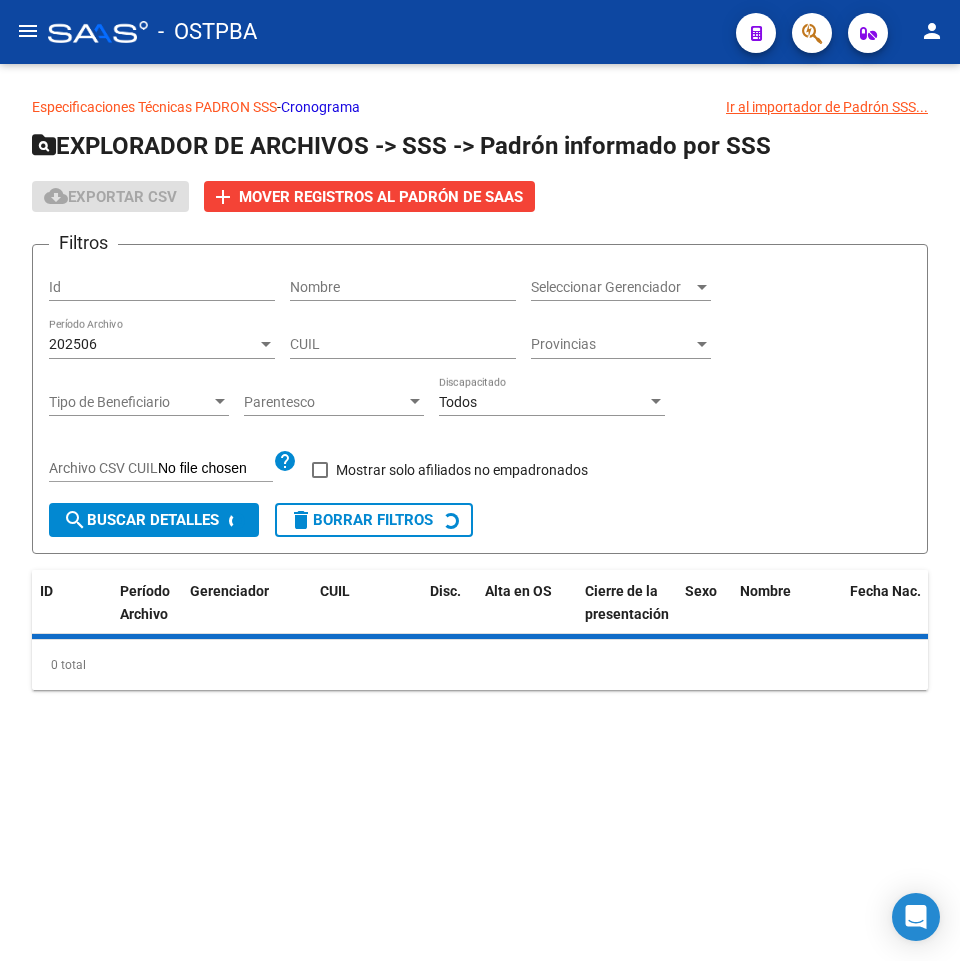 scroll, scrollTop: 0, scrollLeft: 0, axis: both 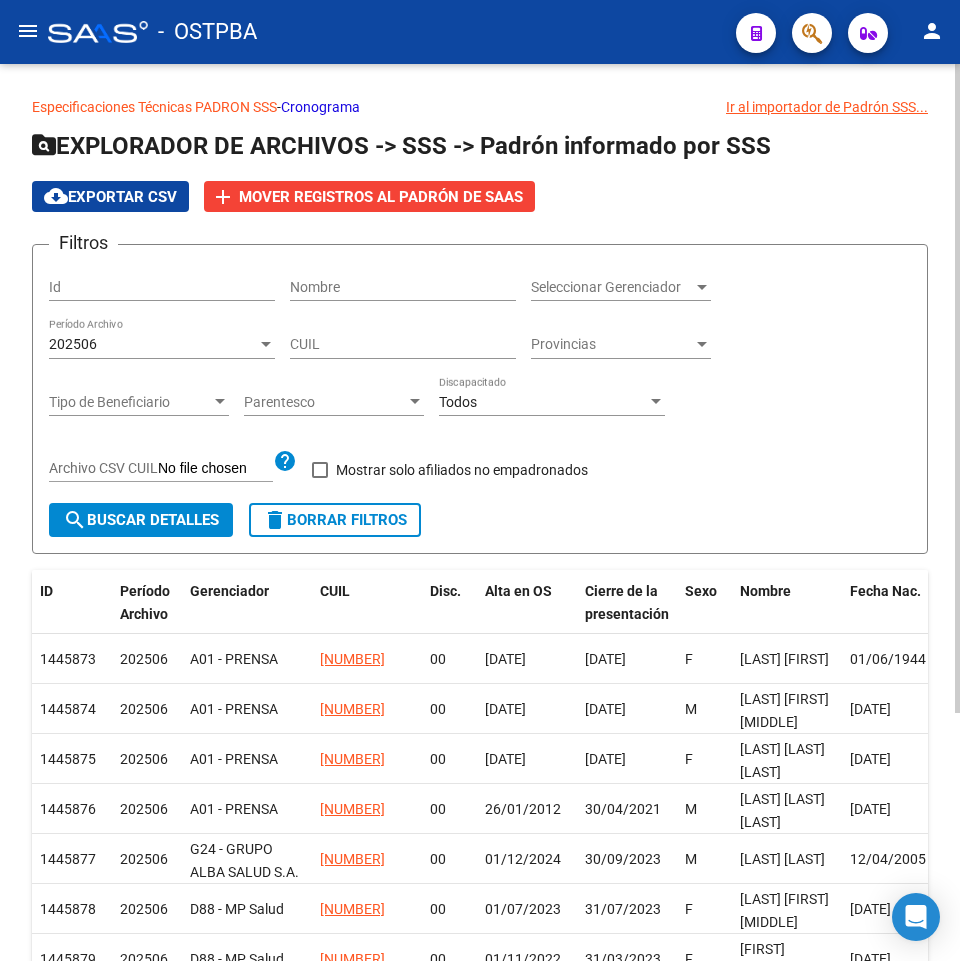 click on "202506" at bounding box center [153, 344] 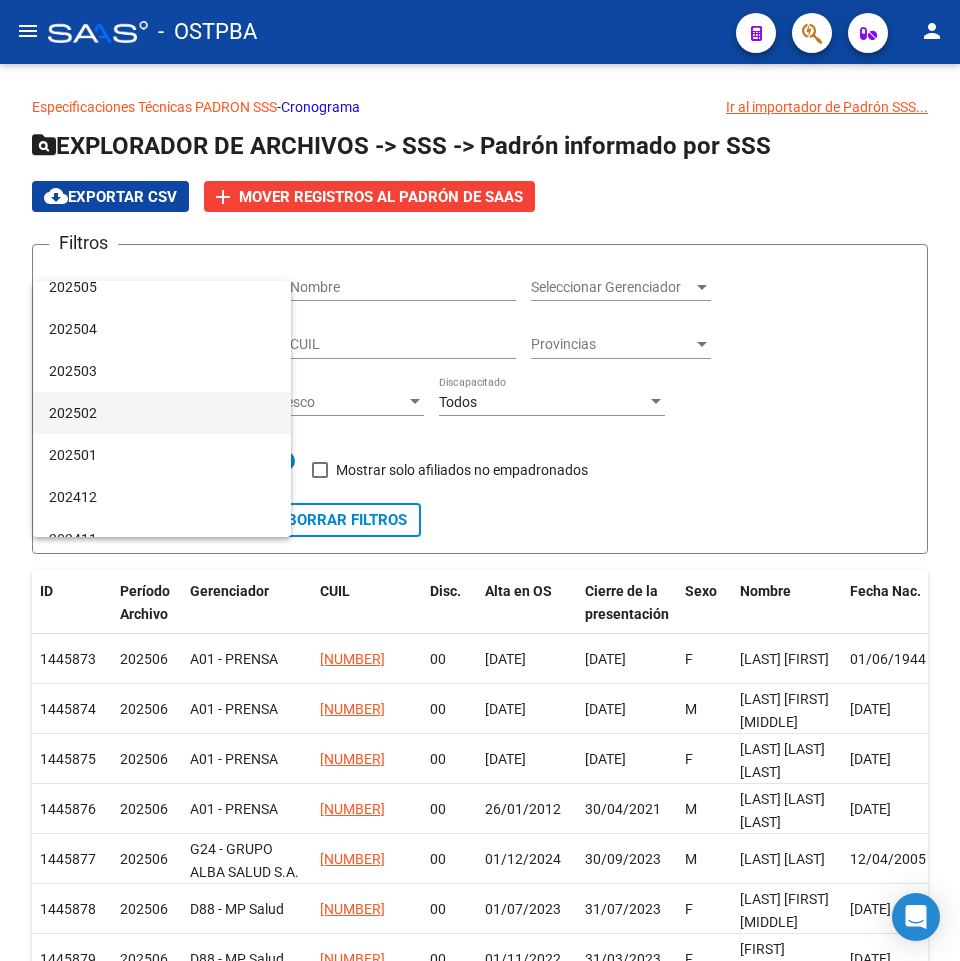 scroll, scrollTop: 100, scrollLeft: 0, axis: vertical 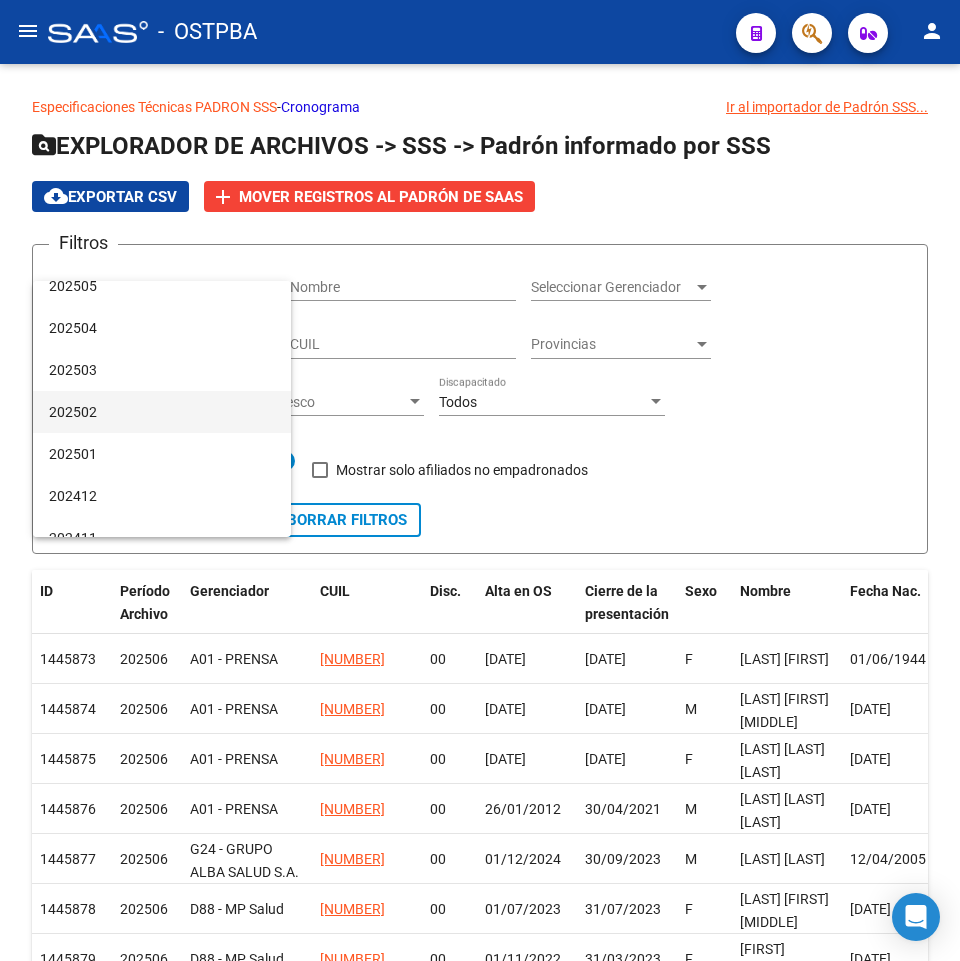 click on "202502" at bounding box center [162, 412] 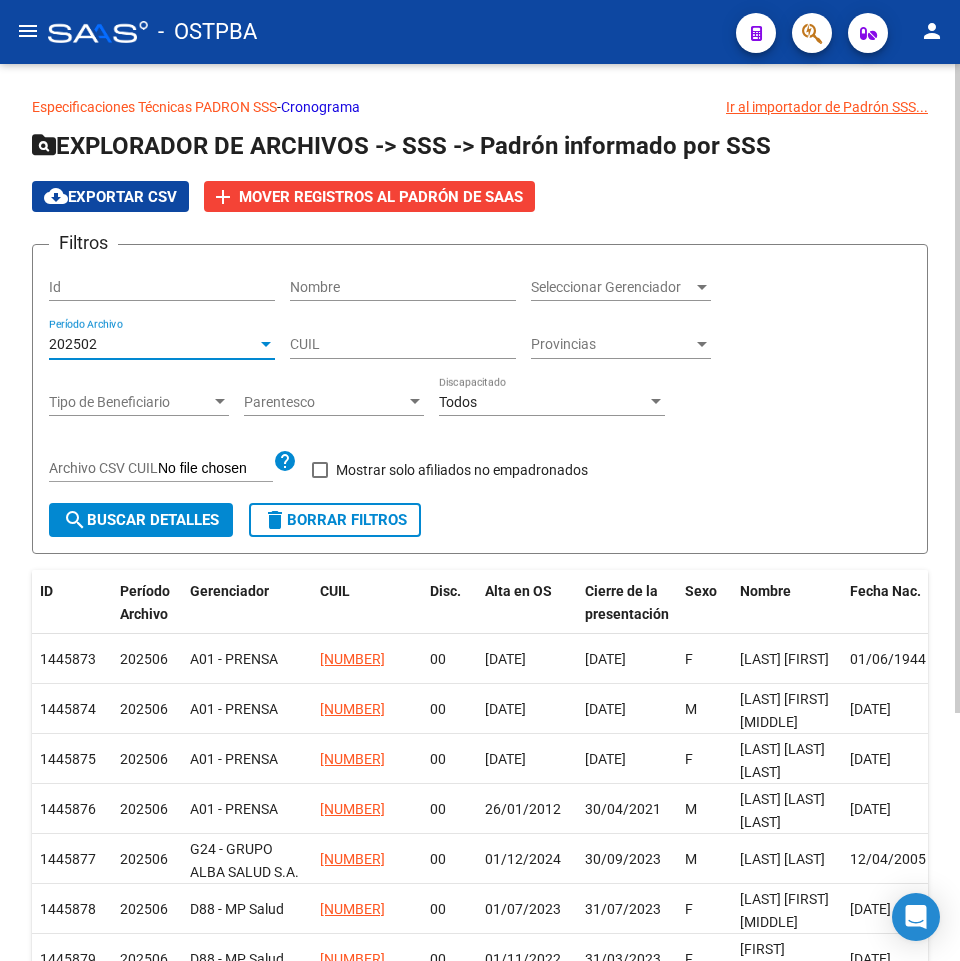 click on "search  Buscar Detalles" 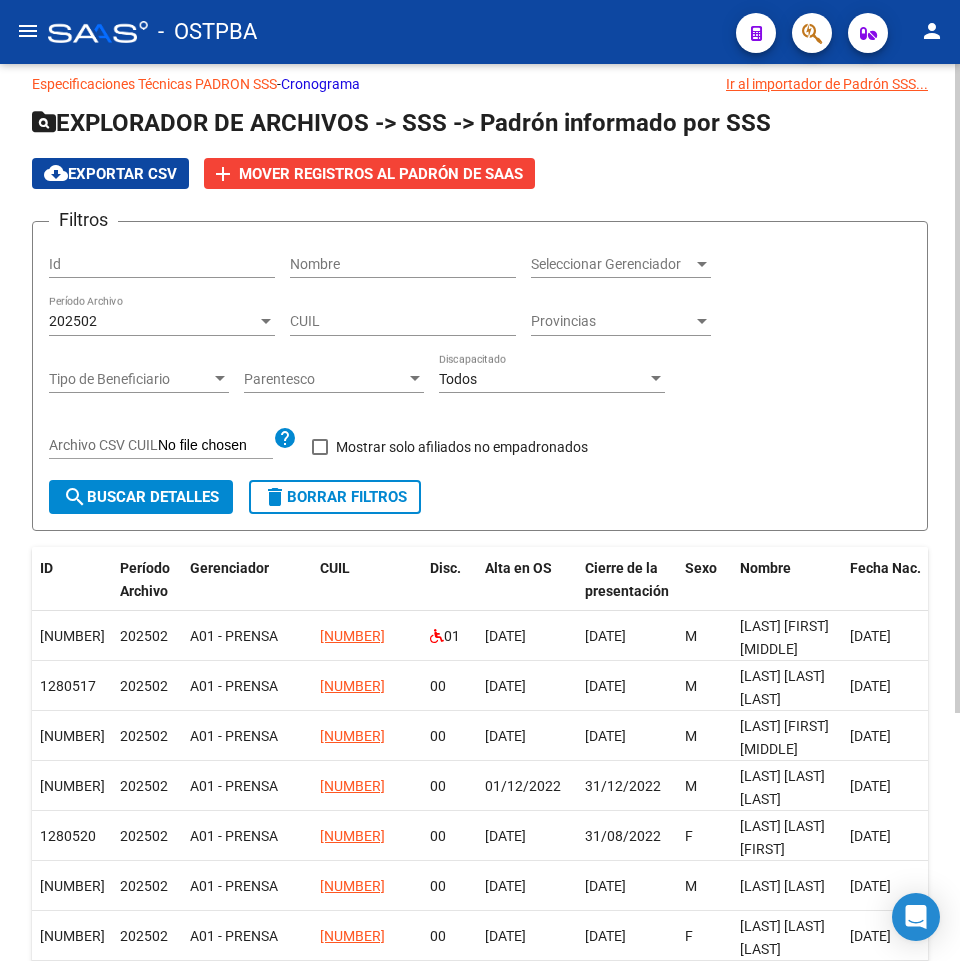 scroll, scrollTop: 0, scrollLeft: 0, axis: both 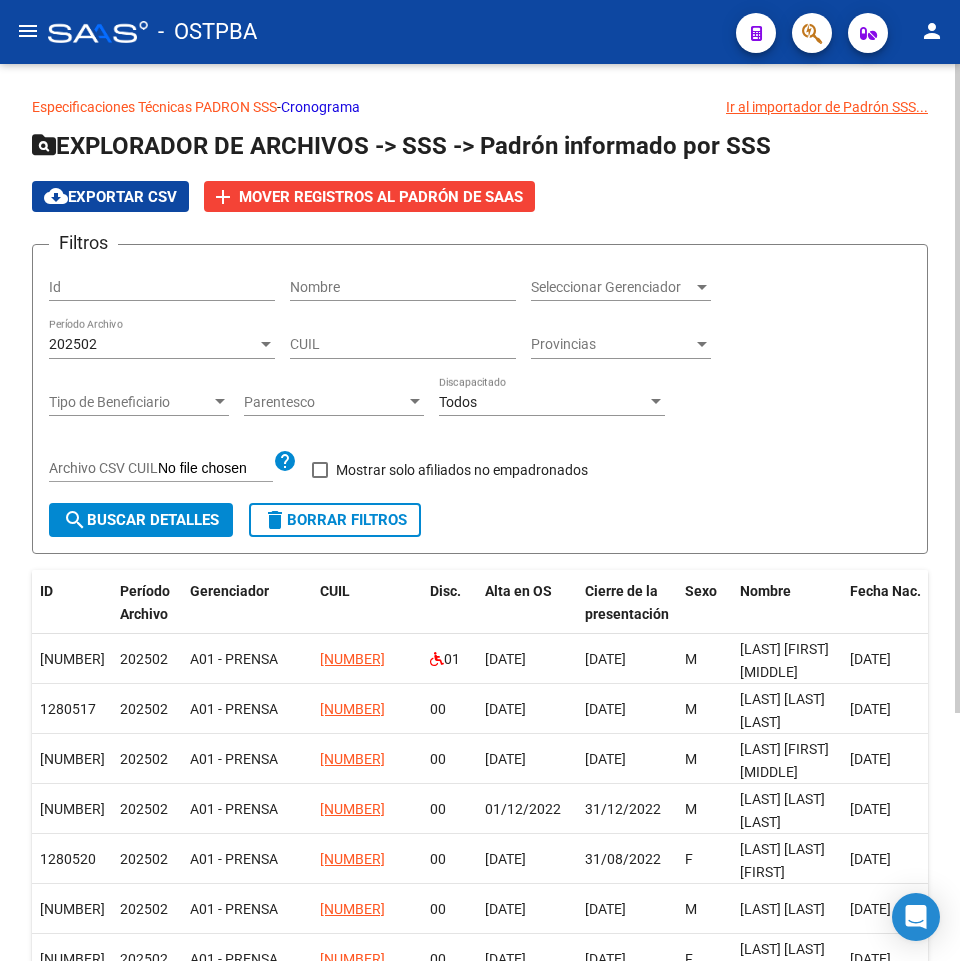 click on "Seleccionar Gerenciador Seleccionar Gerenciador" 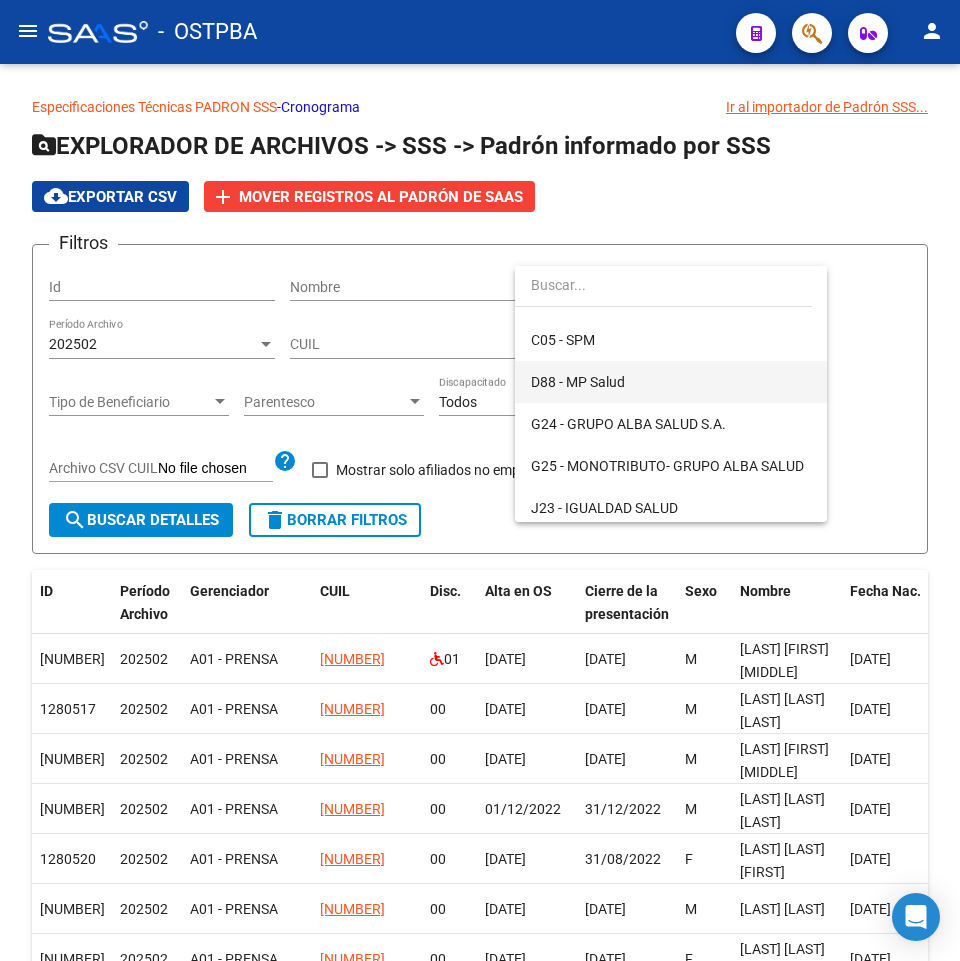 scroll, scrollTop: 200, scrollLeft: 0, axis: vertical 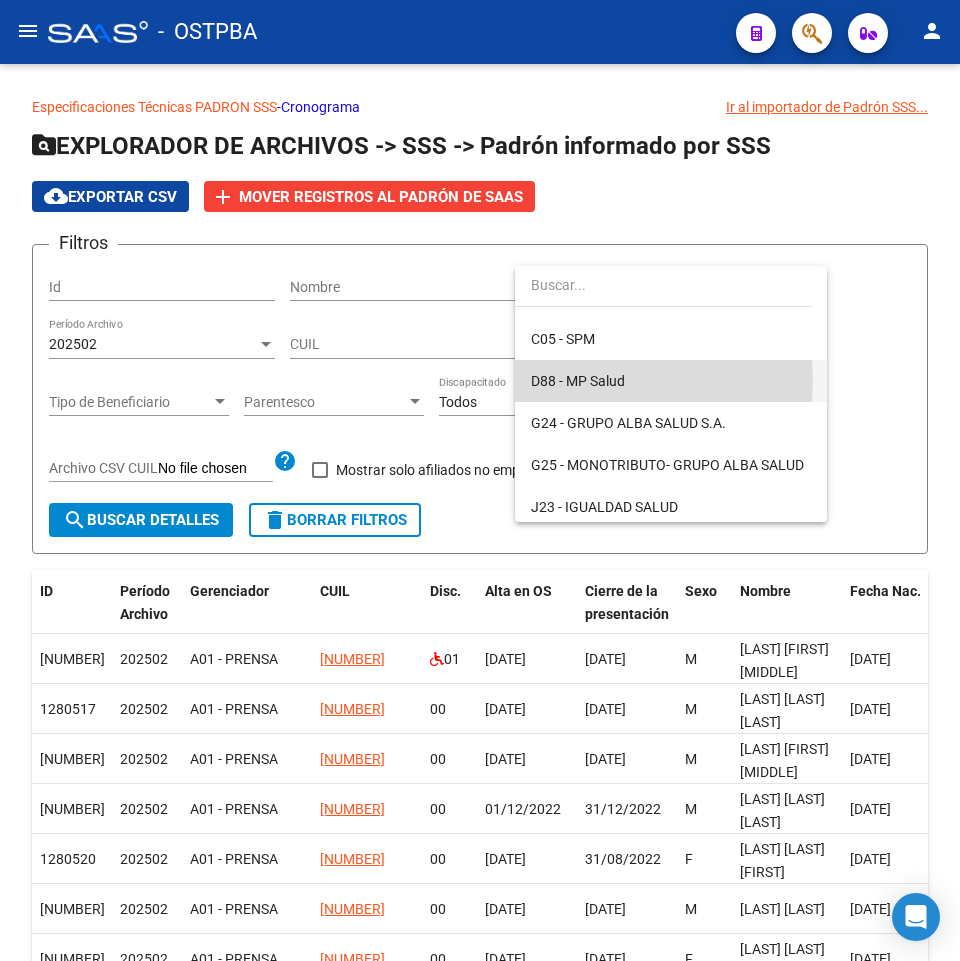 click on "D88 - MP Salud" at bounding box center [671, 381] 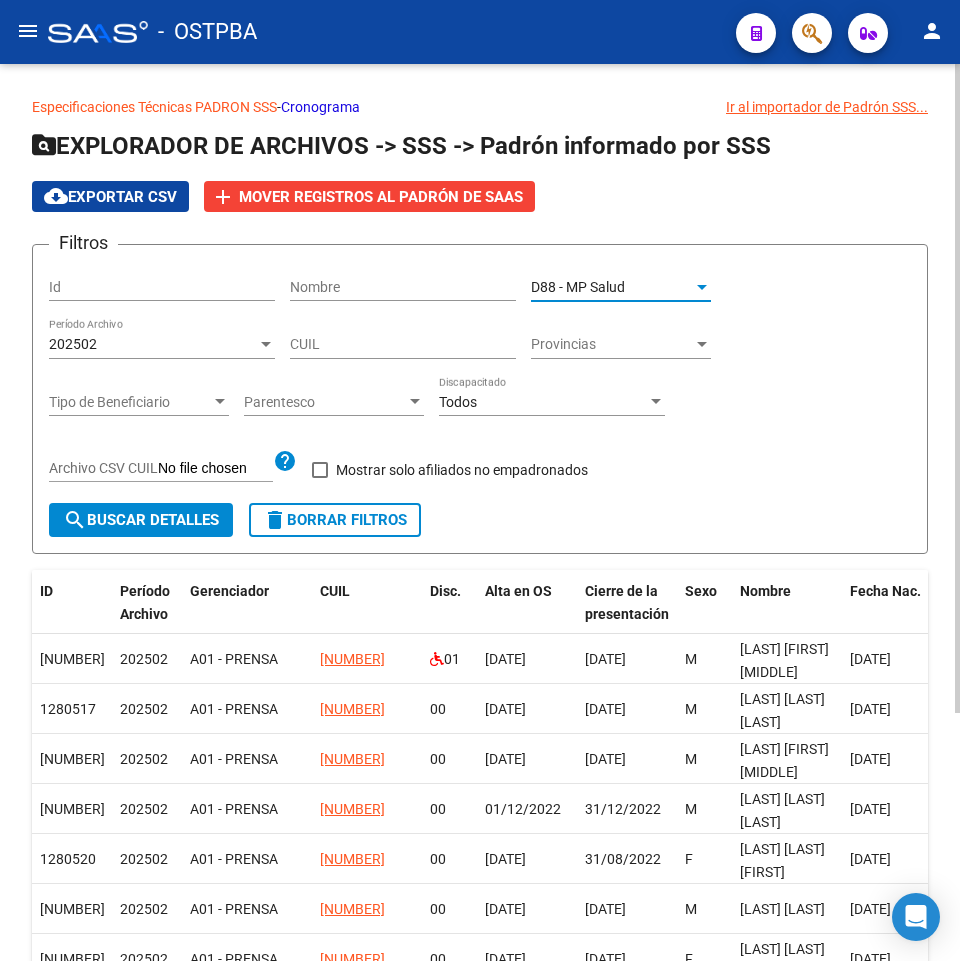 click on "Tipo de Beneficiario" at bounding box center (130, 402) 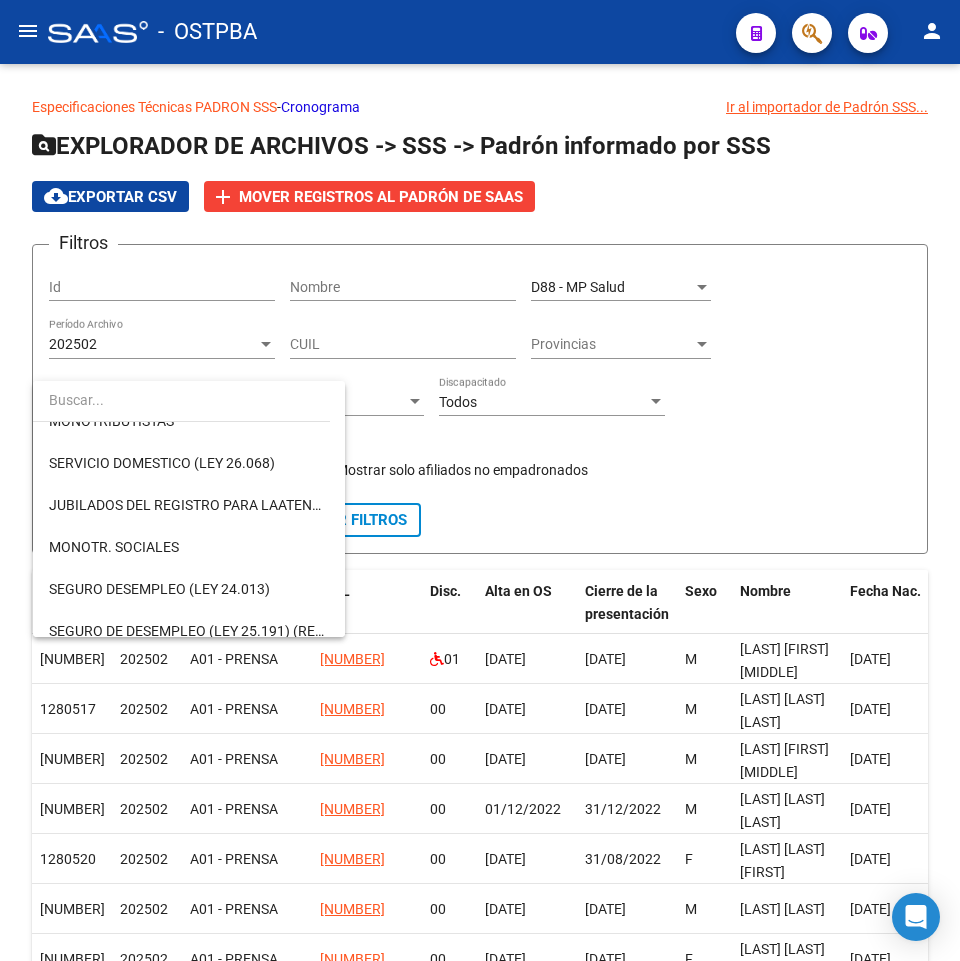 scroll, scrollTop: 200, scrollLeft: 0, axis: vertical 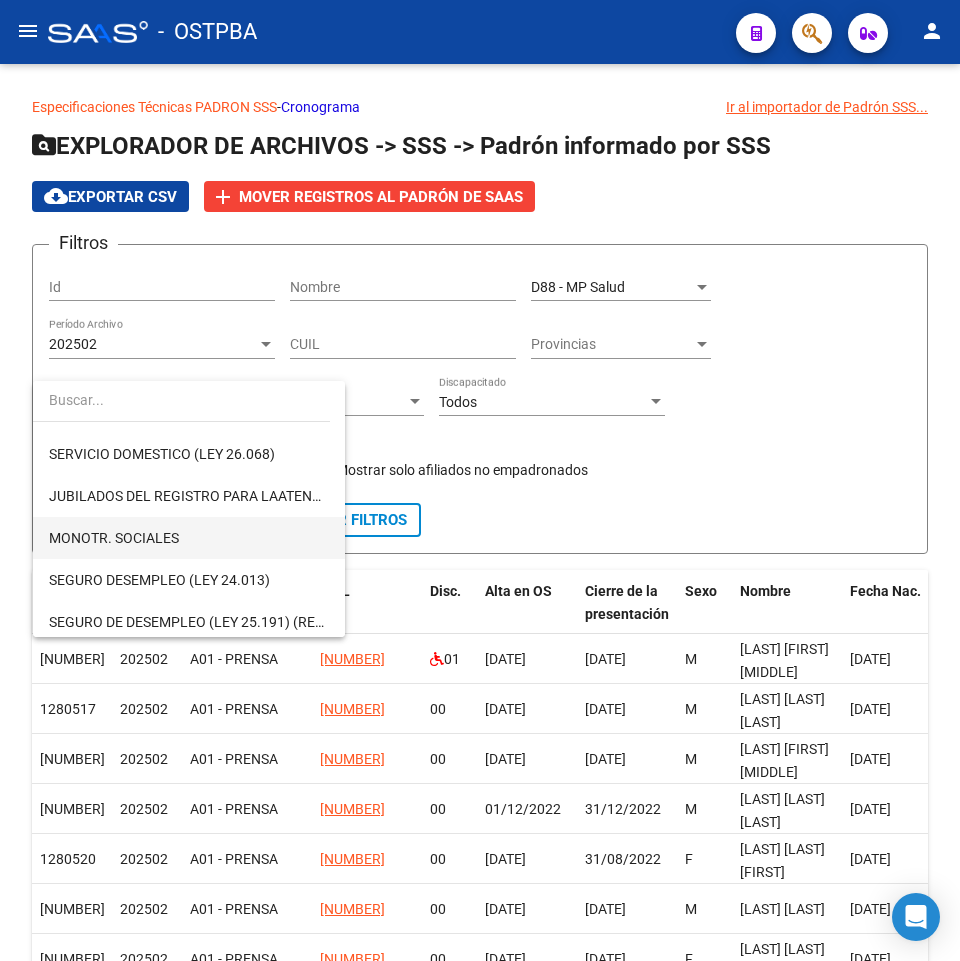 click on "MONOTR. SOCIALES" at bounding box center [189, 538] 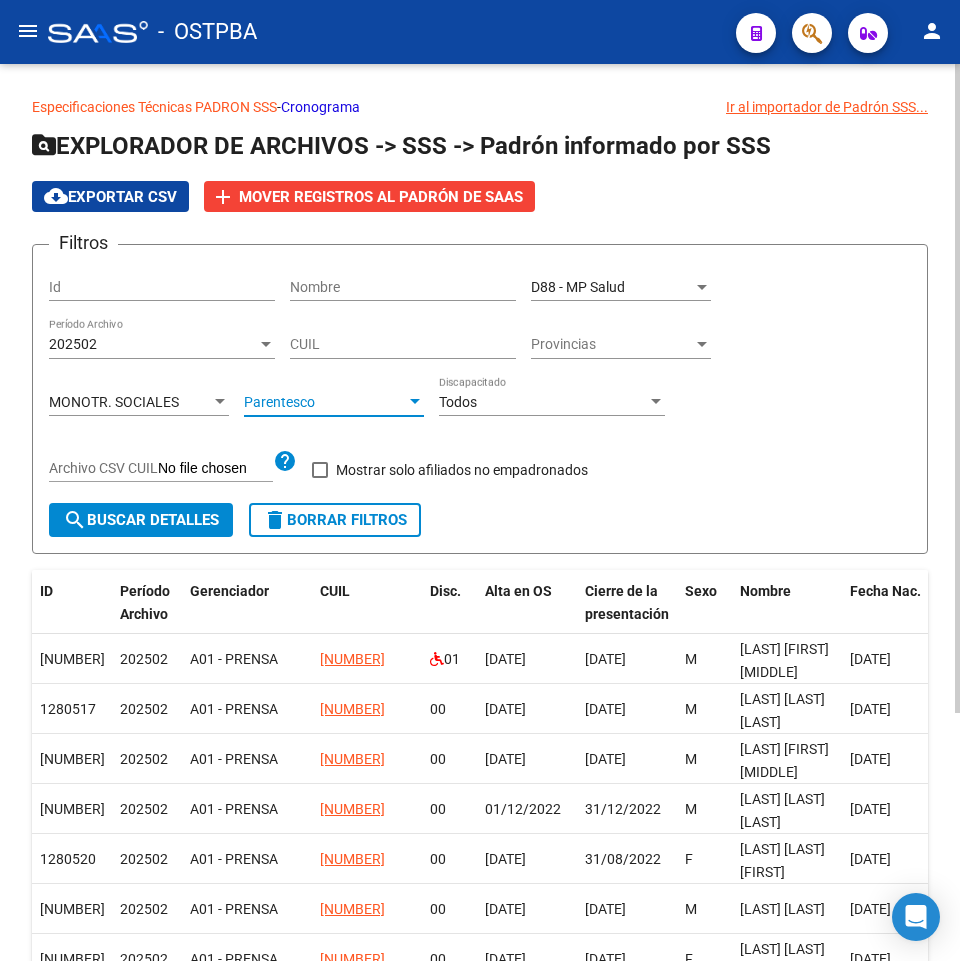 click on "Parentesco" at bounding box center (325, 402) 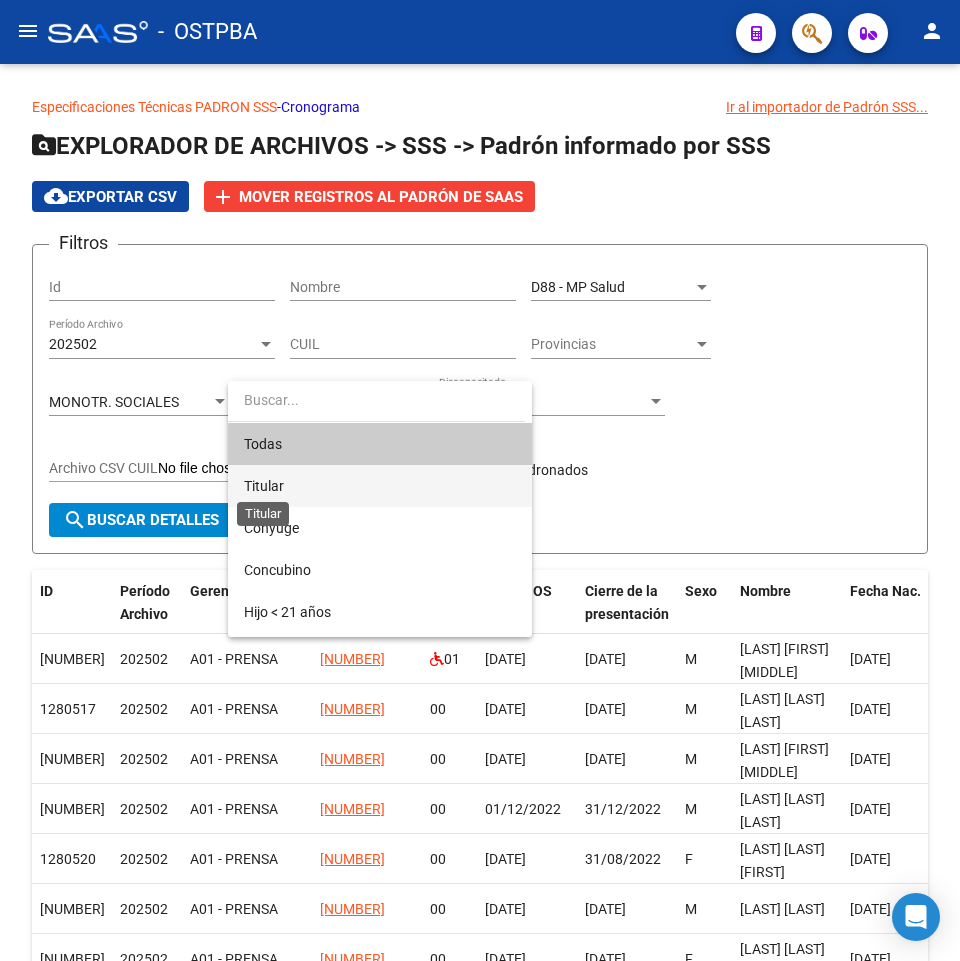 click on "Titular" at bounding box center [264, 486] 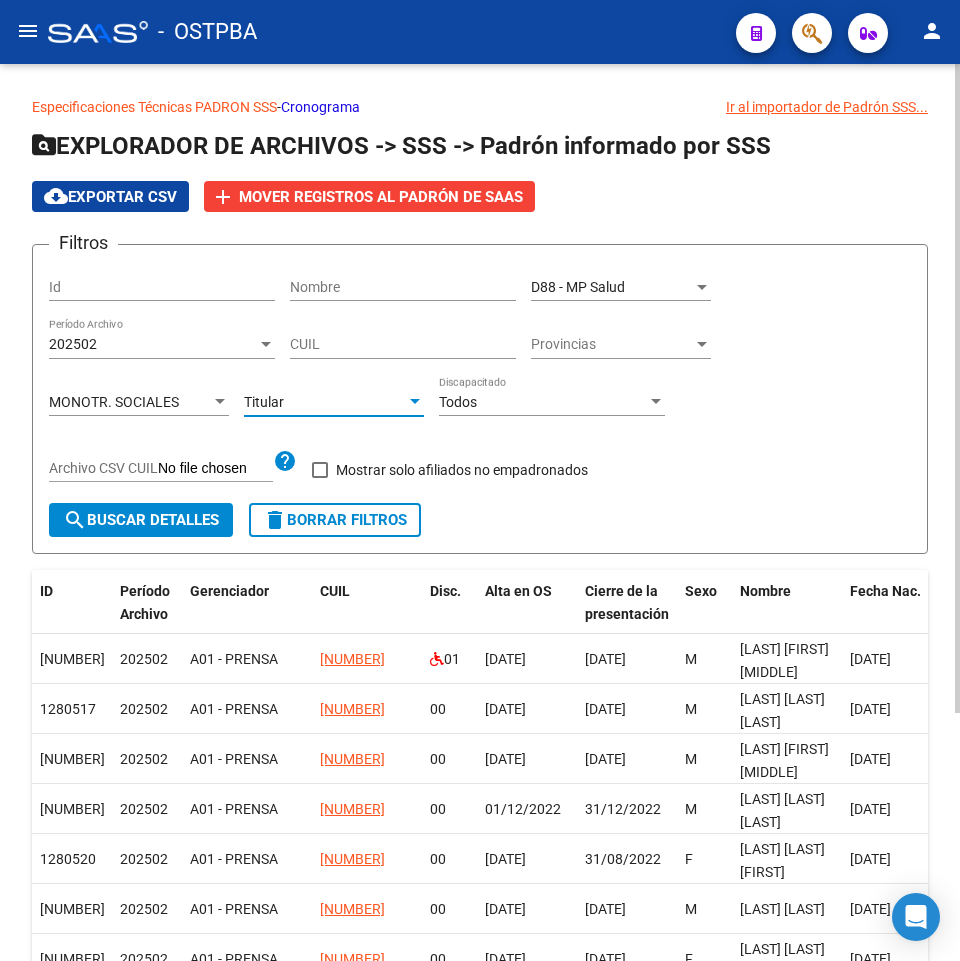 click on "search  Buscar Detalles" 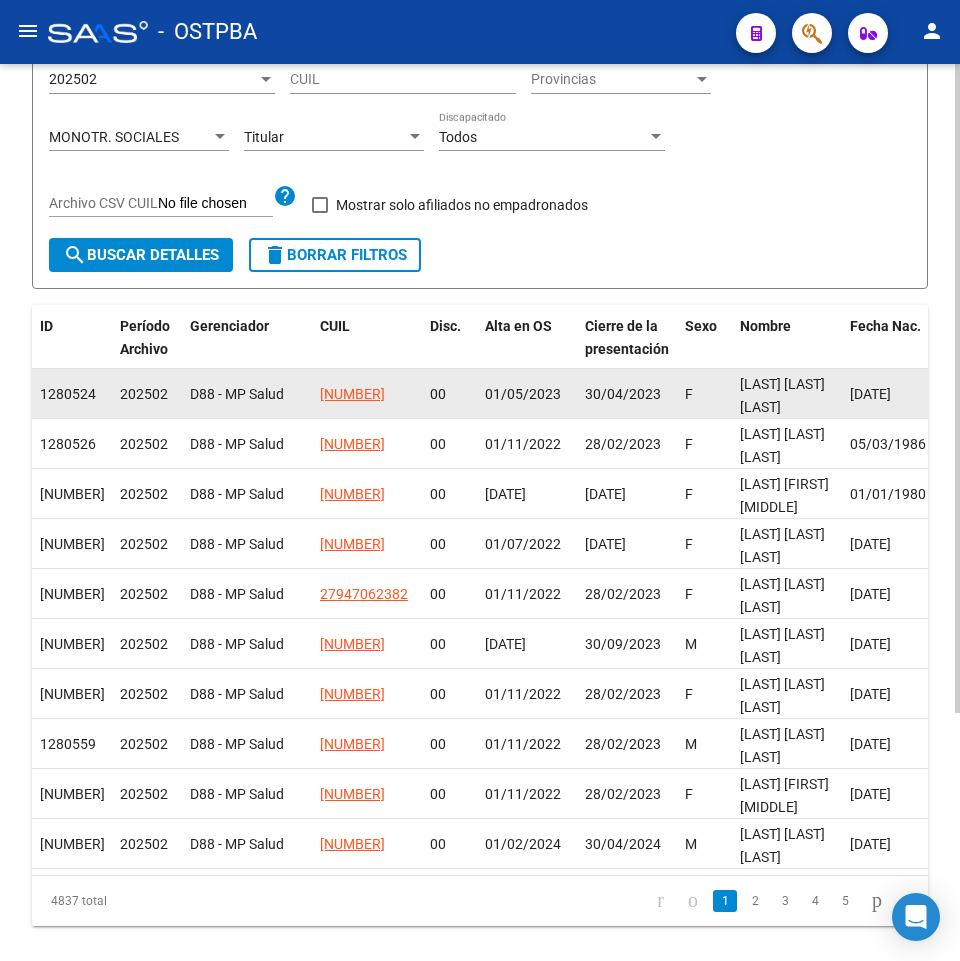scroll, scrollTop: 43, scrollLeft: 0, axis: vertical 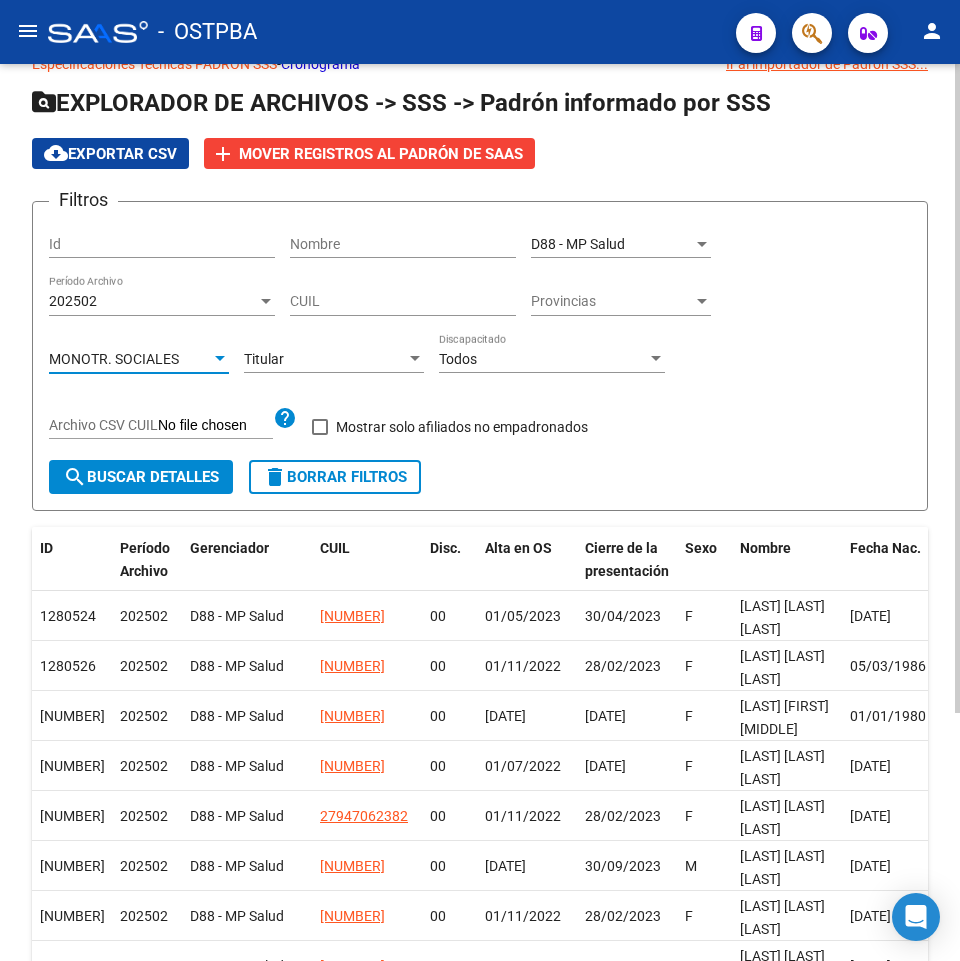 click on "MONOTR. SOCIALES" at bounding box center [114, 359] 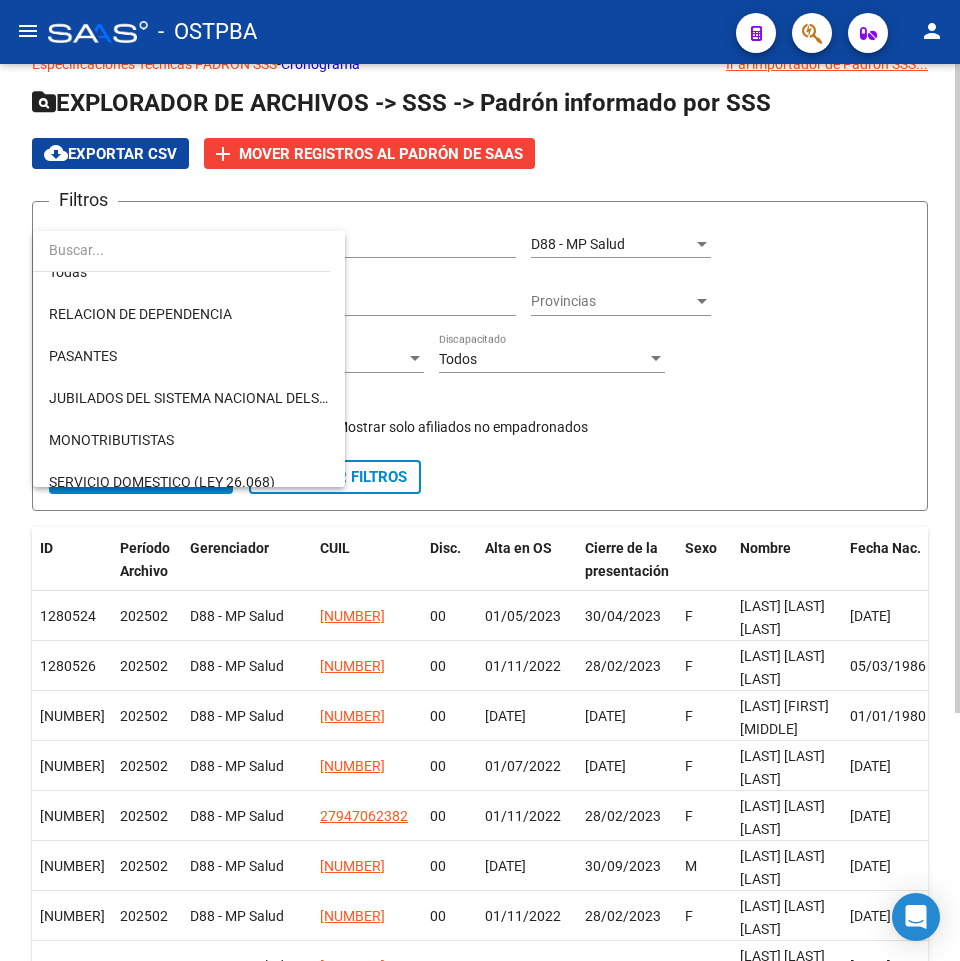 scroll, scrollTop: 0, scrollLeft: 0, axis: both 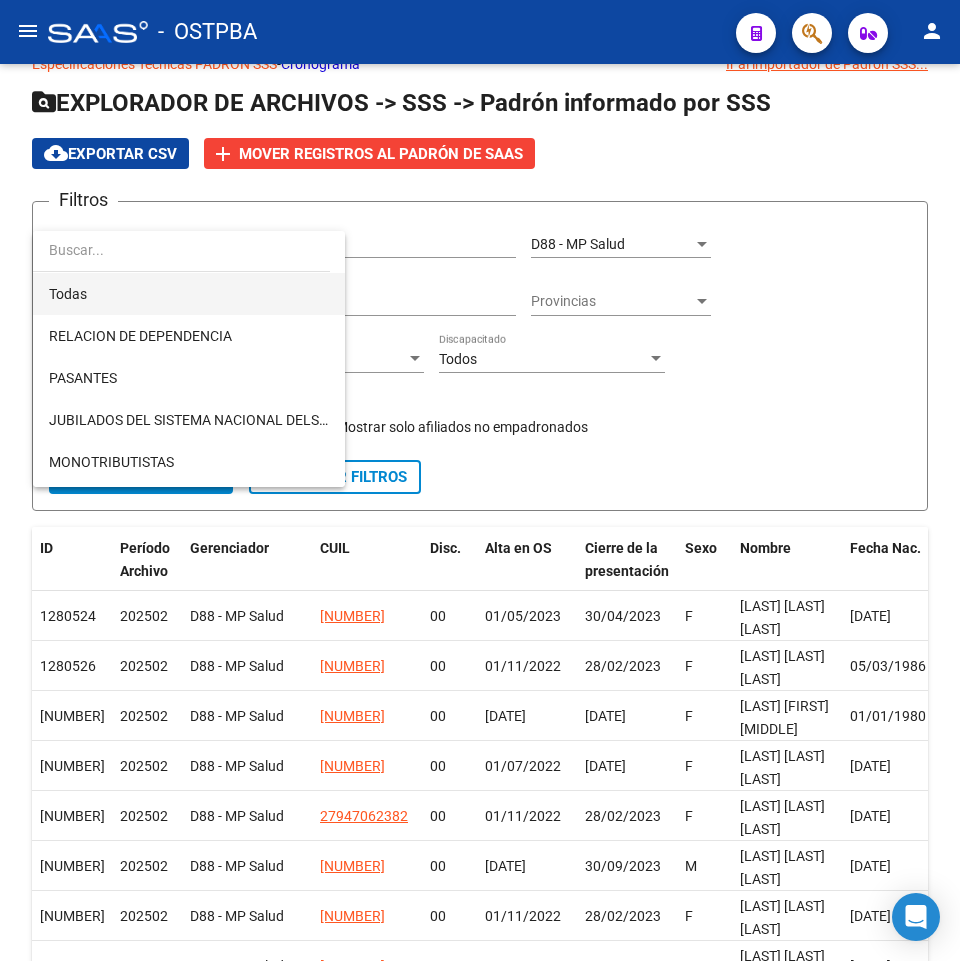 click on "Todas" at bounding box center (189, 294) 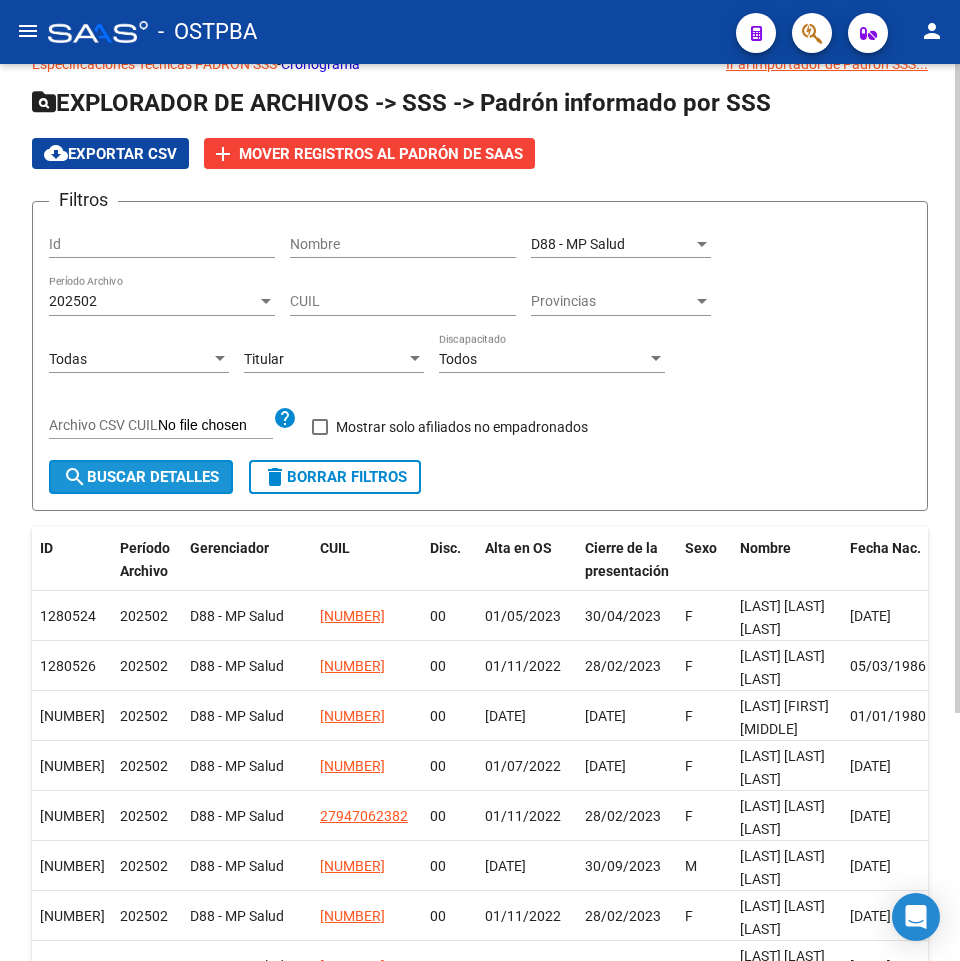 click on "search  Buscar Detalles" 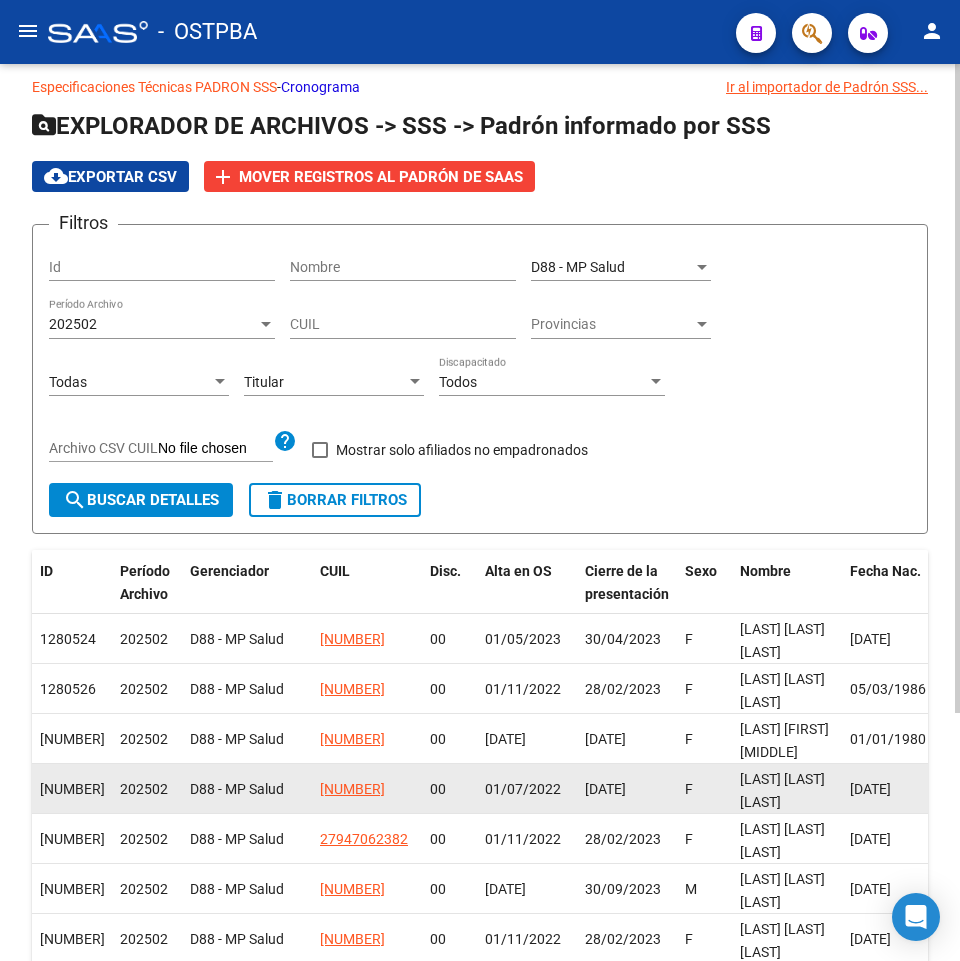 scroll, scrollTop: 0, scrollLeft: 0, axis: both 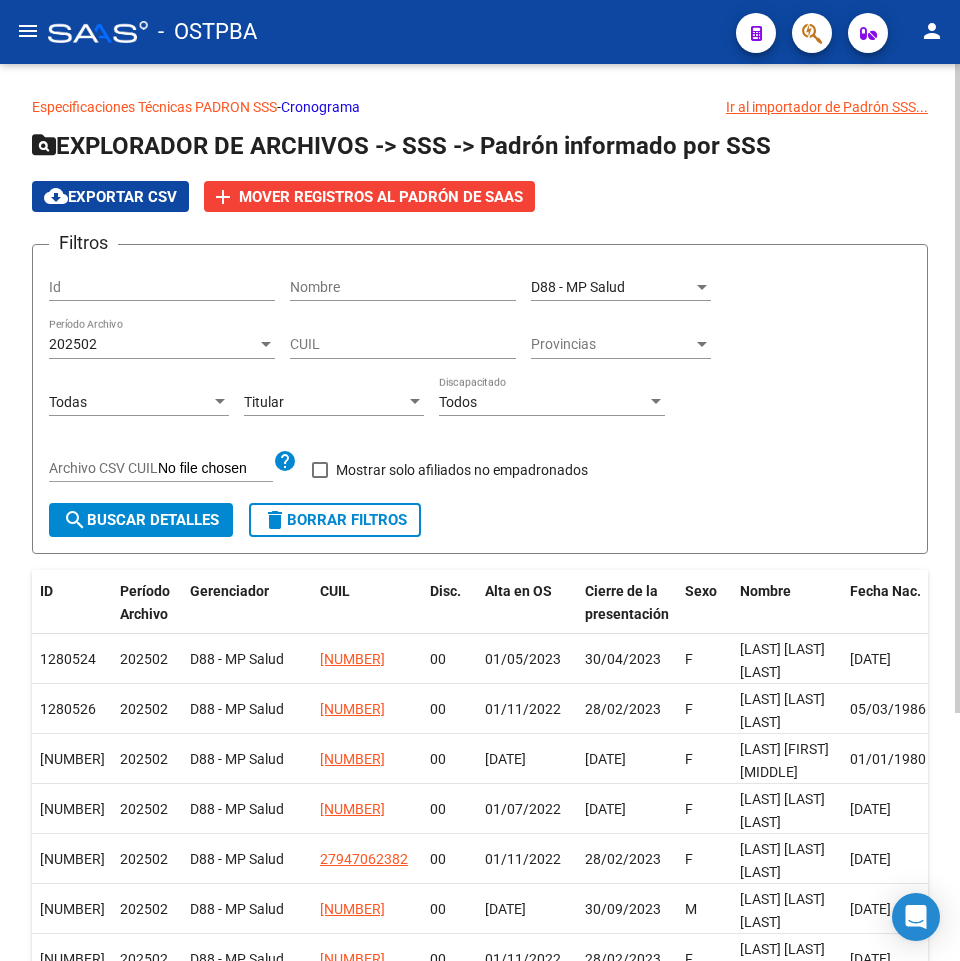 click on "Titular" at bounding box center (325, 402) 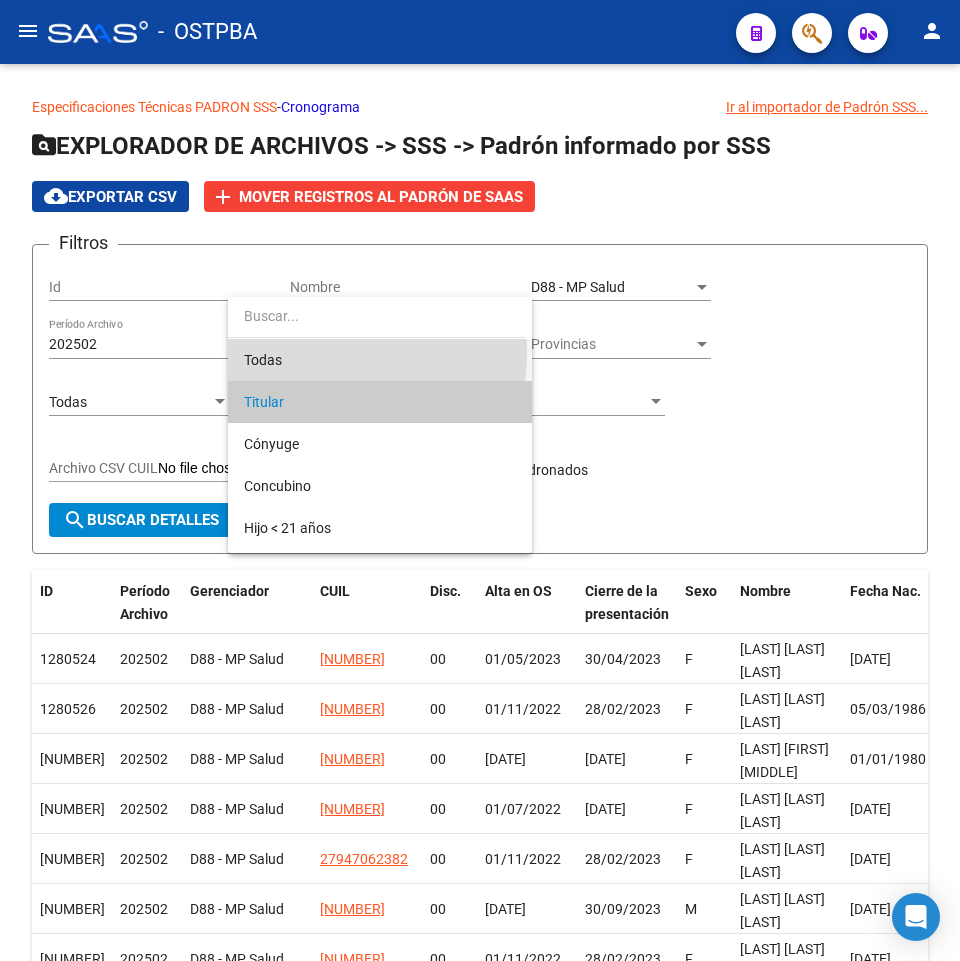 click on "Todas" at bounding box center [380, 360] 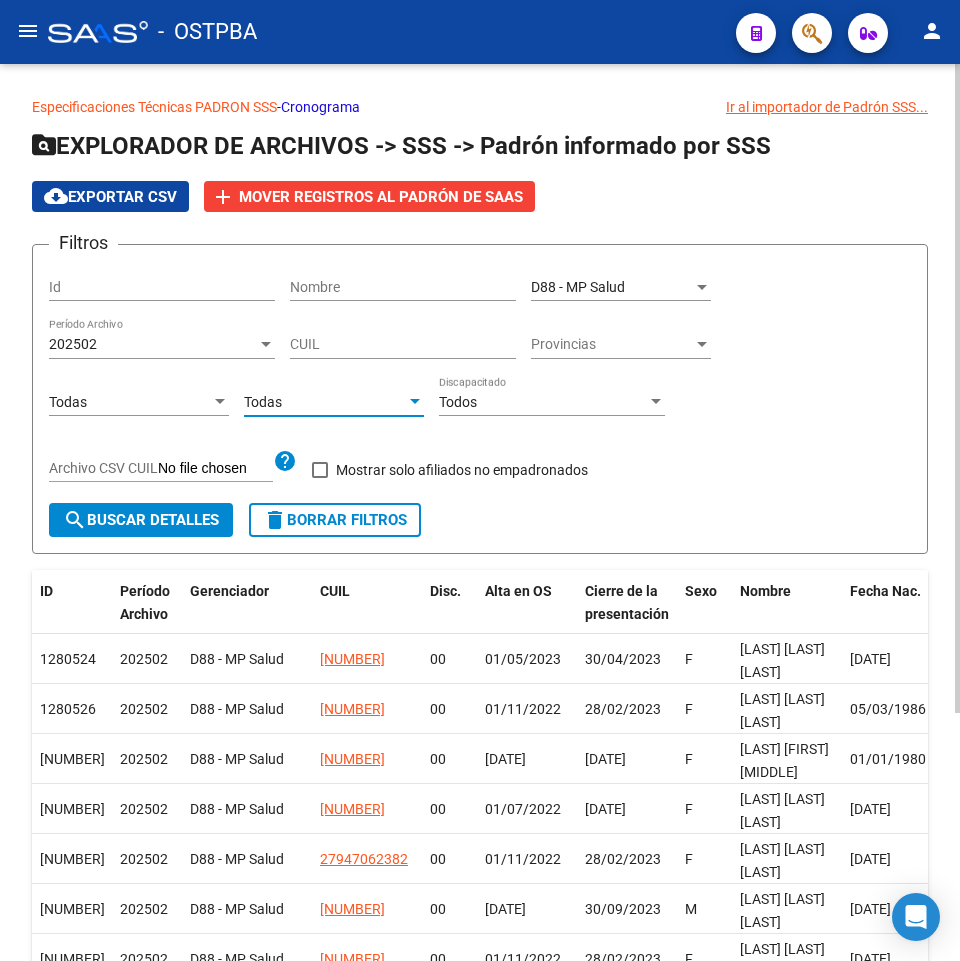 click on "search  Buscar Detalles" 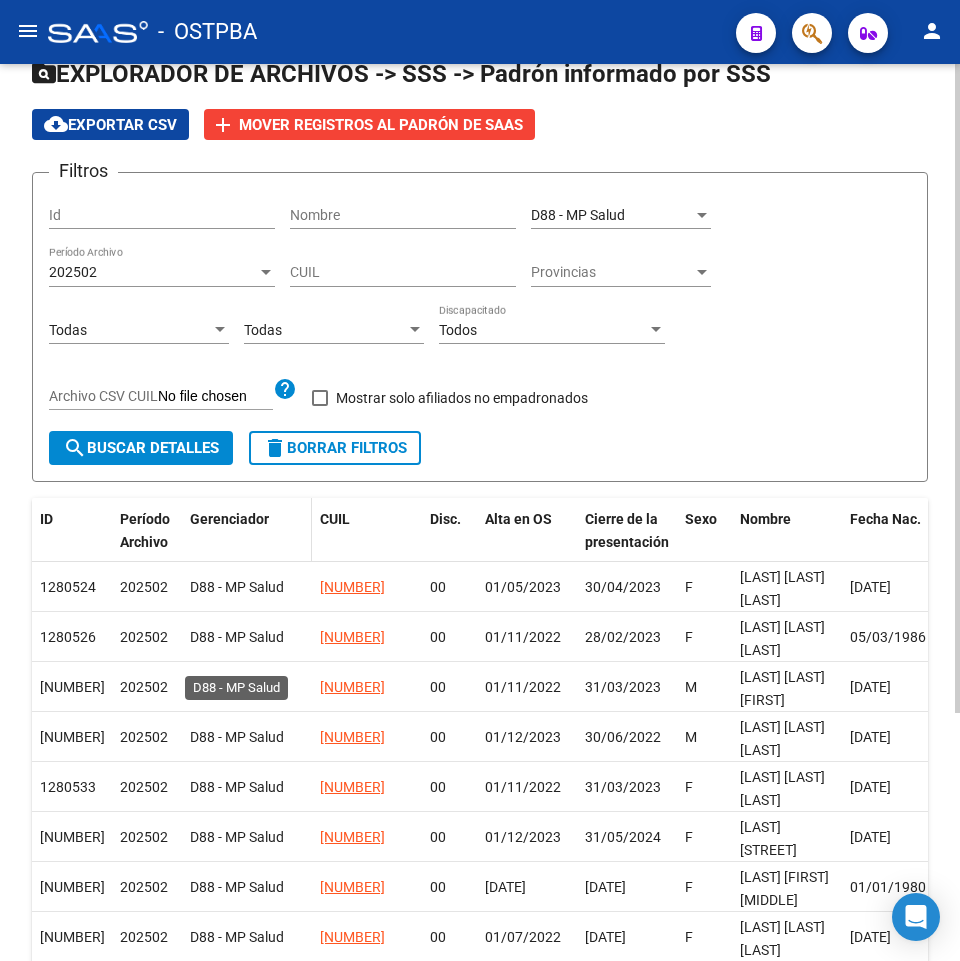 scroll, scrollTop: 0, scrollLeft: 0, axis: both 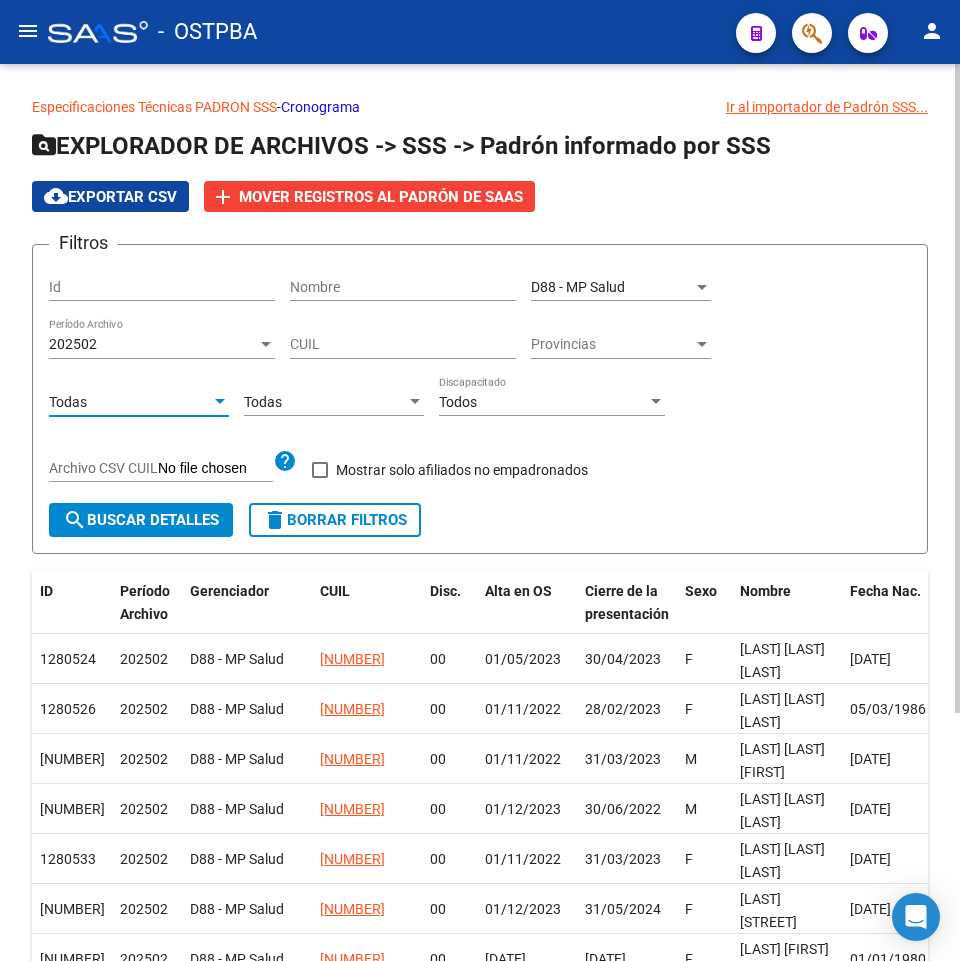 click on "Todas" at bounding box center (130, 402) 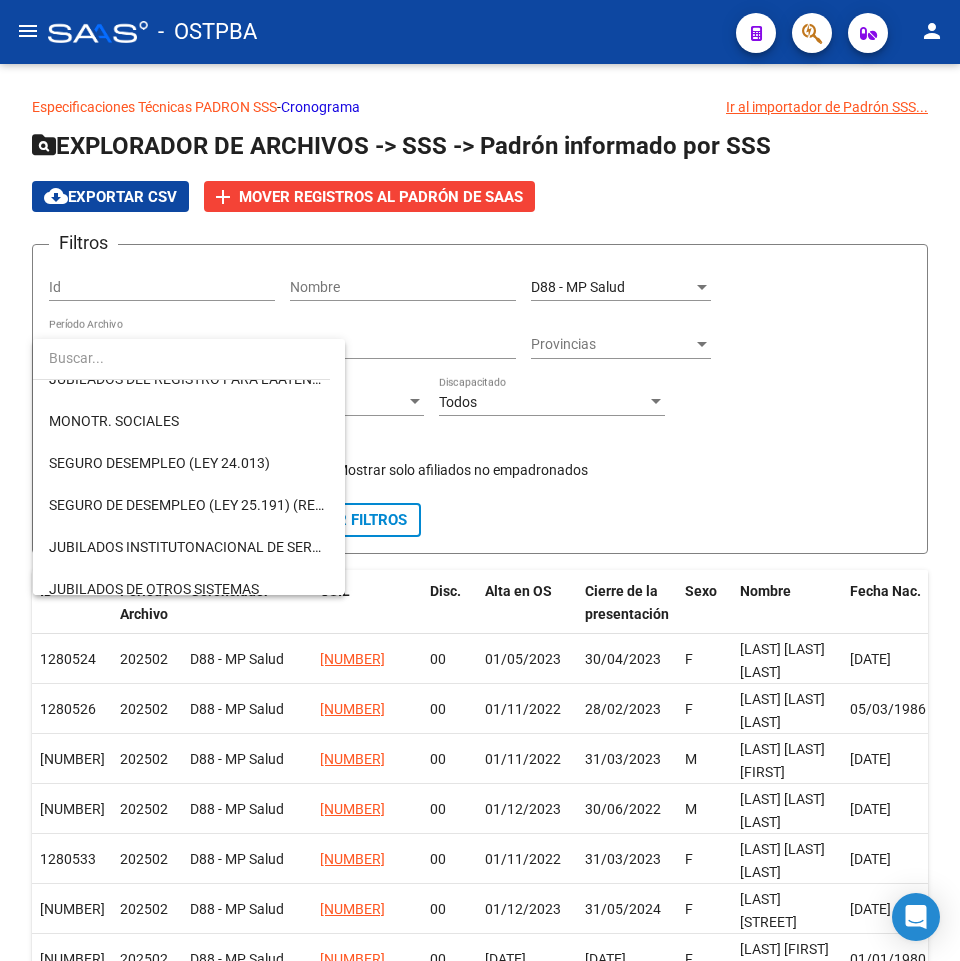 scroll, scrollTop: 300, scrollLeft: 0, axis: vertical 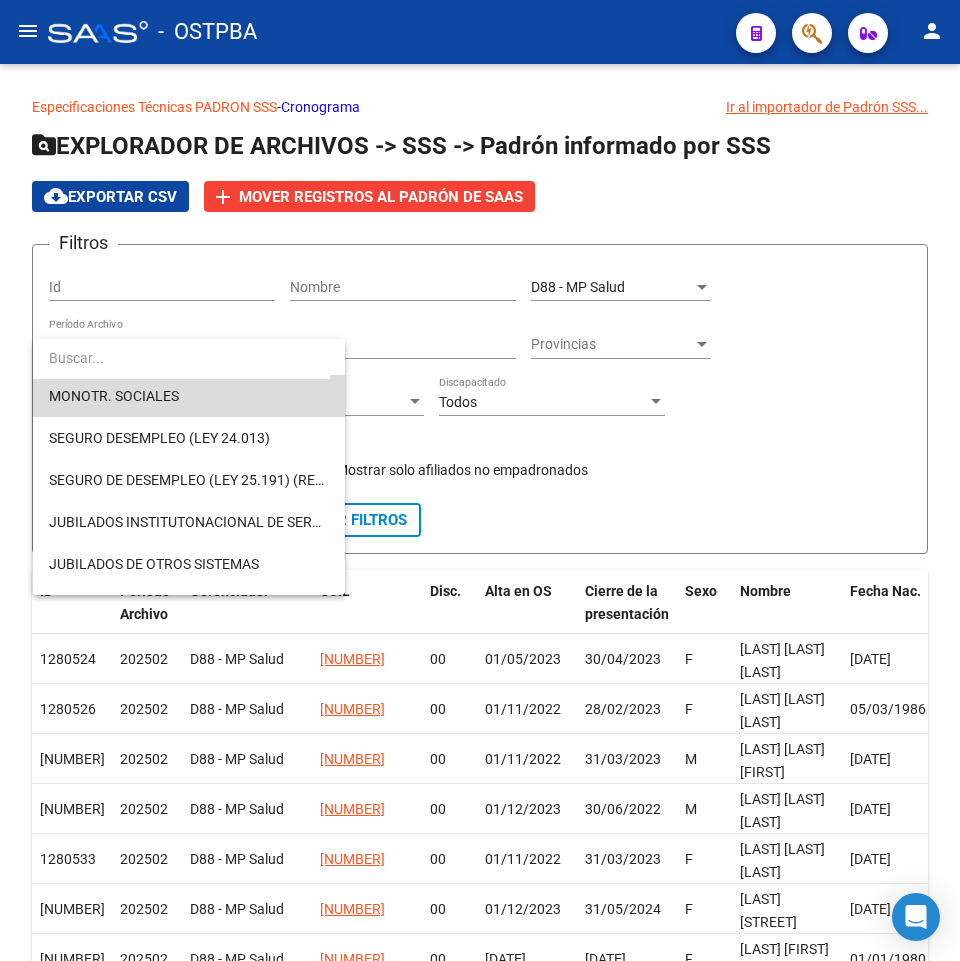 click on "MONOTR. SOCIALES" at bounding box center [189, 396] 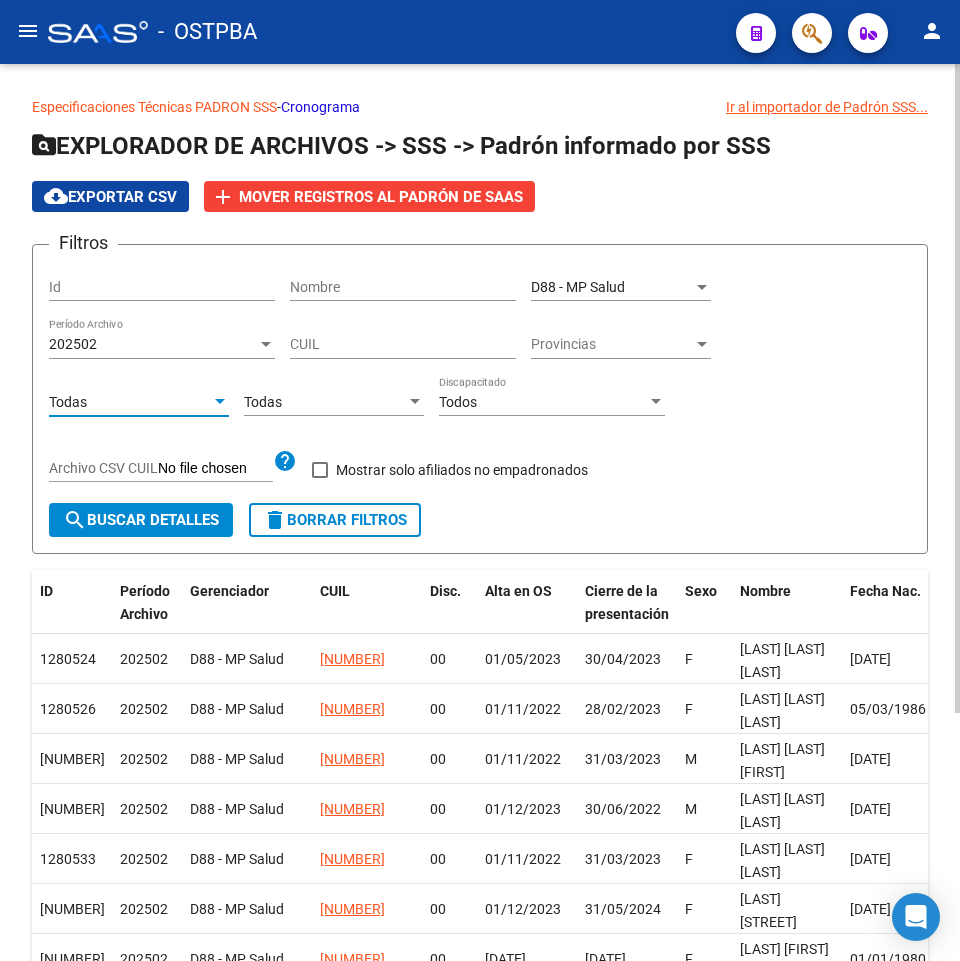 scroll, scrollTop: 294, scrollLeft: 0, axis: vertical 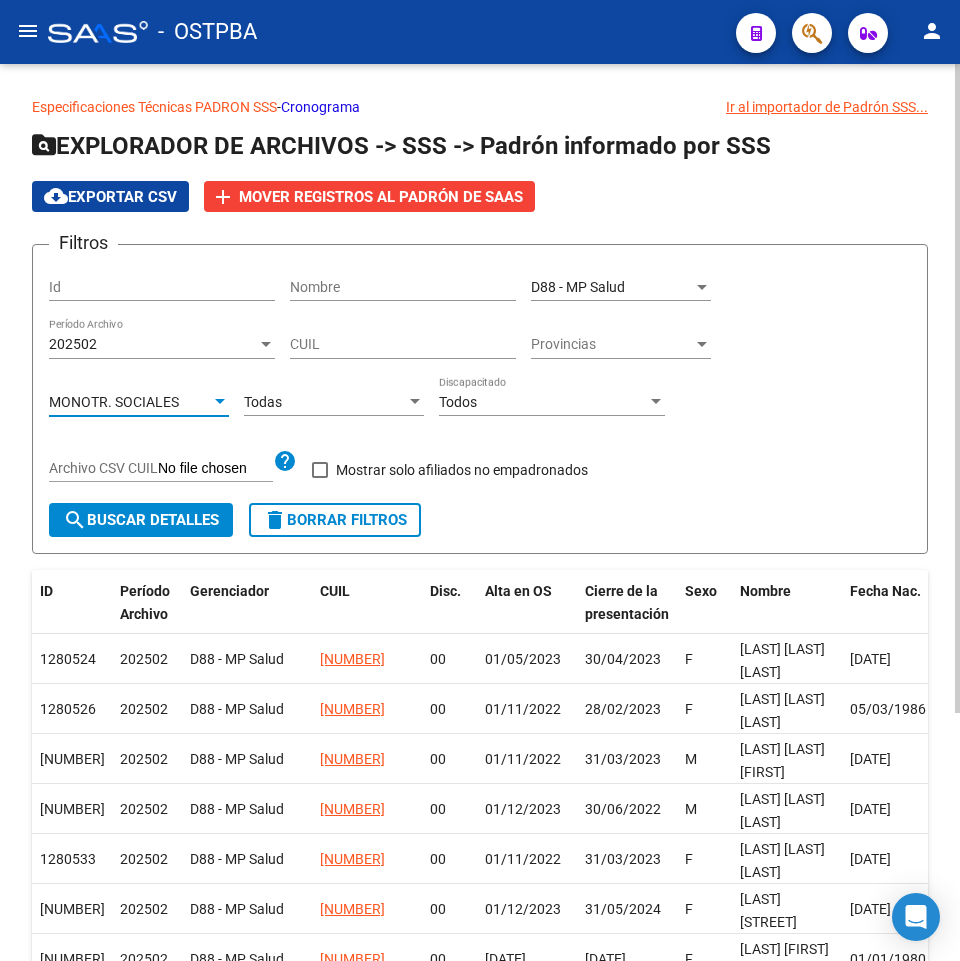 click on "CUIL" 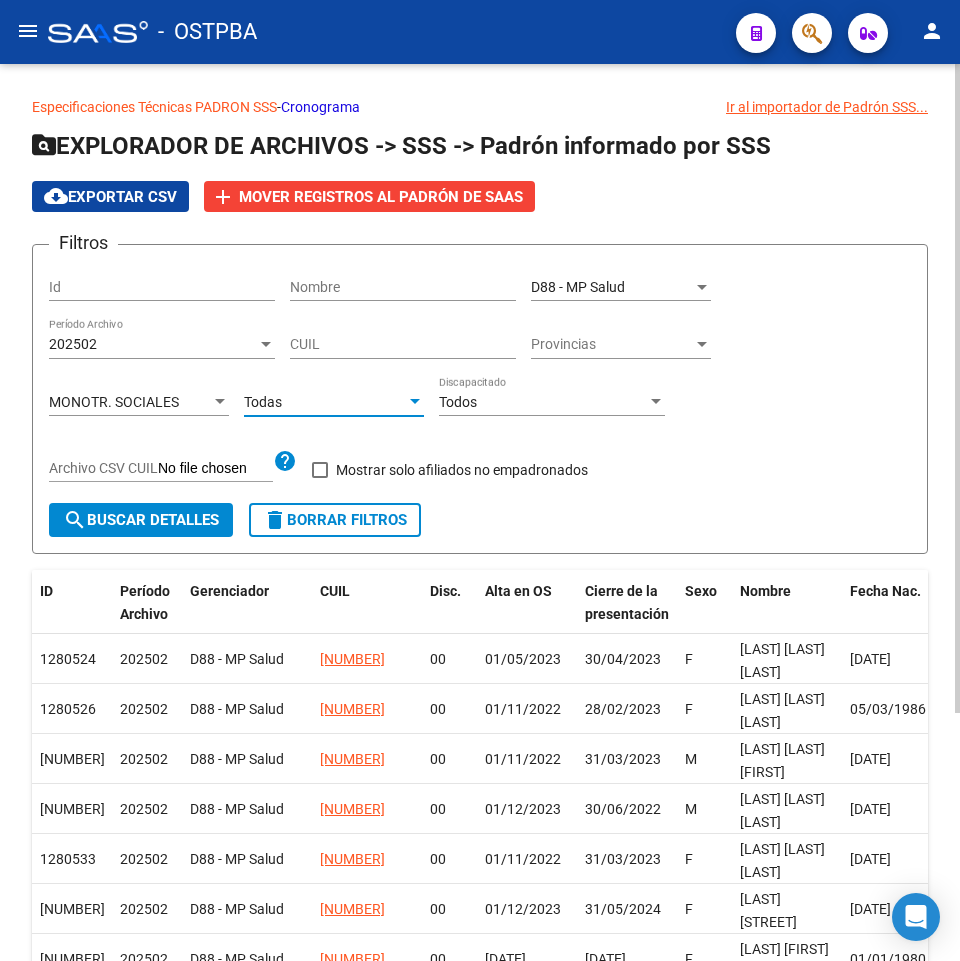 click on "Todas" at bounding box center [325, 402] 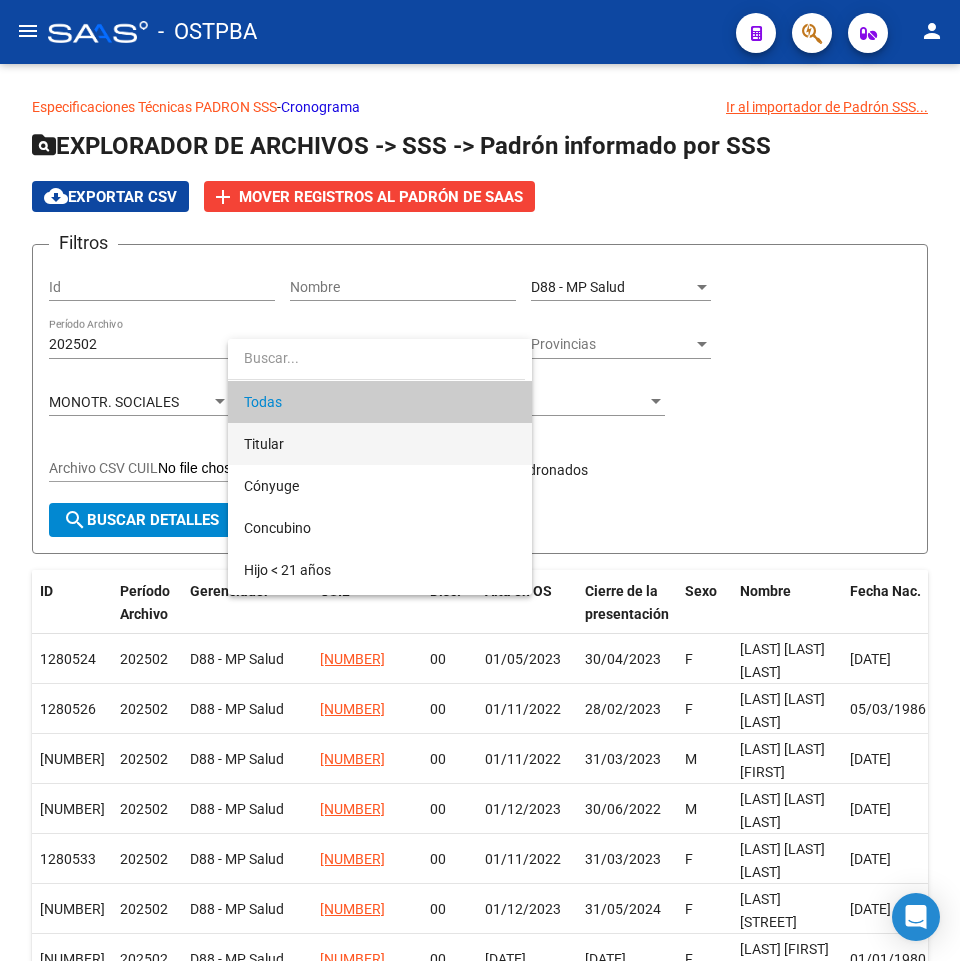 click on "Titular" at bounding box center (380, 444) 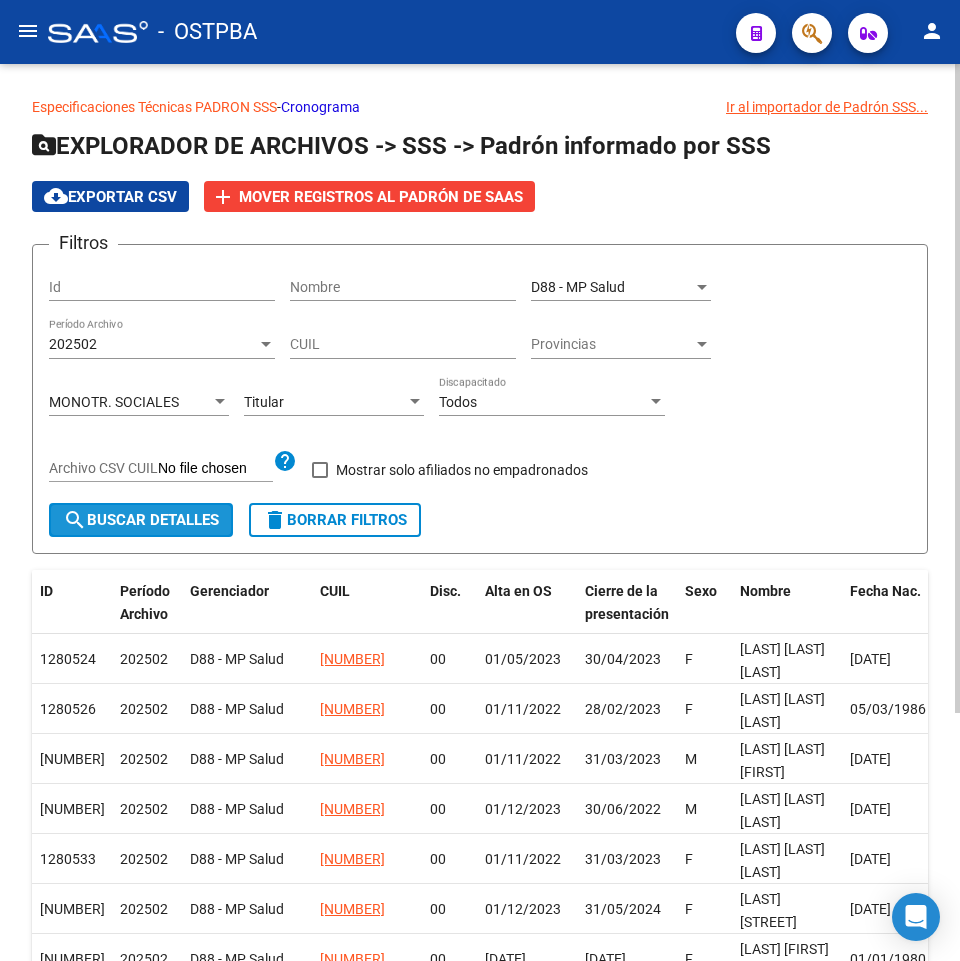 click on "search  Buscar Detalles" 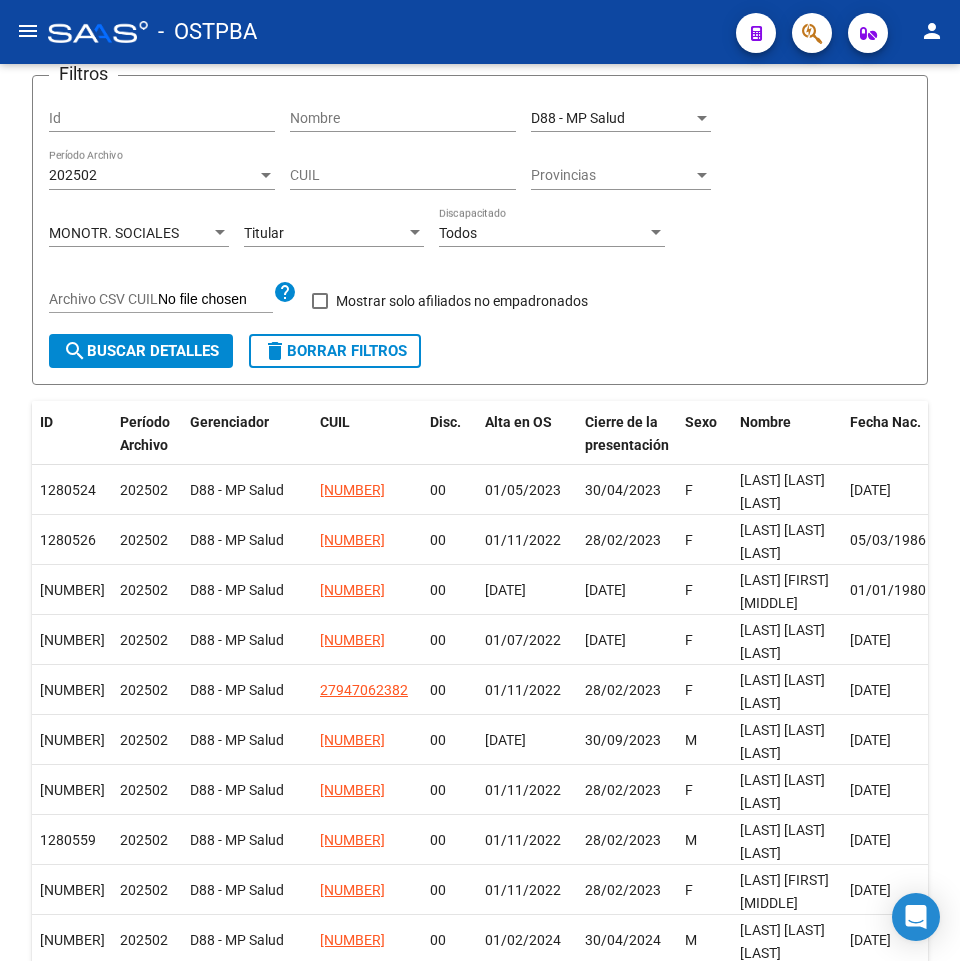 scroll, scrollTop: 143, scrollLeft: 0, axis: vertical 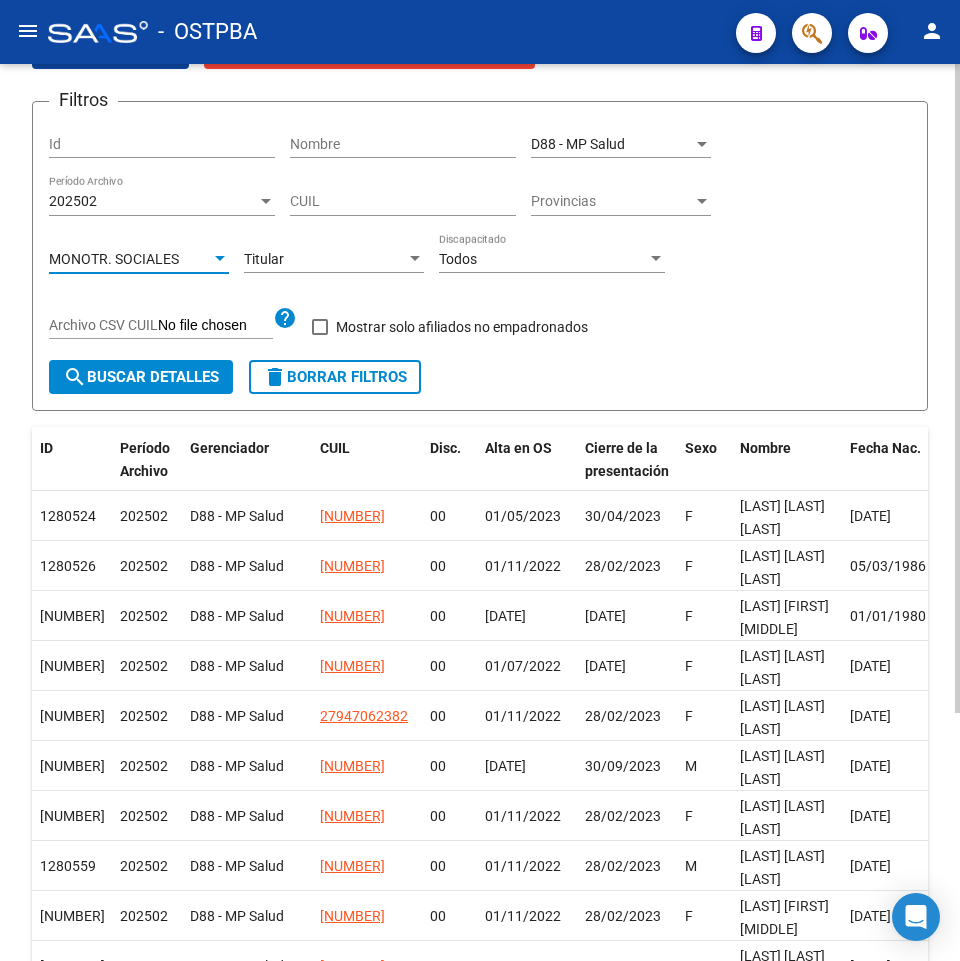 click on "MONOTR. SOCIALES" at bounding box center (114, 259) 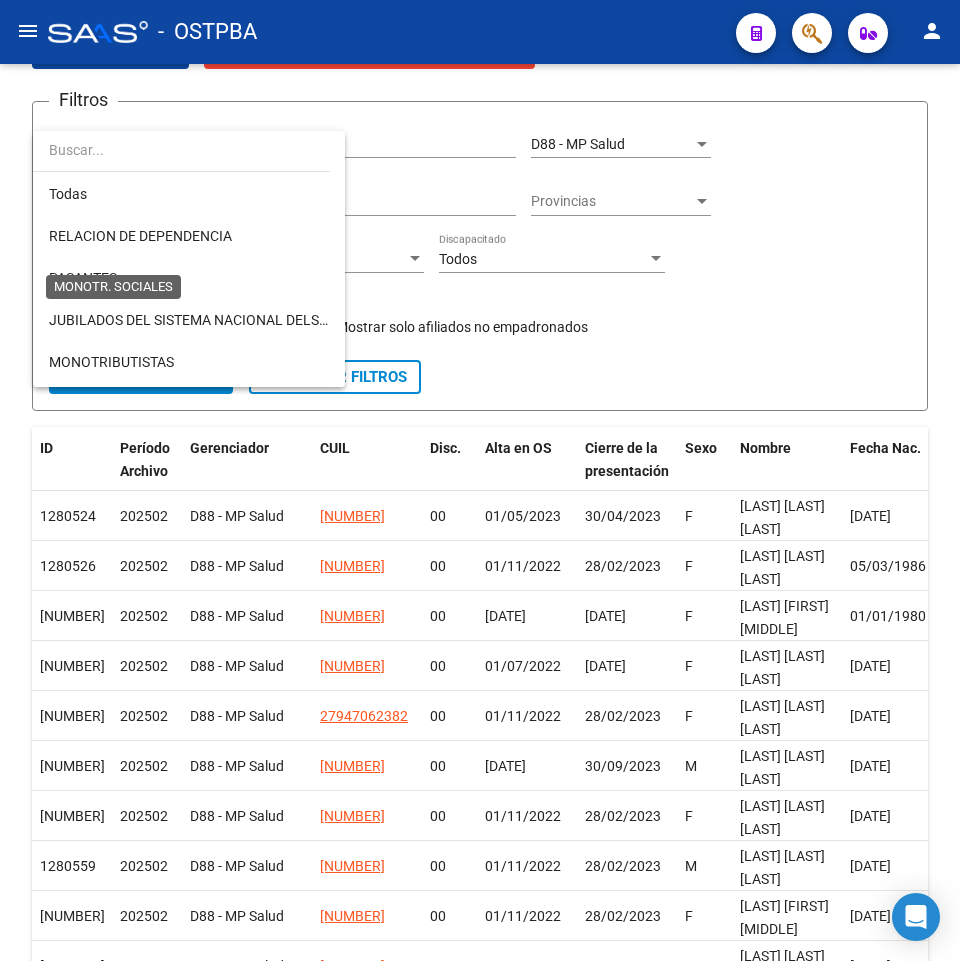 scroll, scrollTop: 229, scrollLeft: 0, axis: vertical 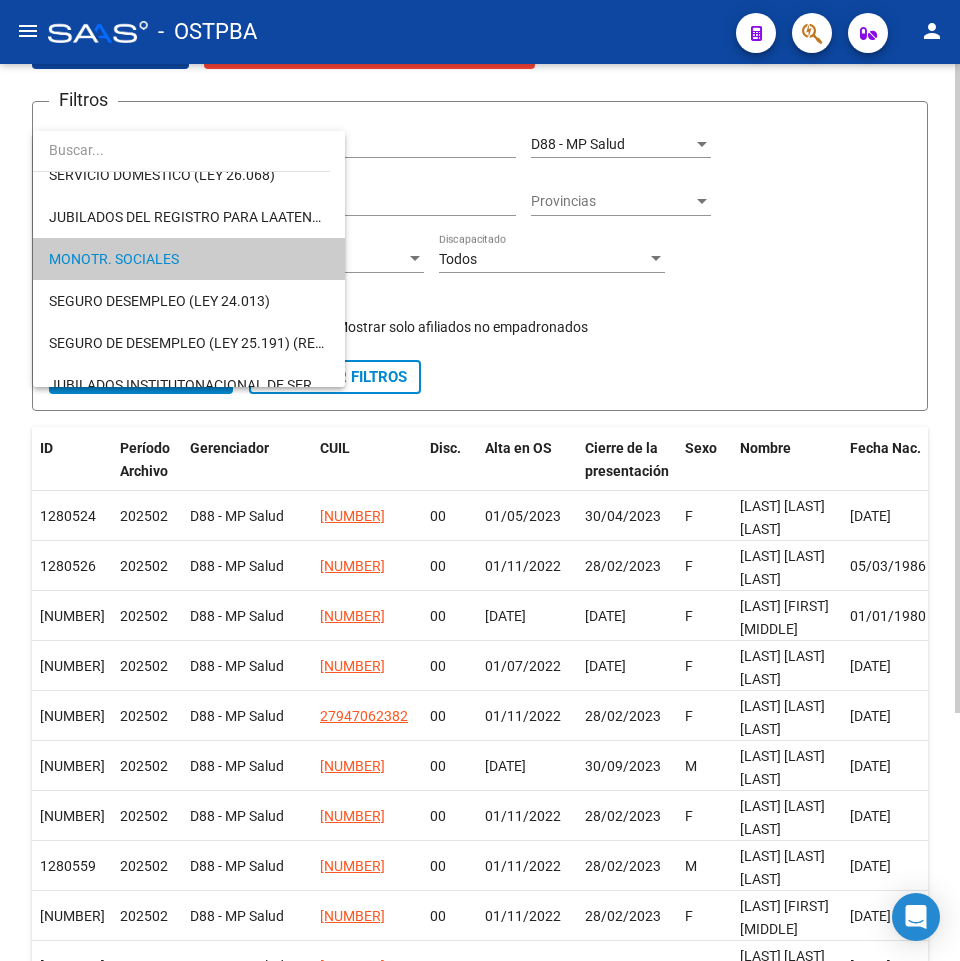 click at bounding box center (480, 480) 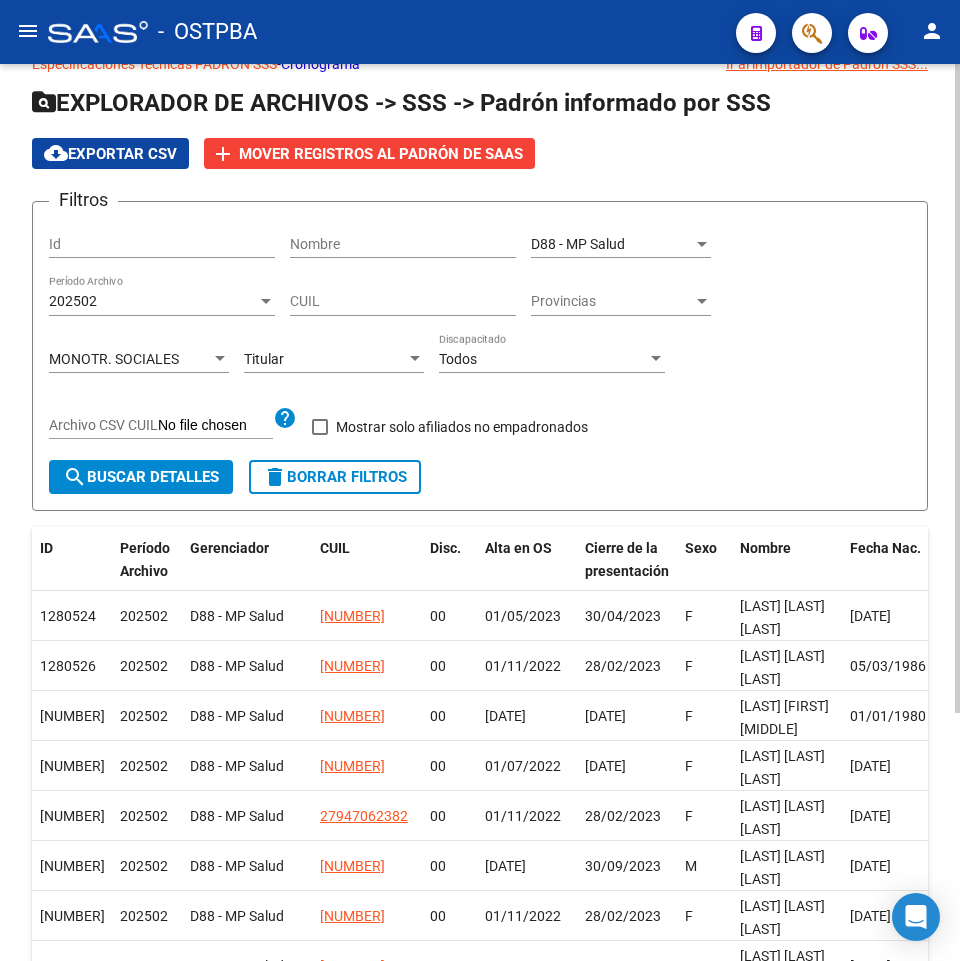 scroll, scrollTop: 0, scrollLeft: 0, axis: both 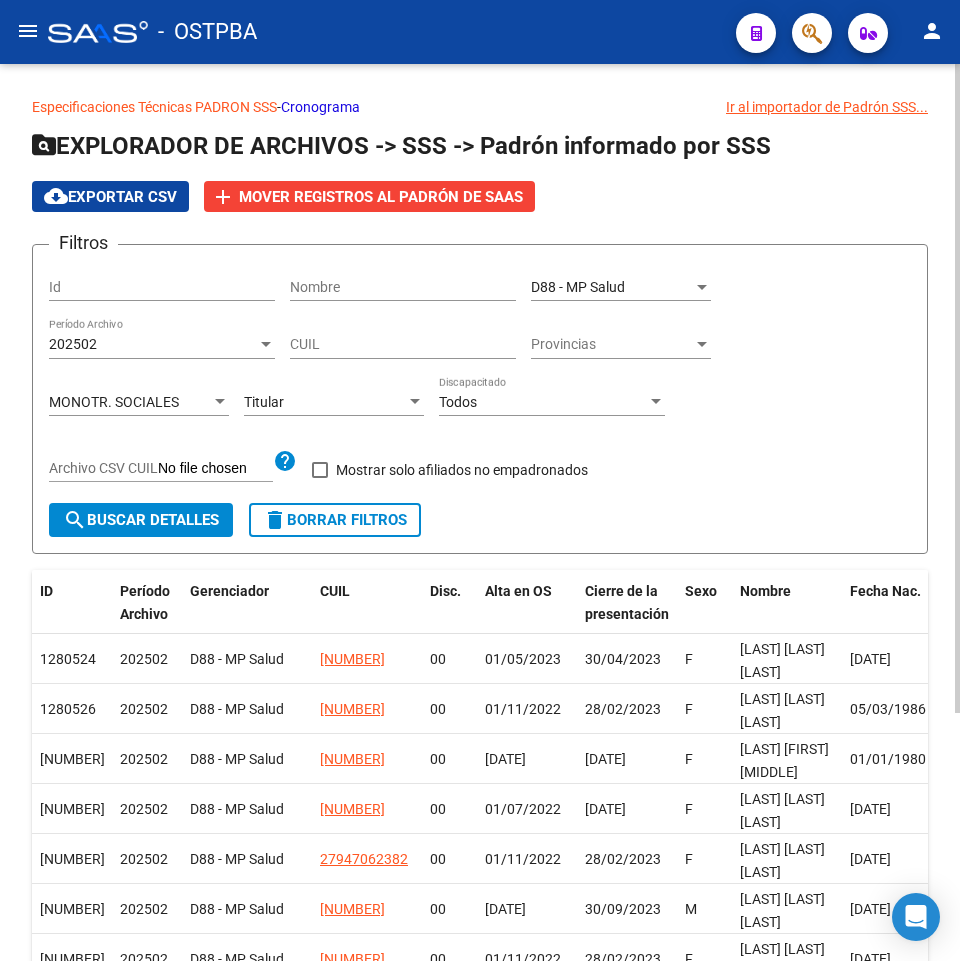 click on "MONOTR. SOCIALES" at bounding box center [114, 402] 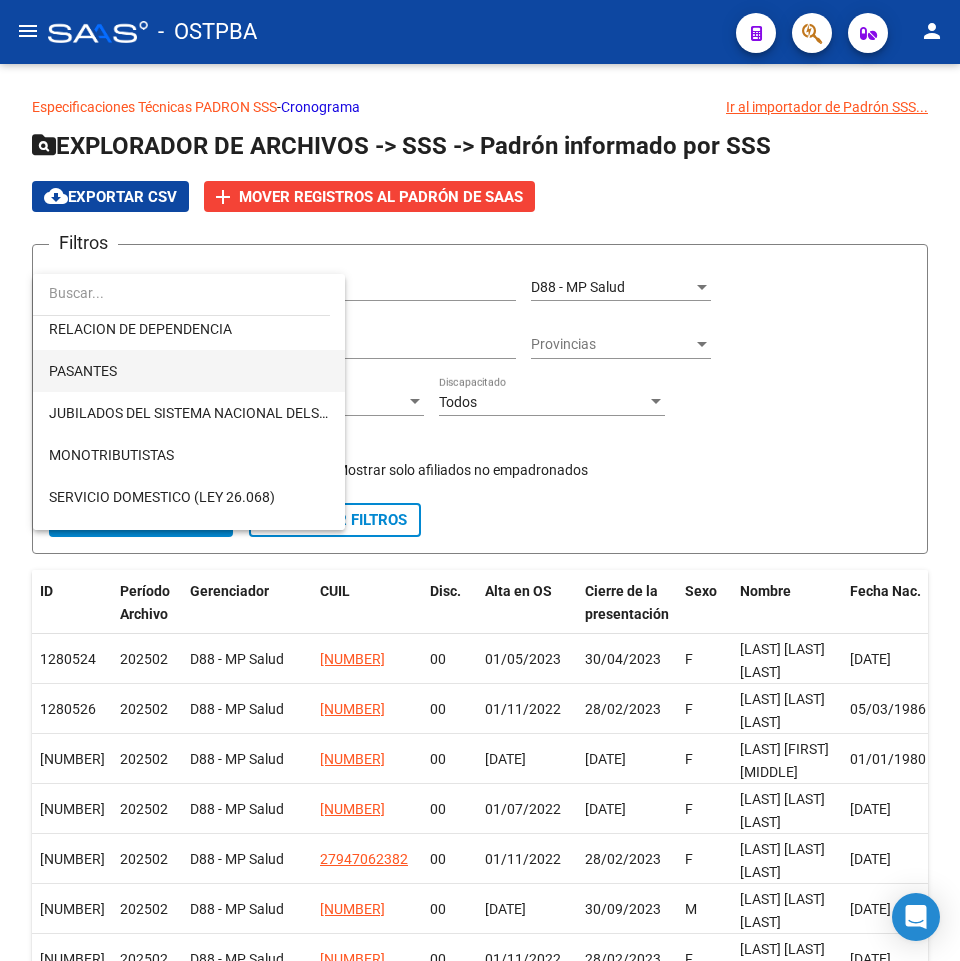scroll, scrollTop: 0, scrollLeft: 0, axis: both 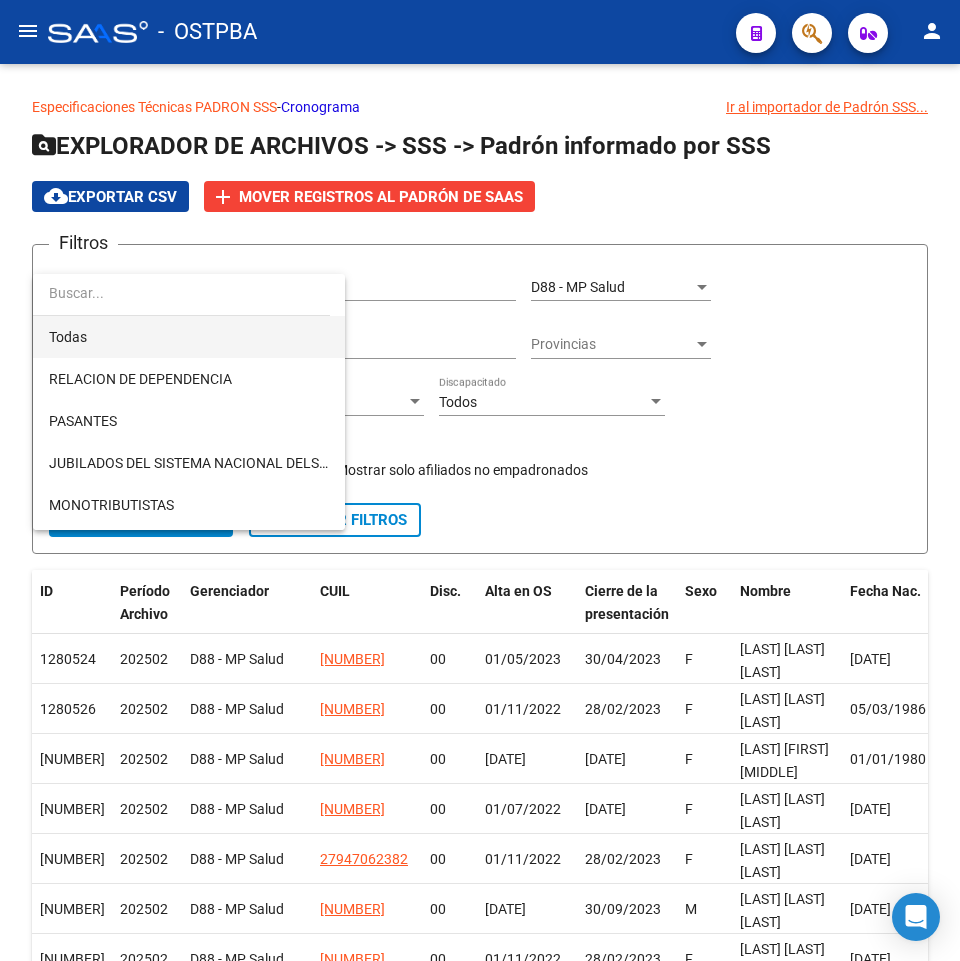 click on "Todas" at bounding box center [189, 337] 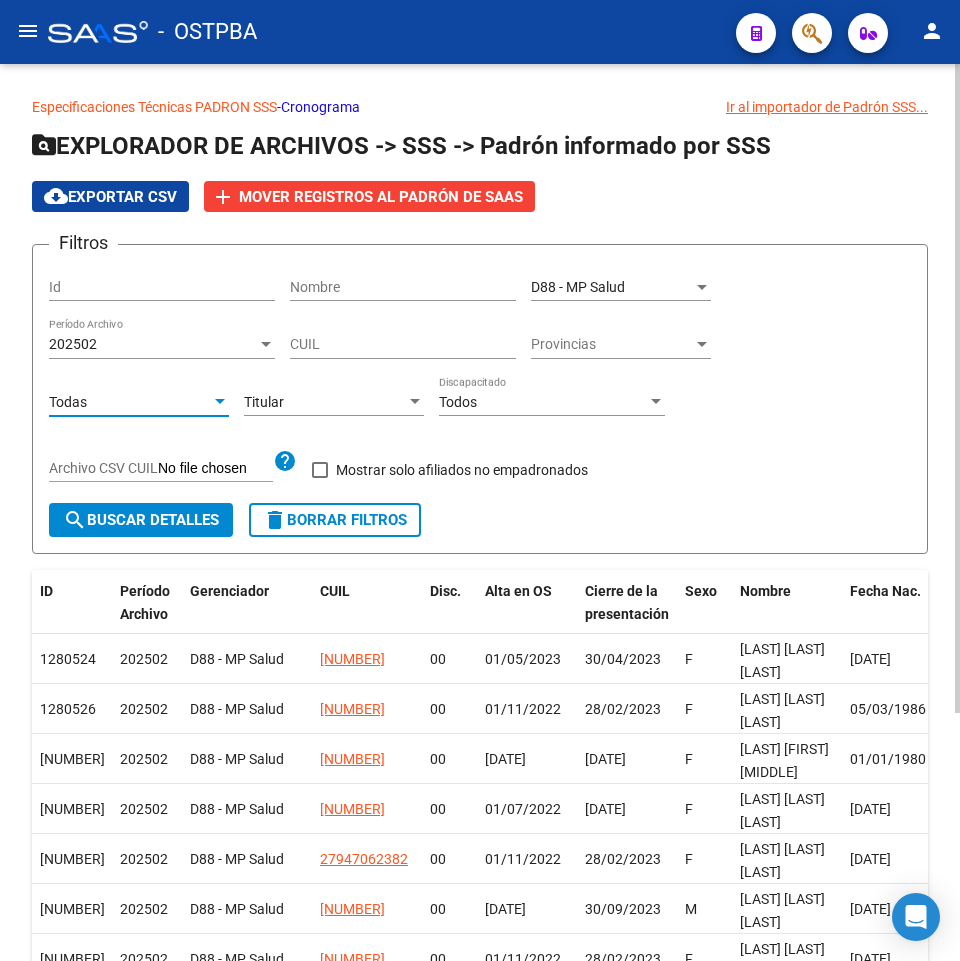 click on "D88 - MP Salud" at bounding box center (578, 287) 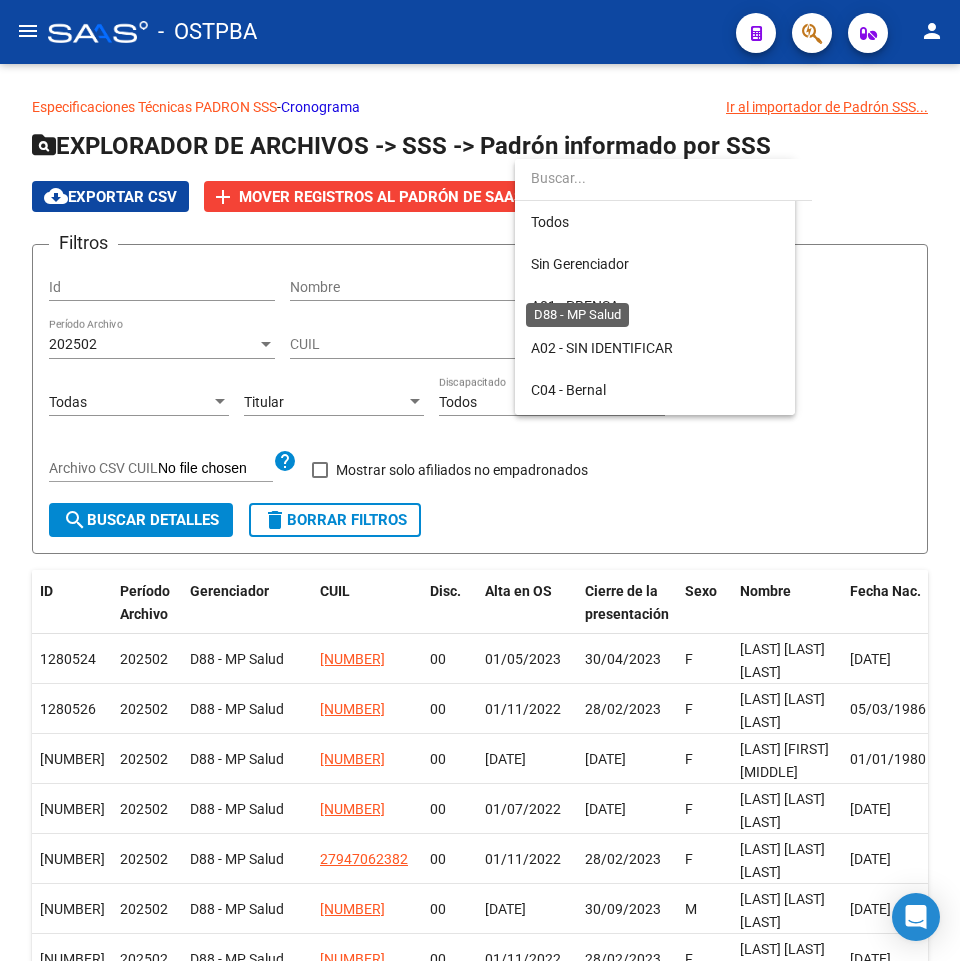 scroll, scrollTop: 187, scrollLeft: 0, axis: vertical 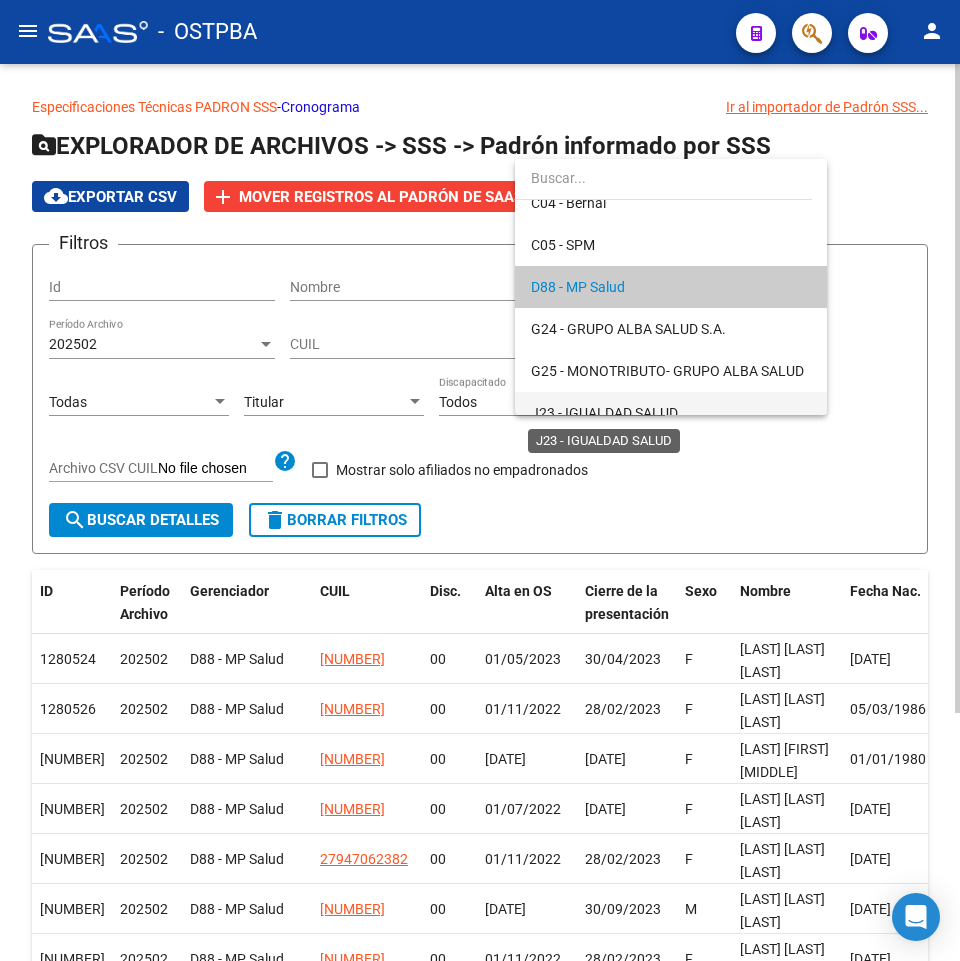 click on "J23 - IGUALDAD SALUD" at bounding box center (604, 413) 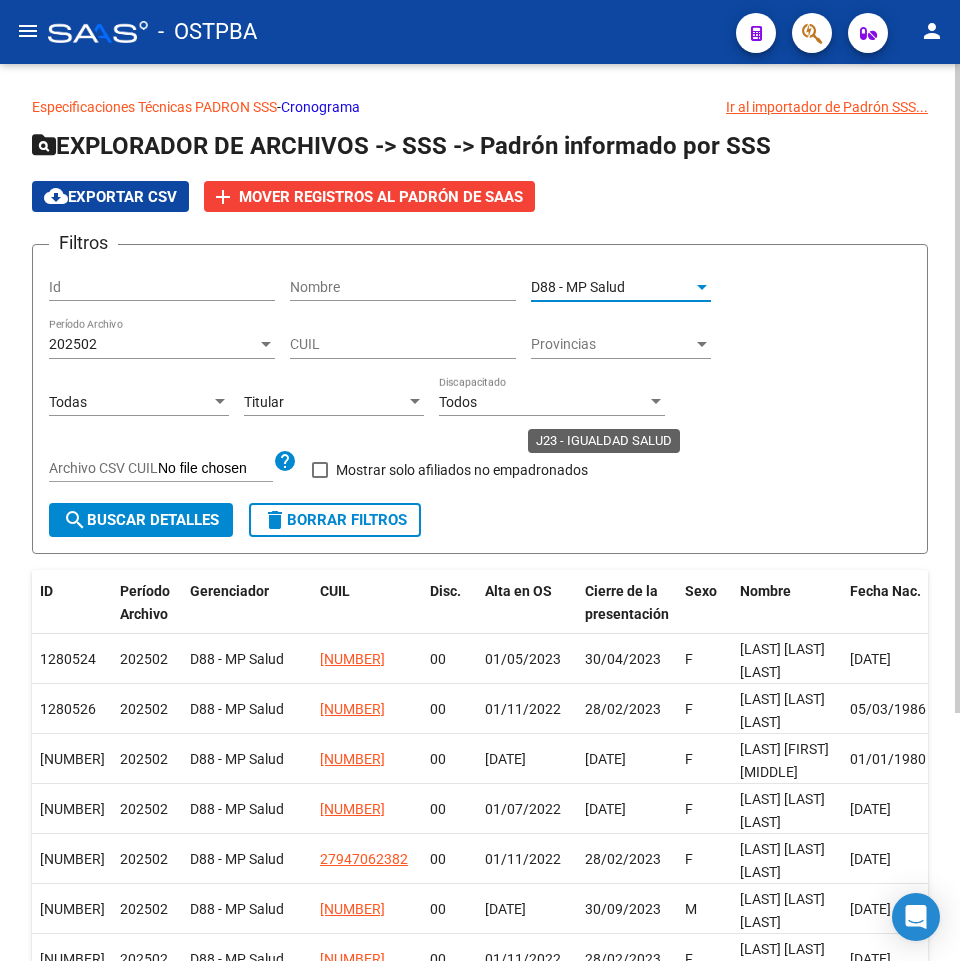scroll, scrollTop: 206, scrollLeft: 0, axis: vertical 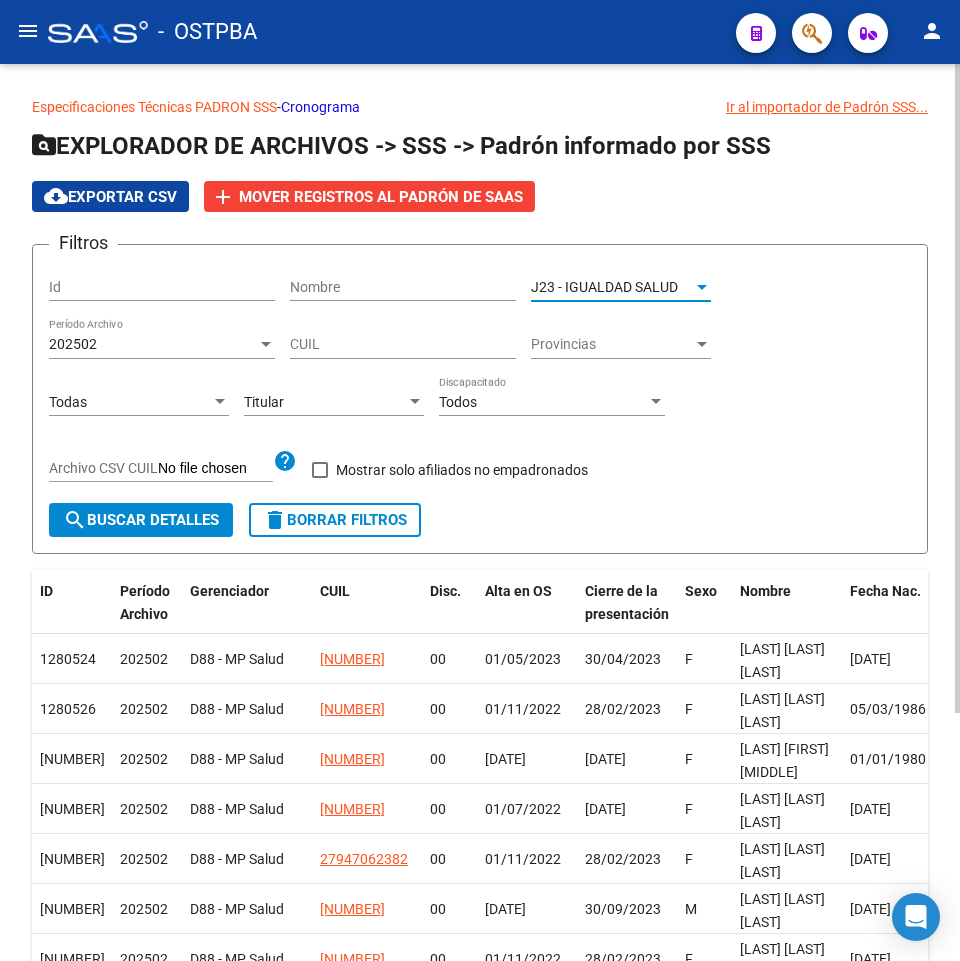 click on "search  Buscar Detalles" 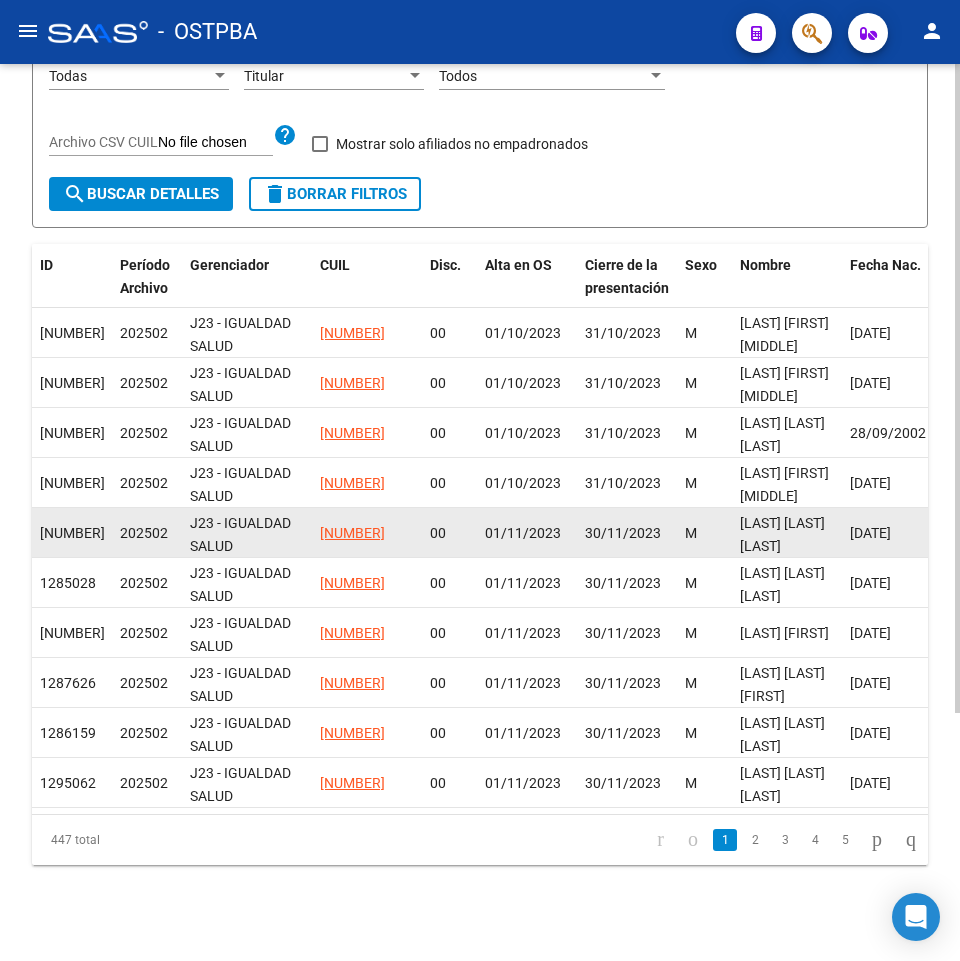 scroll, scrollTop: 343, scrollLeft: 0, axis: vertical 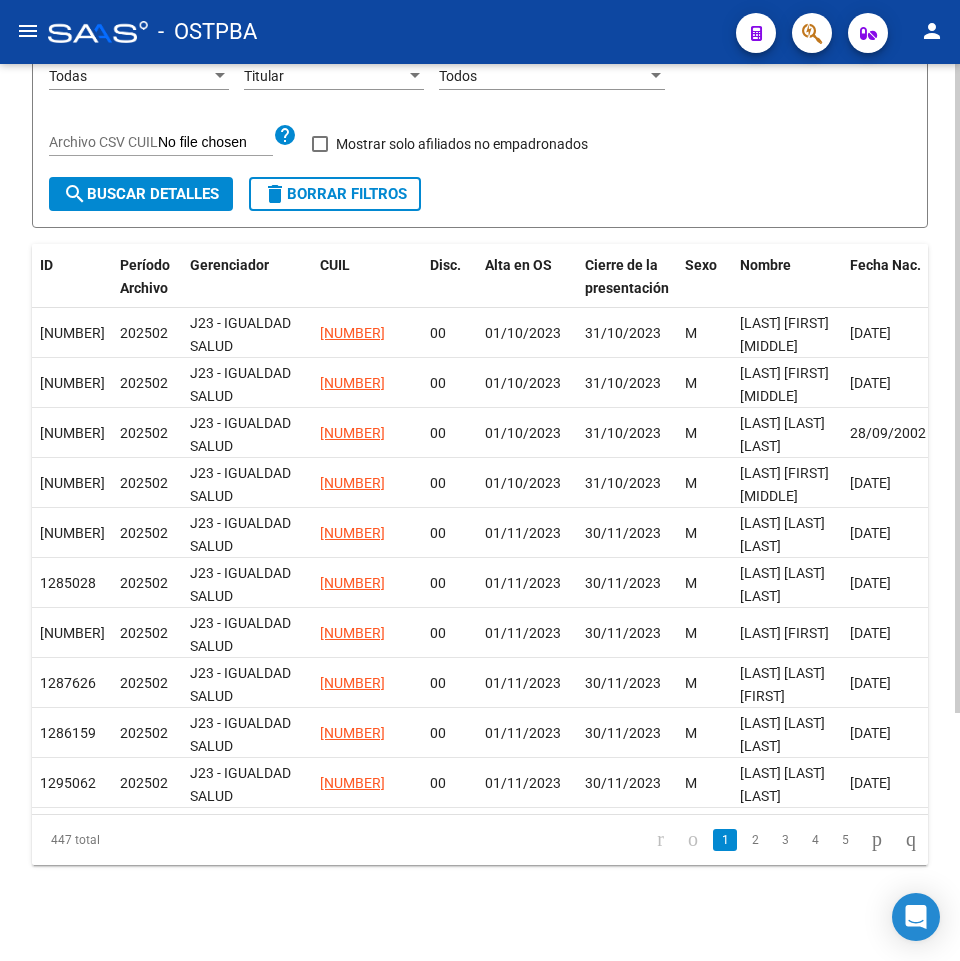 click on "447 total" 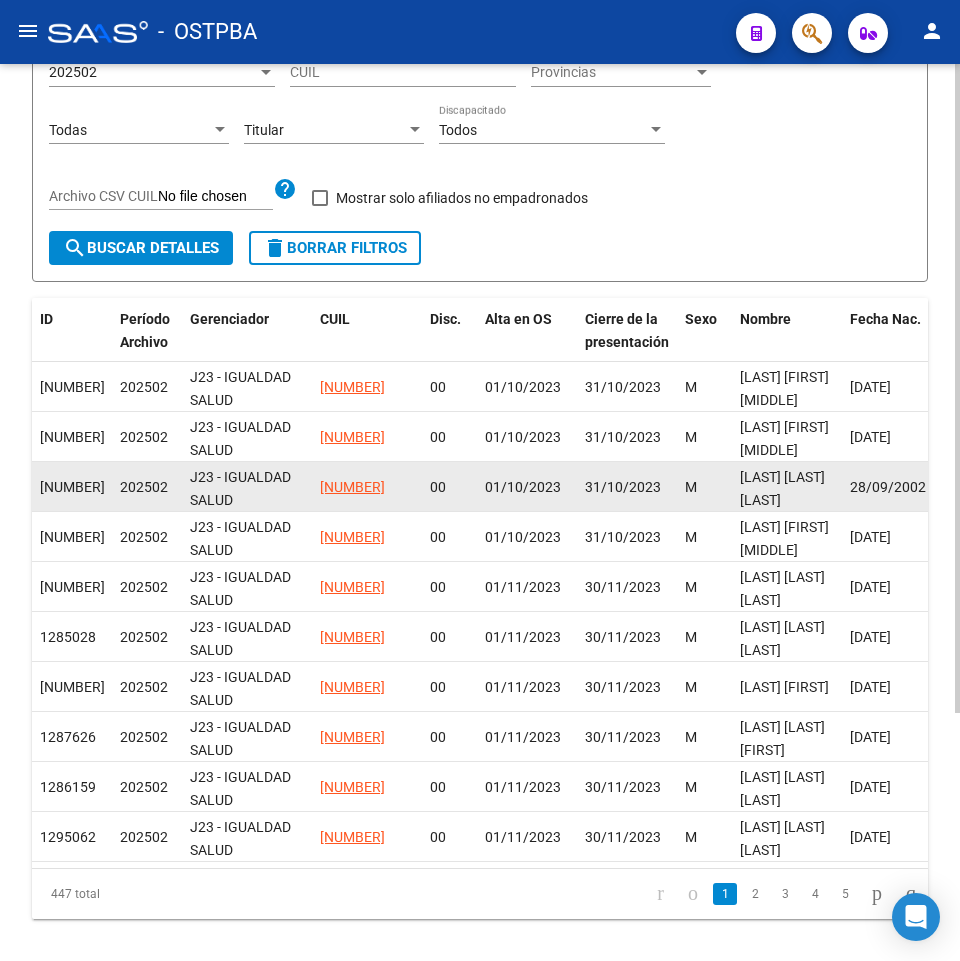 scroll, scrollTop: 0, scrollLeft: 0, axis: both 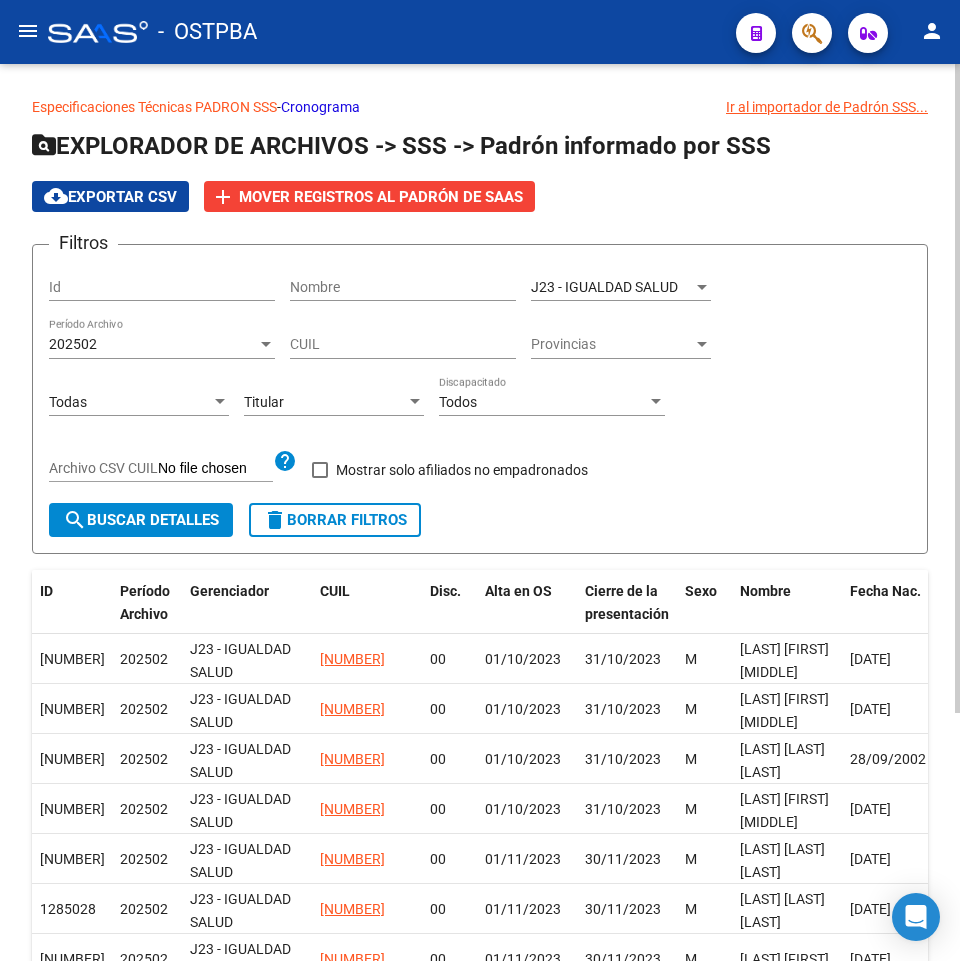 click on "J23 - IGUALDAD SALUD" at bounding box center [604, 287] 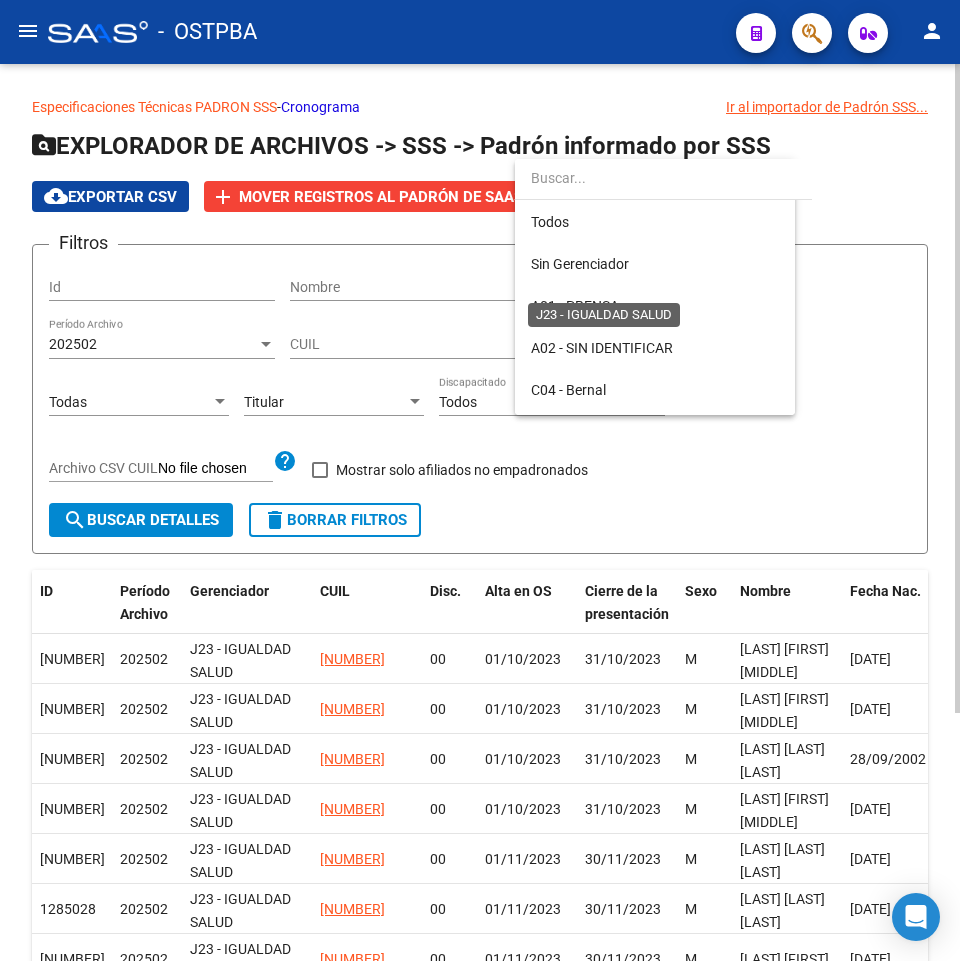 scroll, scrollTop: 313, scrollLeft: 0, axis: vertical 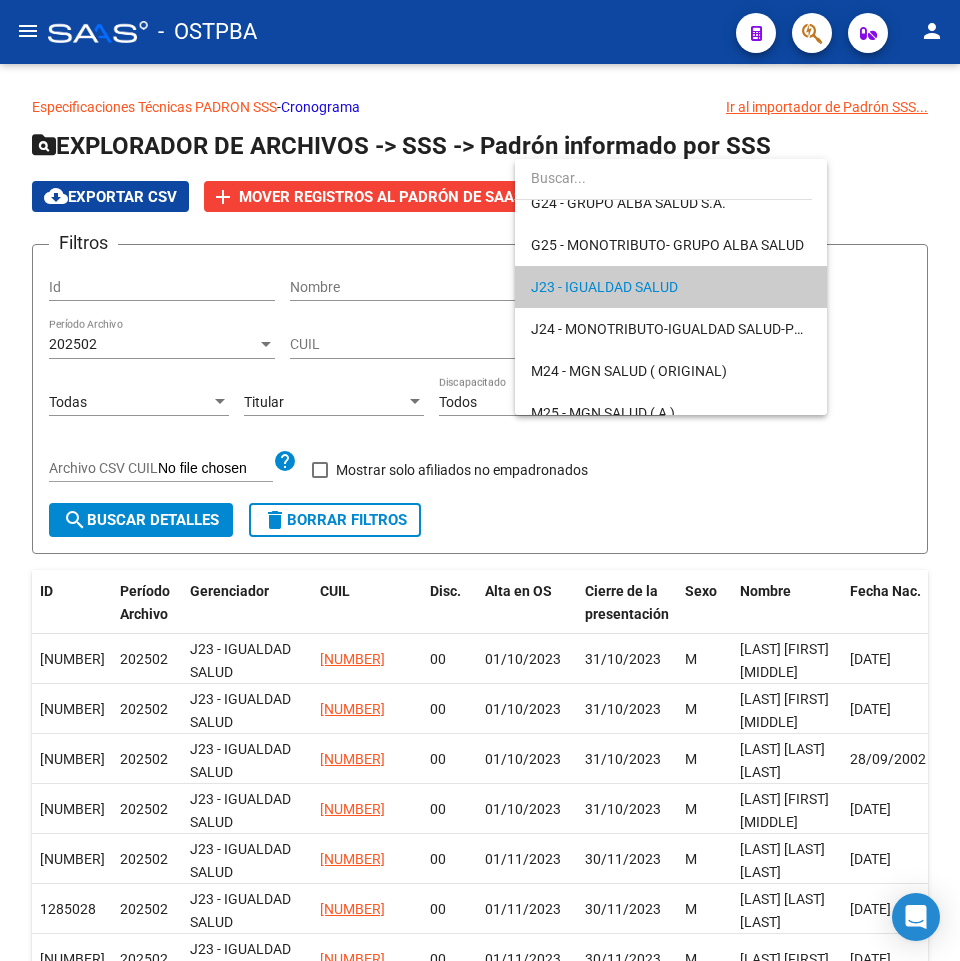 click on "J23 - IGUALDAD SALUD" at bounding box center (671, 287) 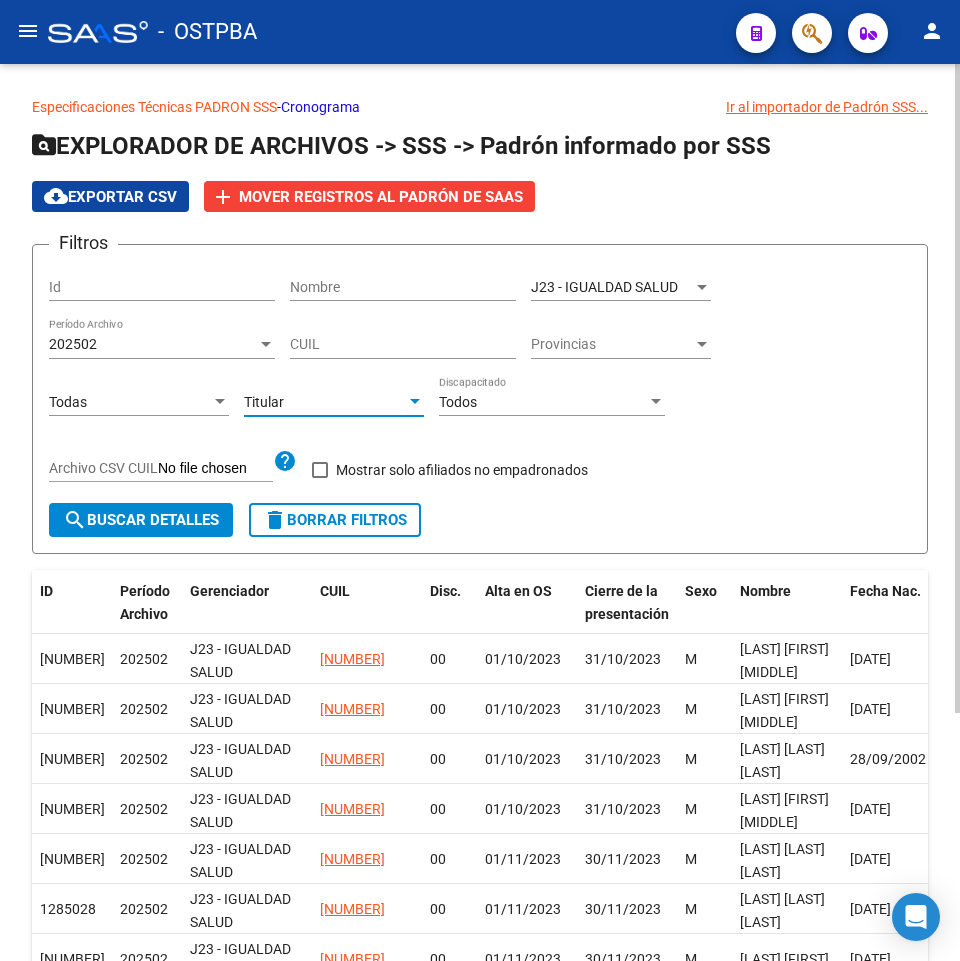 click on "Titular" at bounding box center [325, 402] 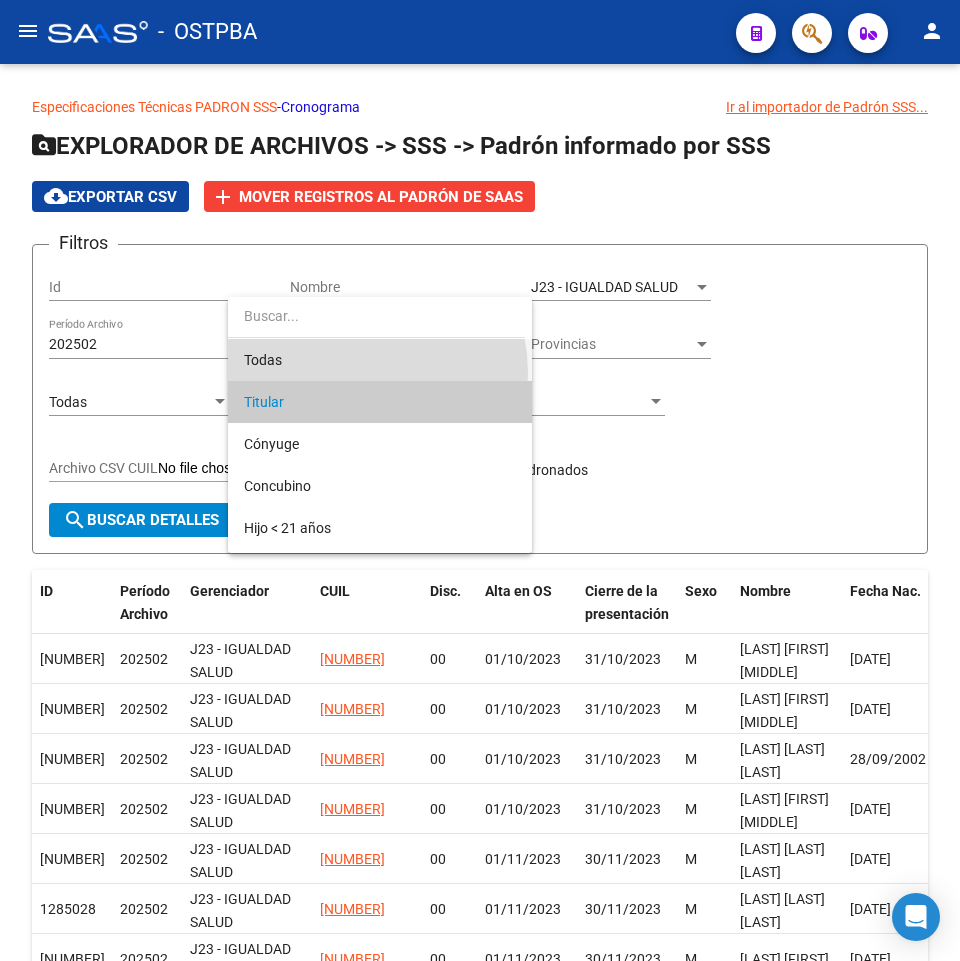 click on "Todas" at bounding box center [380, 360] 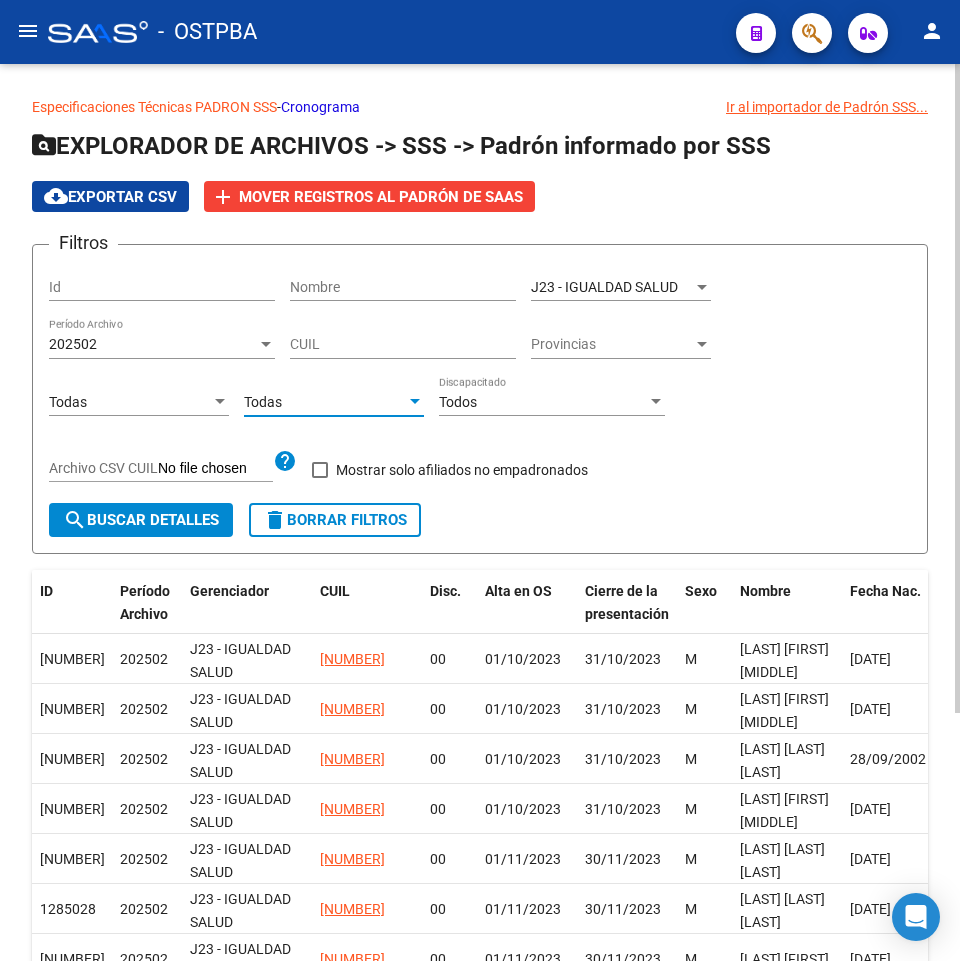 click on "Filtros Id Nombre J23 - IGUALDAD SALUD Seleccionar Gerenciador 202502 Período Archivo CUIL Provincias Provincias Todas Tipo de Beneficiario Todas Parentesco Todos Discapacitado Archivo CSV CUIL help   Mostrar solo afiliados no empadronados" 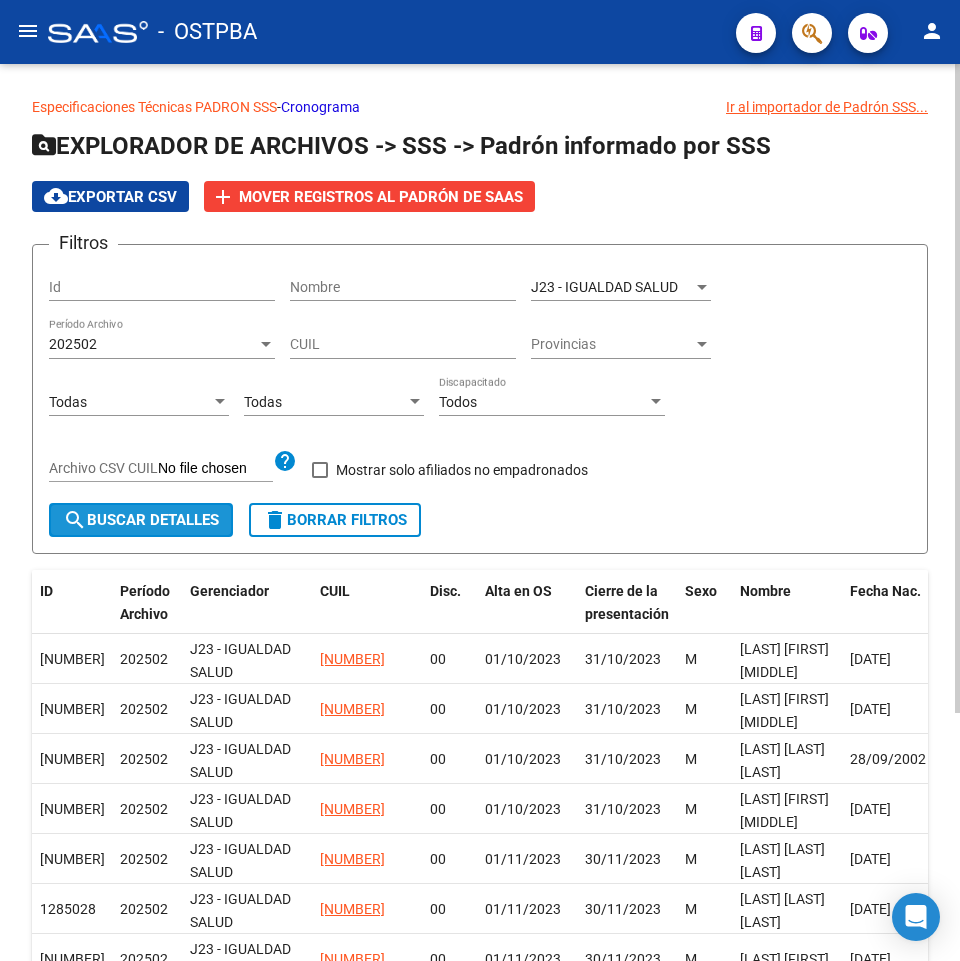 click on "search  Buscar Detalles" 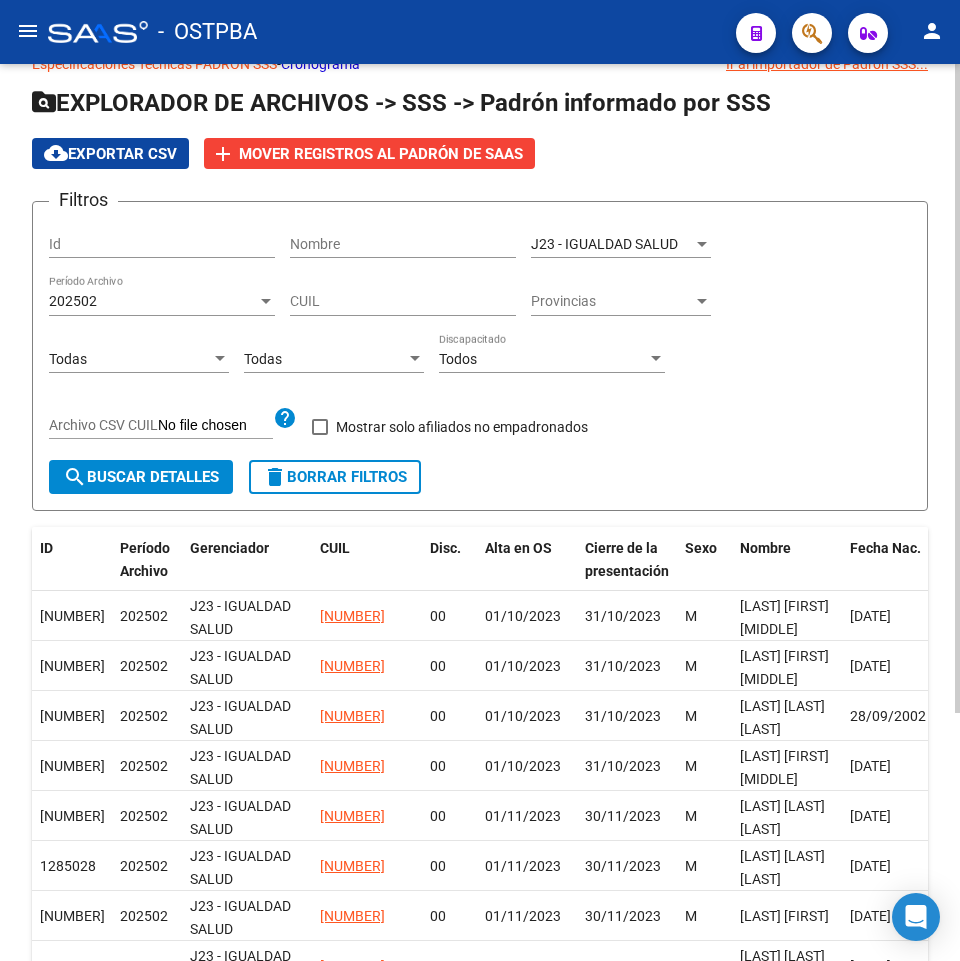 scroll, scrollTop: 0, scrollLeft: 0, axis: both 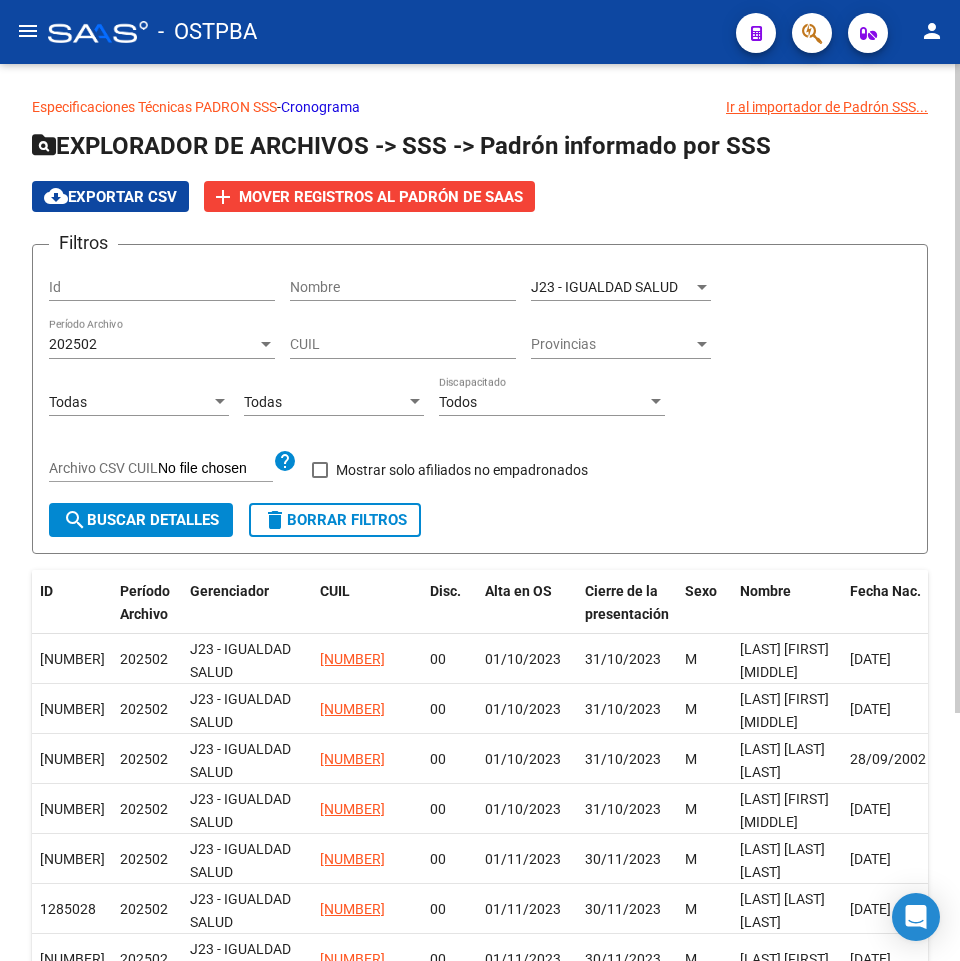 click on "J23 - IGUALDAD SALUD" at bounding box center [604, 287] 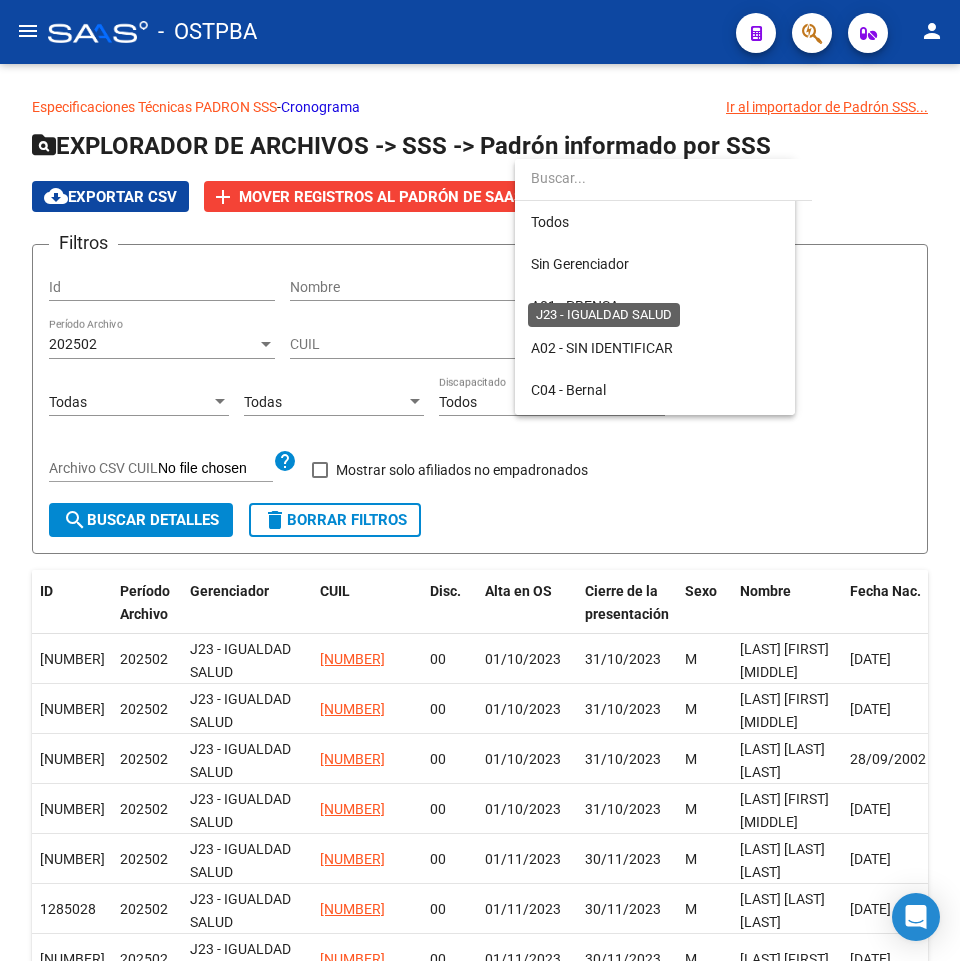 scroll, scrollTop: 313, scrollLeft: 0, axis: vertical 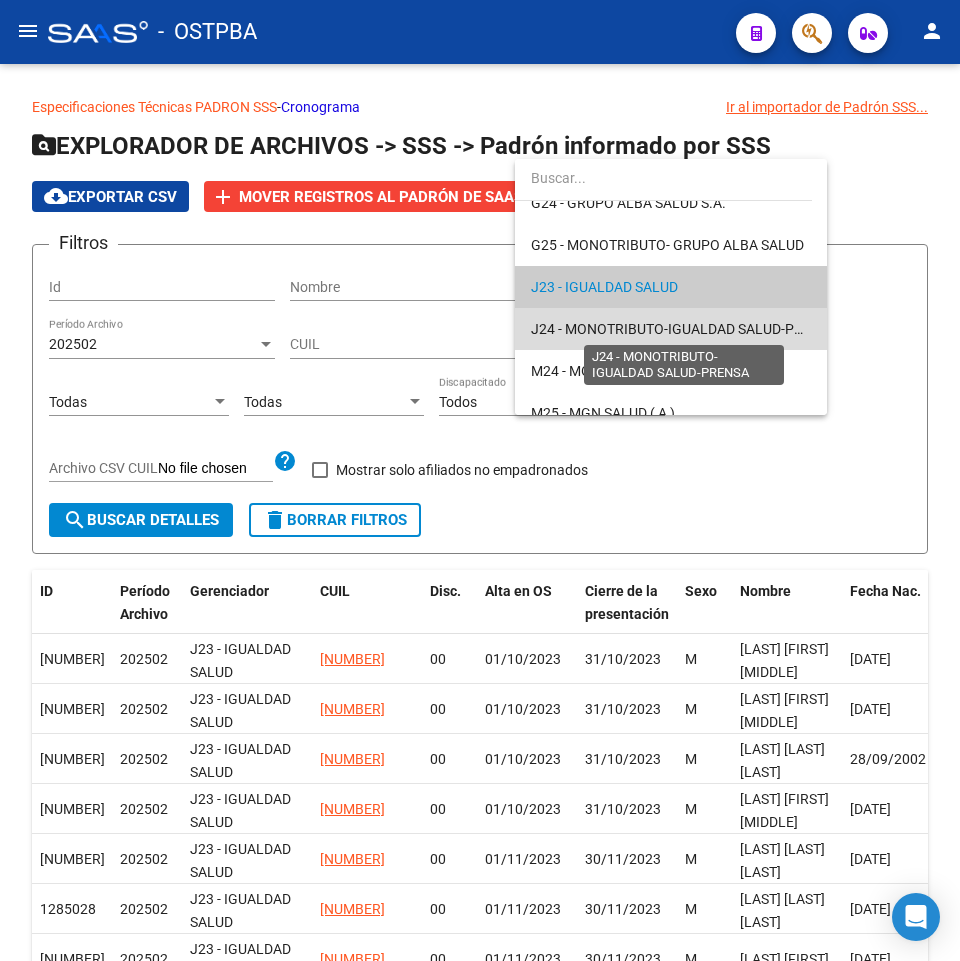 click on "J24 - MONOTRIBUTO-IGUALDAD SALUD-PRENSA" at bounding box center (684, 329) 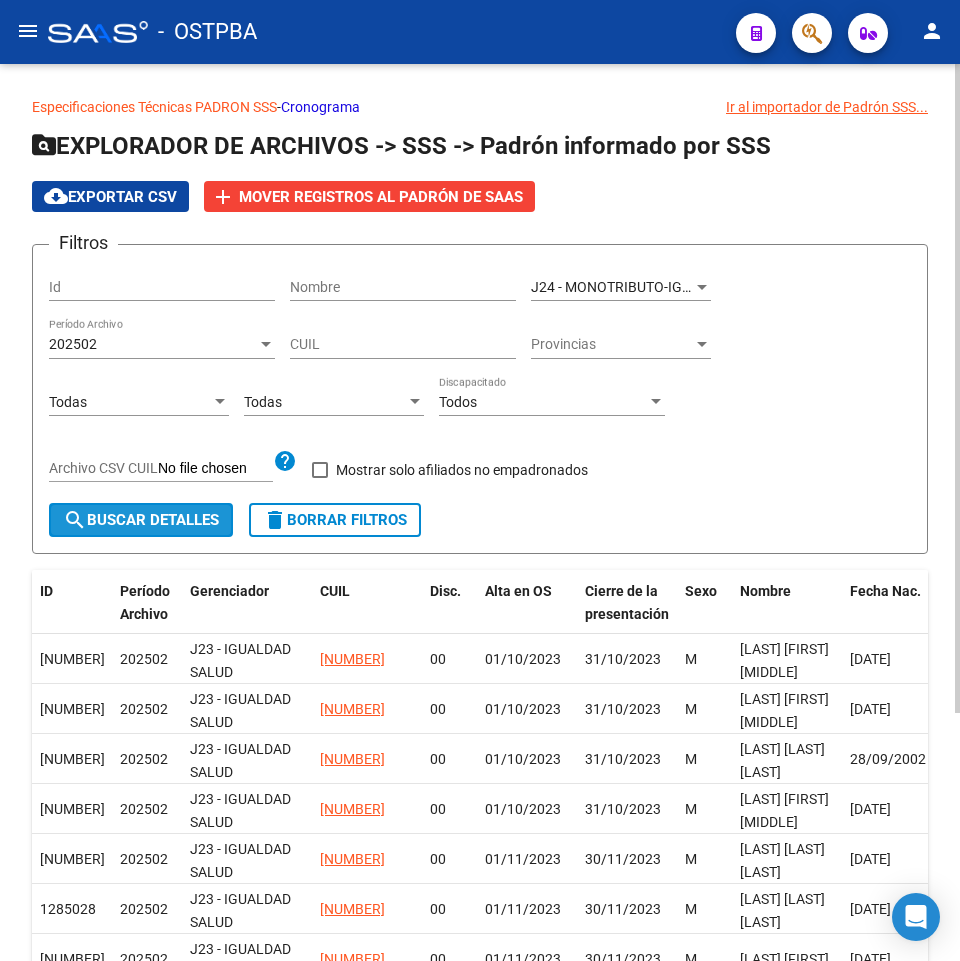 drag, startPoint x: 137, startPoint y: 507, endPoint x: 487, endPoint y: 467, distance: 352.2783 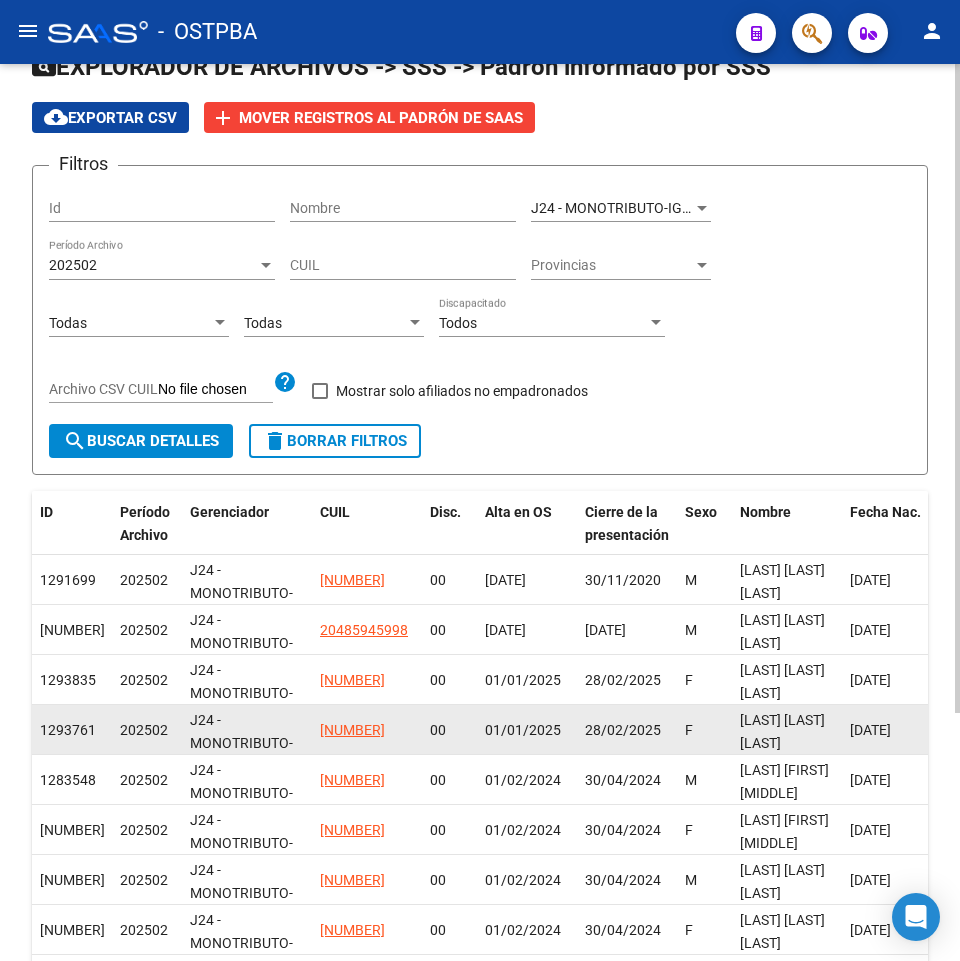 scroll, scrollTop: 43, scrollLeft: 0, axis: vertical 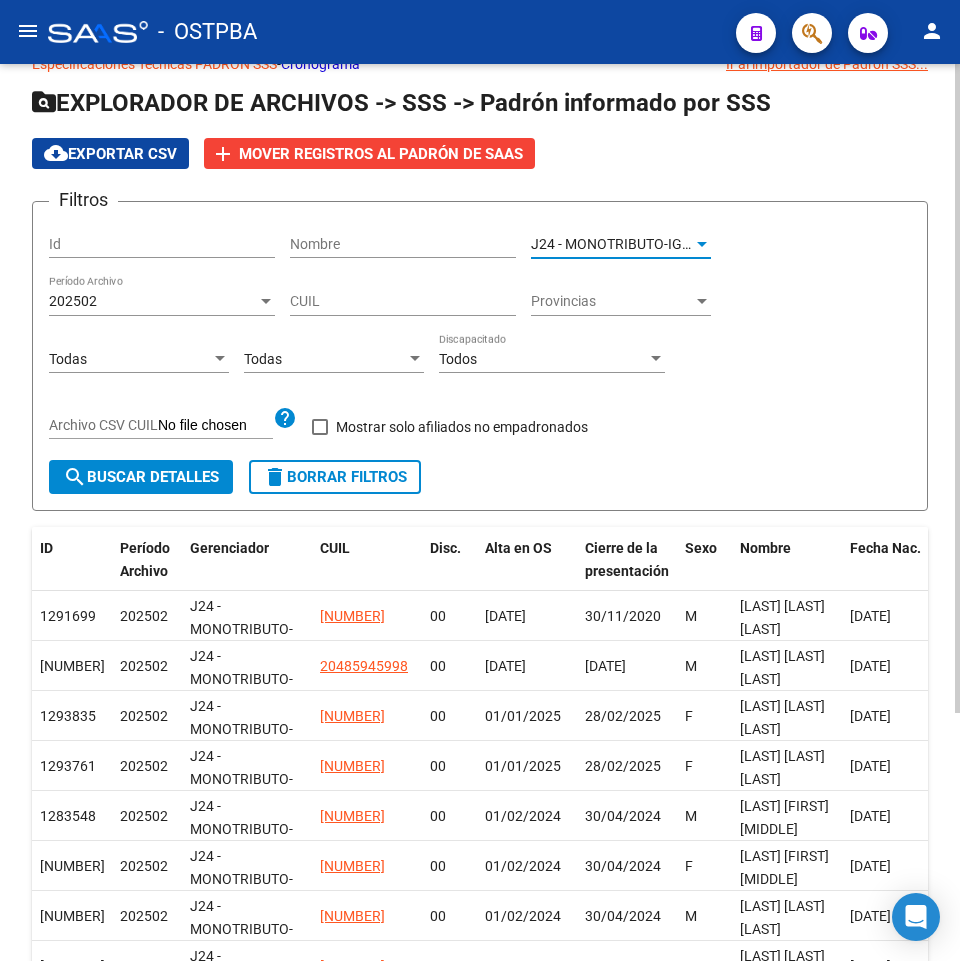 click on "J24 - MONOTRIBUTO-IGUALDAD SALUD-PRENSA" at bounding box center [684, 244] 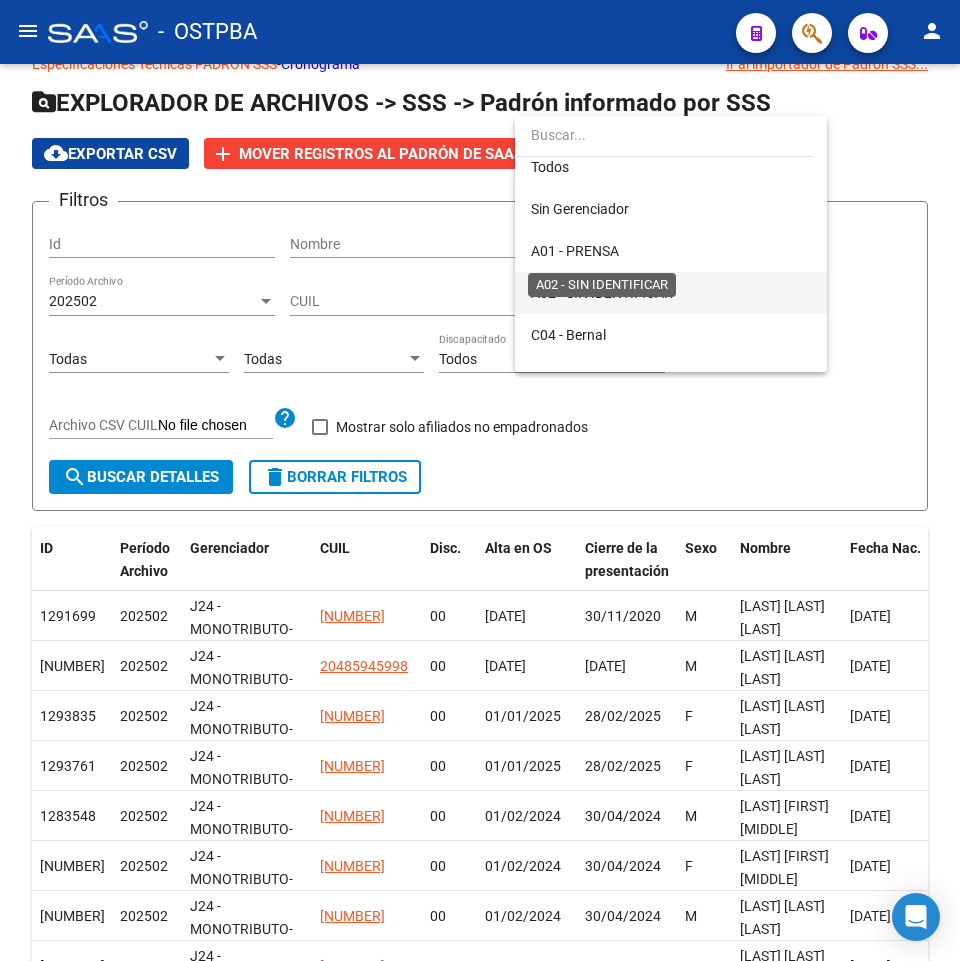 scroll, scrollTop: 0, scrollLeft: 0, axis: both 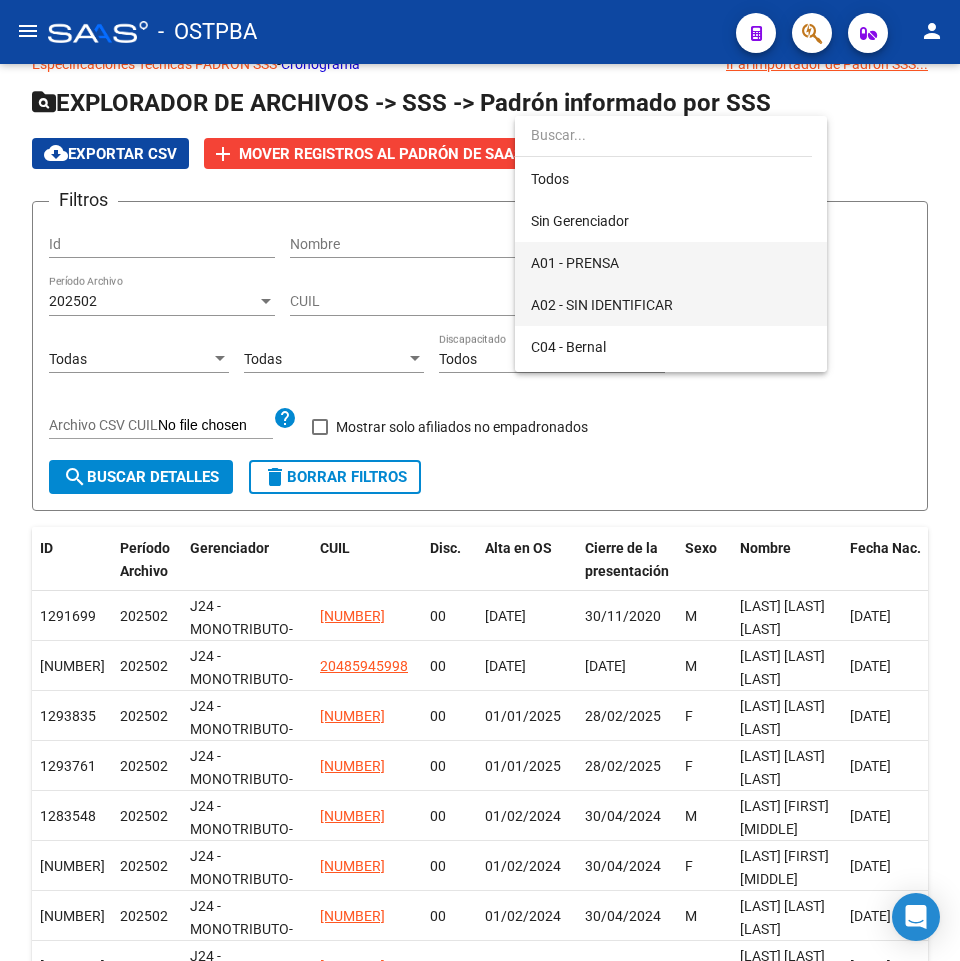 click on "A01 - PRENSA" at bounding box center [671, 263] 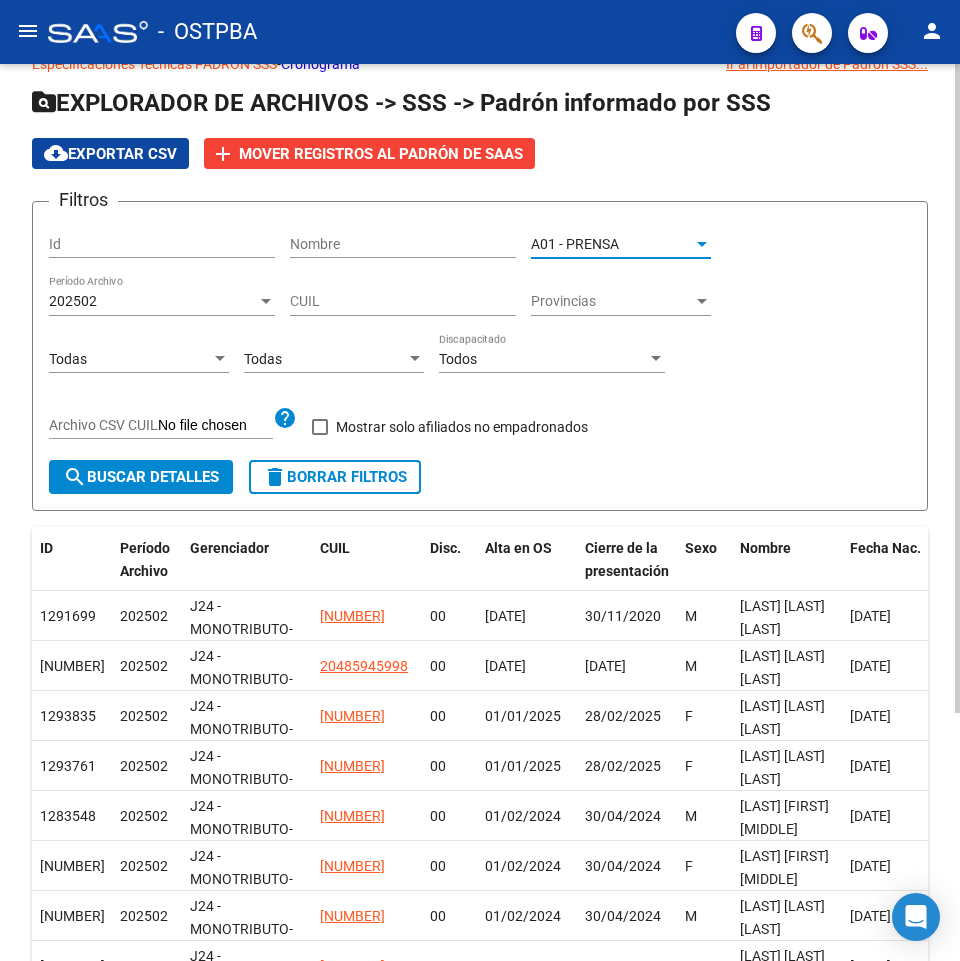 click on "search  Buscar Detalles" 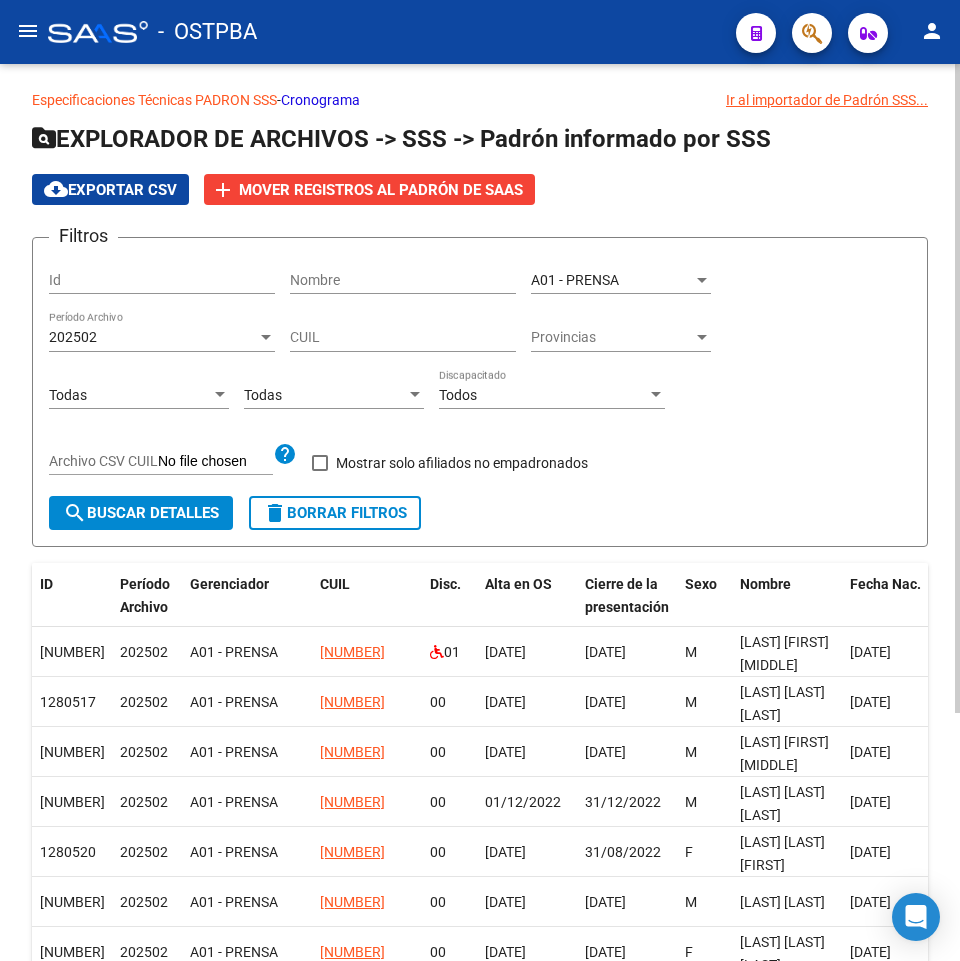 scroll, scrollTop: 0, scrollLeft: 0, axis: both 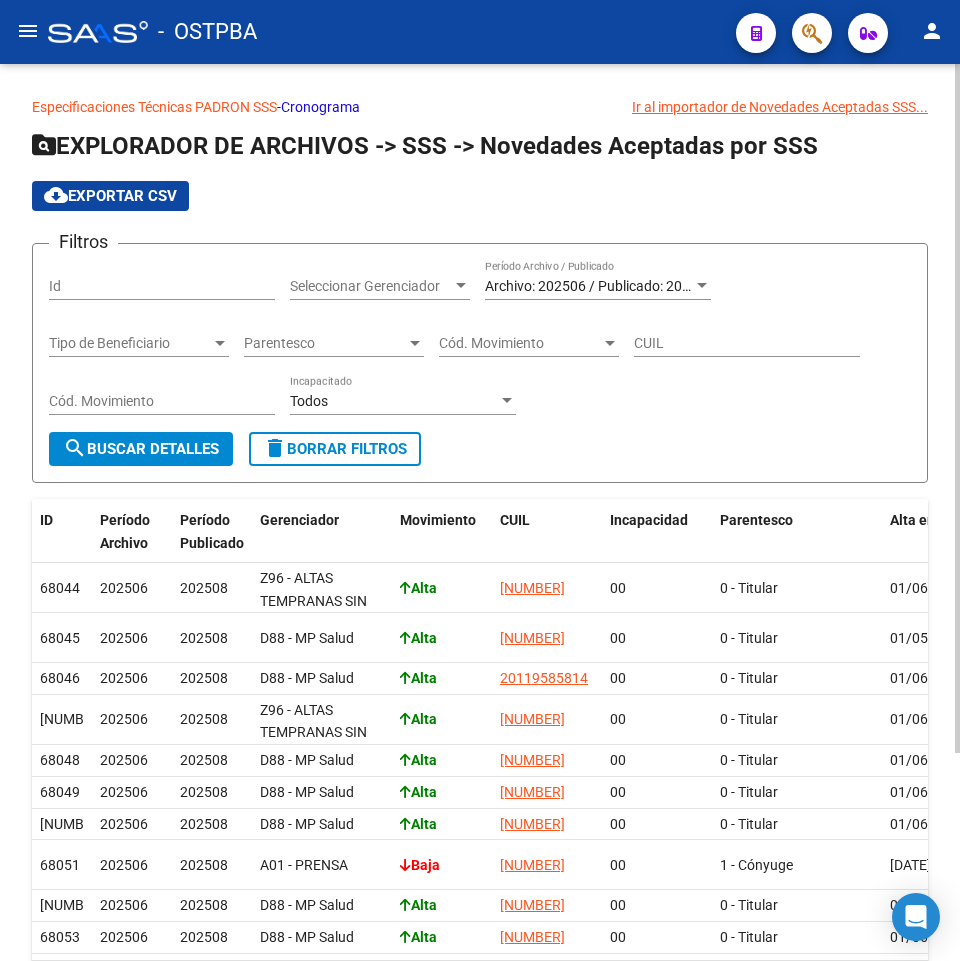 click on "Archivo: 202506 / Publicado: 202508" at bounding box center [599, 286] 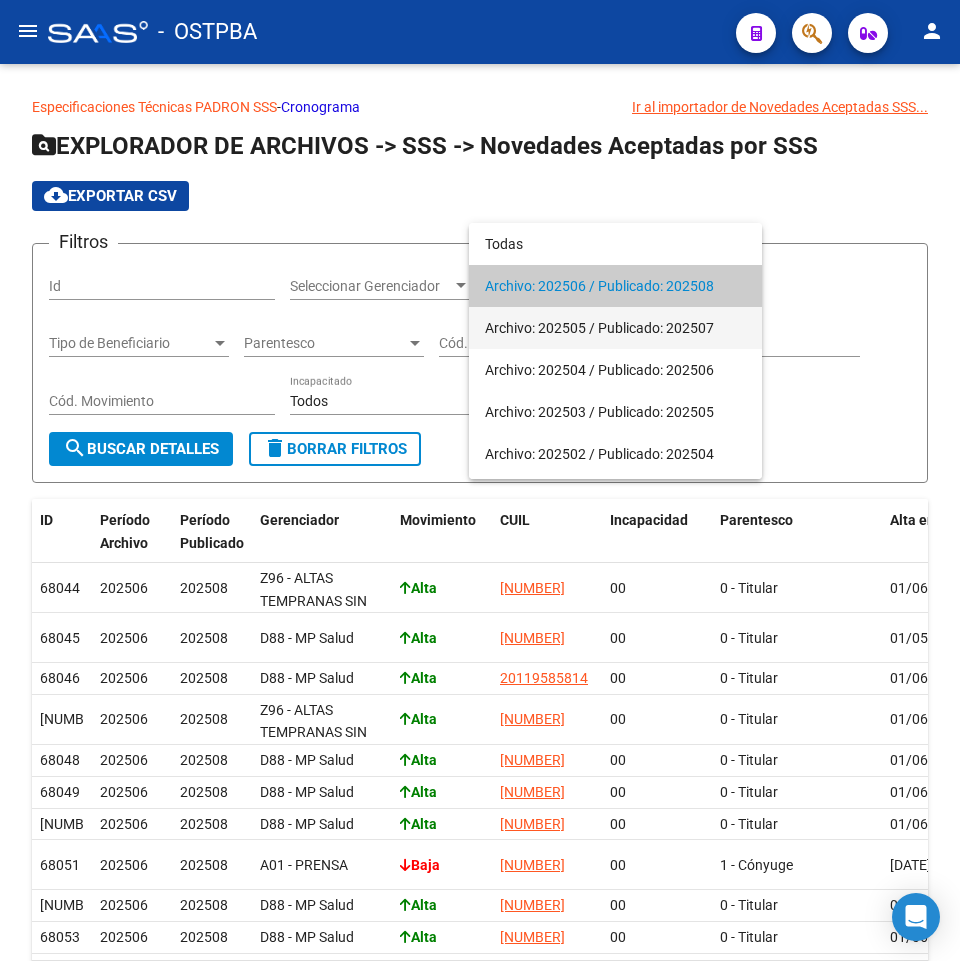 scroll, scrollTop: 100, scrollLeft: 0, axis: vertical 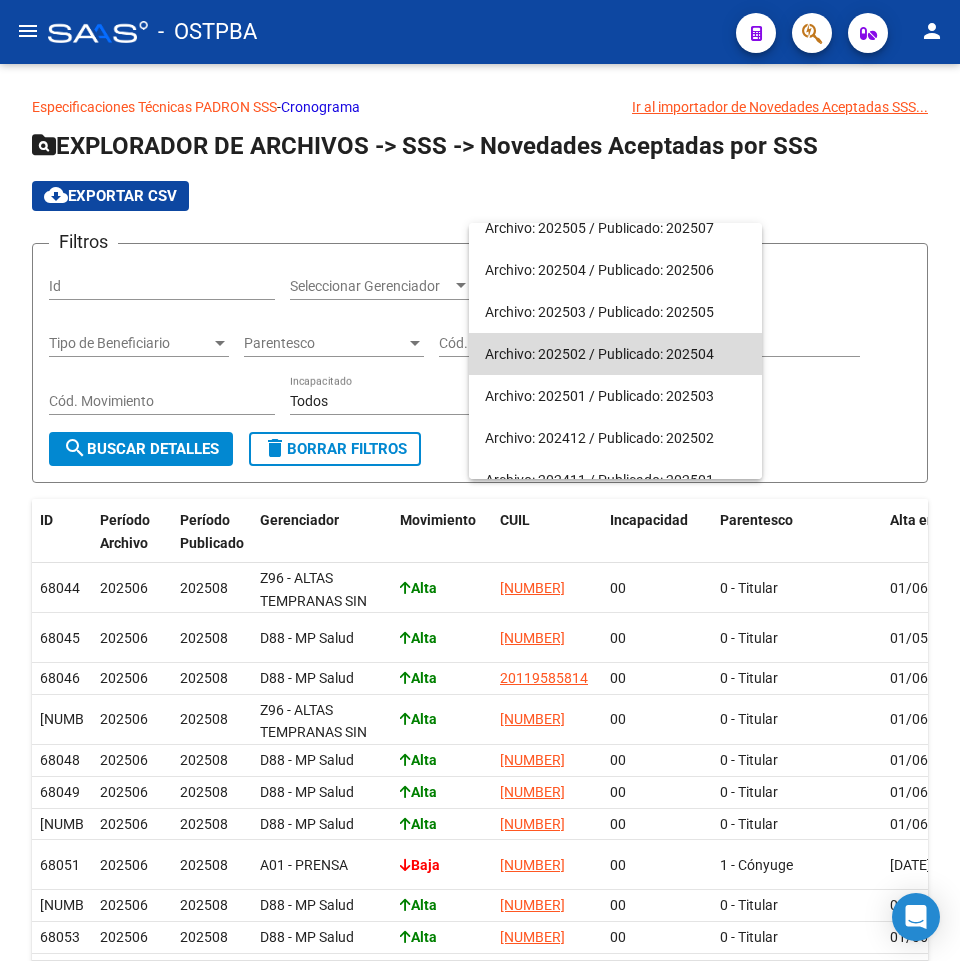 click on "Archivo: 202502 / Publicado: 202504" at bounding box center (615, 354) 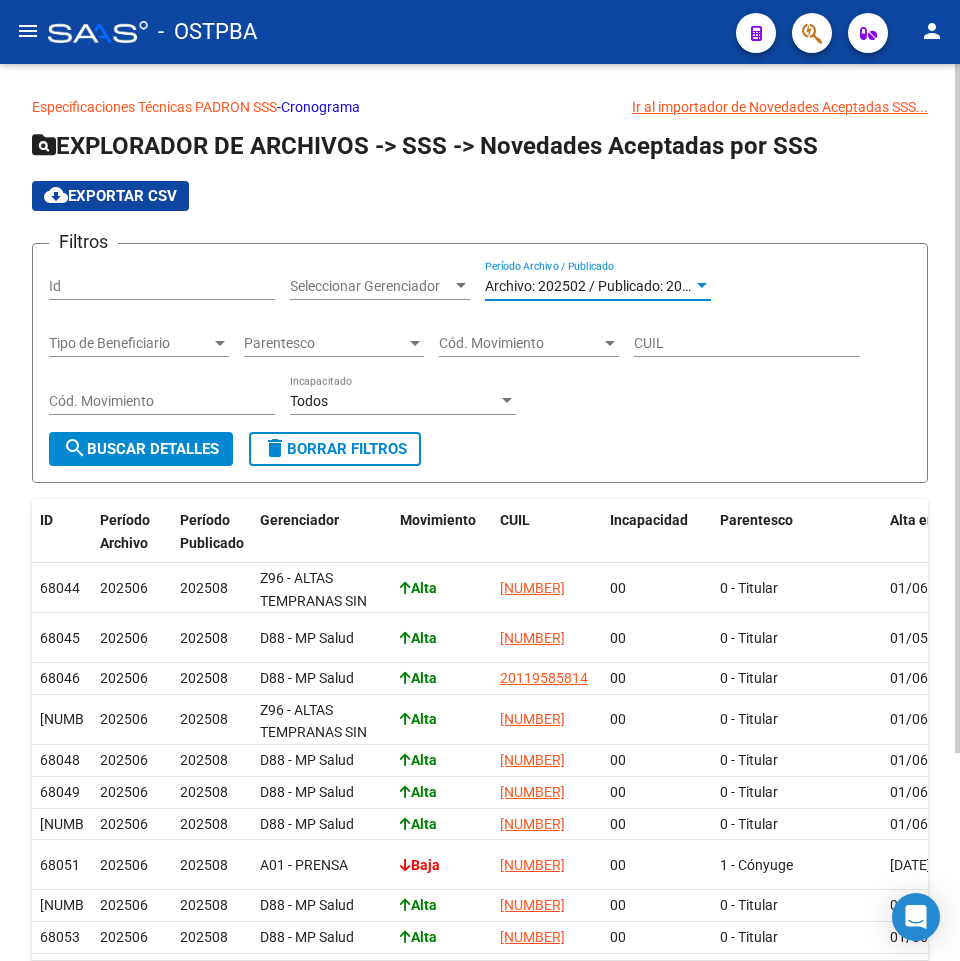 click on "Tipo de Beneficiario" at bounding box center (130, 343) 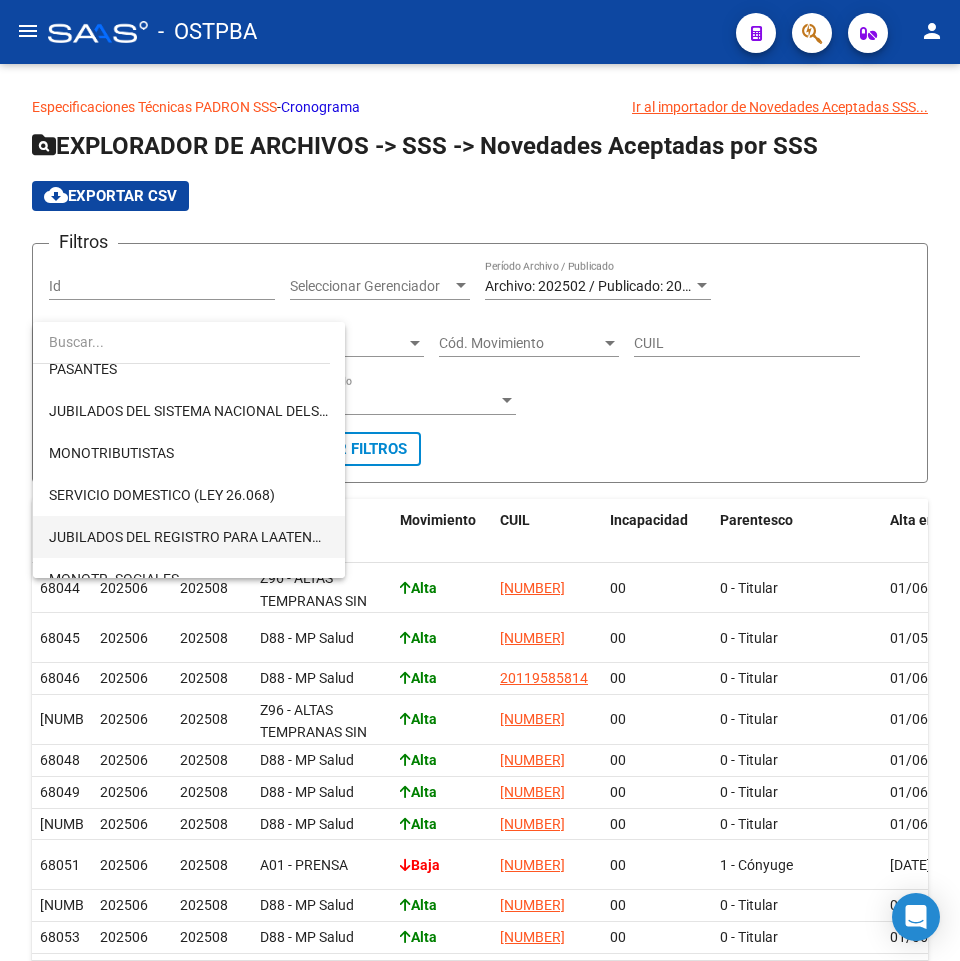 scroll, scrollTop: 300, scrollLeft: 0, axis: vertical 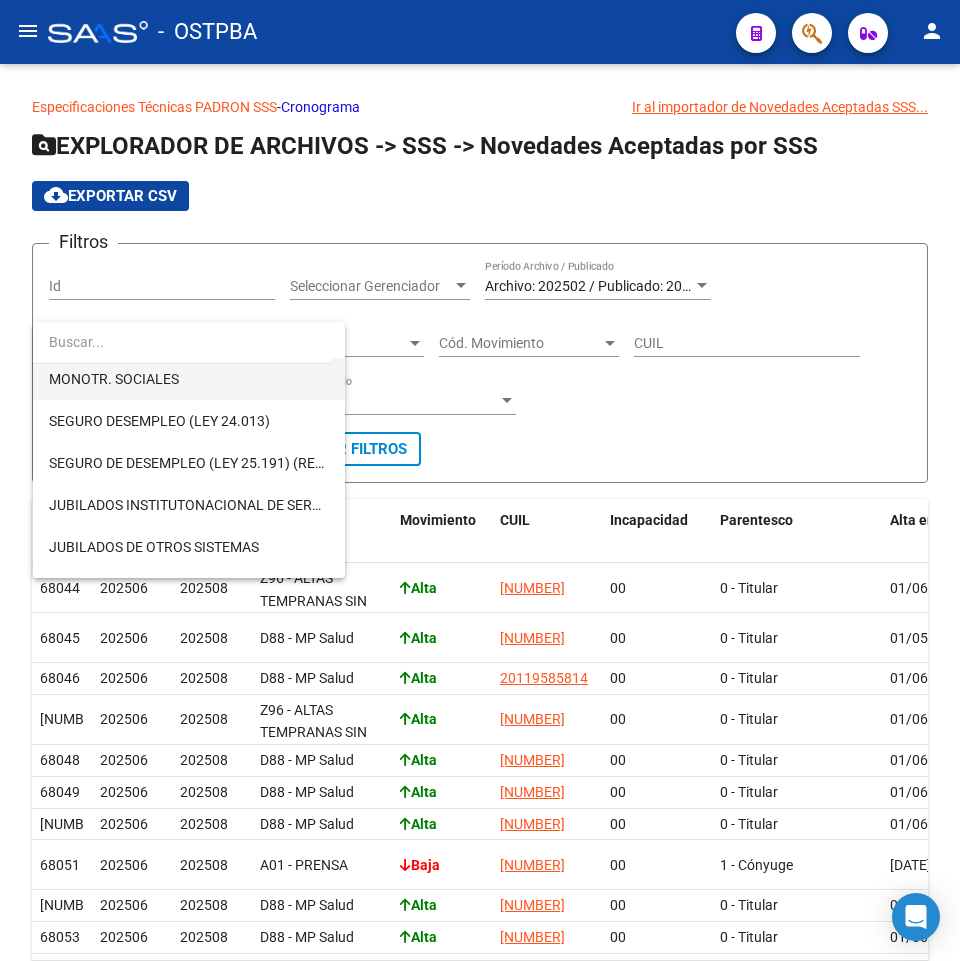 click on "MONOTR. SOCIALES" at bounding box center [189, 379] 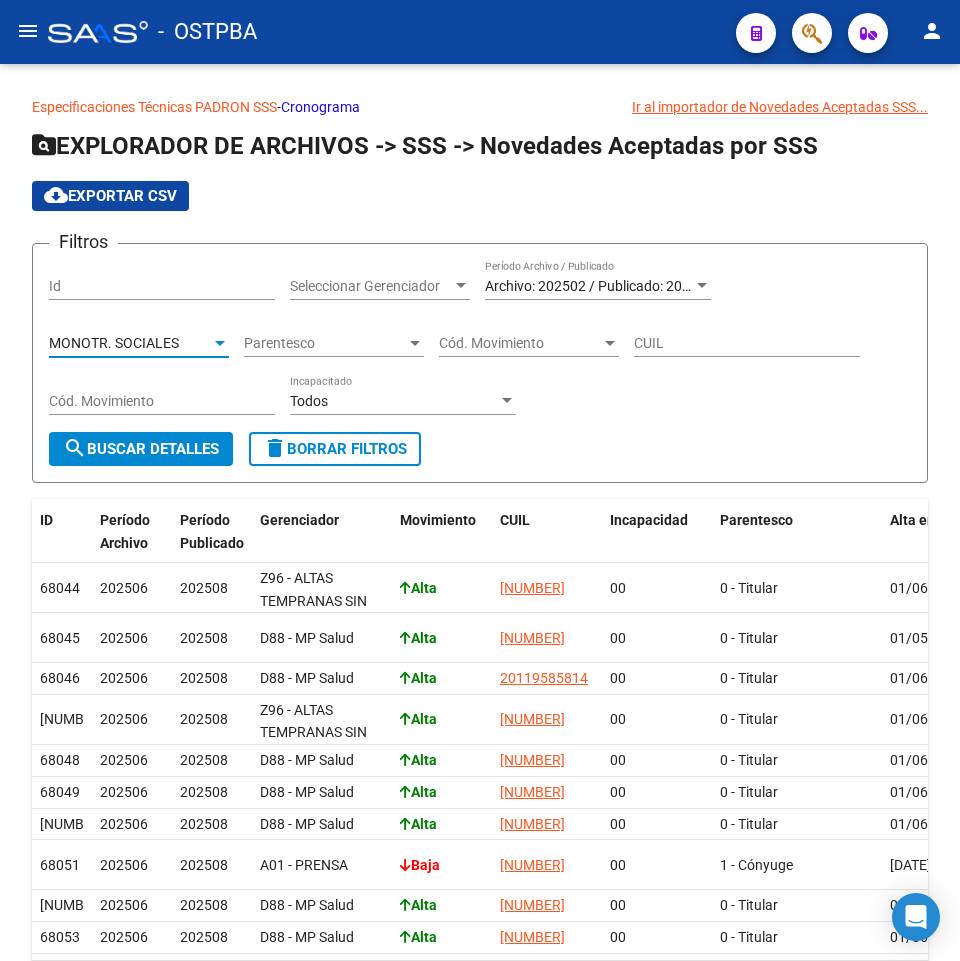 scroll, scrollTop: 294, scrollLeft: 0, axis: vertical 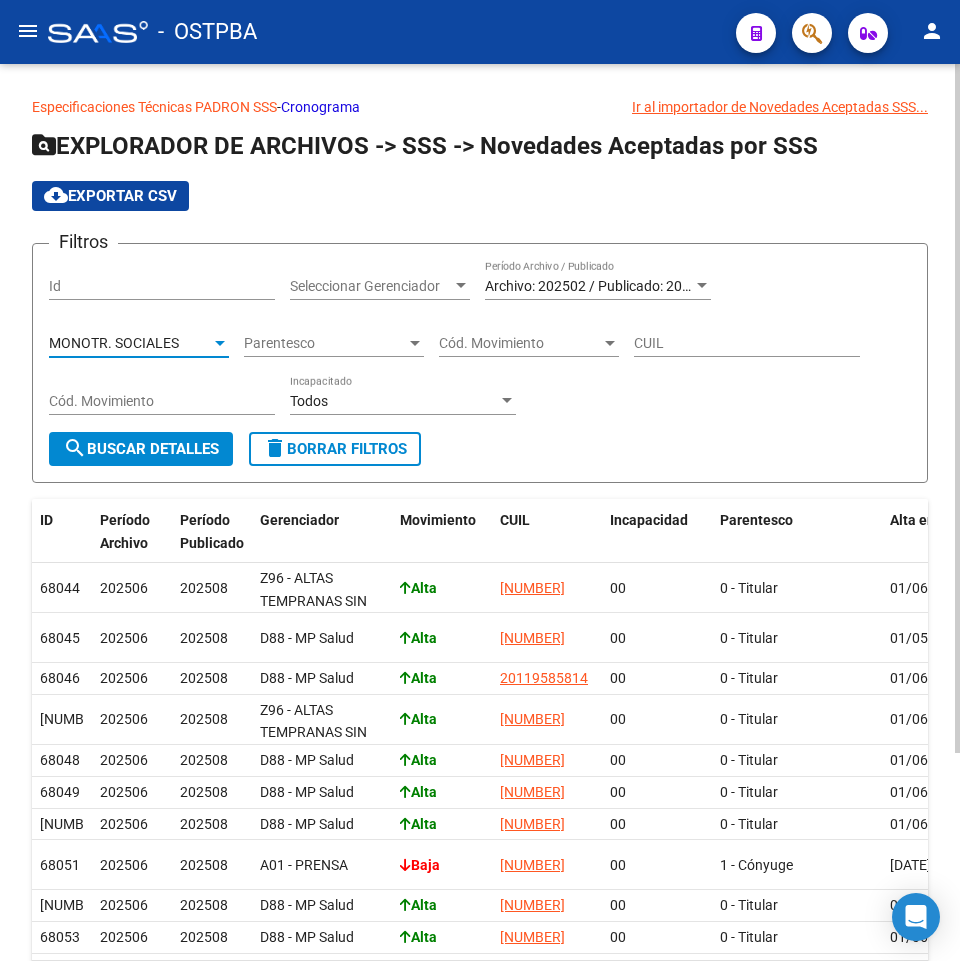 click on "Cód. Movimiento" at bounding box center [520, 343] 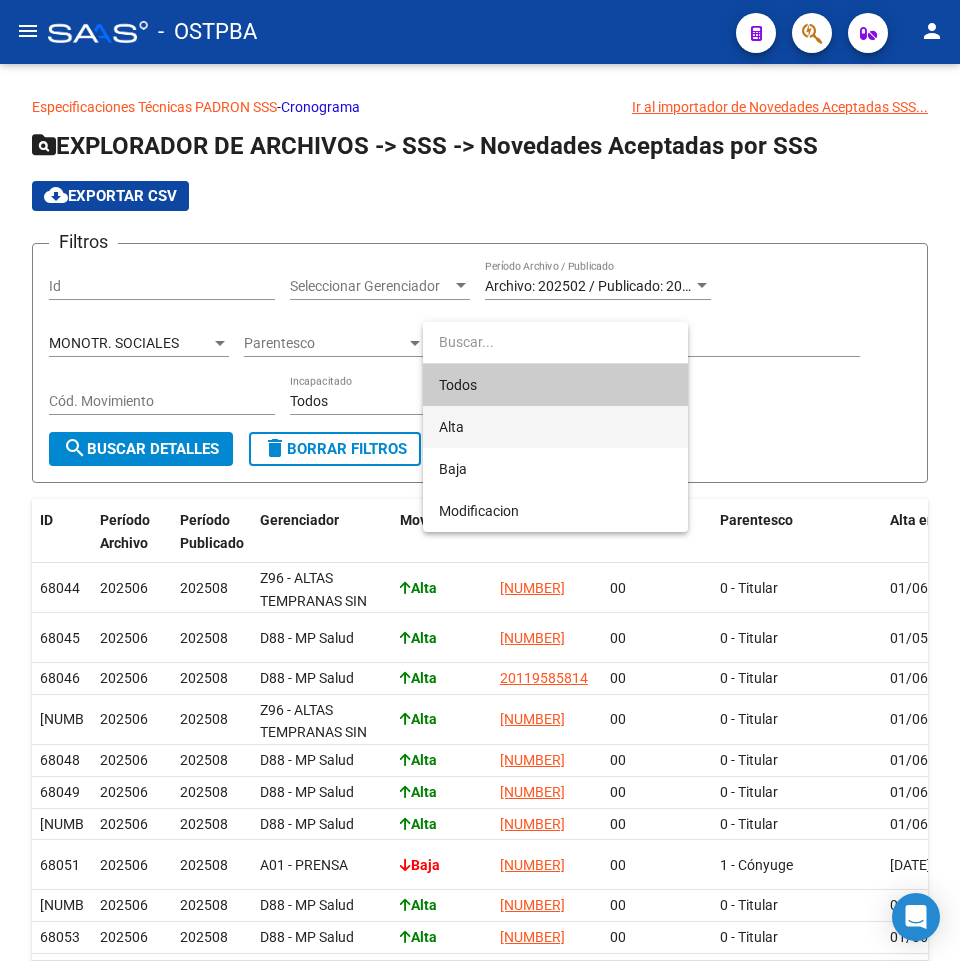 click on "Alta" at bounding box center (555, 427) 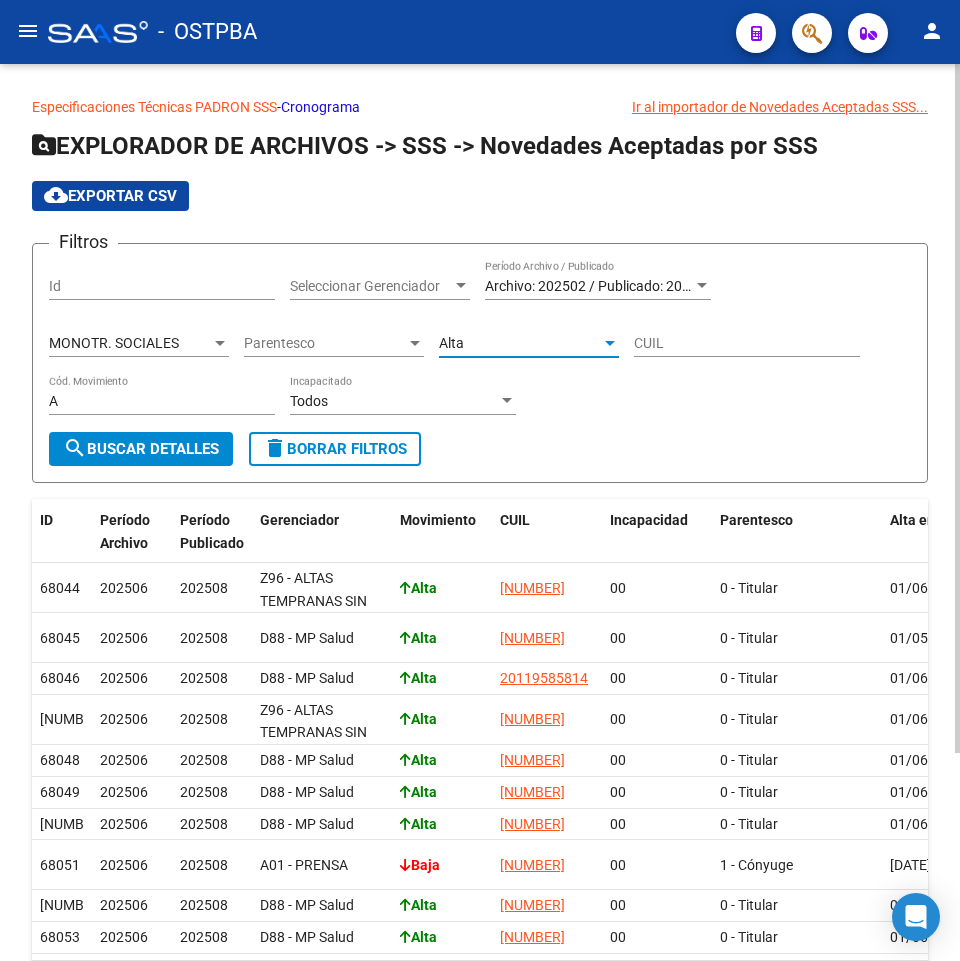 click on "search  Buscar Detalles" 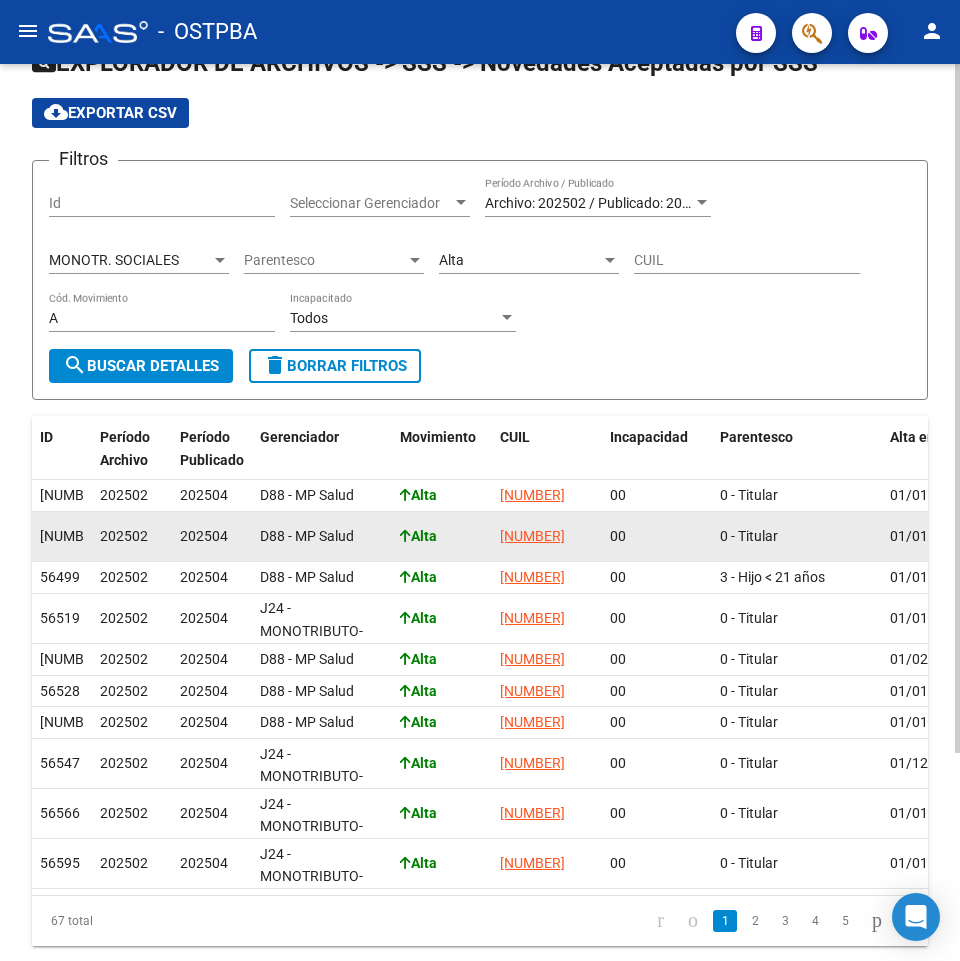 scroll, scrollTop: 71, scrollLeft: 0, axis: vertical 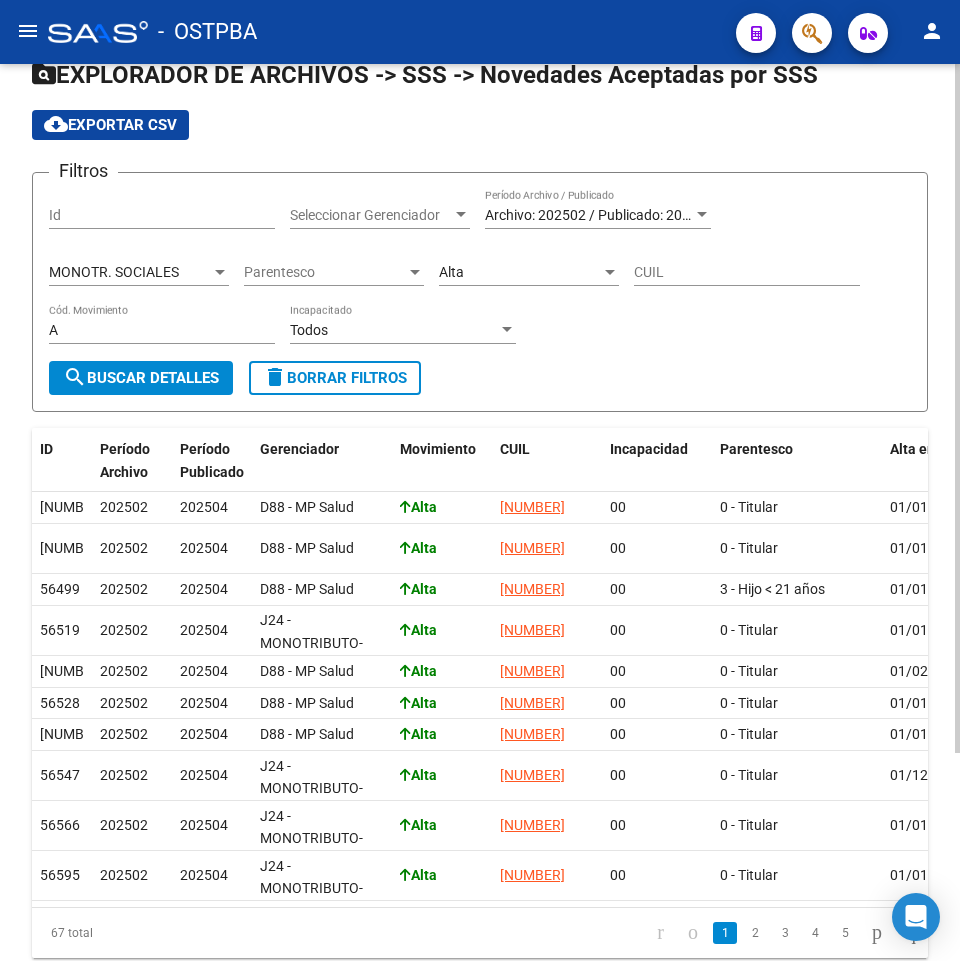 click on "Parentesco" at bounding box center (325, 272) 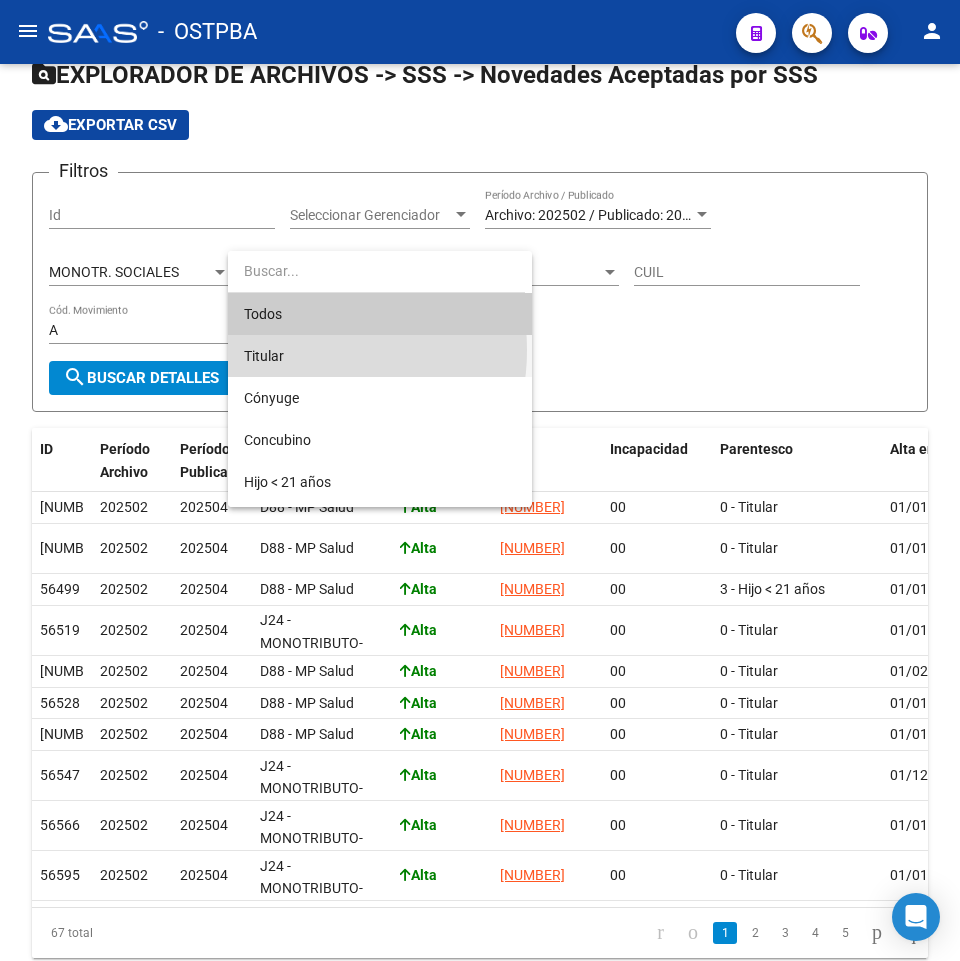 click on "Titular" at bounding box center [380, 356] 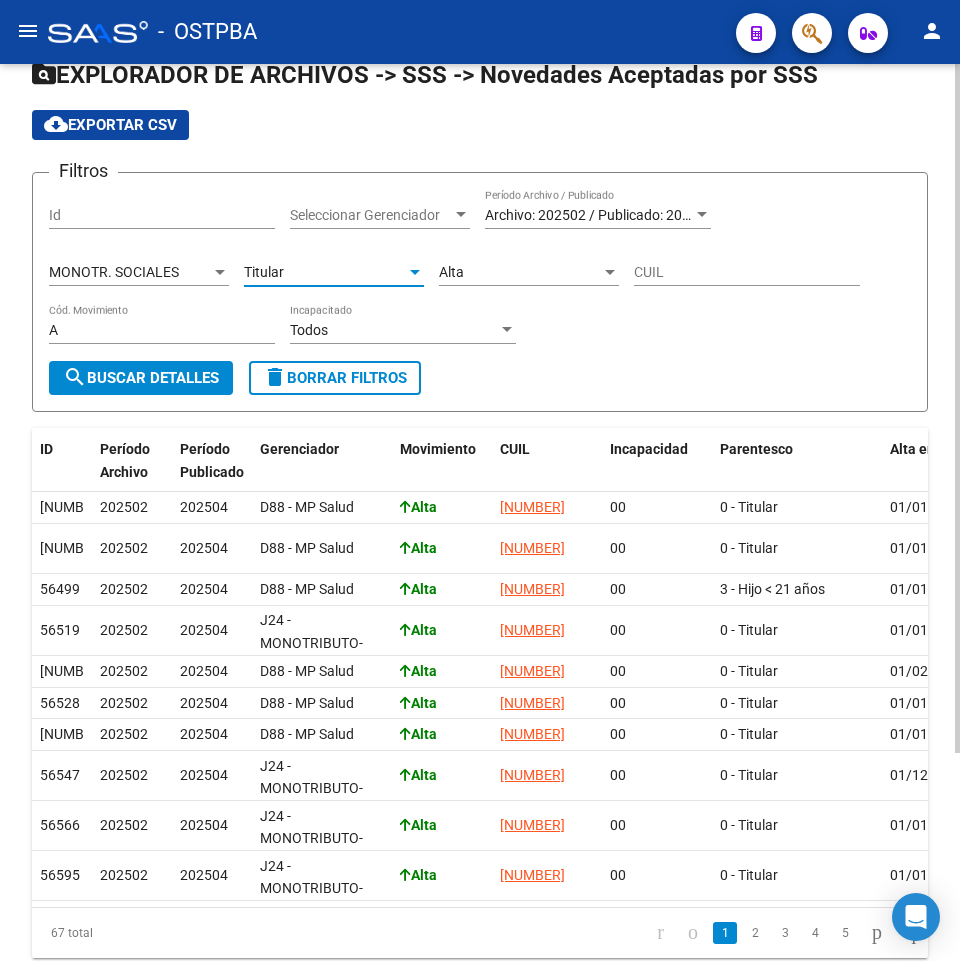 click on "search  Buscar Detalles" 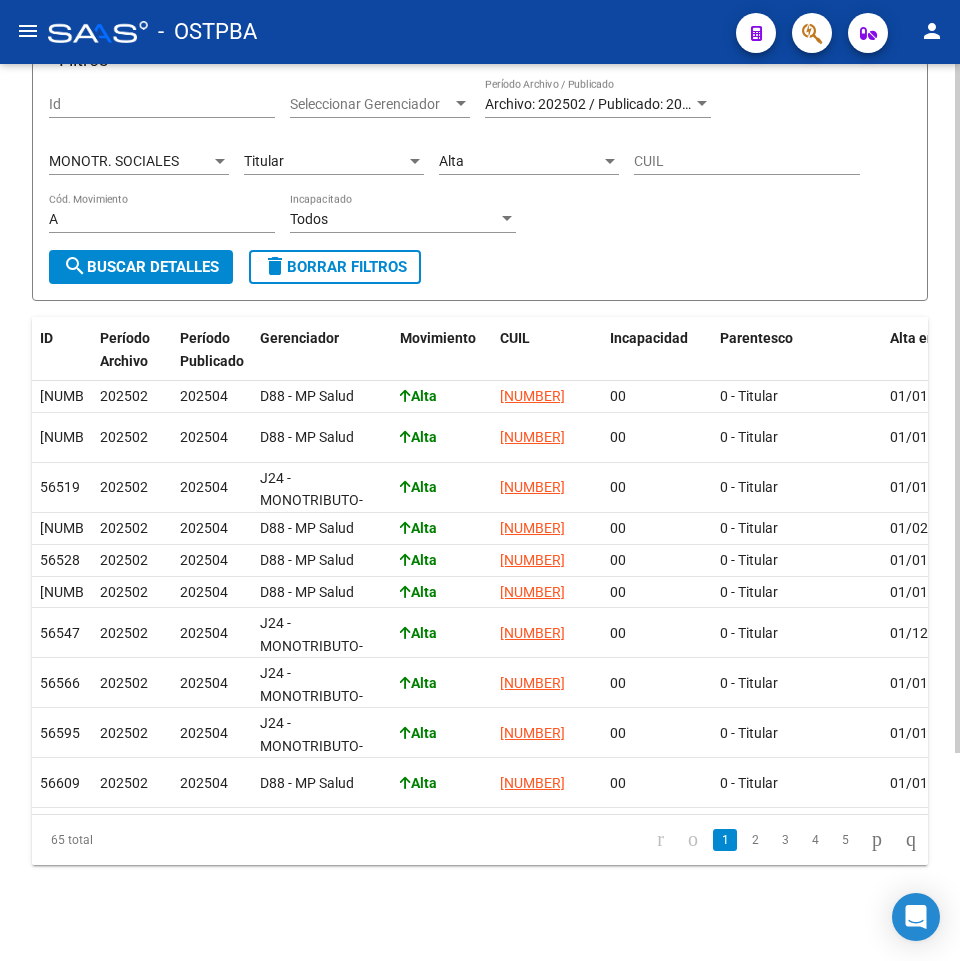 scroll, scrollTop: 0, scrollLeft: 0, axis: both 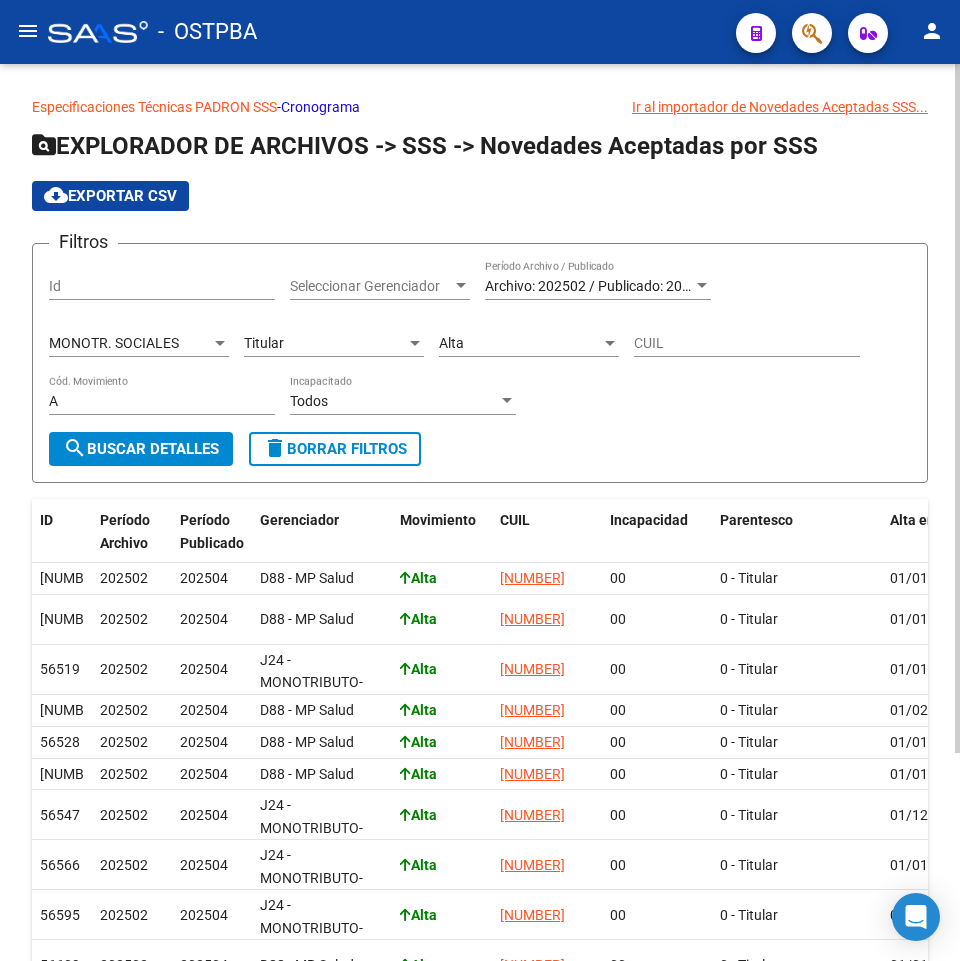 click on "Titular" at bounding box center [325, 343] 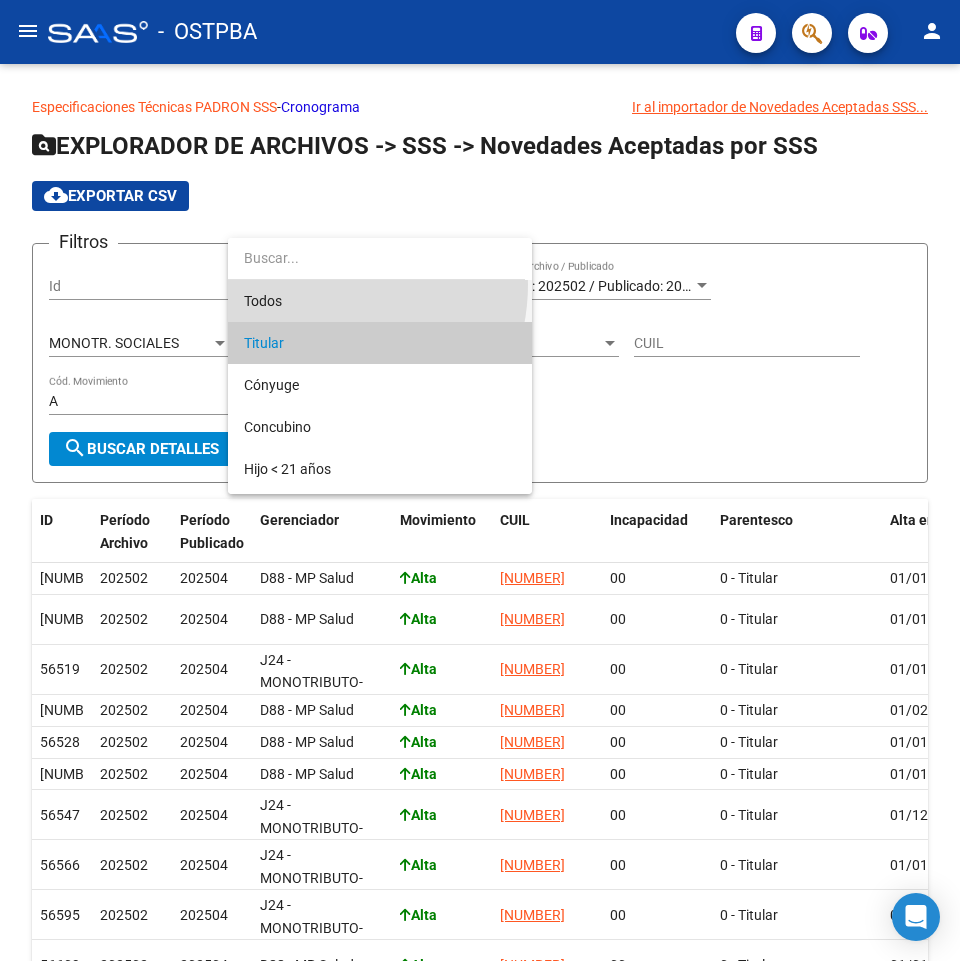 click on "Todos" at bounding box center (380, 301) 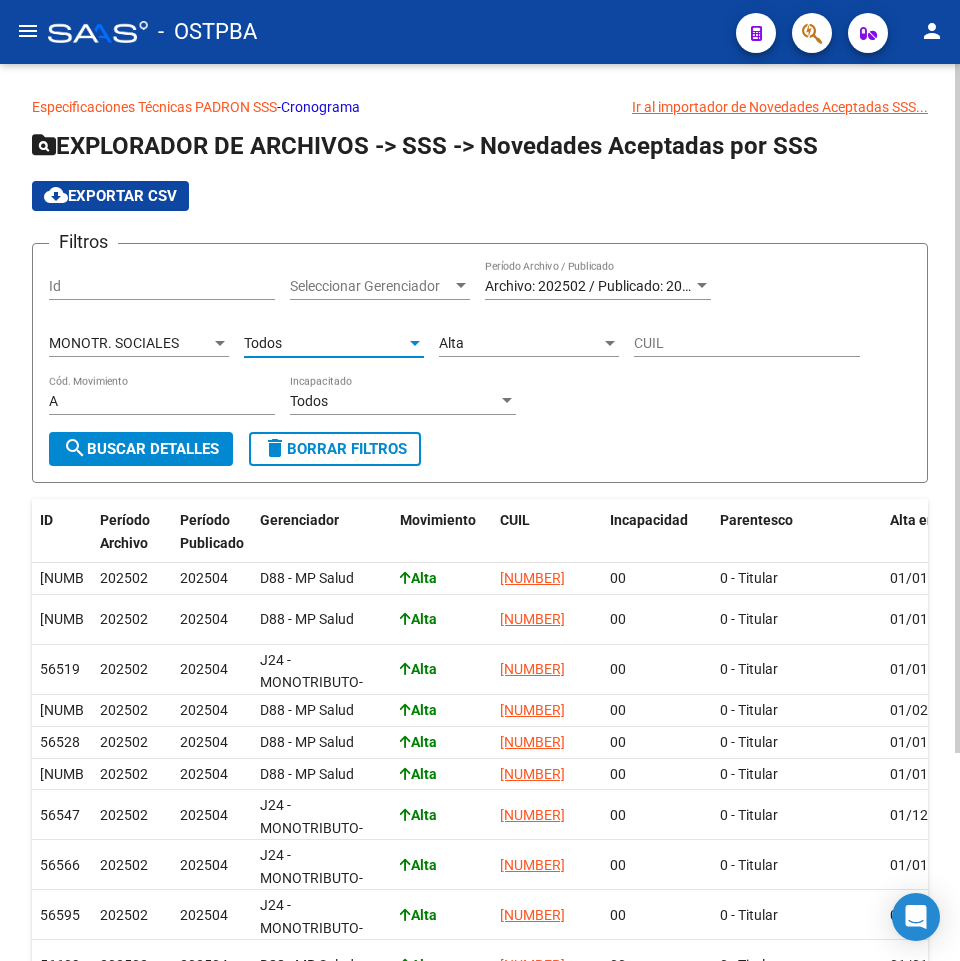 click on "search  Buscar Detalles" 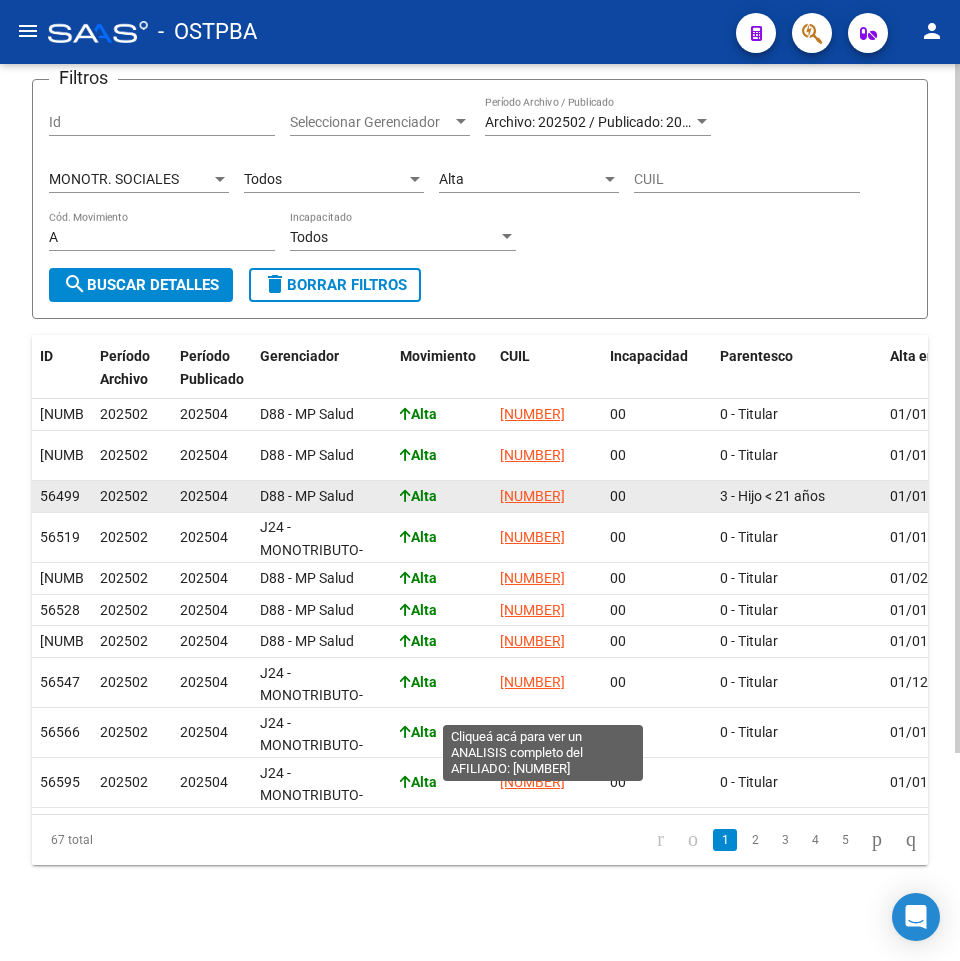 scroll, scrollTop: 0, scrollLeft: 0, axis: both 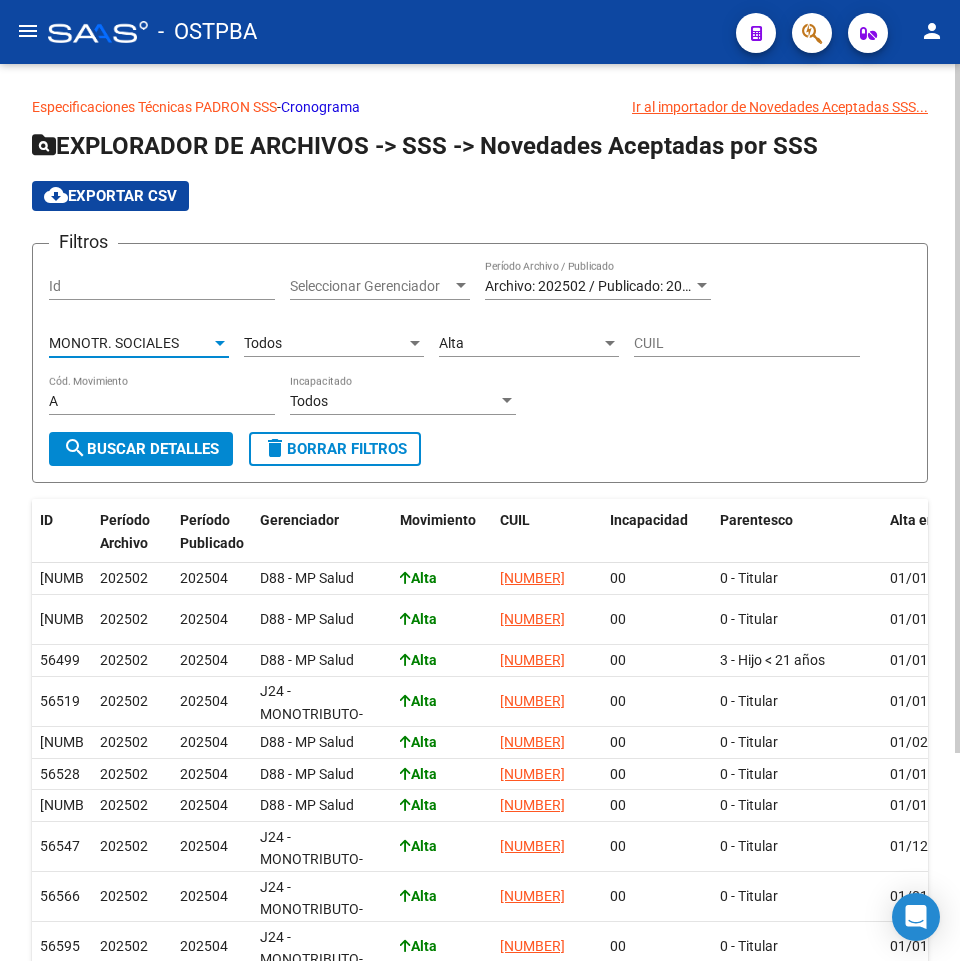 click on "MONOTR. SOCIALES" at bounding box center (114, 343) 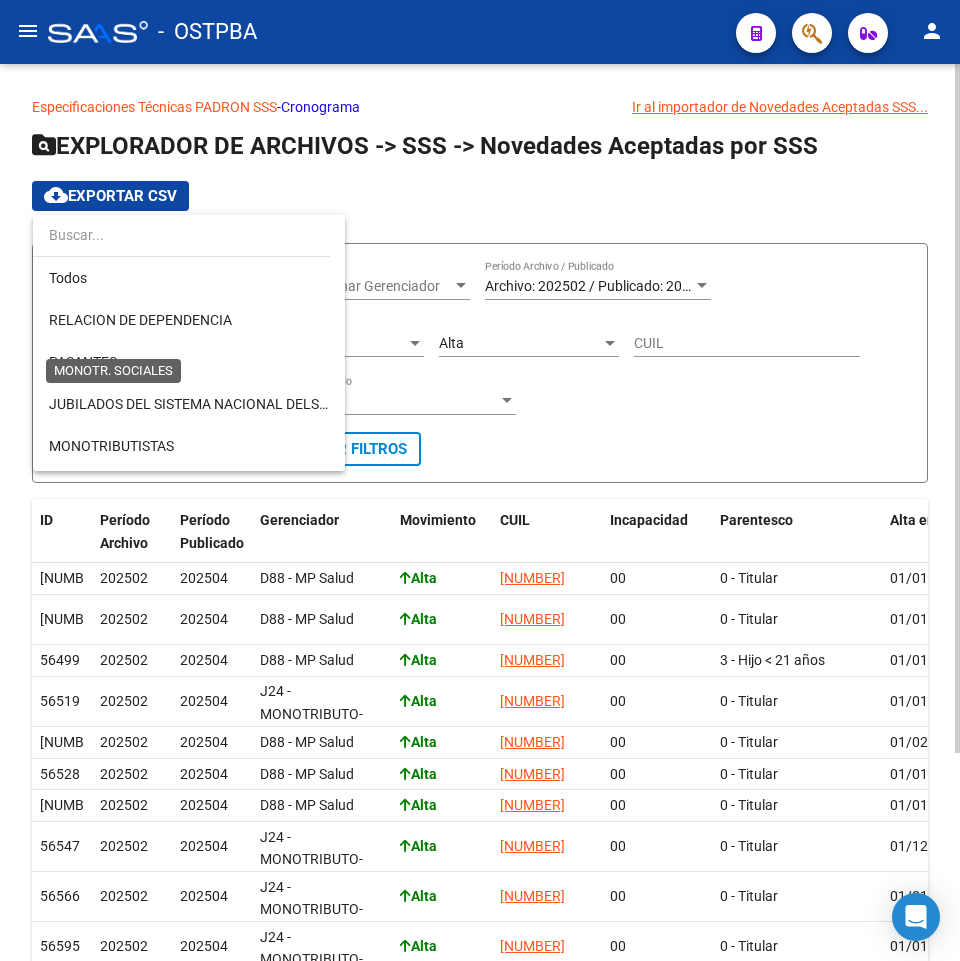 scroll, scrollTop: 229, scrollLeft: 0, axis: vertical 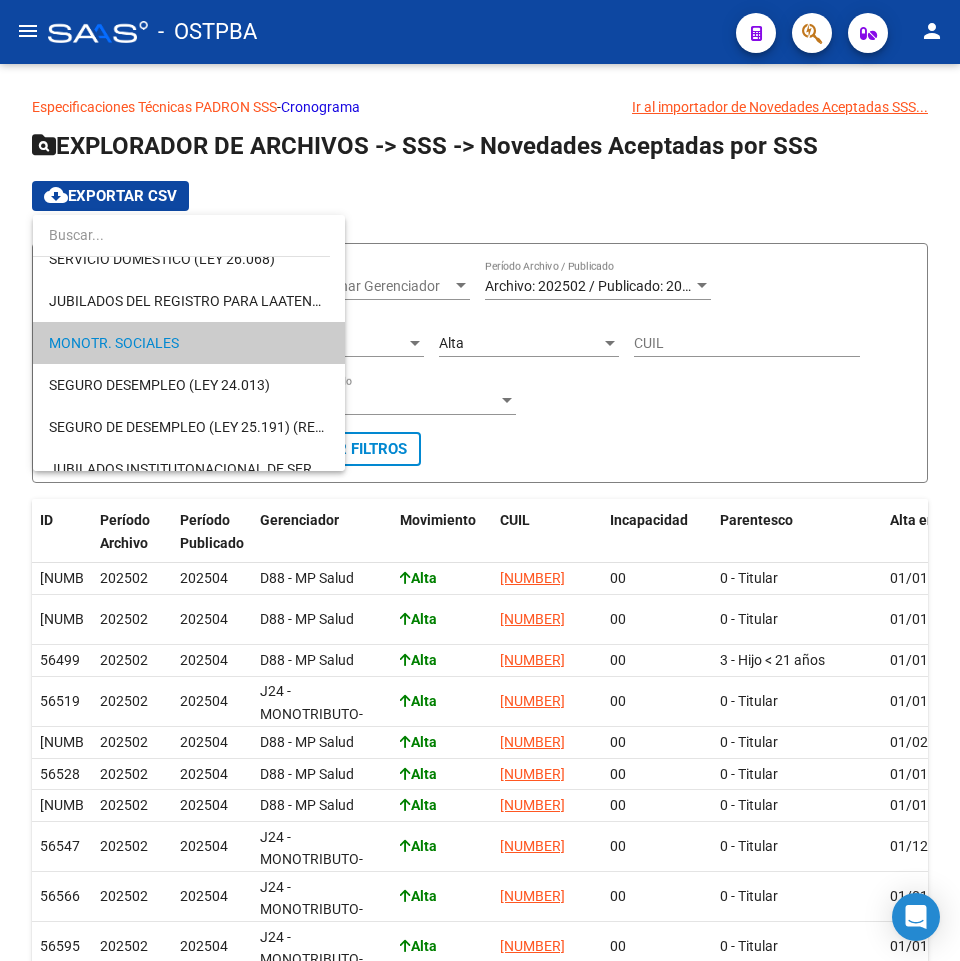 click at bounding box center (480, 480) 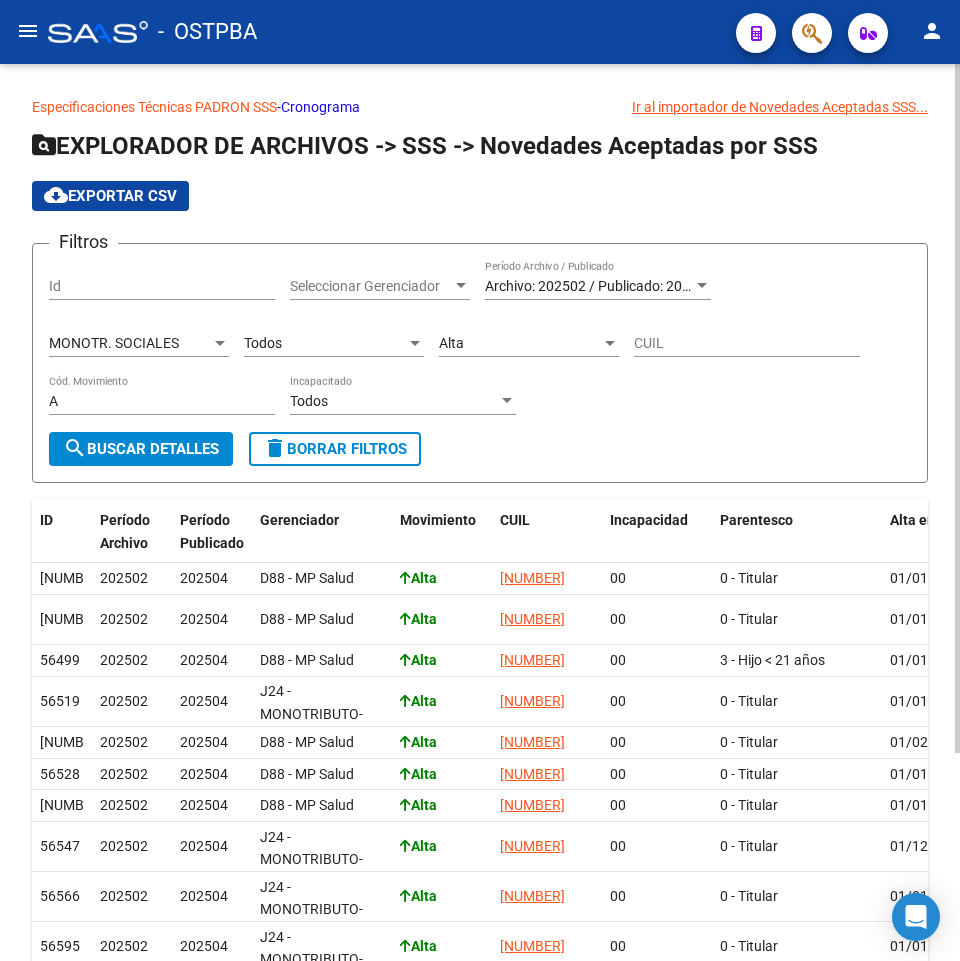 click on "Alta Cód. Movimiento" 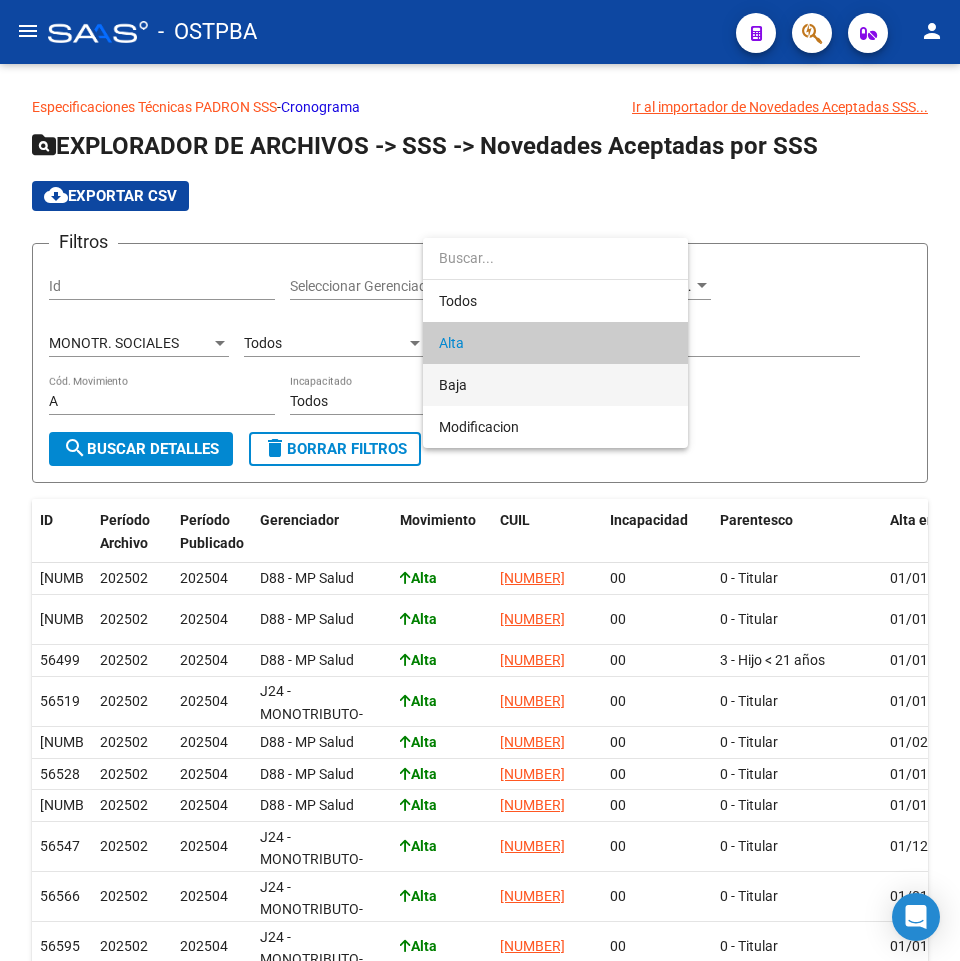 click on "Baja" at bounding box center (555, 385) 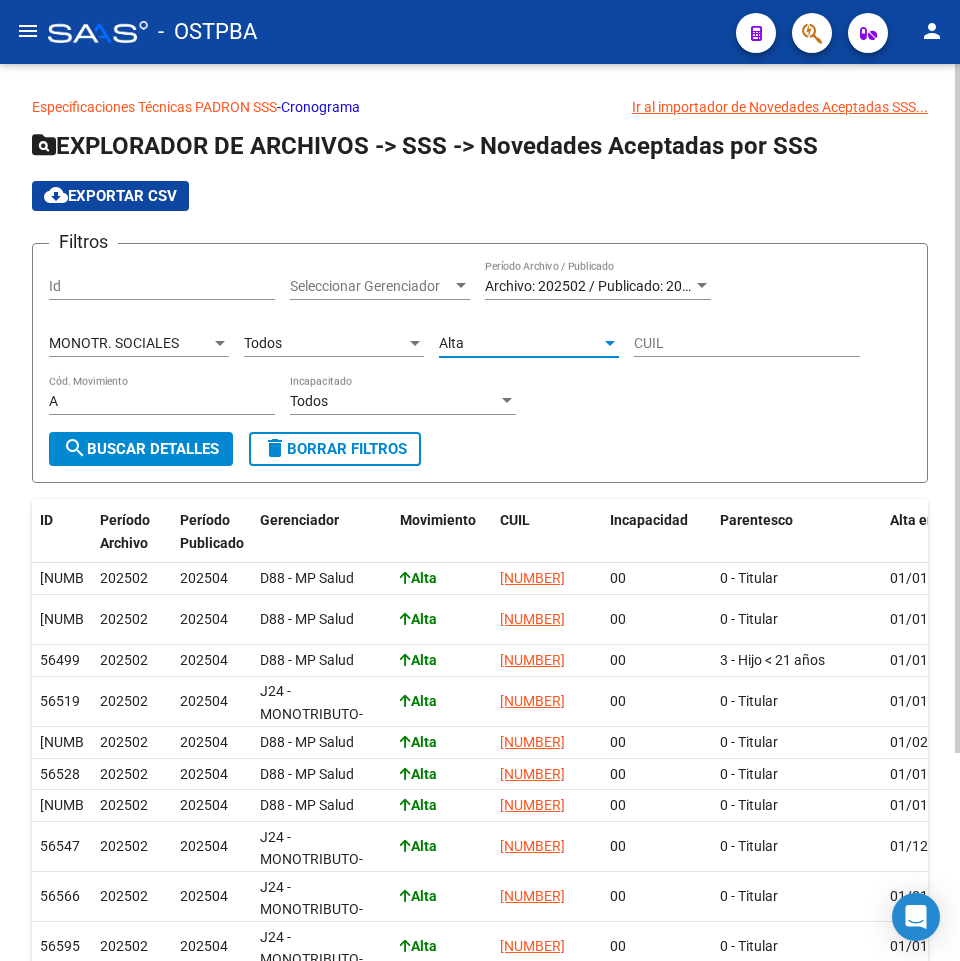 type on "B" 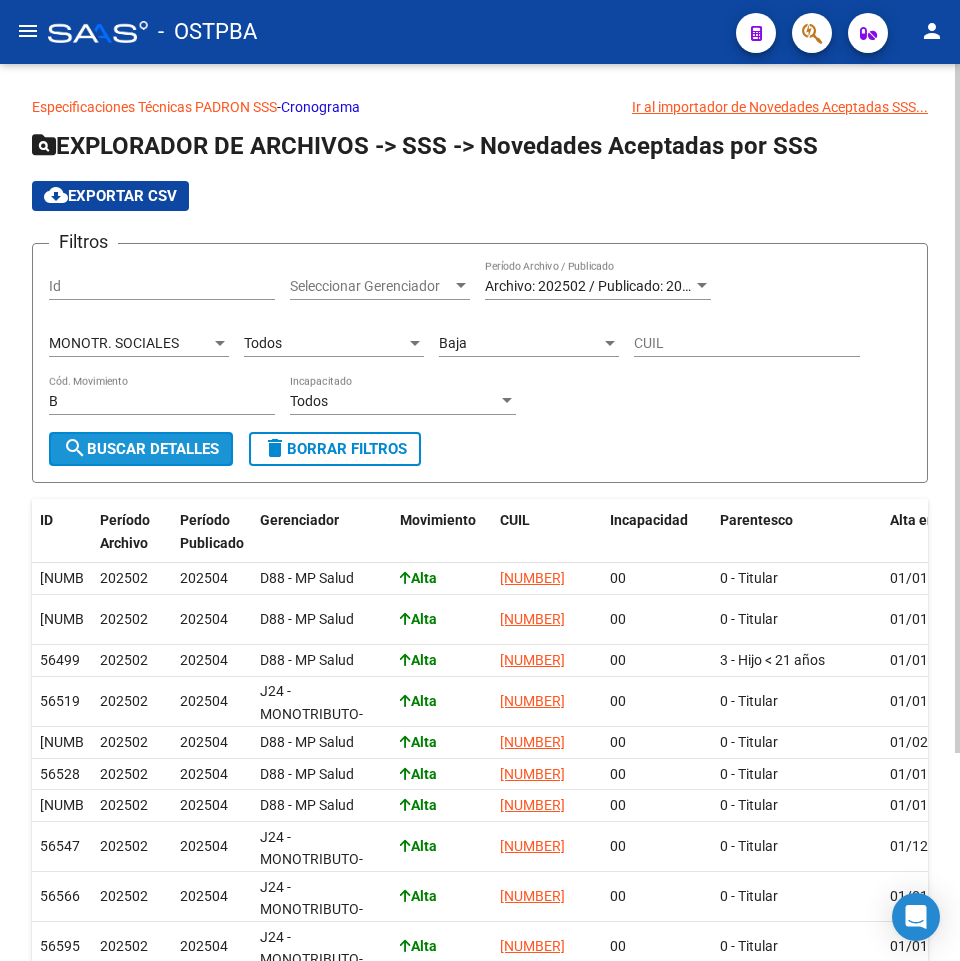 click on "search  Buscar Detalles" 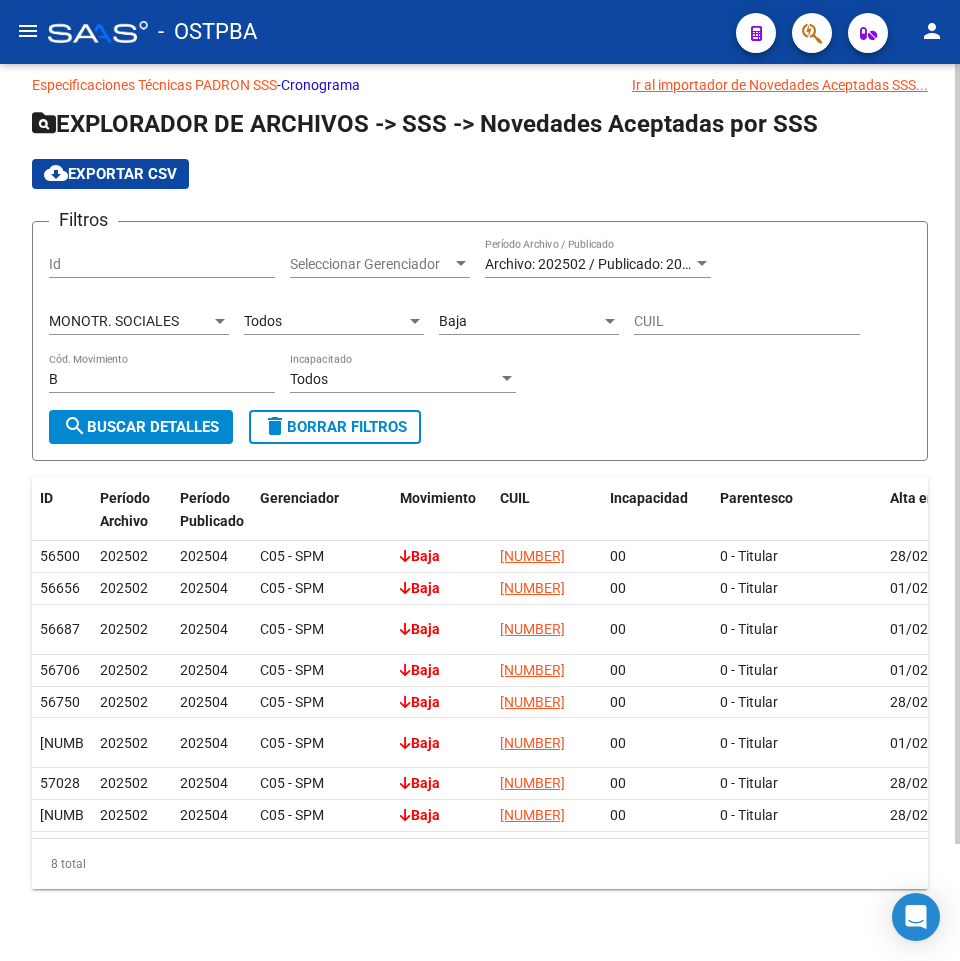 scroll, scrollTop: 0, scrollLeft: 0, axis: both 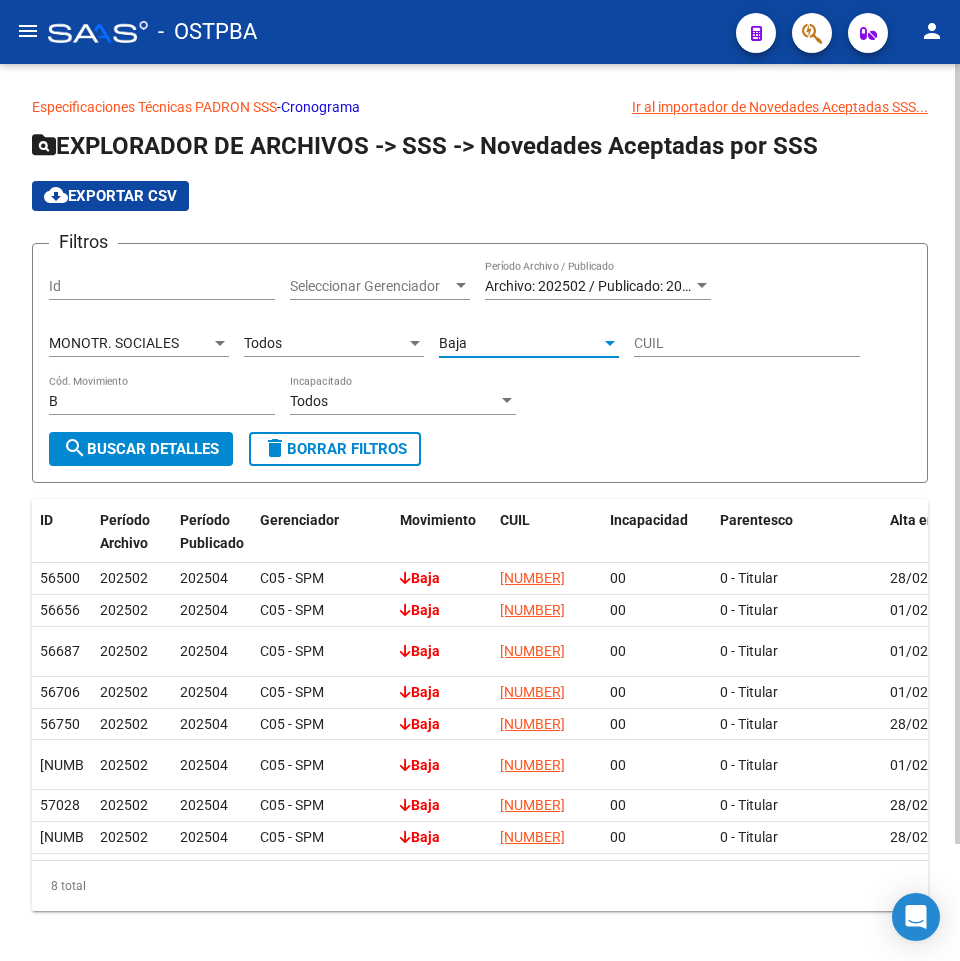 click on "Baja" at bounding box center [520, 343] 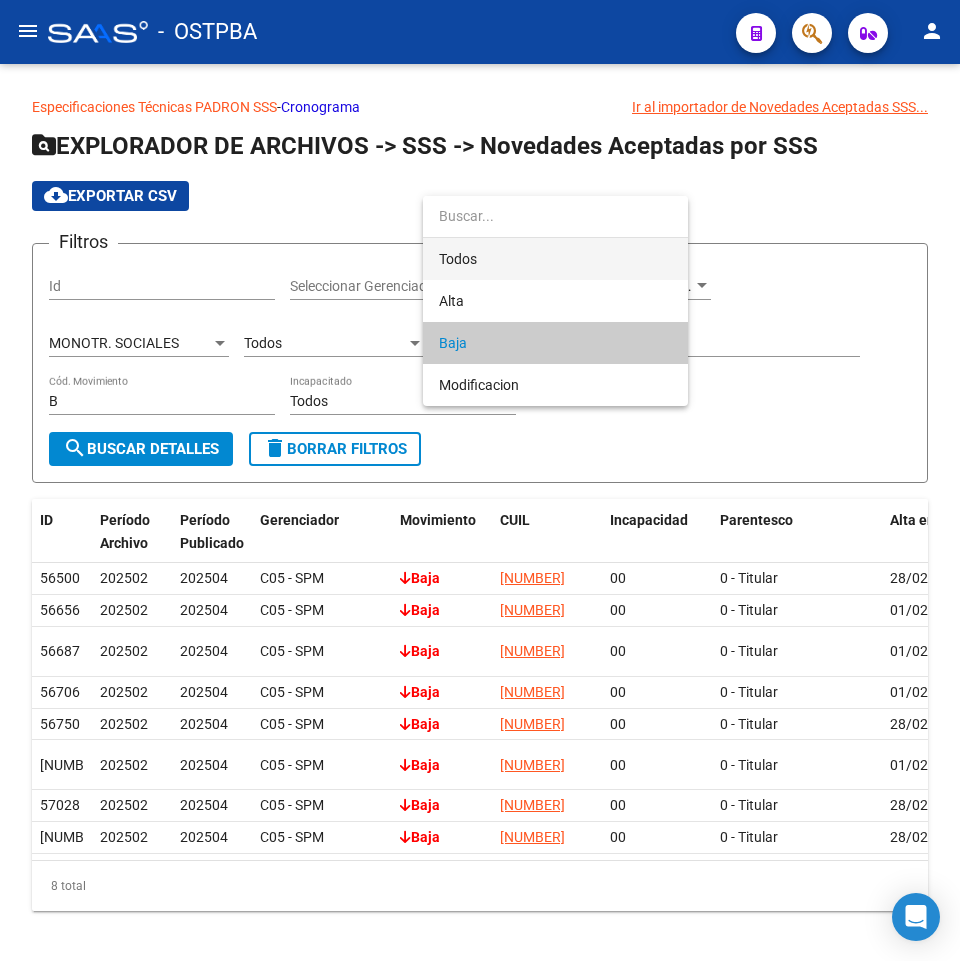 click on "Todos" at bounding box center [555, 259] 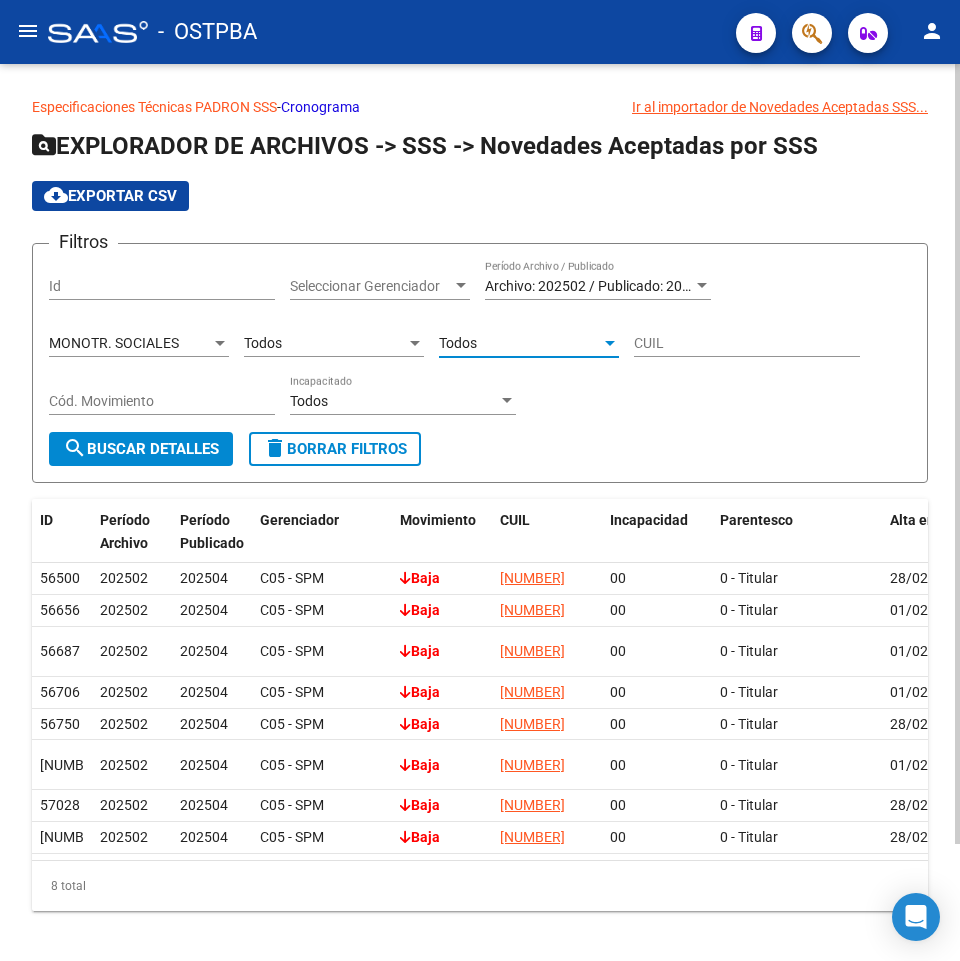 click on "search  Buscar Detalles" 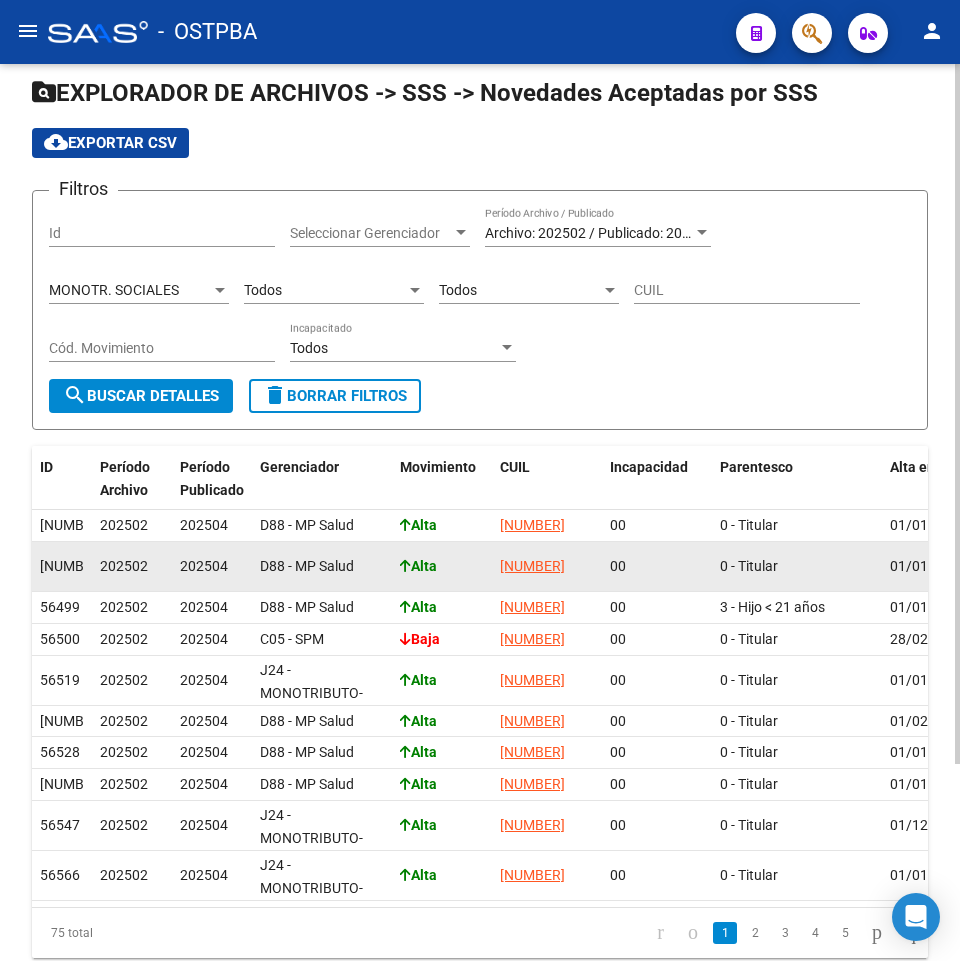 scroll, scrollTop: 0, scrollLeft: 0, axis: both 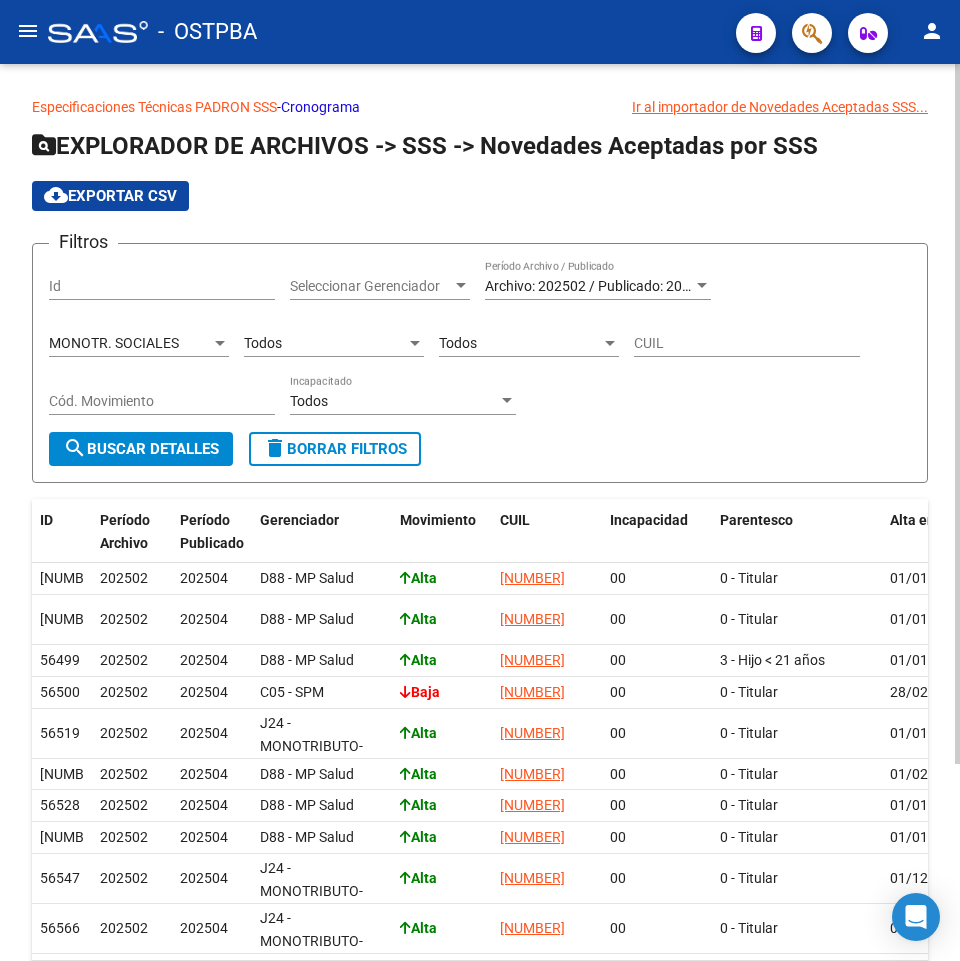 click on "Seleccionar Gerenciador" at bounding box center (371, 286) 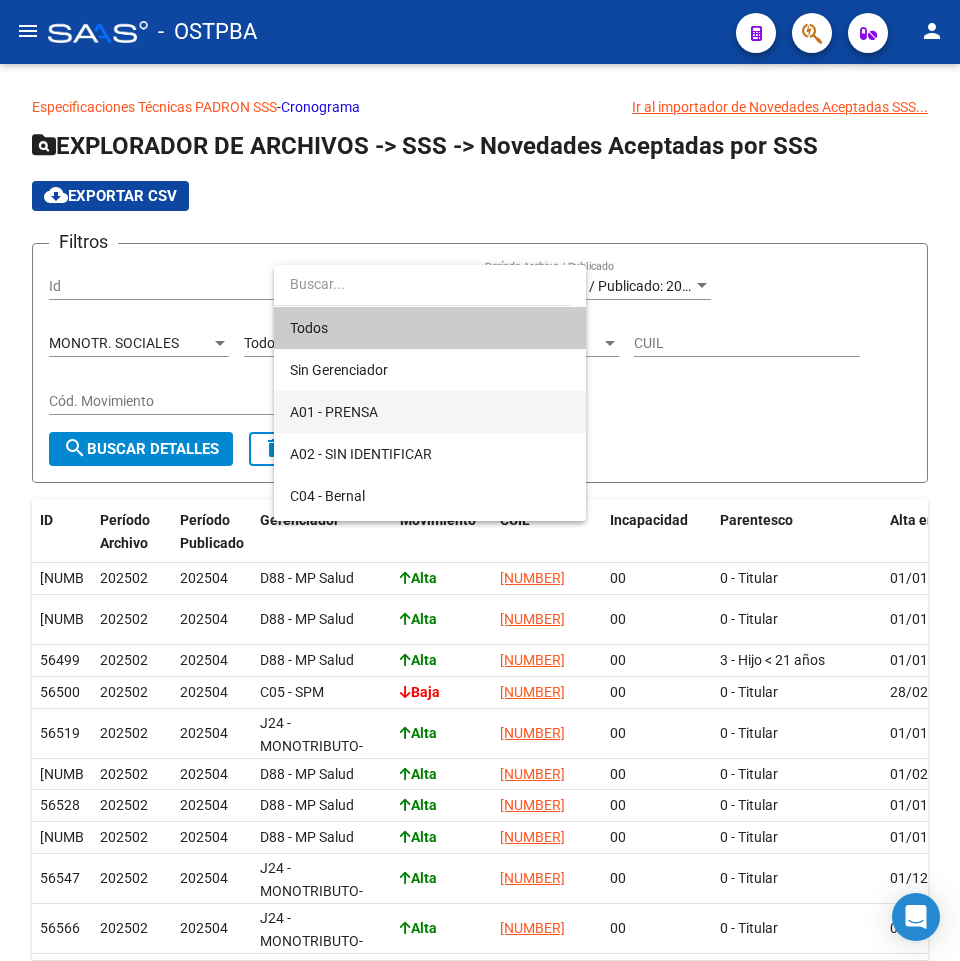 scroll, scrollTop: 100, scrollLeft: 0, axis: vertical 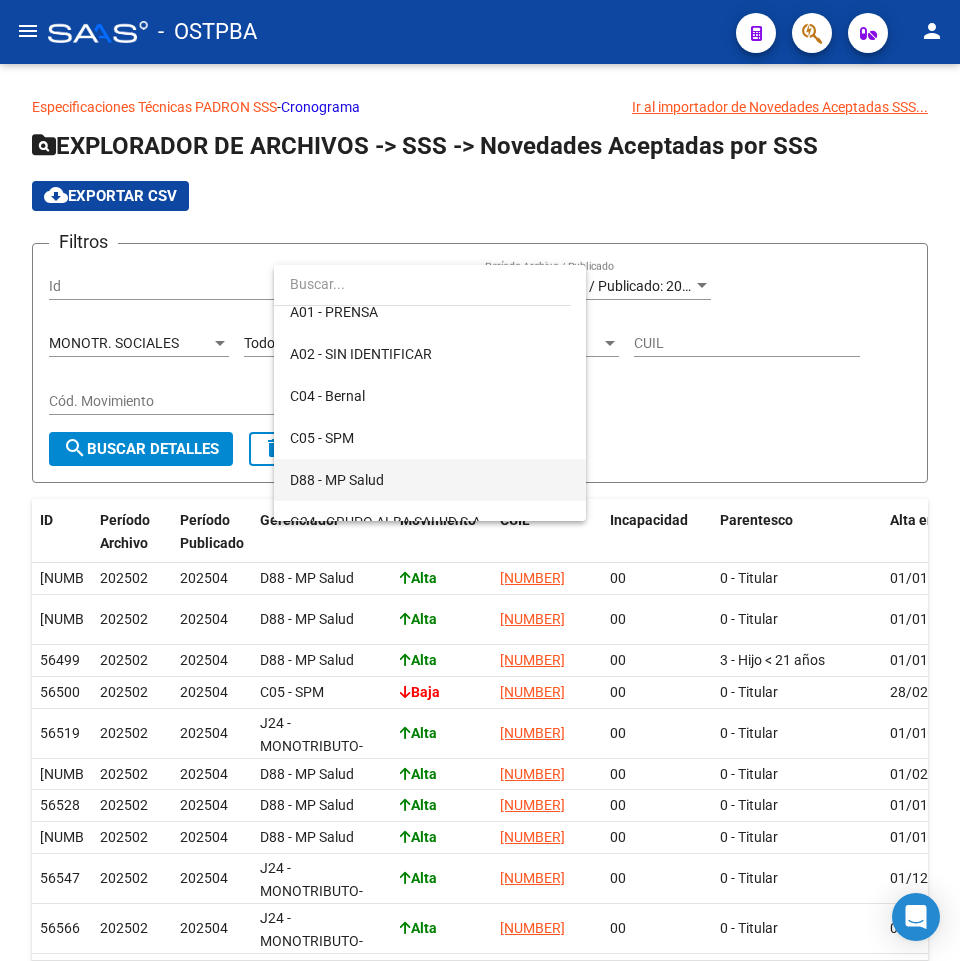 click on "D88 - MP Salud" at bounding box center [430, 480] 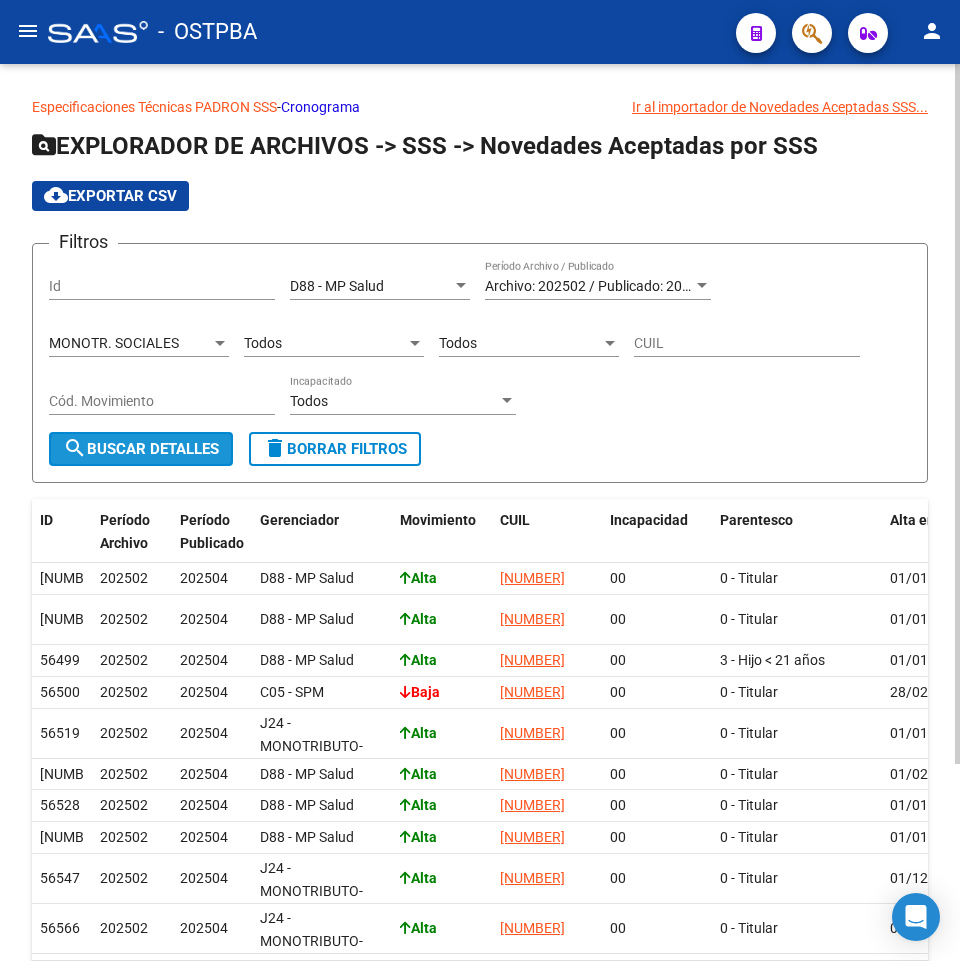 click on "search  Buscar Detalles" 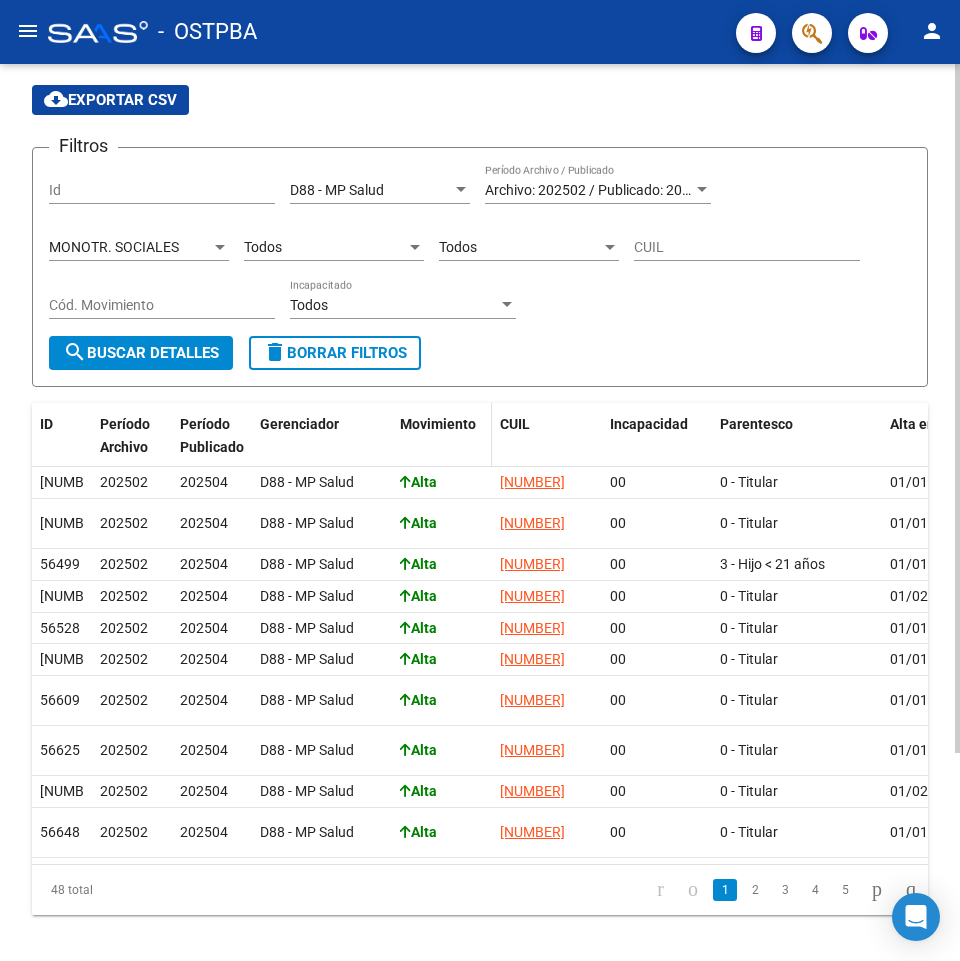 scroll, scrollTop: 58, scrollLeft: 0, axis: vertical 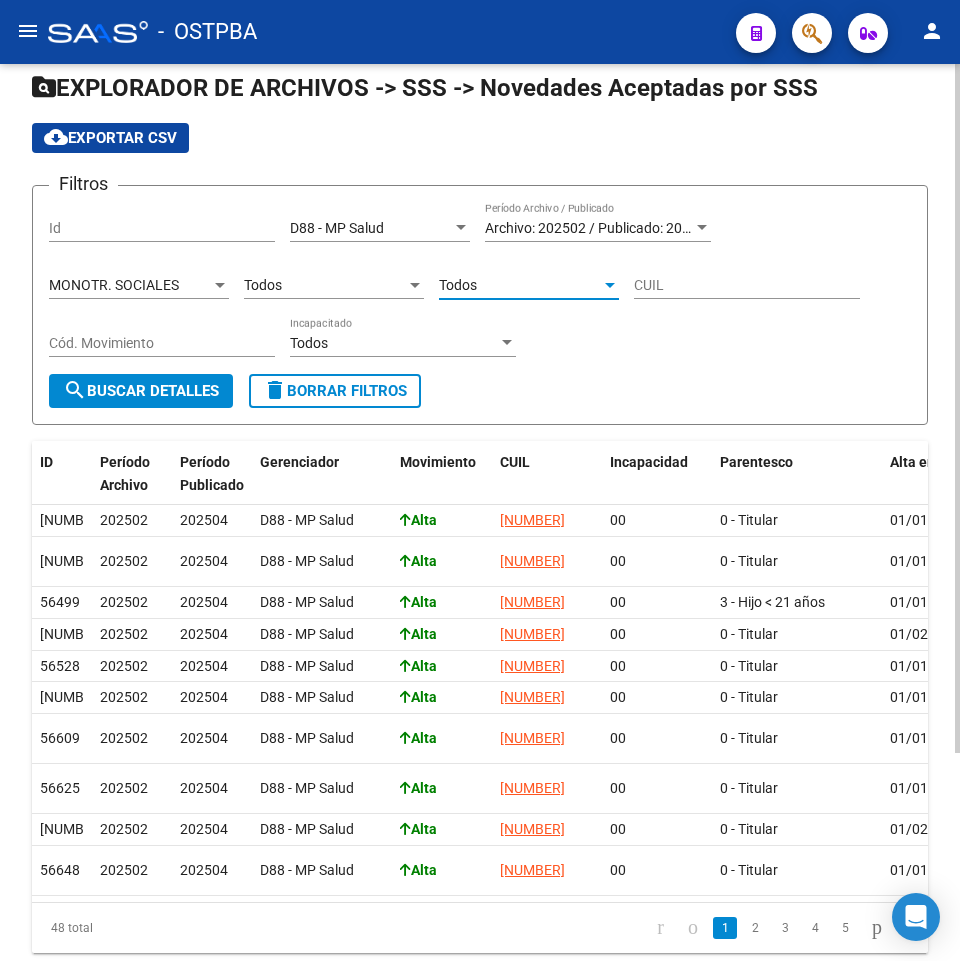 click on "Todos" at bounding box center [458, 285] 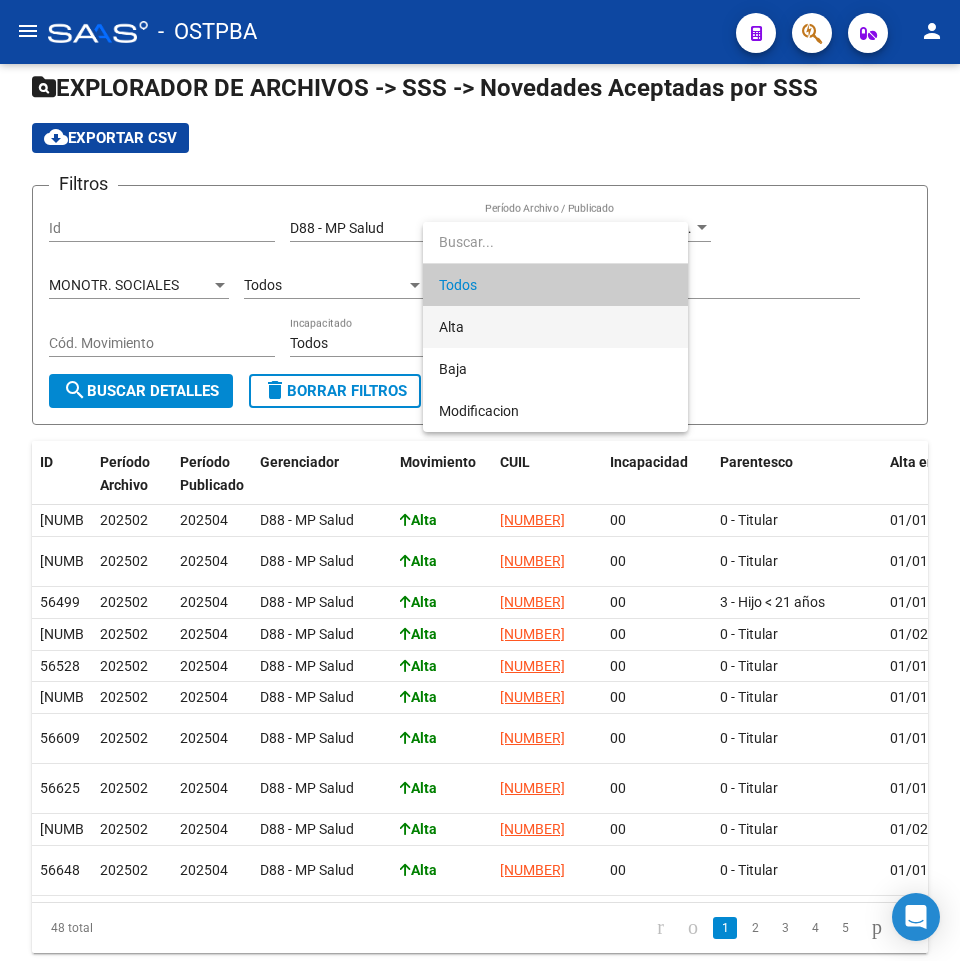 drag, startPoint x: 467, startPoint y: 327, endPoint x: 321, endPoint y: 380, distance: 155.32225 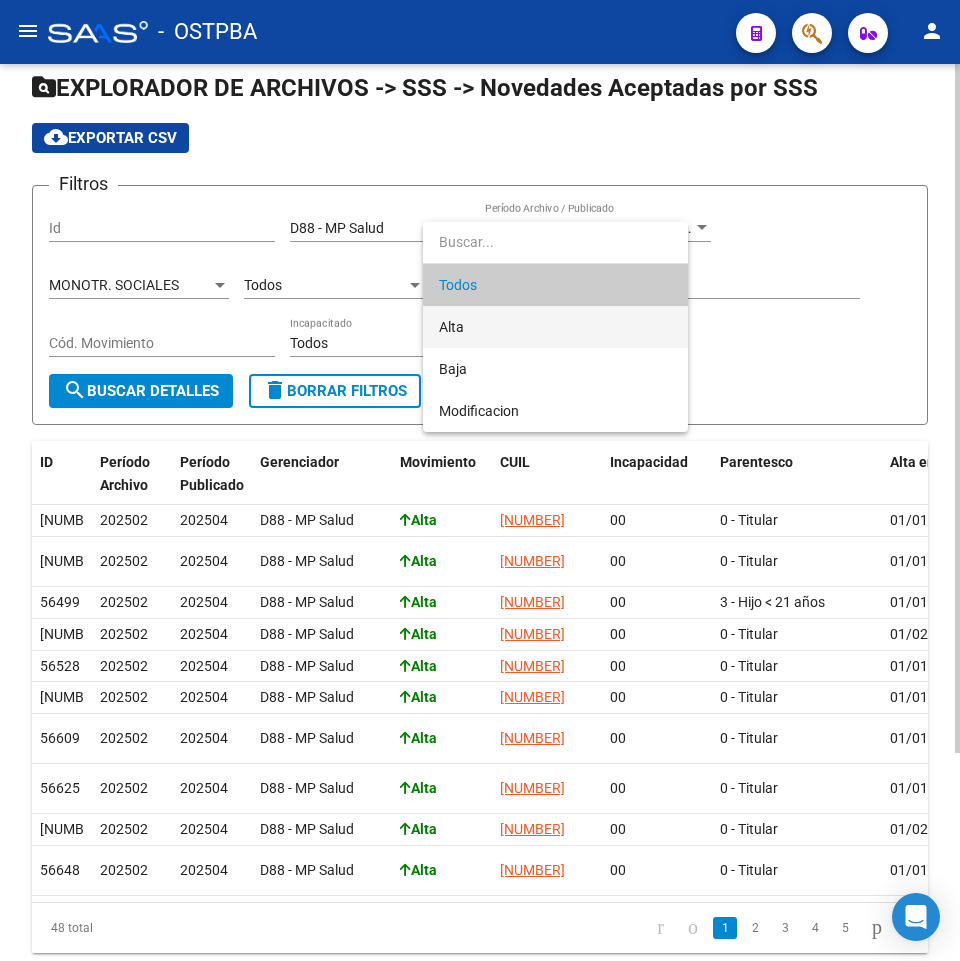 click on "Alta" at bounding box center [555, 327] 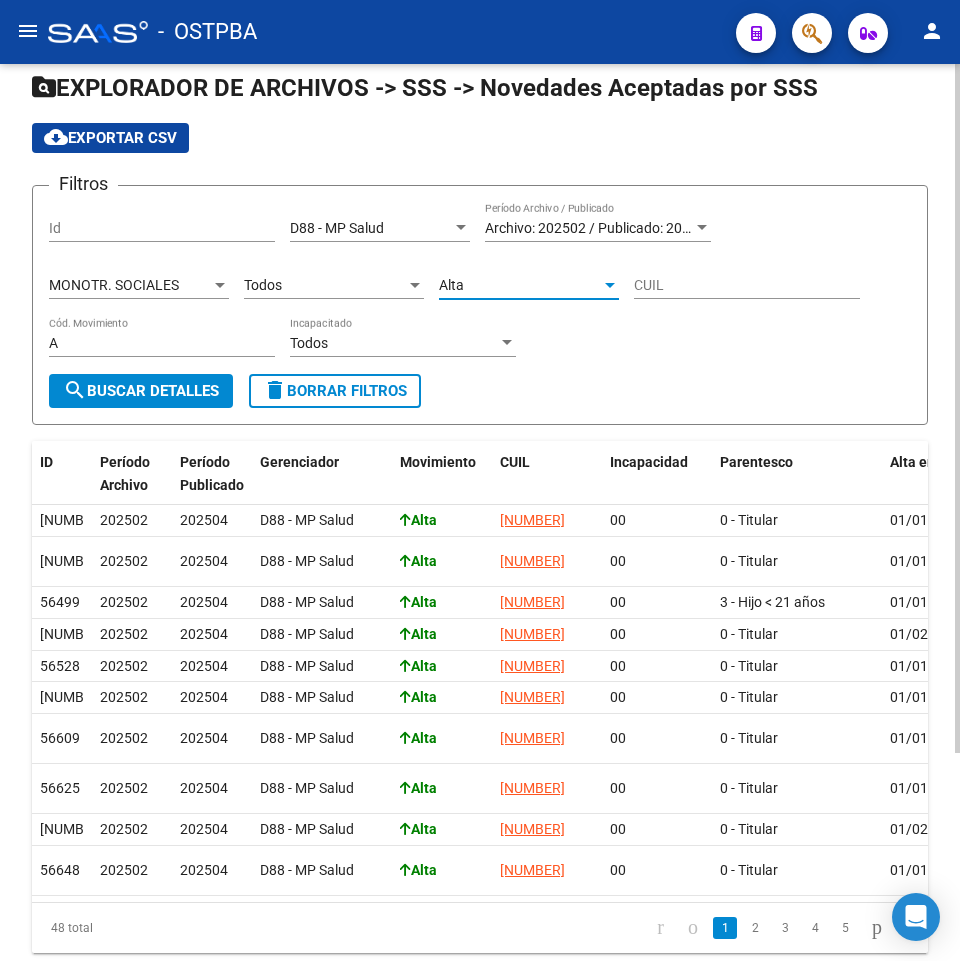 click on "search  Buscar Detalles" 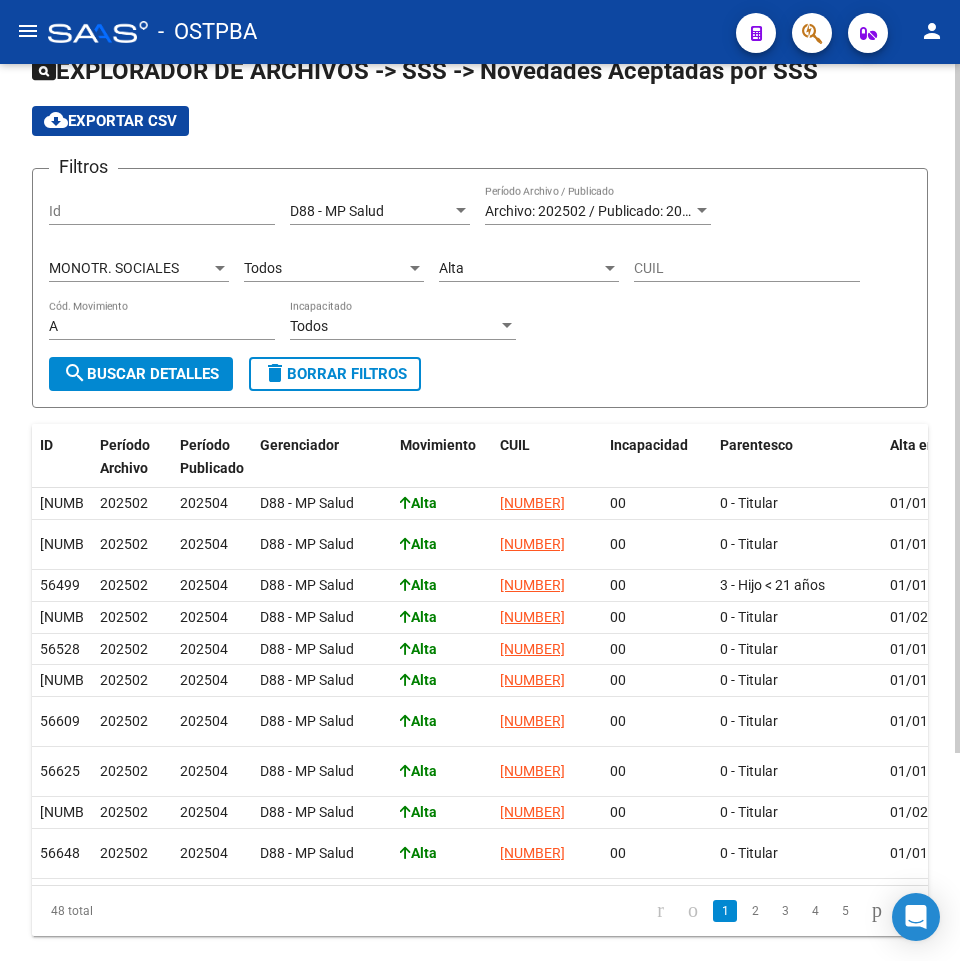 scroll, scrollTop: 0, scrollLeft: 0, axis: both 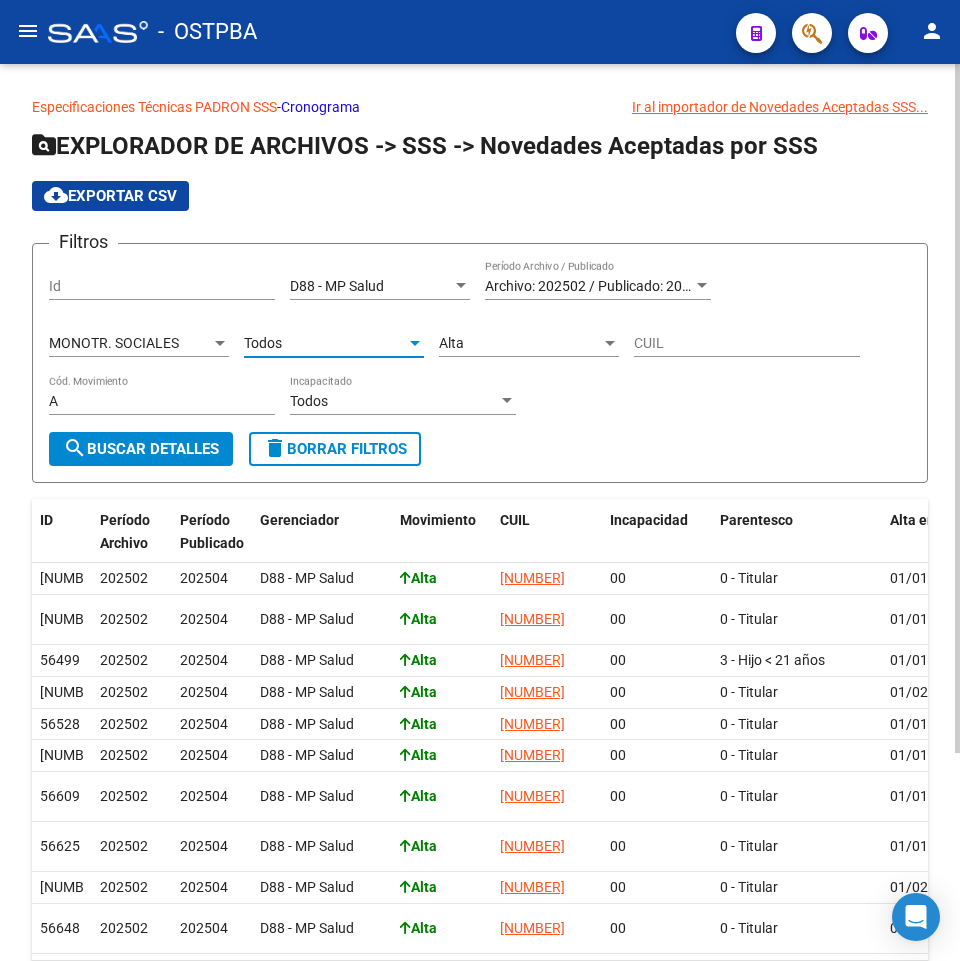 click on "Todos" at bounding box center [325, 343] 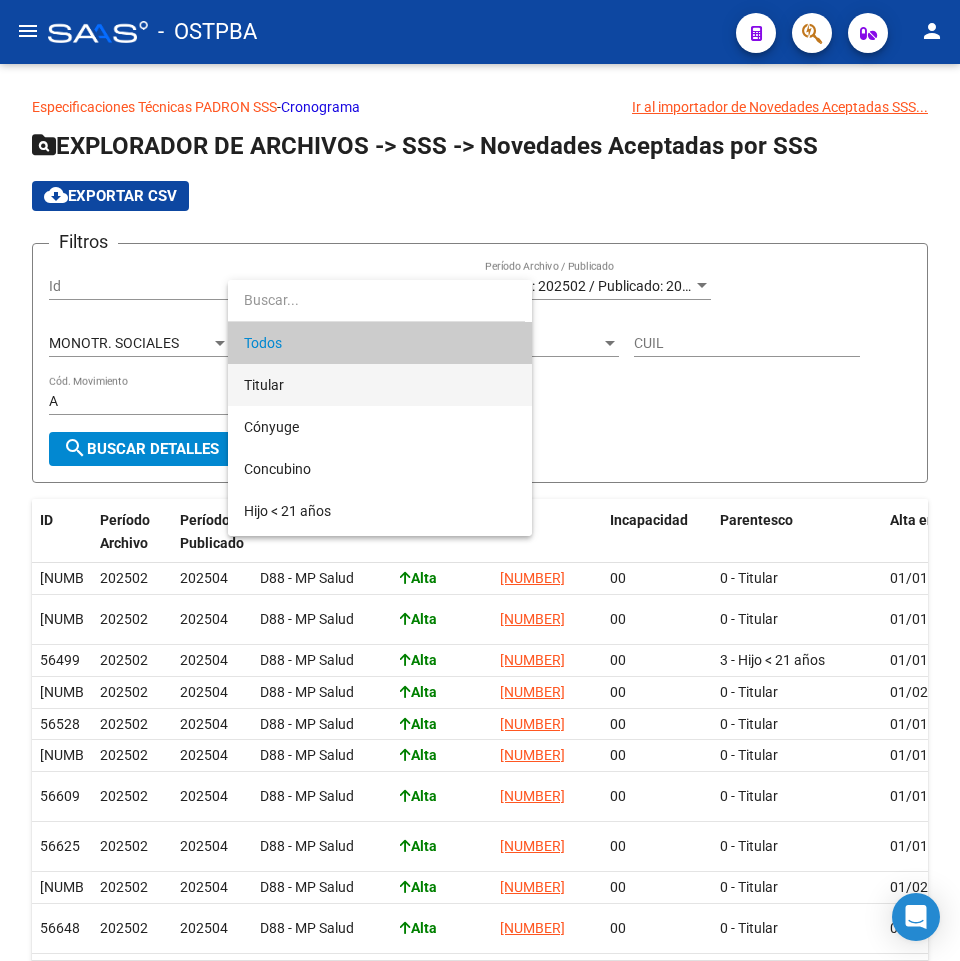 click on "Titular" at bounding box center [380, 385] 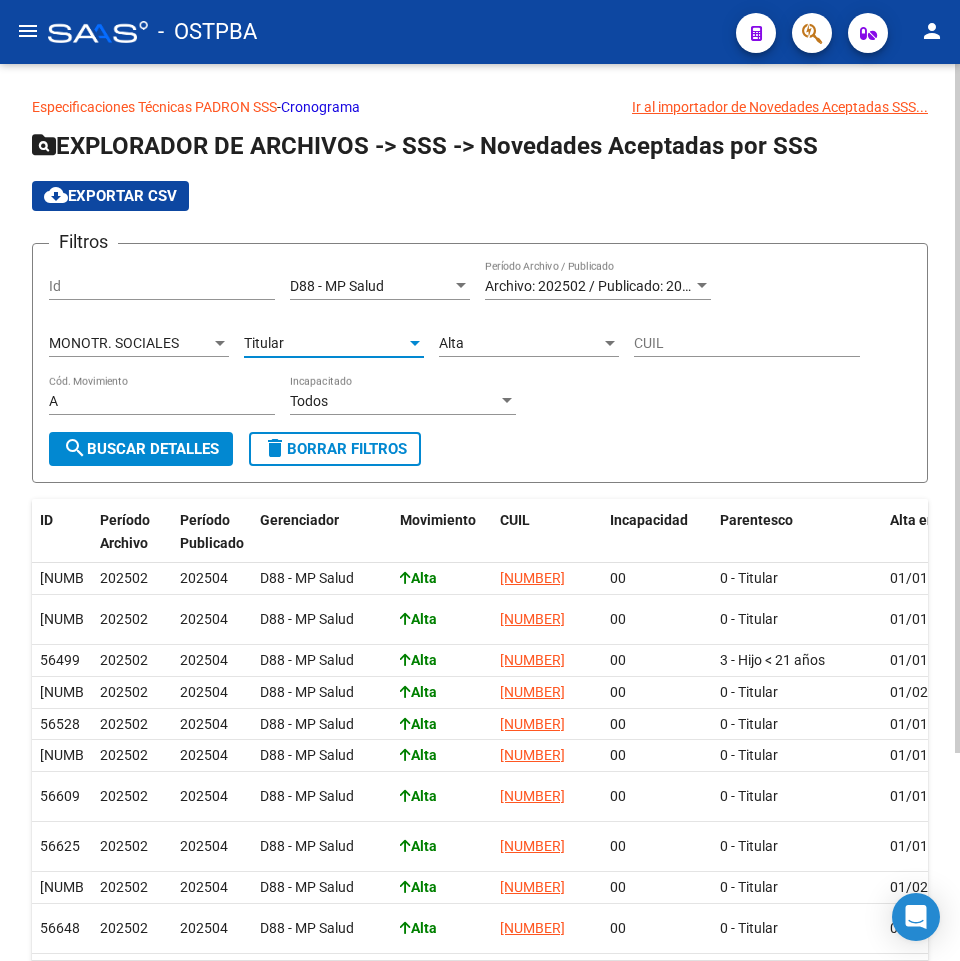 click on "search  Buscar Detalles" 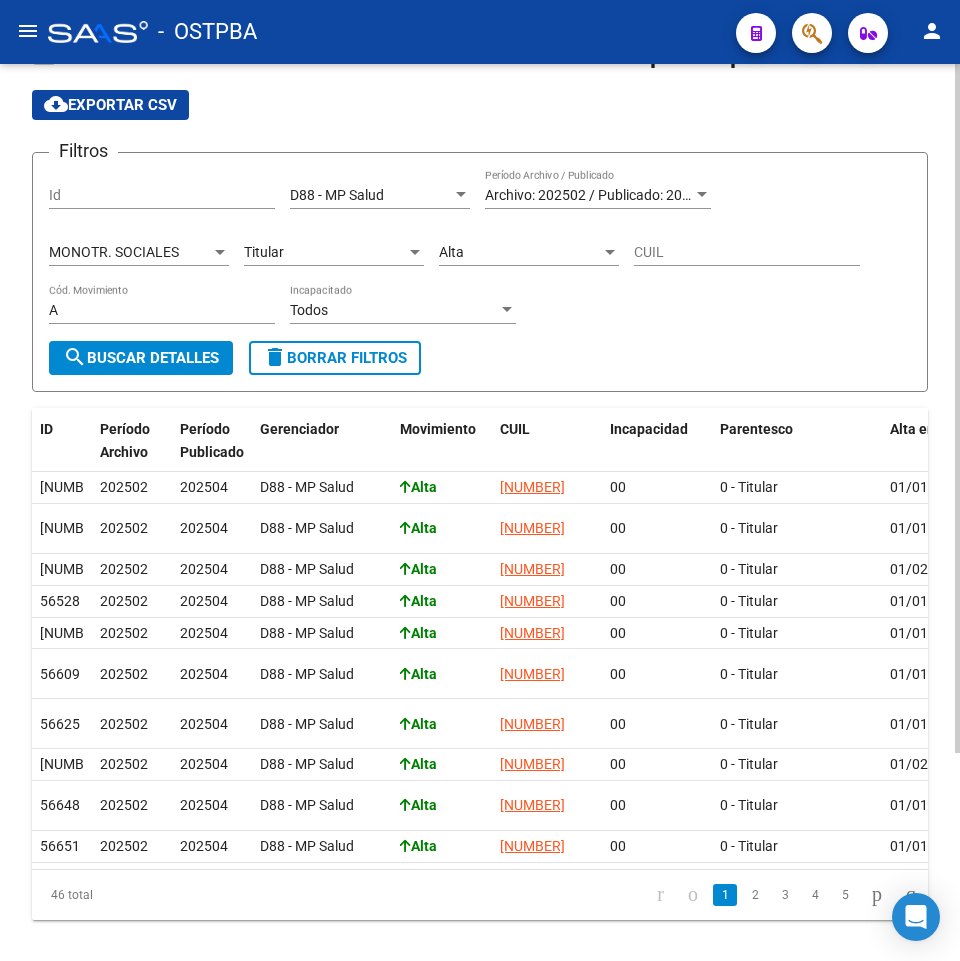 scroll, scrollTop: 71, scrollLeft: 0, axis: vertical 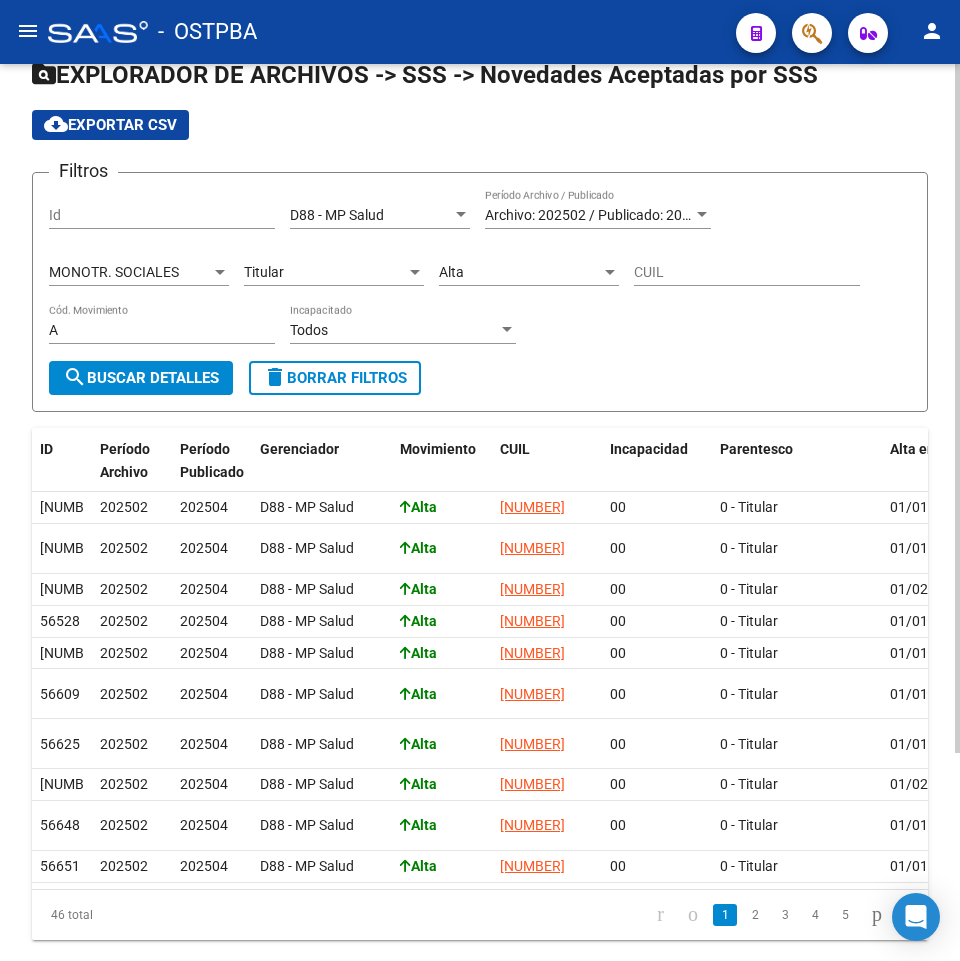 click on "Titular Parentesco" 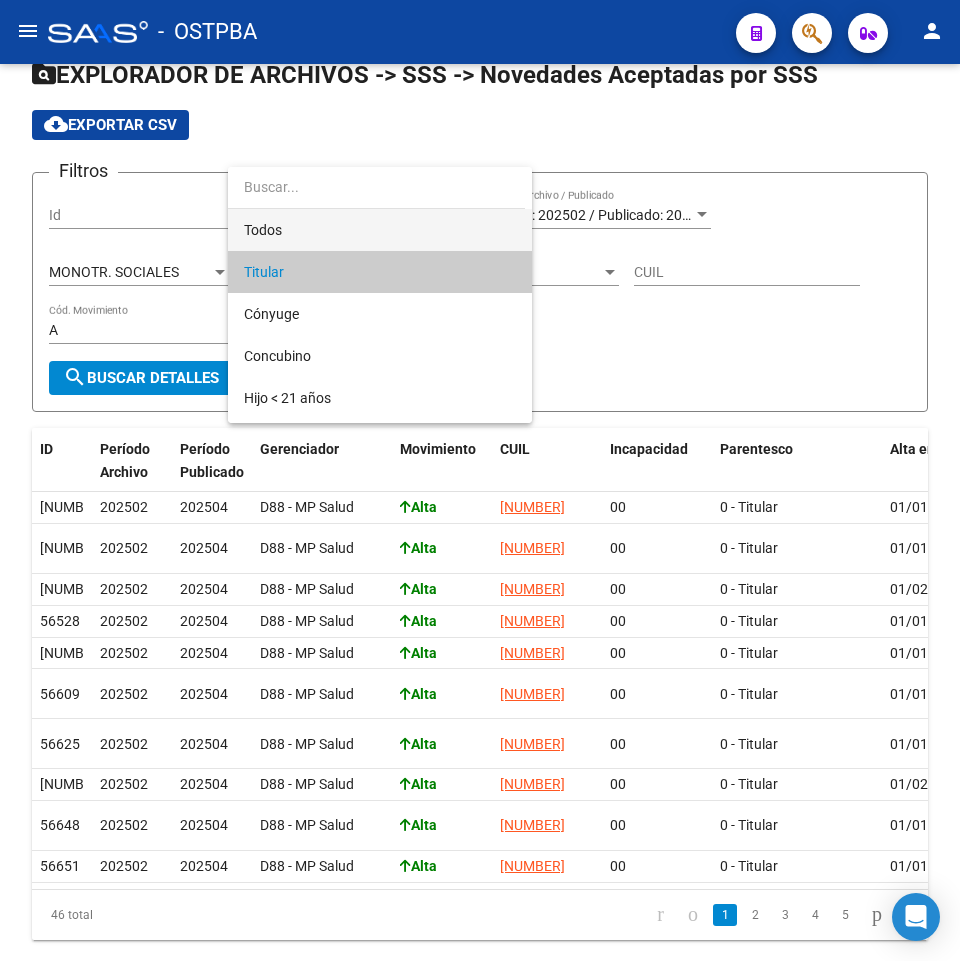 click on "Todos" at bounding box center [380, 230] 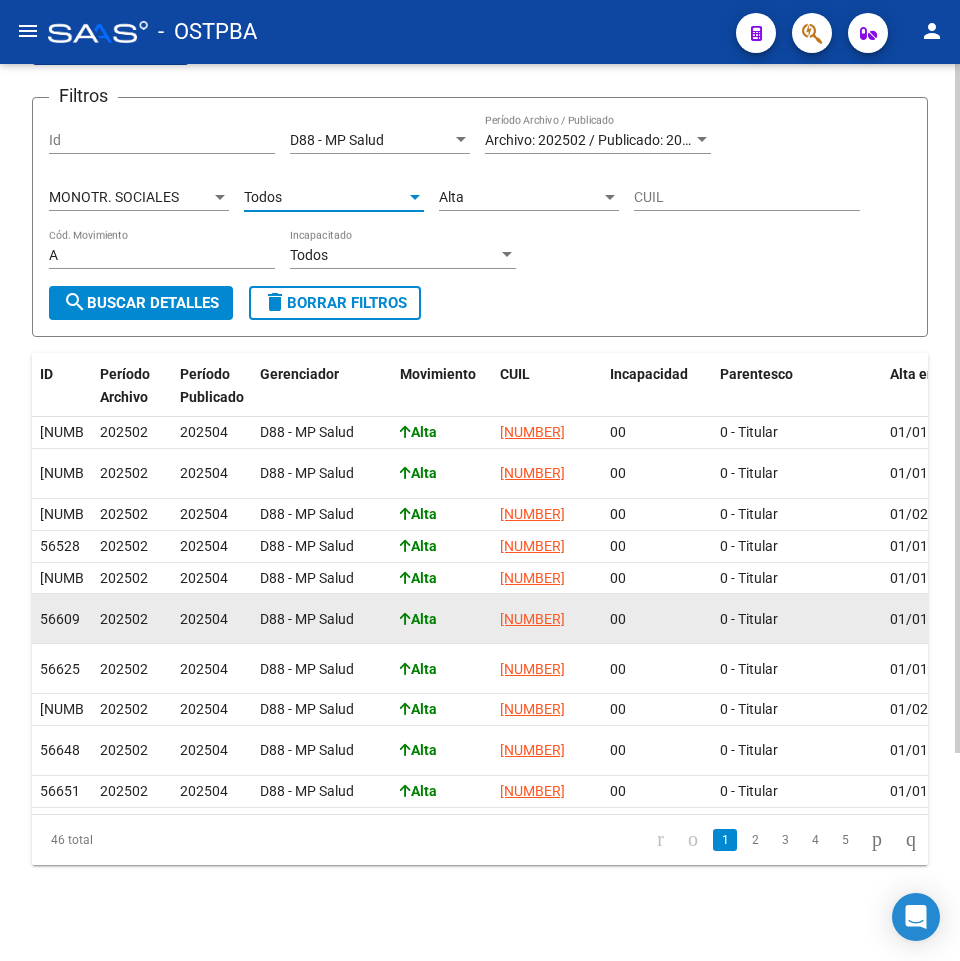 scroll, scrollTop: 271, scrollLeft: 0, axis: vertical 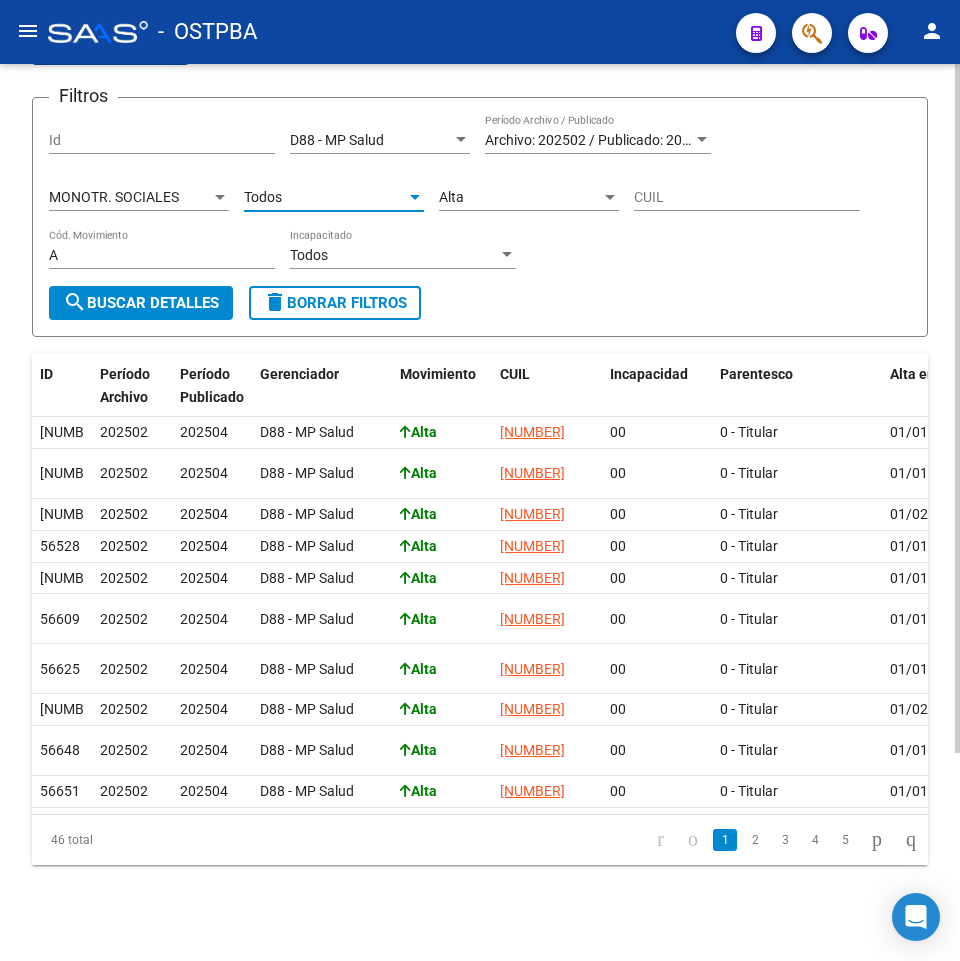 click on "search  Buscar Detalles" 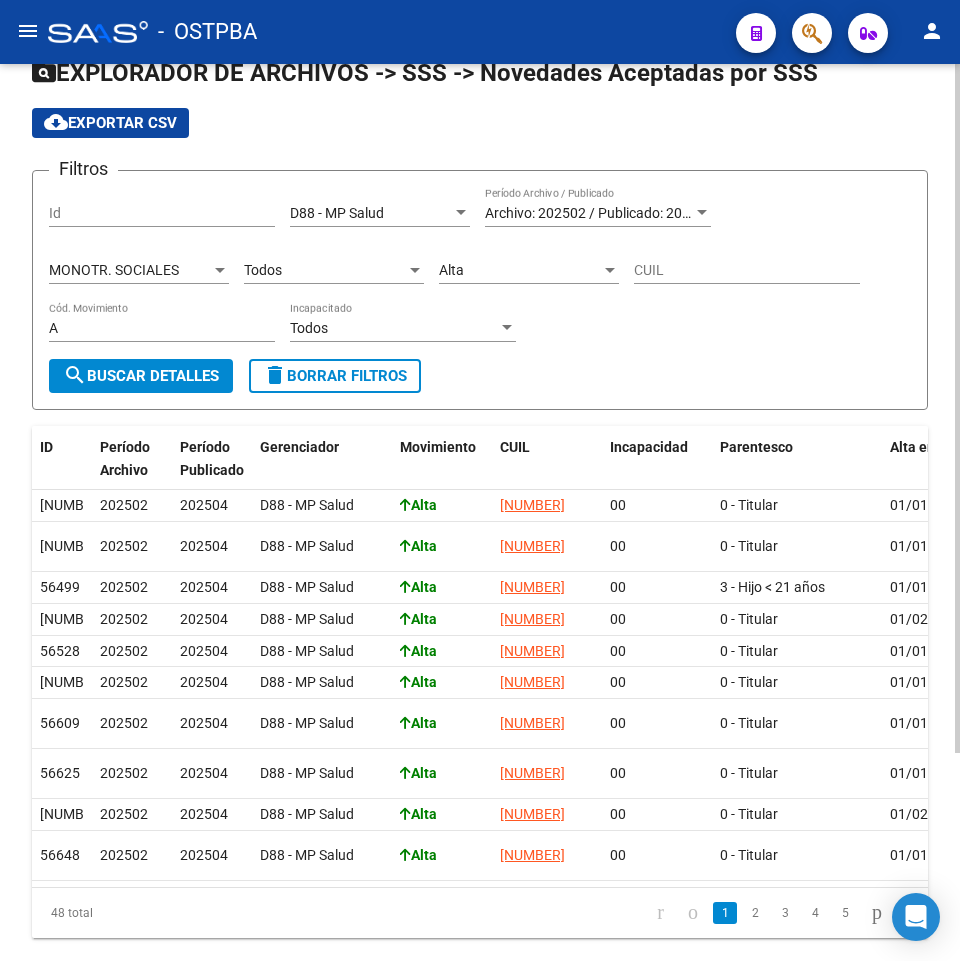 scroll, scrollTop: 71, scrollLeft: 0, axis: vertical 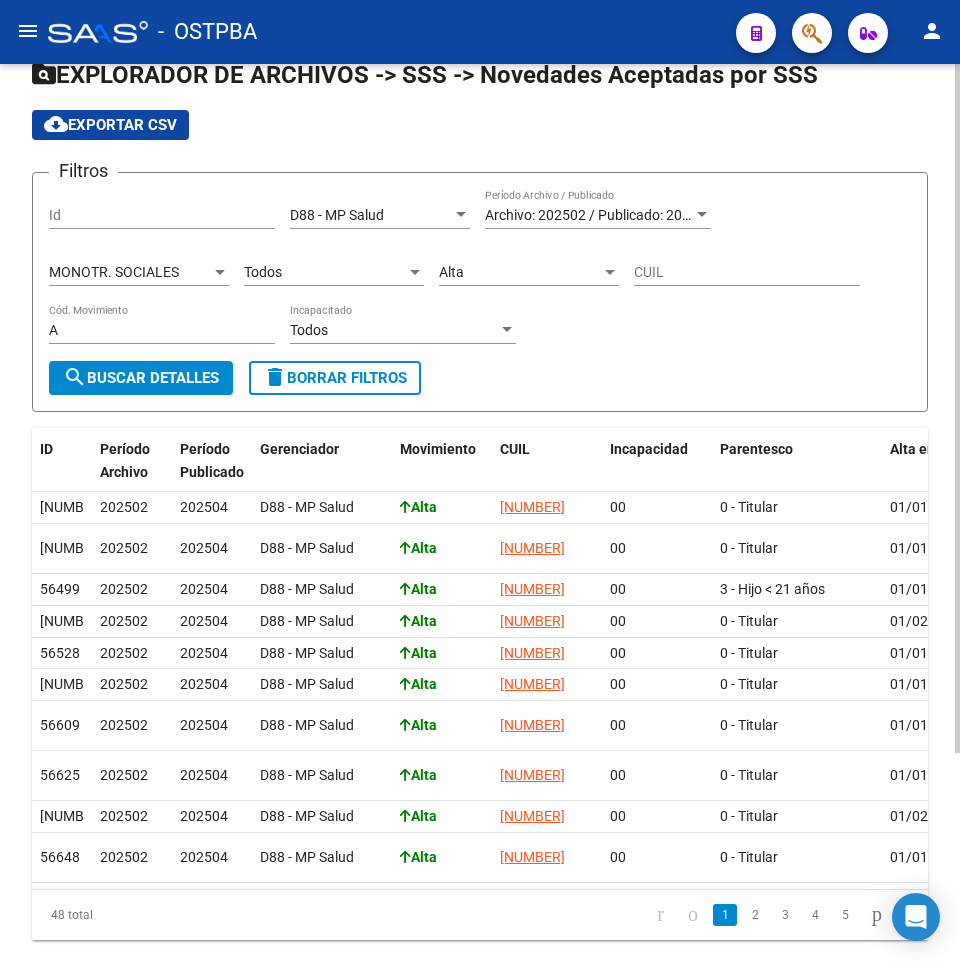 click on "Alta Cód. Movimiento" 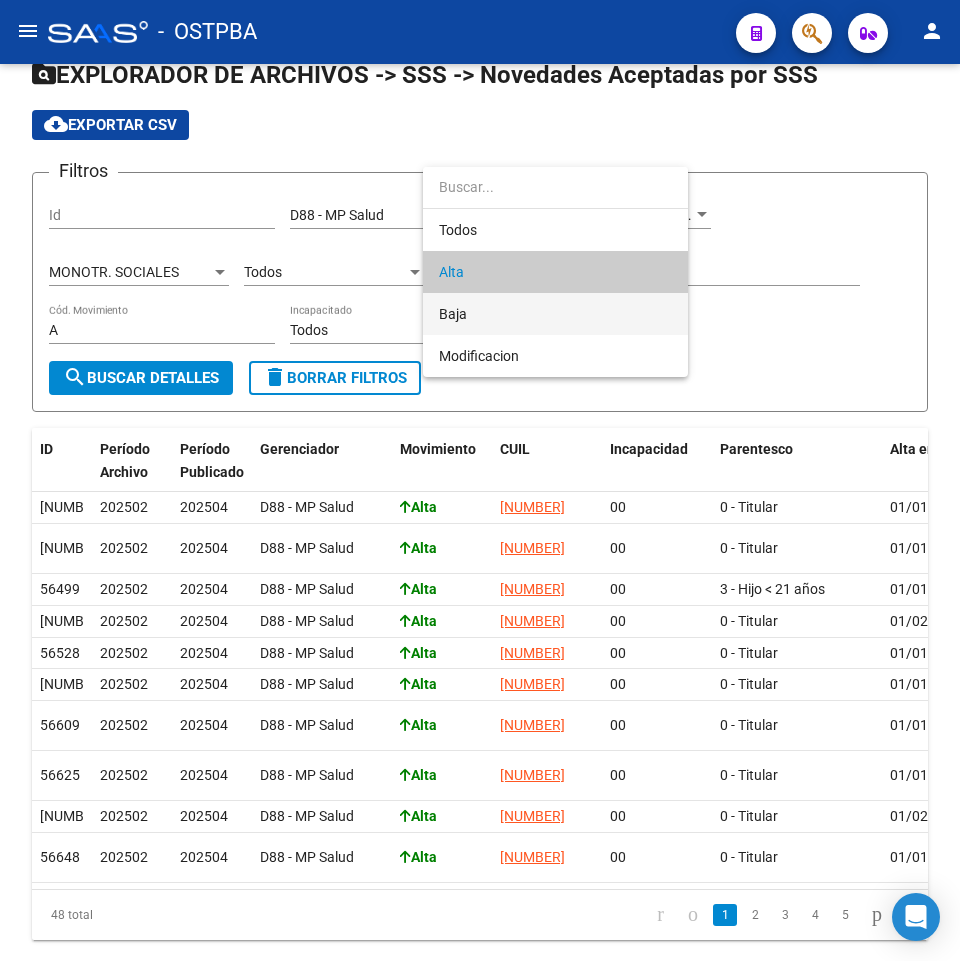 click on "Baja" at bounding box center [555, 314] 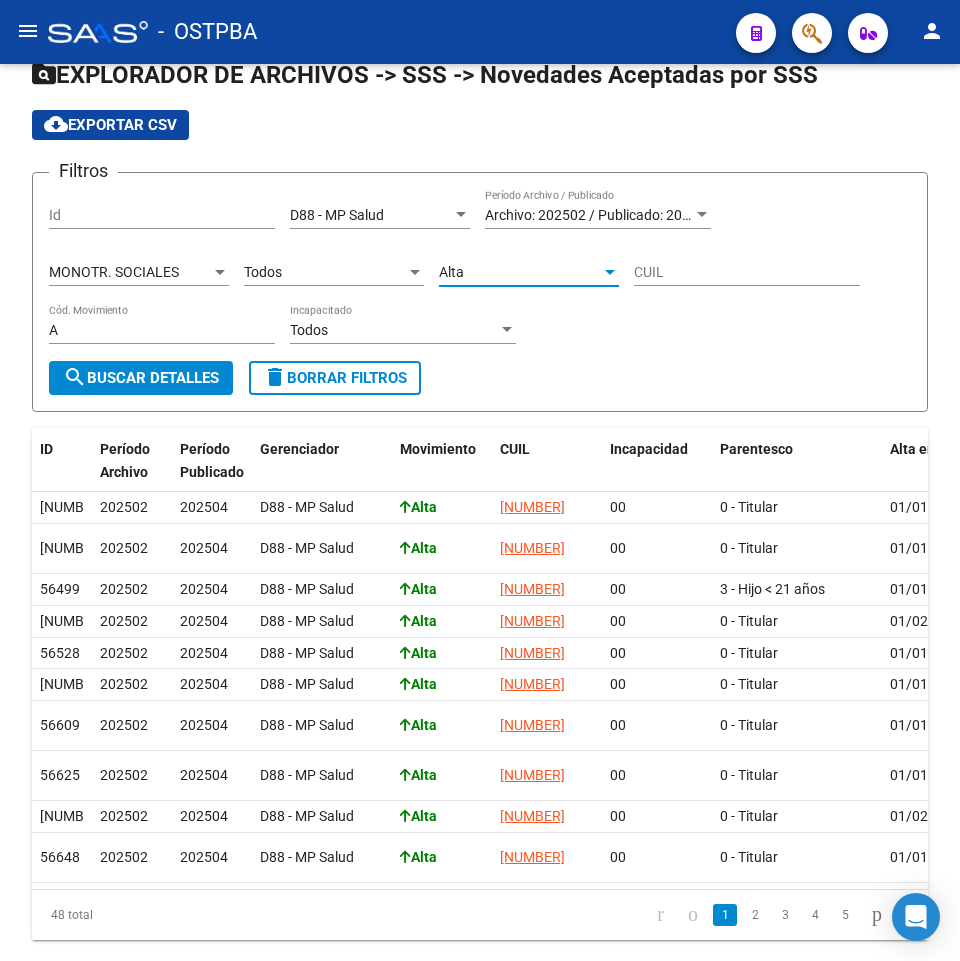 type on "B" 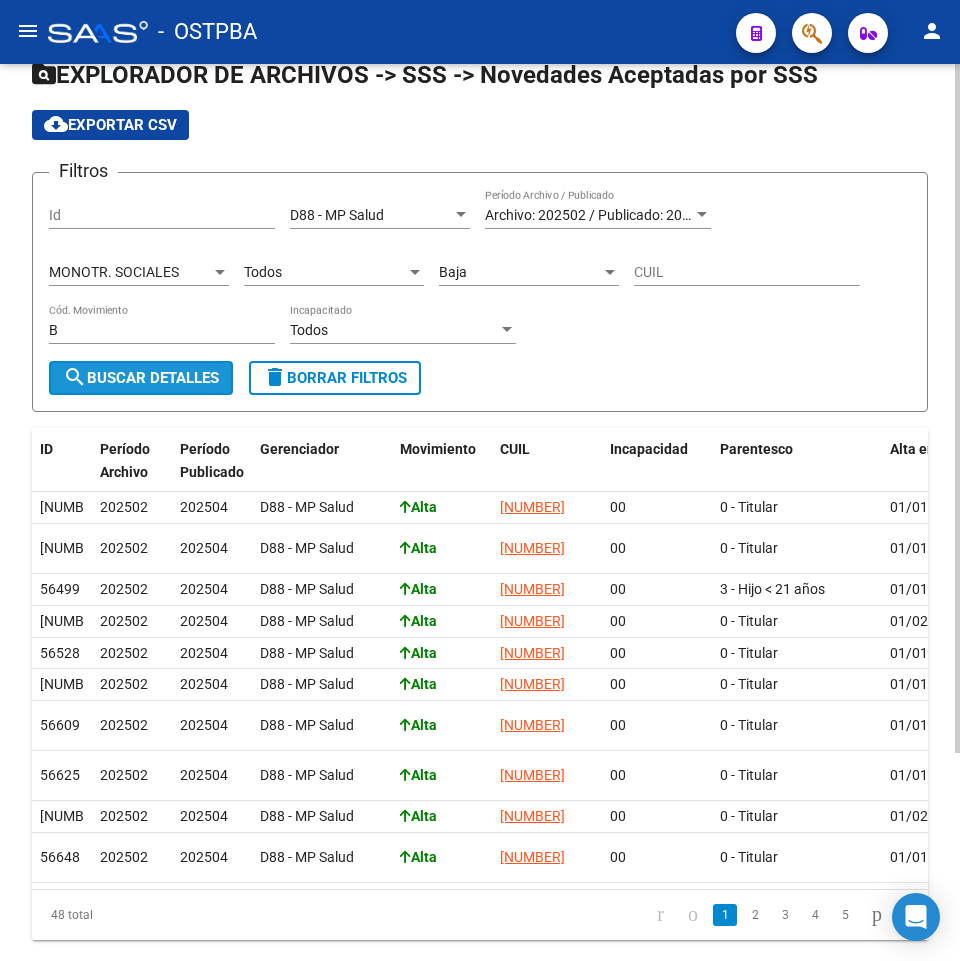 click on "search  Buscar Detalles" 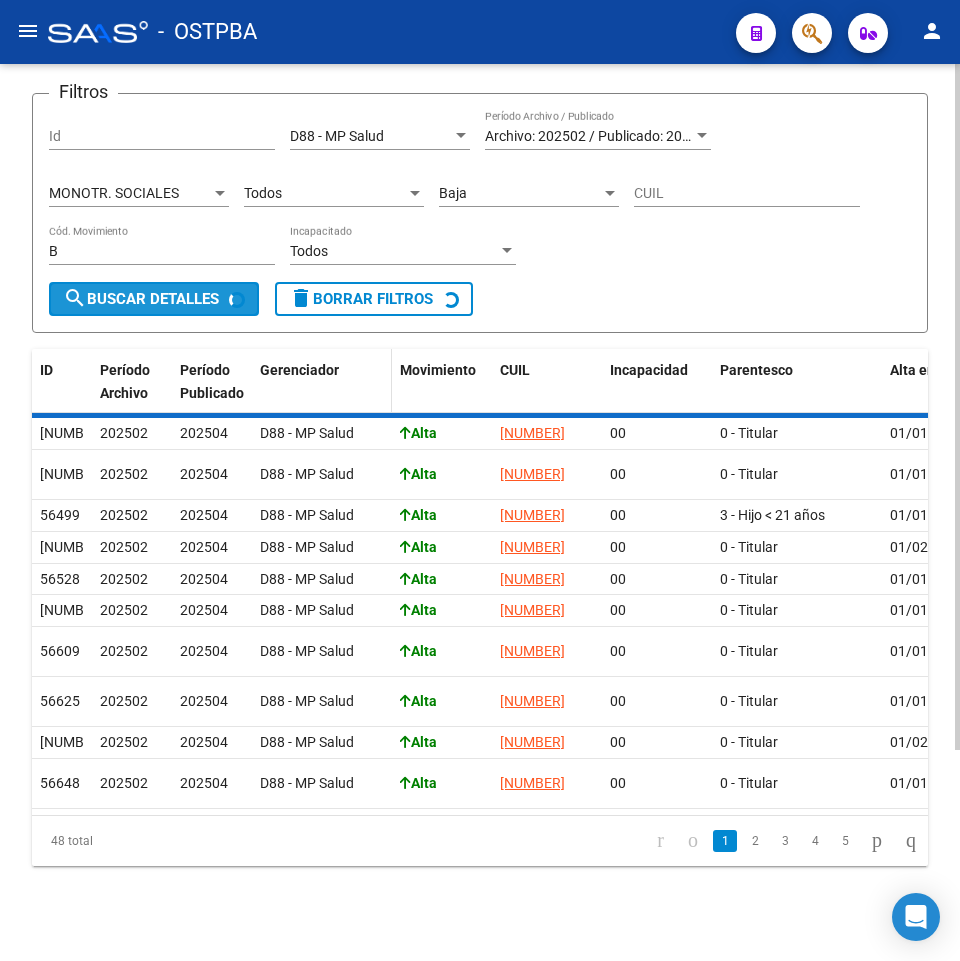 scroll, scrollTop: 0, scrollLeft: 0, axis: both 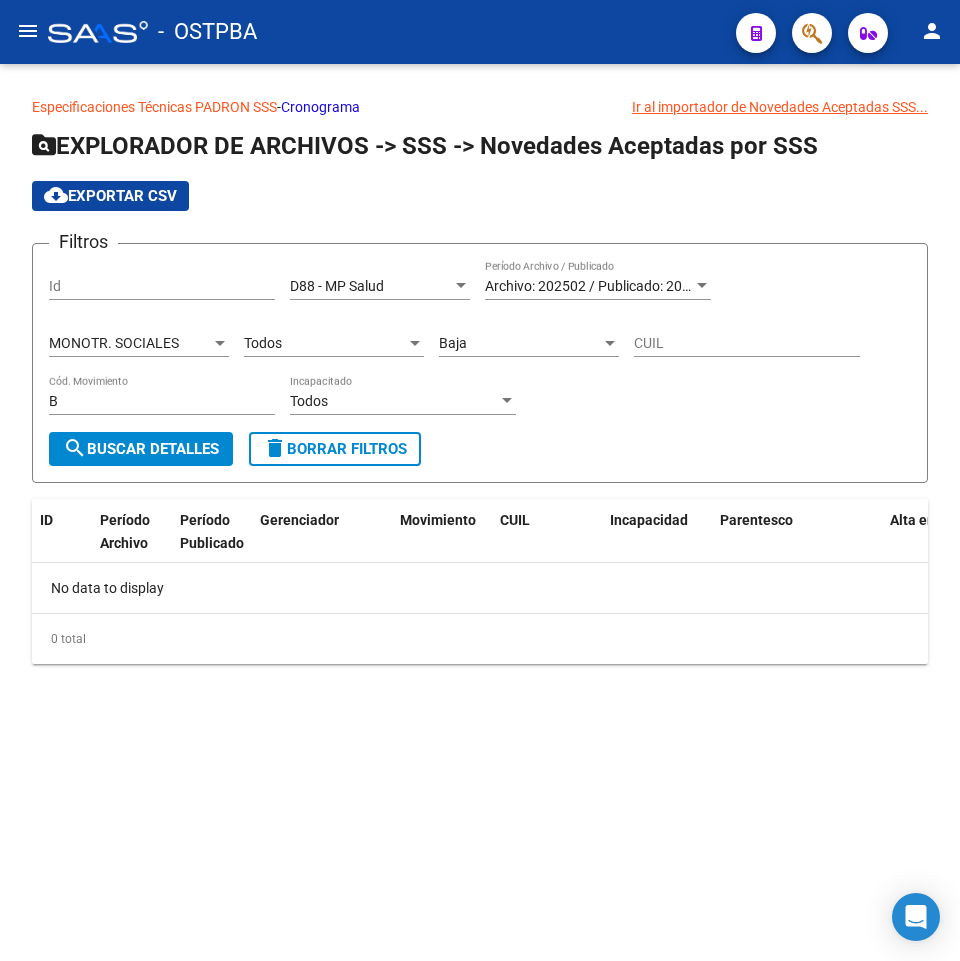 click on "MONOTR. SOCIALES" at bounding box center (130, 343) 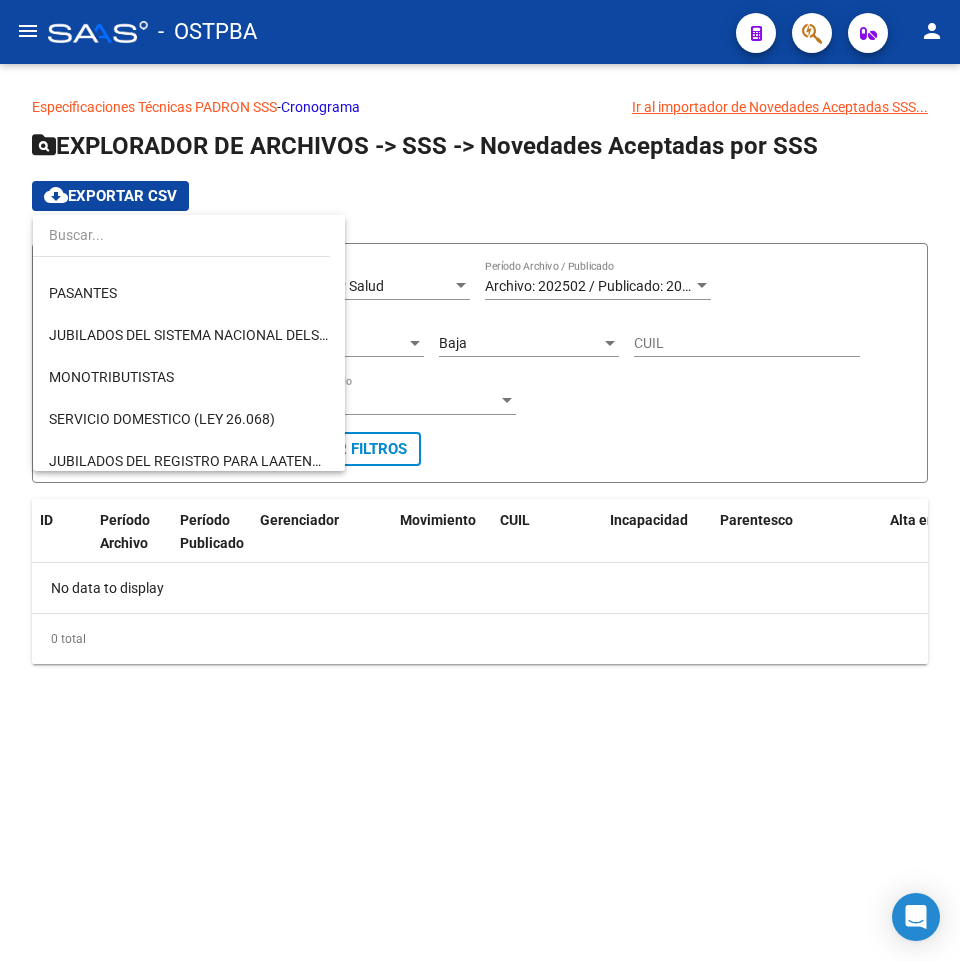 scroll, scrollTop: 29, scrollLeft: 0, axis: vertical 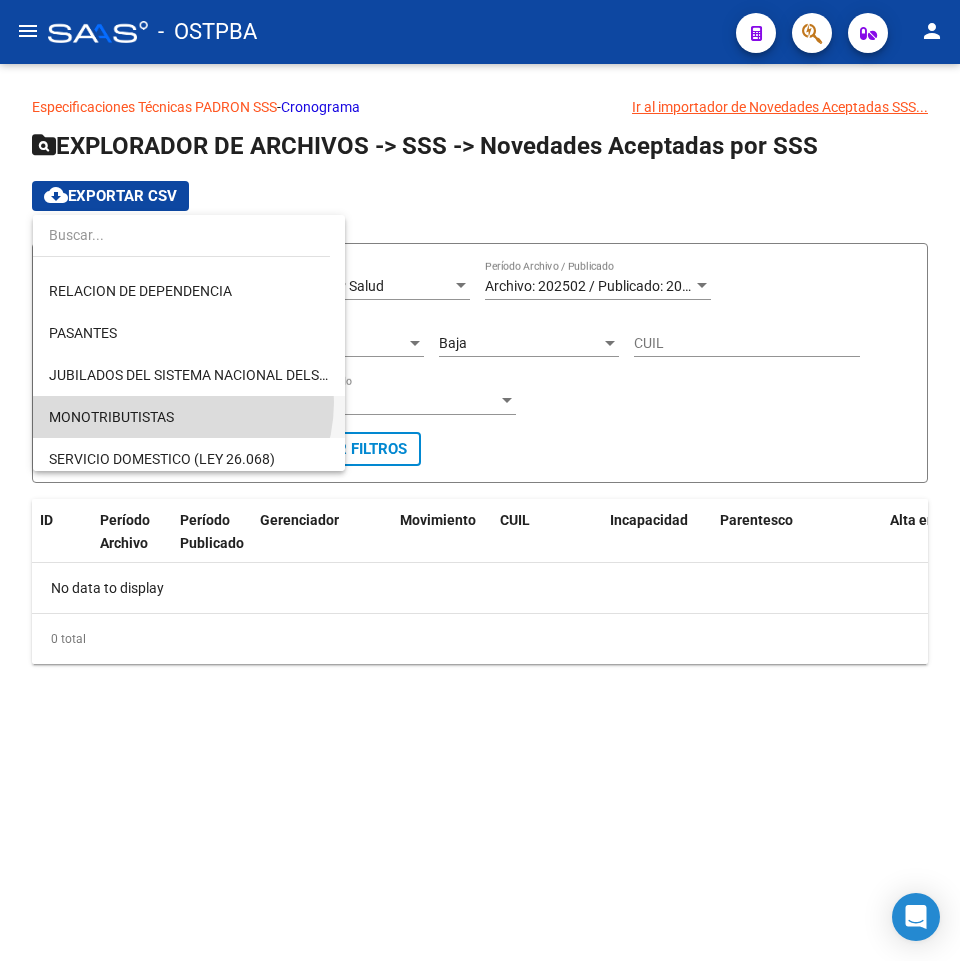 click on "MONOTRIBUTISTAS" at bounding box center (189, 417) 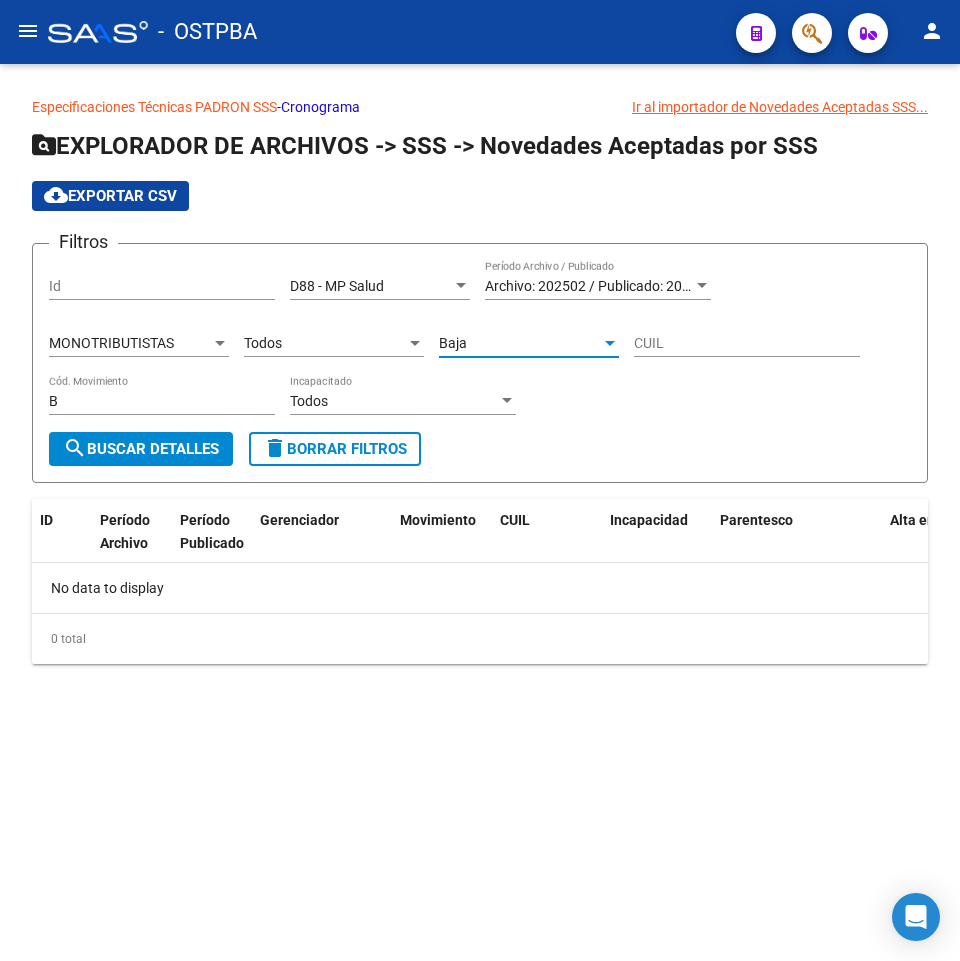 click on "Baja" at bounding box center (453, 343) 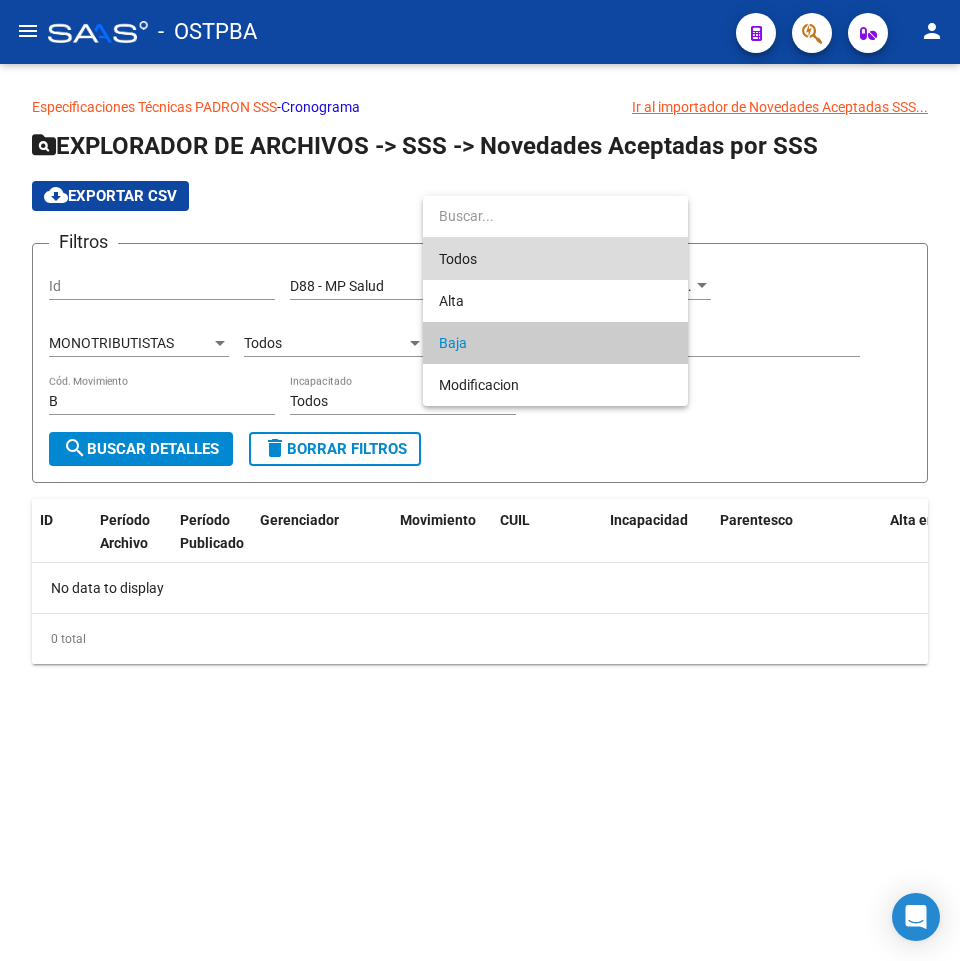 click on "Todos" at bounding box center [555, 259] 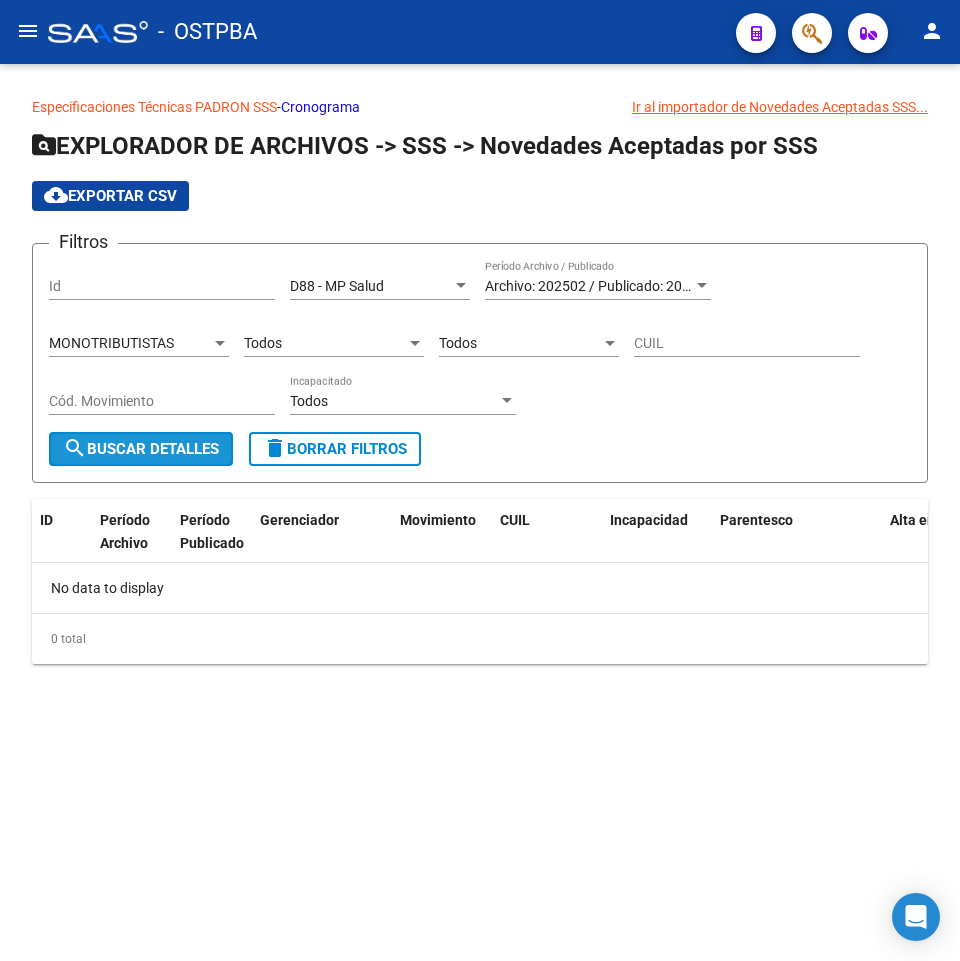 click on "search  Buscar Detalles" 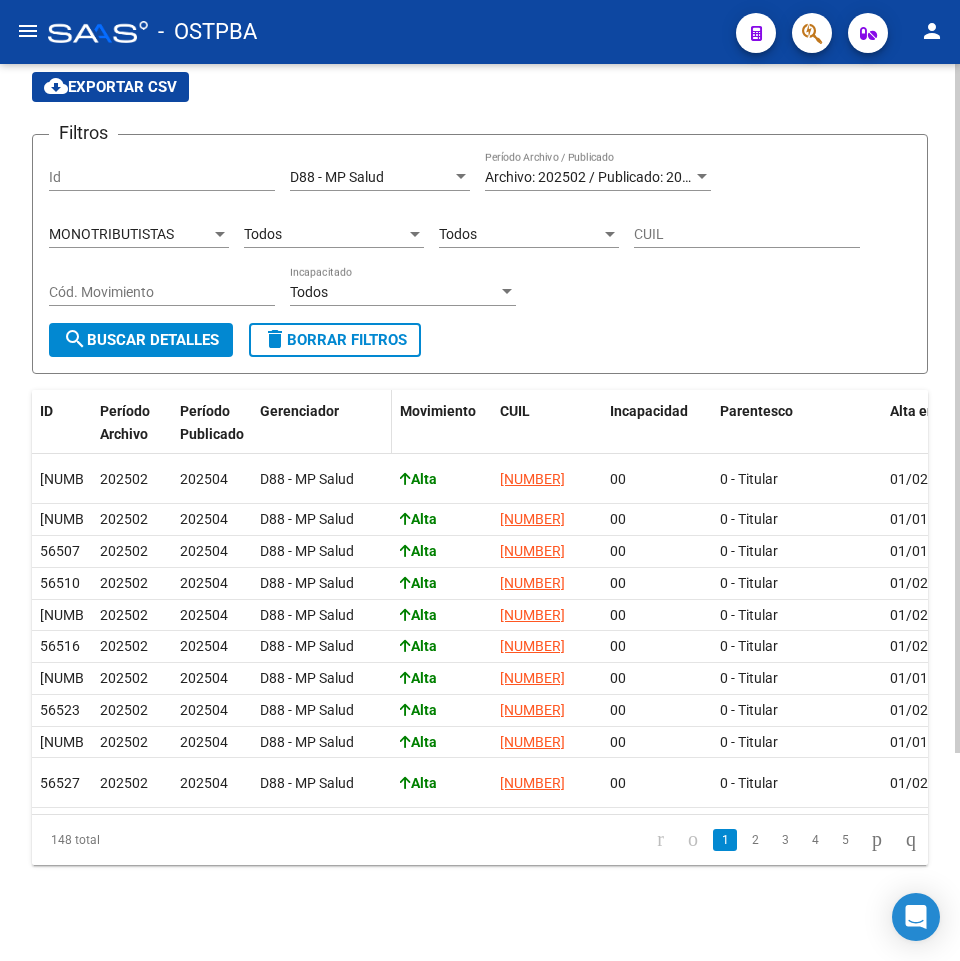 scroll, scrollTop: 71, scrollLeft: 0, axis: vertical 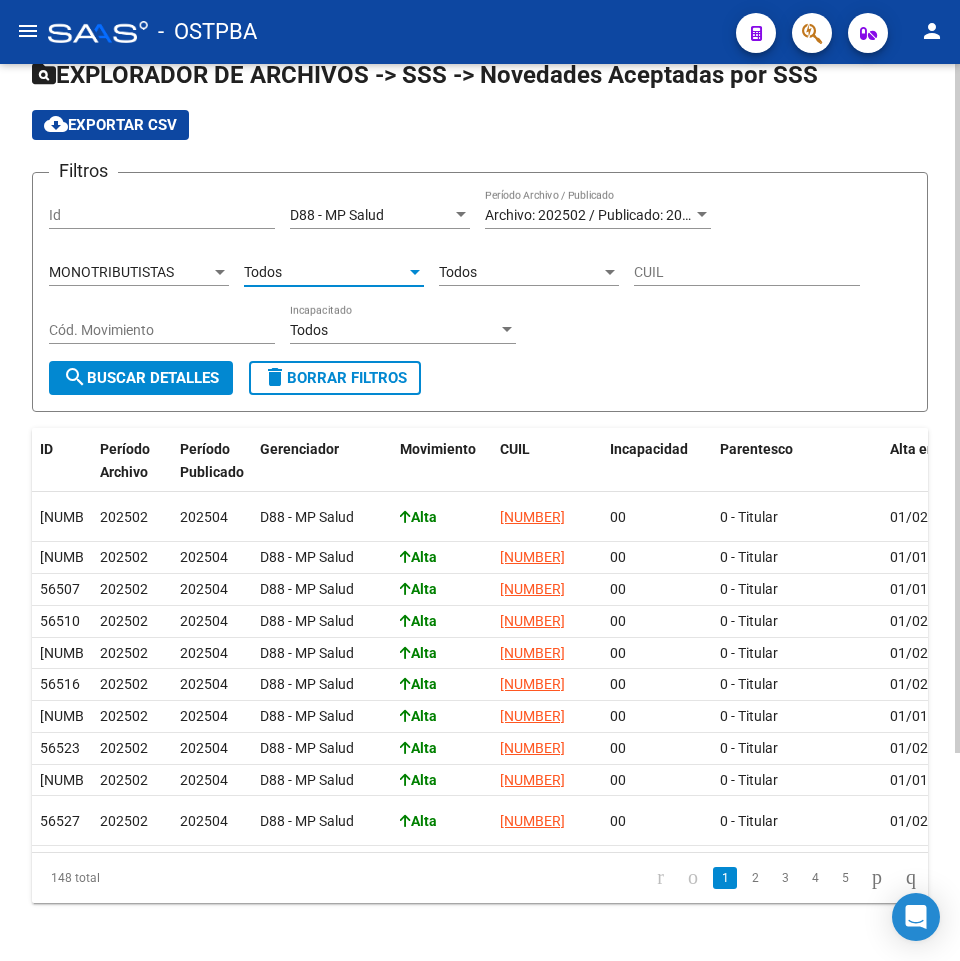 click on "Todos" at bounding box center (325, 272) 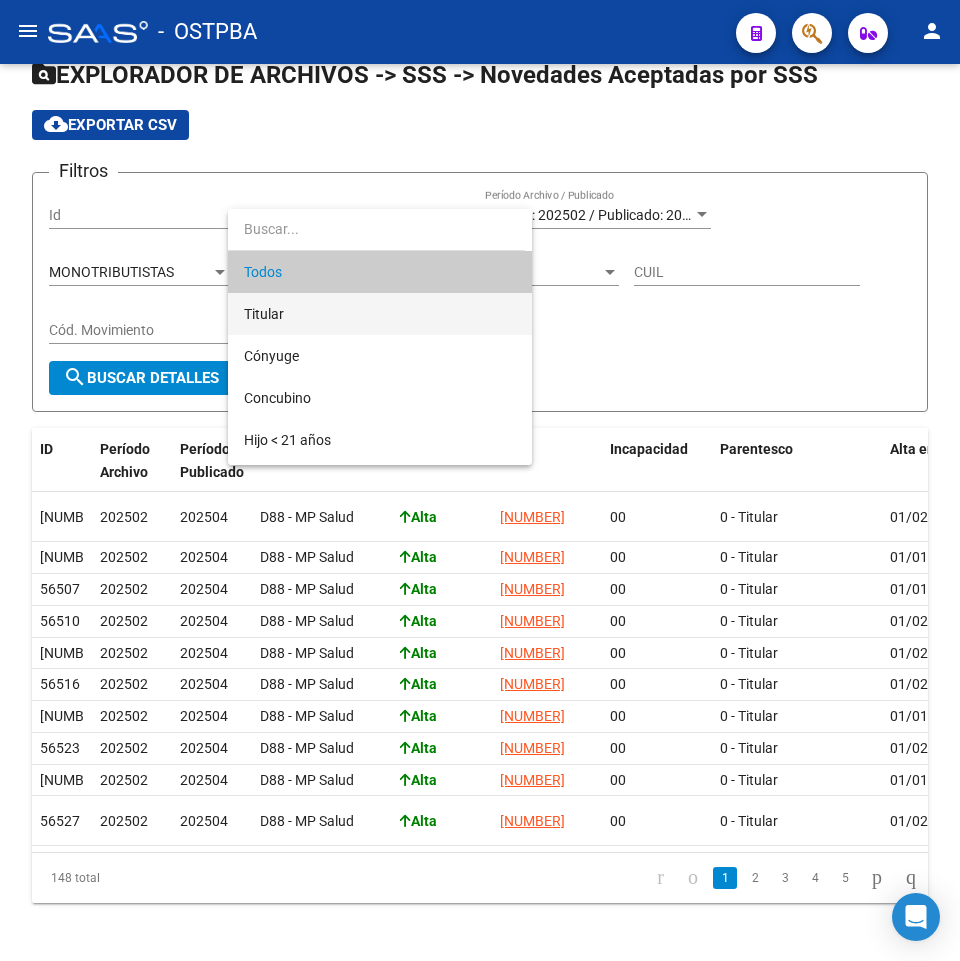 click on "Titular" at bounding box center (380, 314) 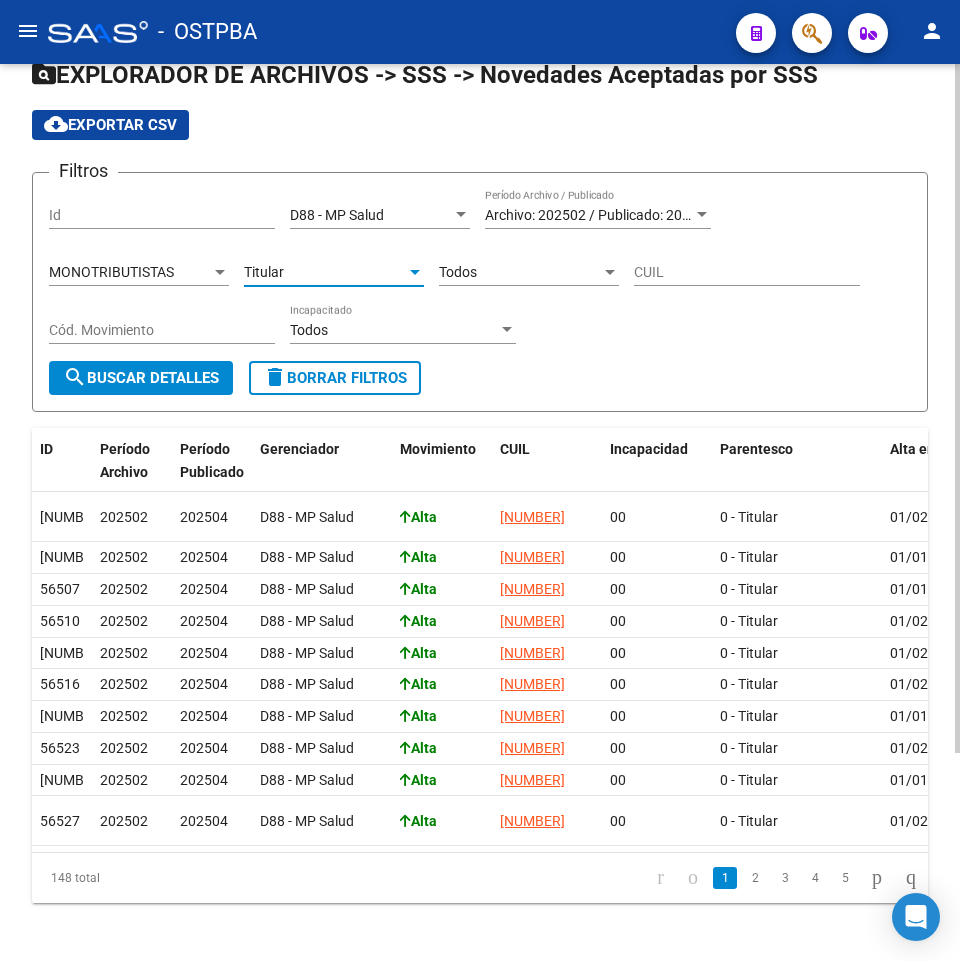 click on "search  Buscar Detalles" 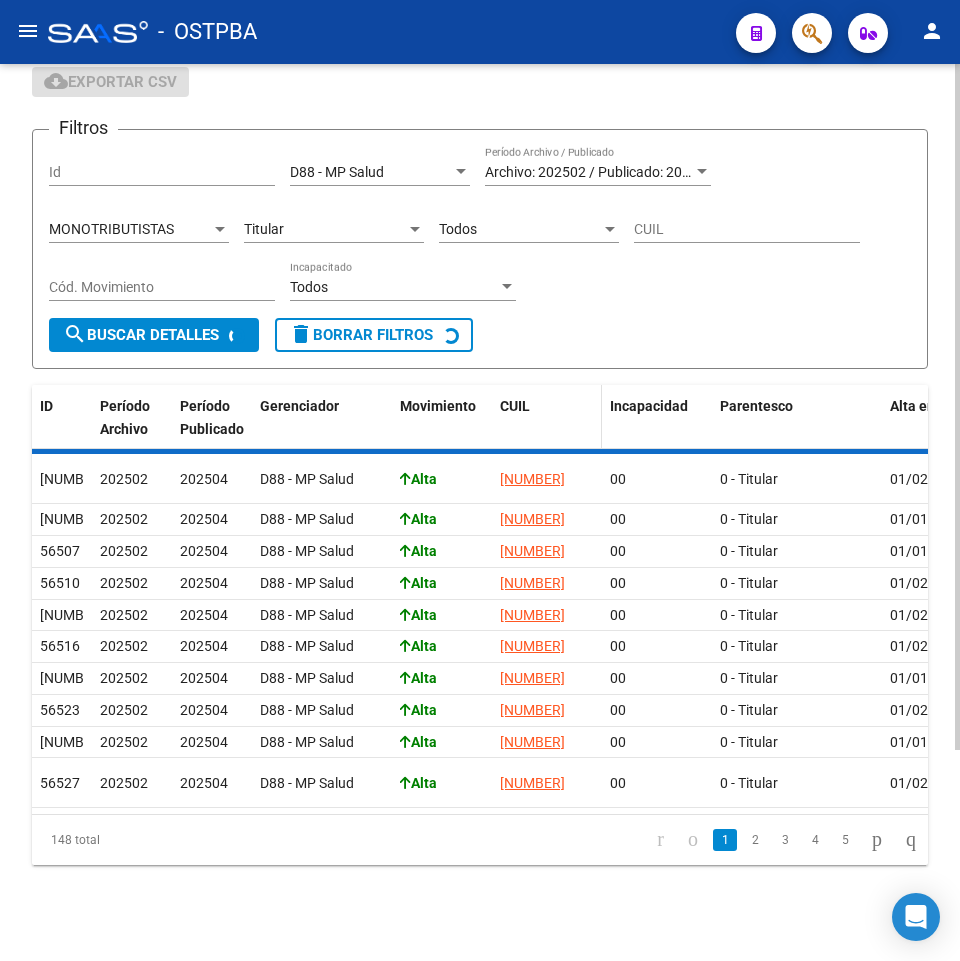 scroll, scrollTop: 271, scrollLeft: 0, axis: vertical 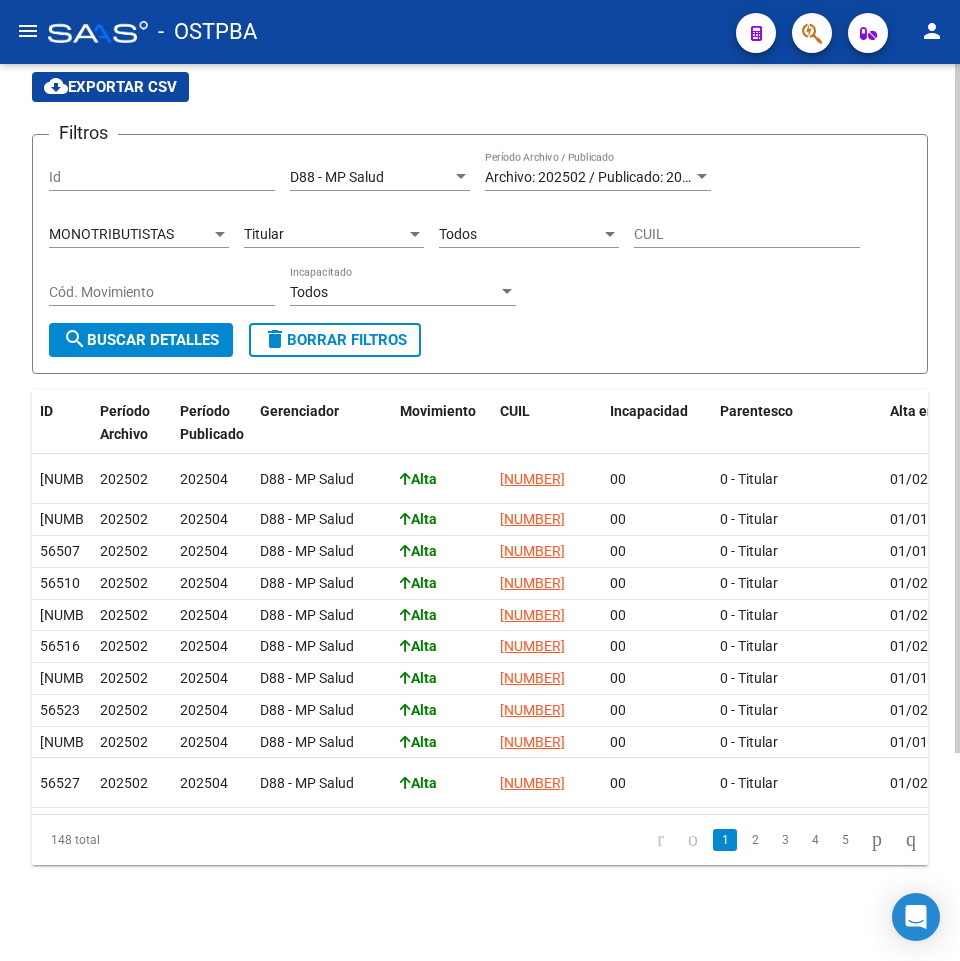 click on "search  Buscar Detalles" 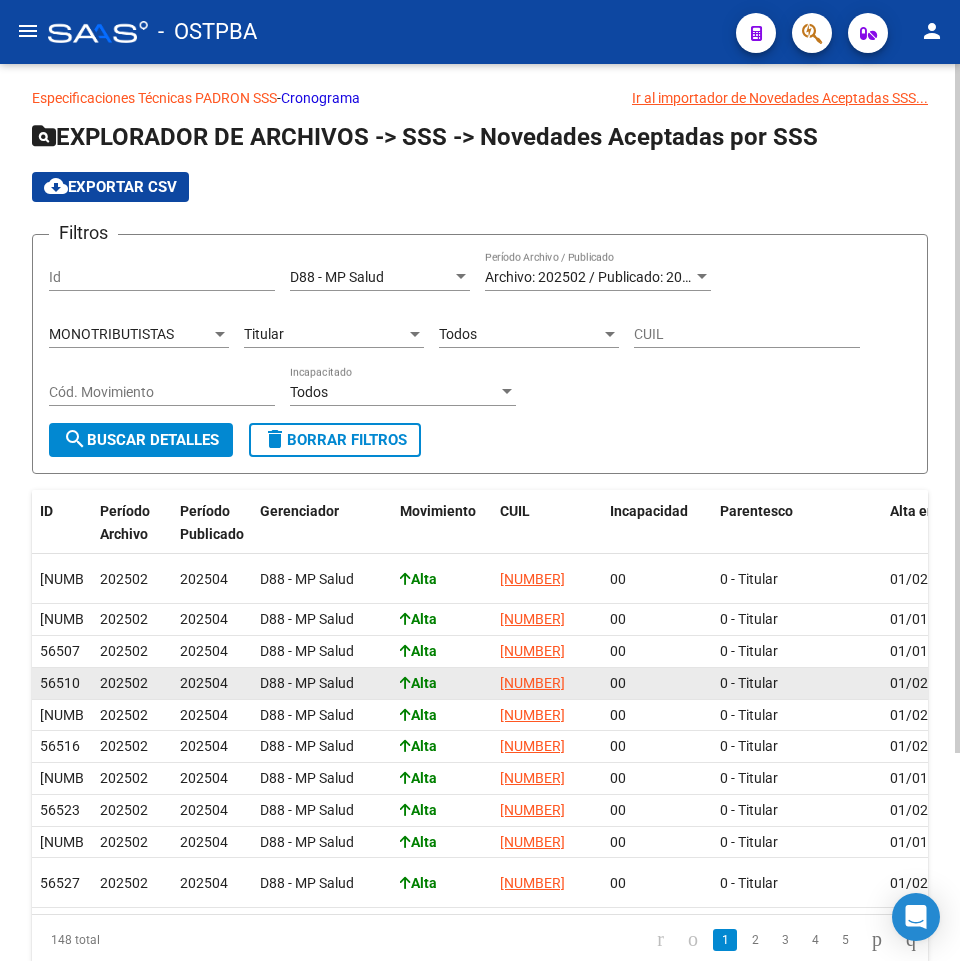 scroll, scrollTop: 0, scrollLeft: 0, axis: both 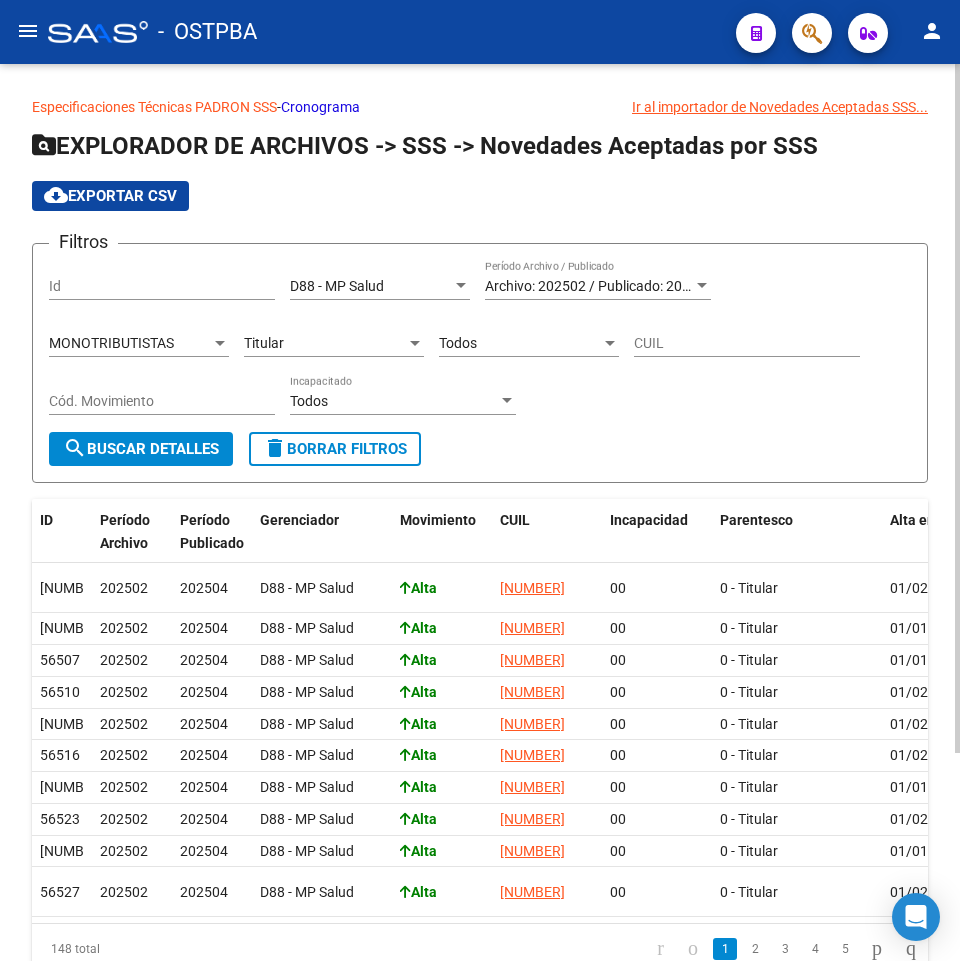 click on "Titular" at bounding box center (325, 343) 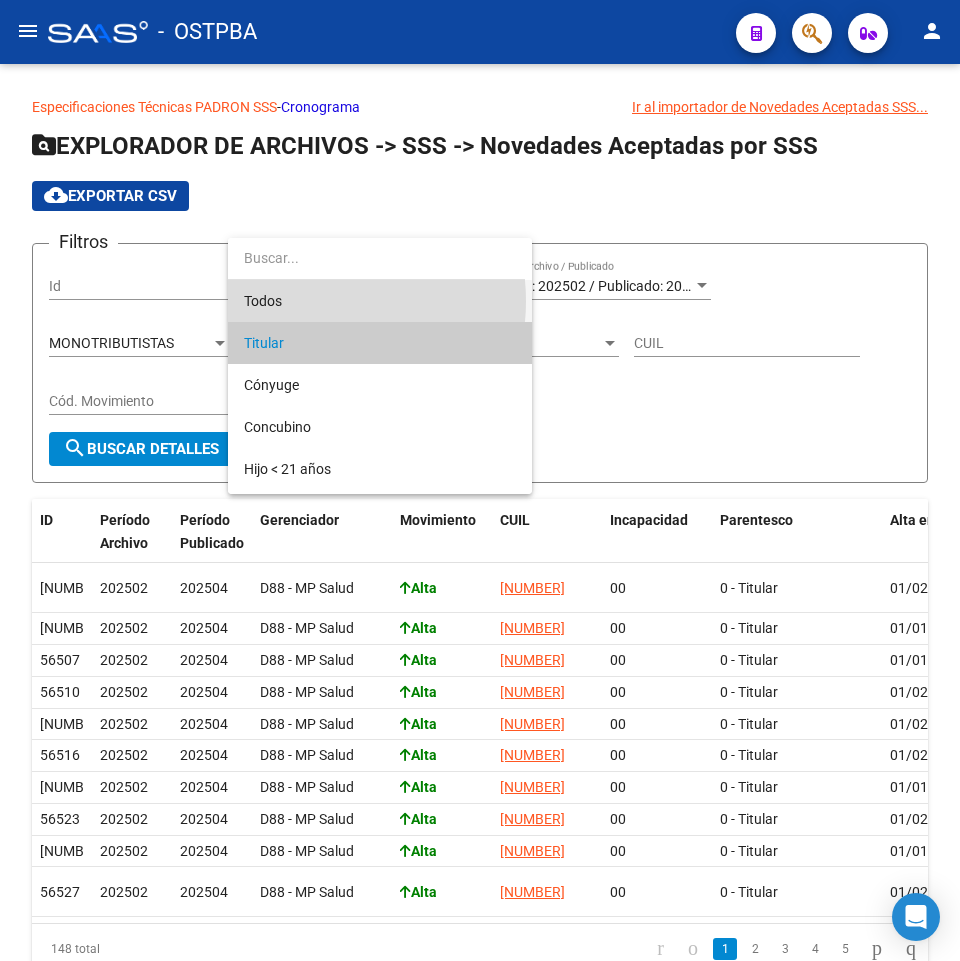 click on "Todos" at bounding box center [380, 301] 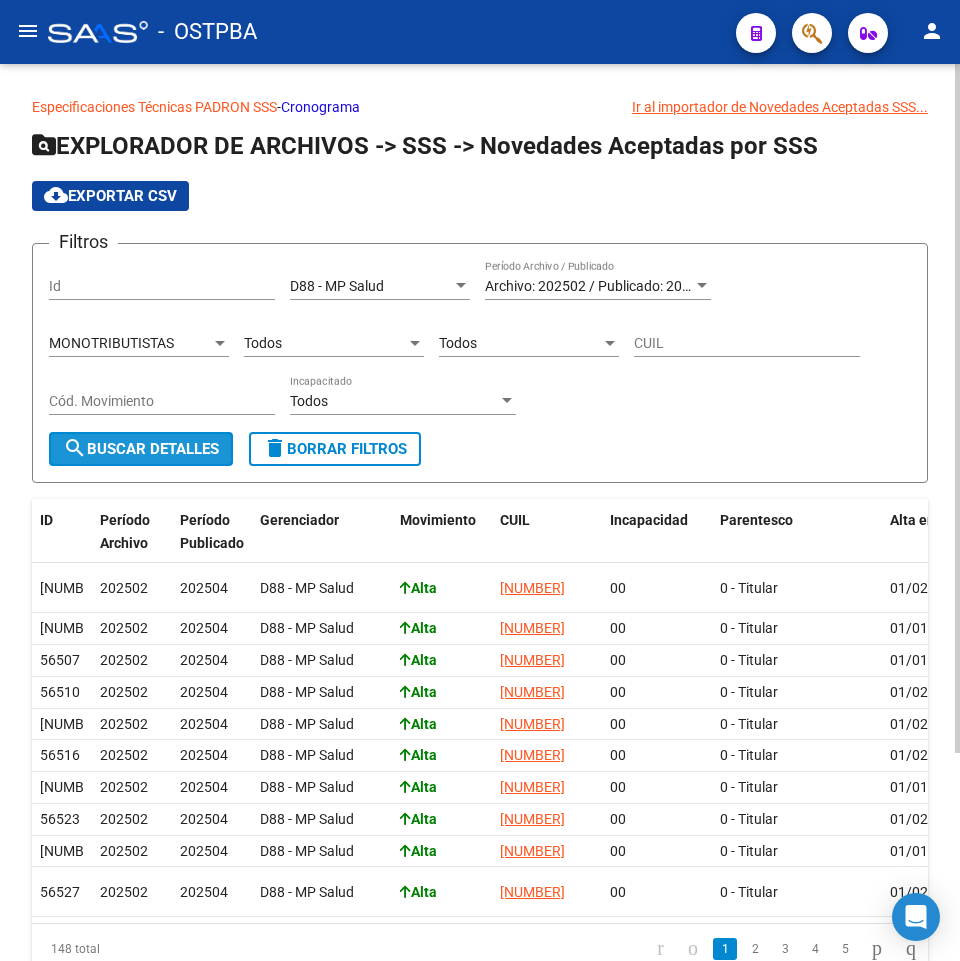 click on "search  Buscar Detalles" 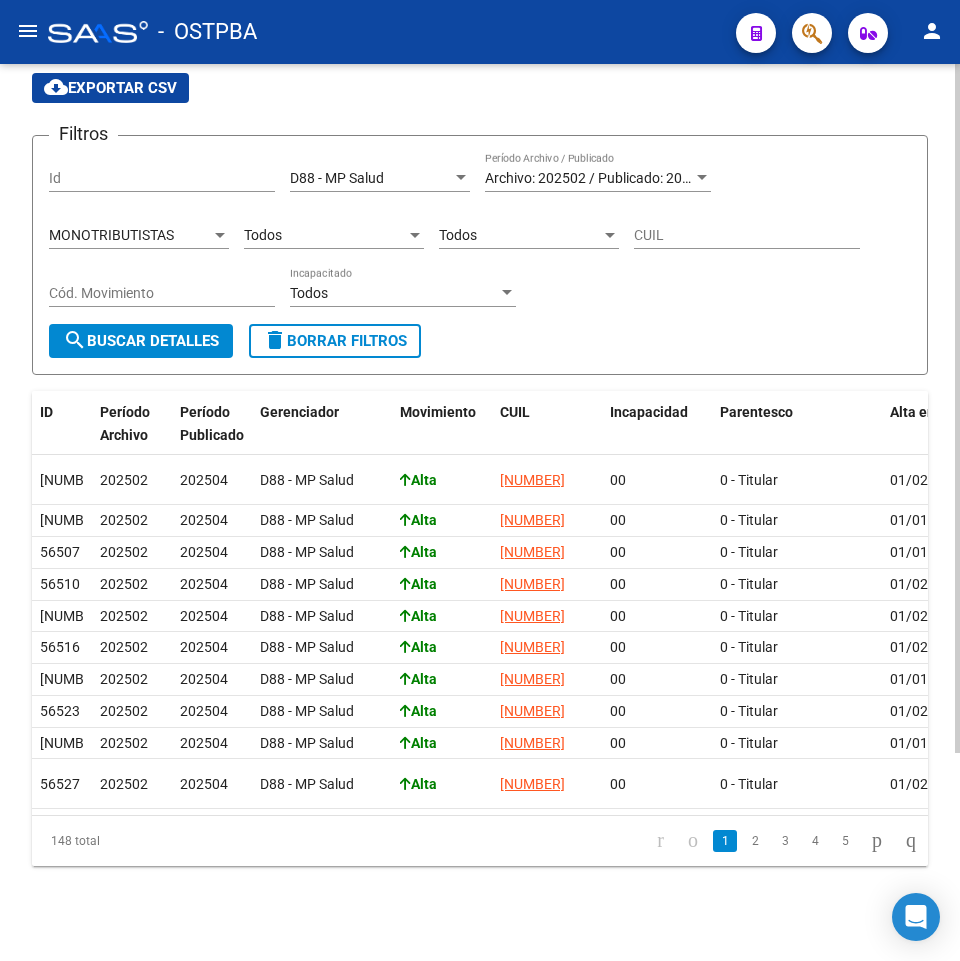 scroll, scrollTop: 100, scrollLeft: 0, axis: vertical 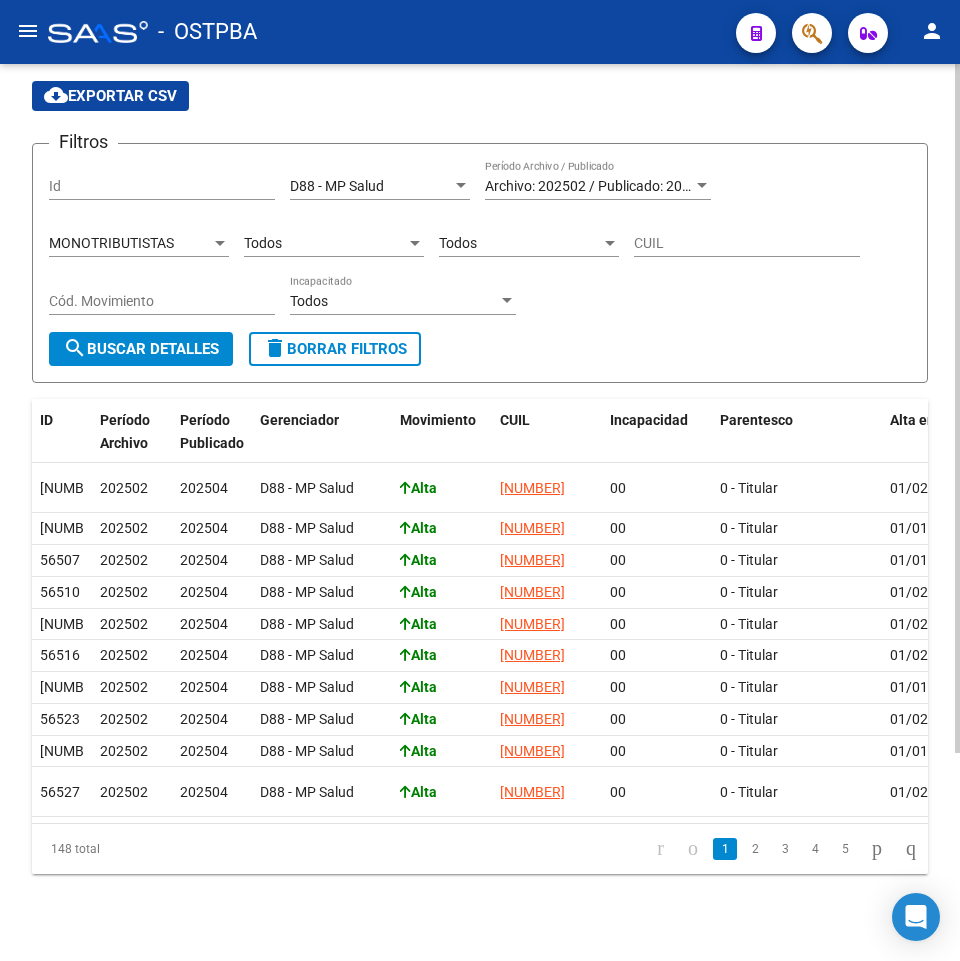 click on "Todos Cód. Movimiento" 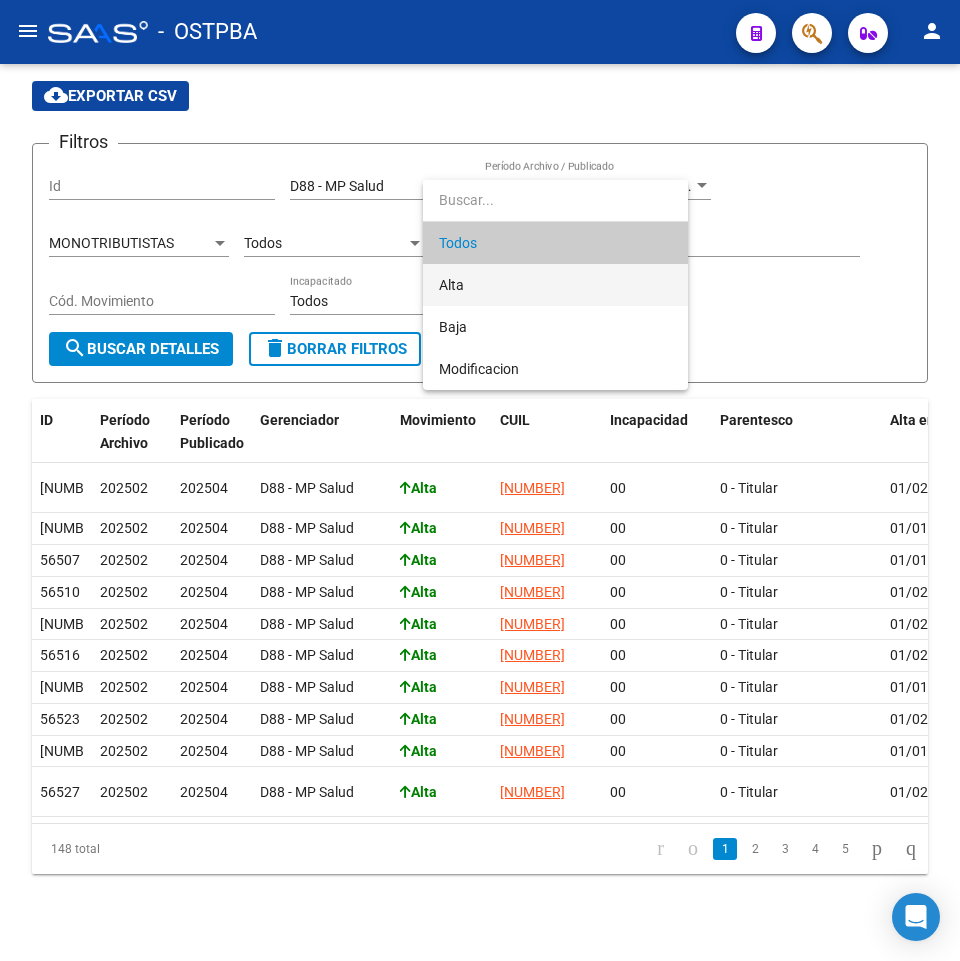 click on "Alta" at bounding box center (555, 285) 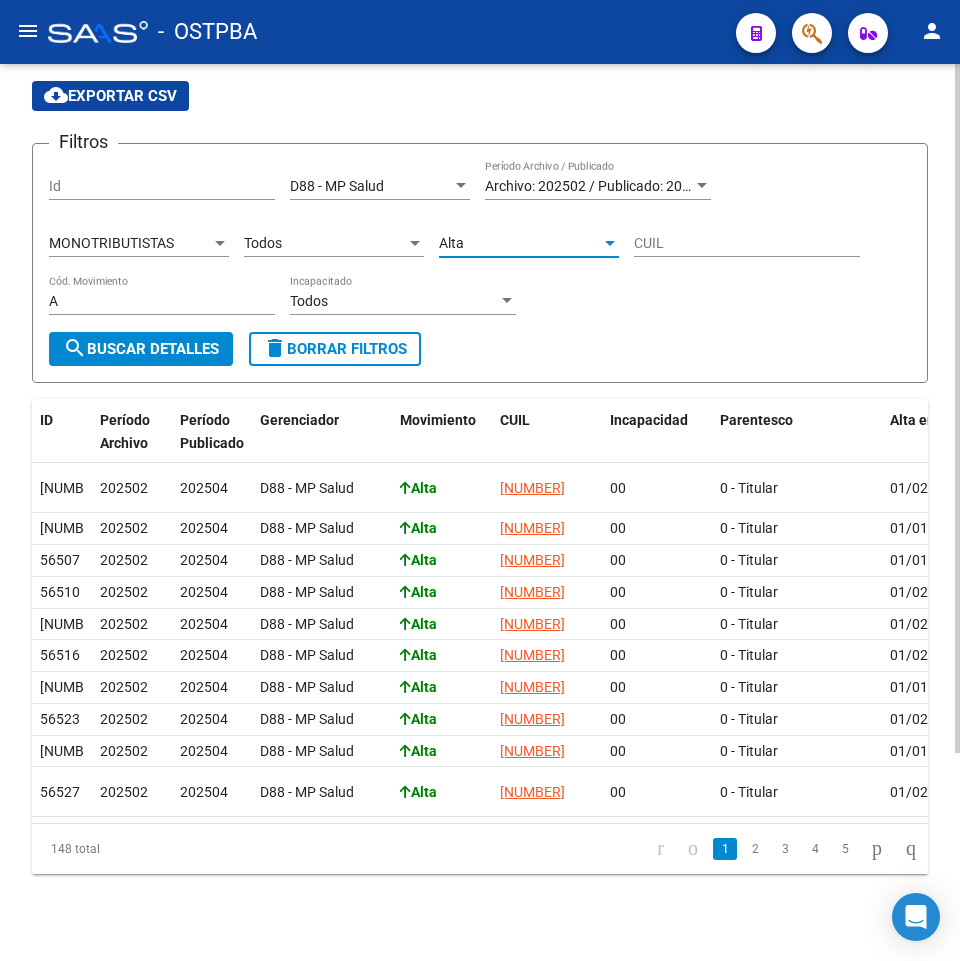 click on "search  Buscar Detalles" 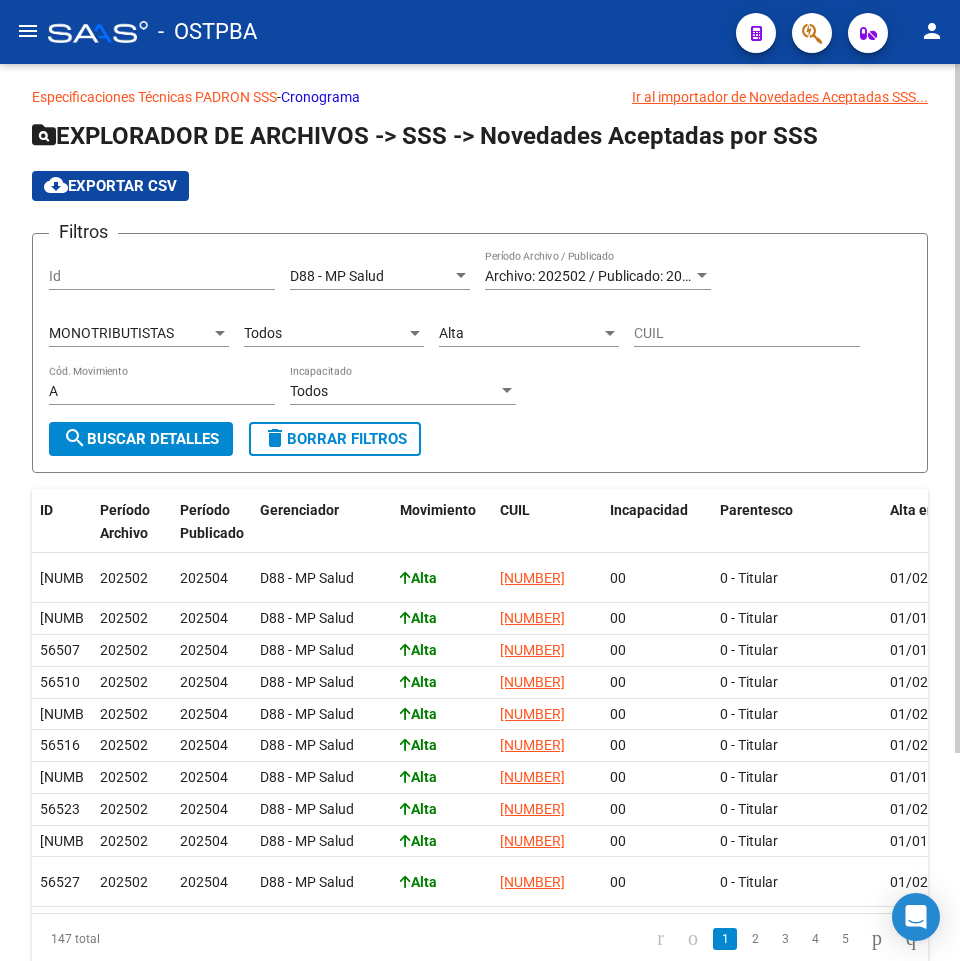 scroll, scrollTop: 0, scrollLeft: 0, axis: both 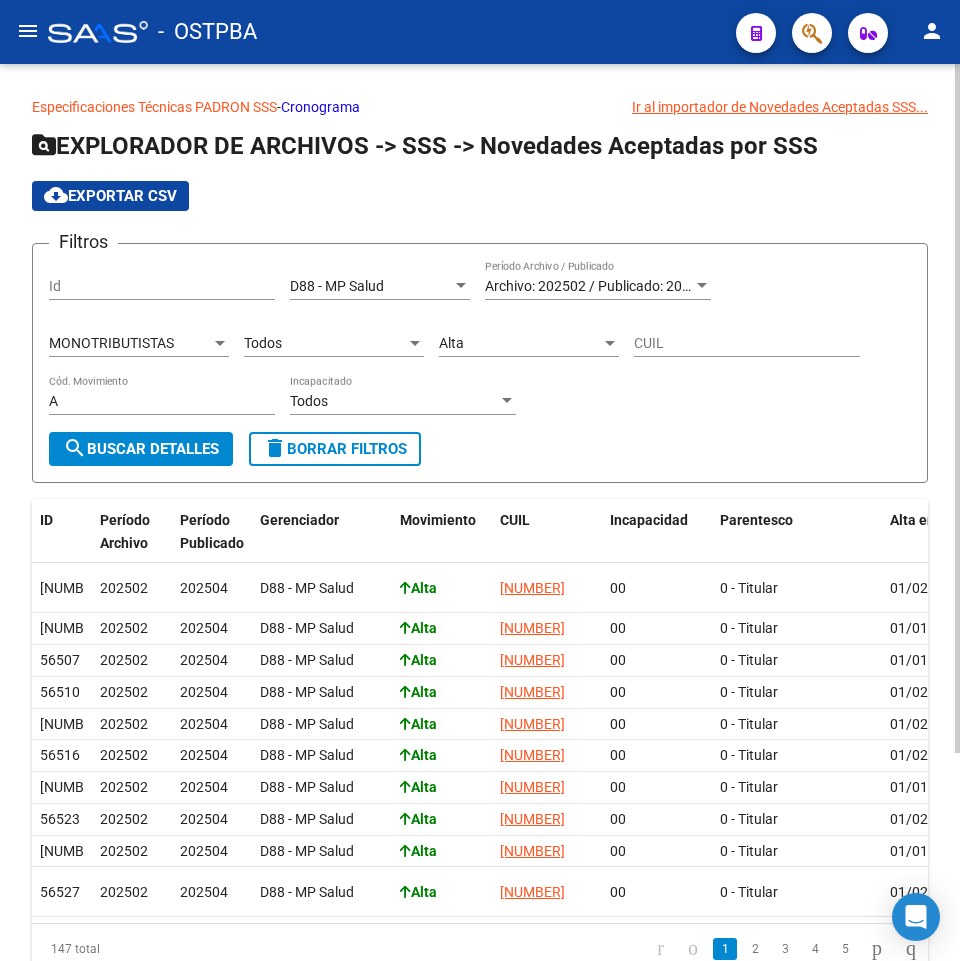 click on "Alta" at bounding box center [520, 343] 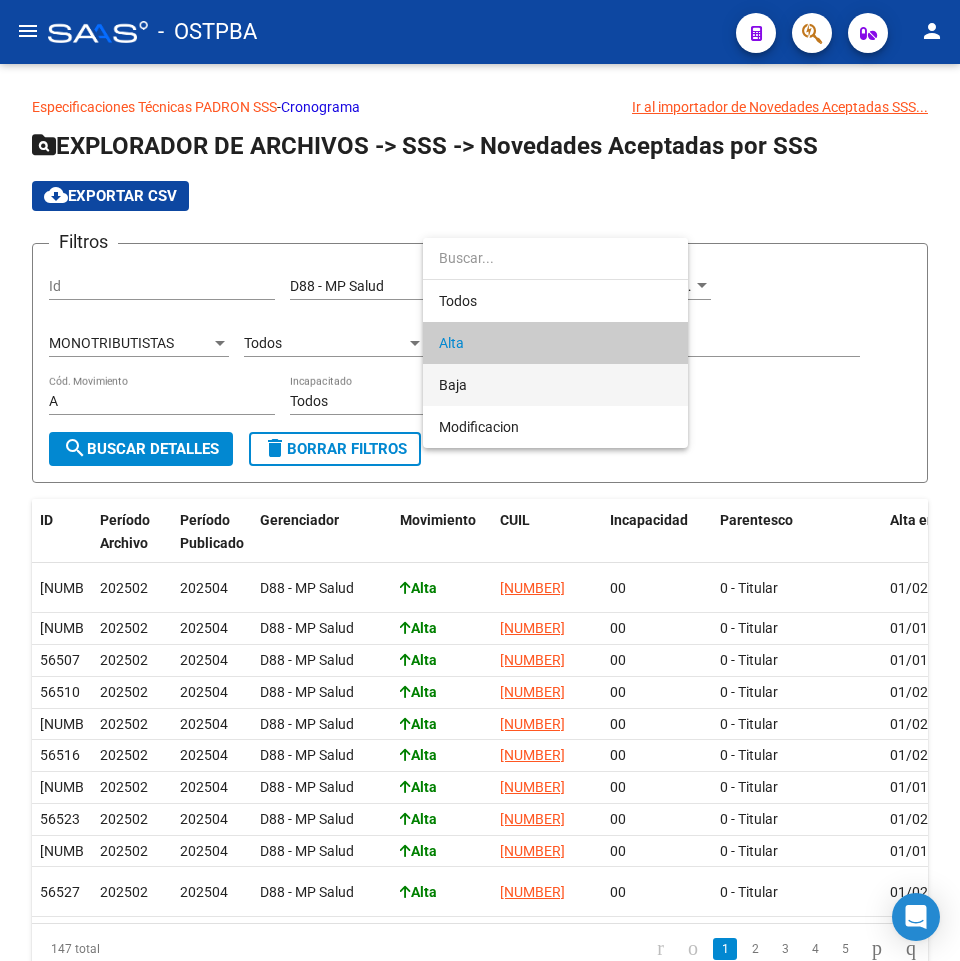 click on "Baja" at bounding box center [555, 385] 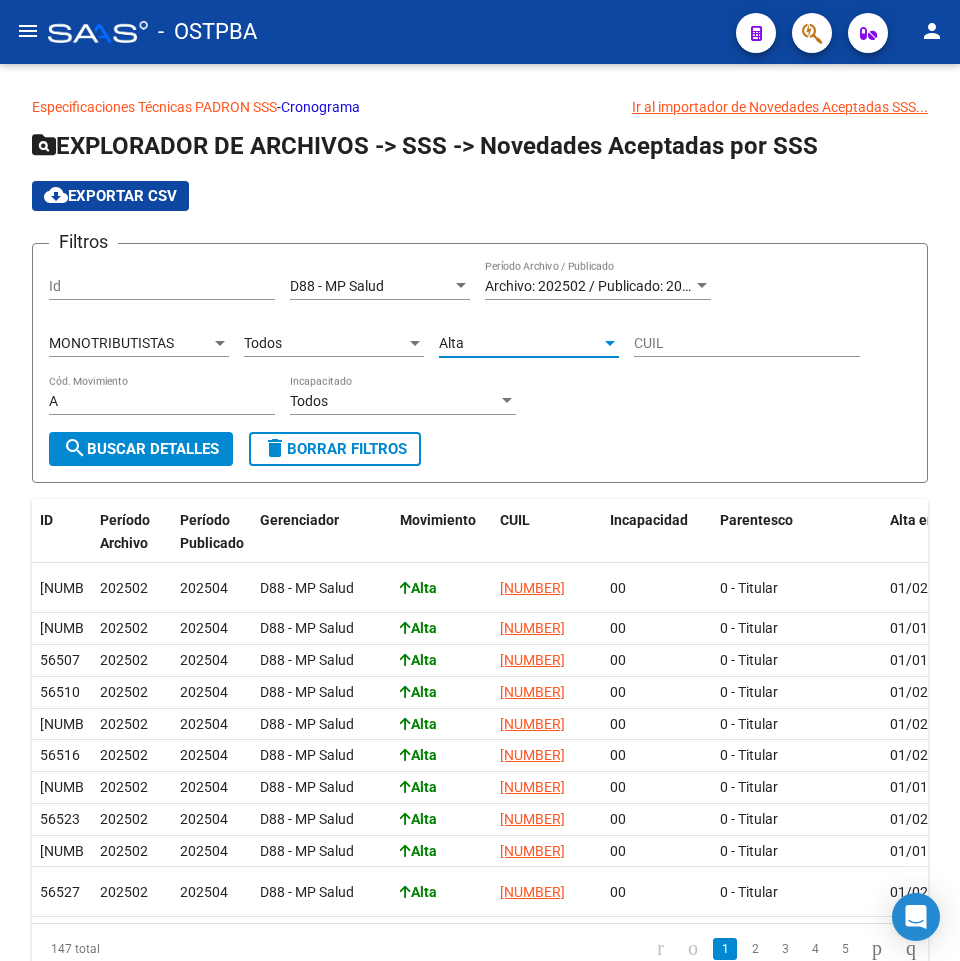 type on "B" 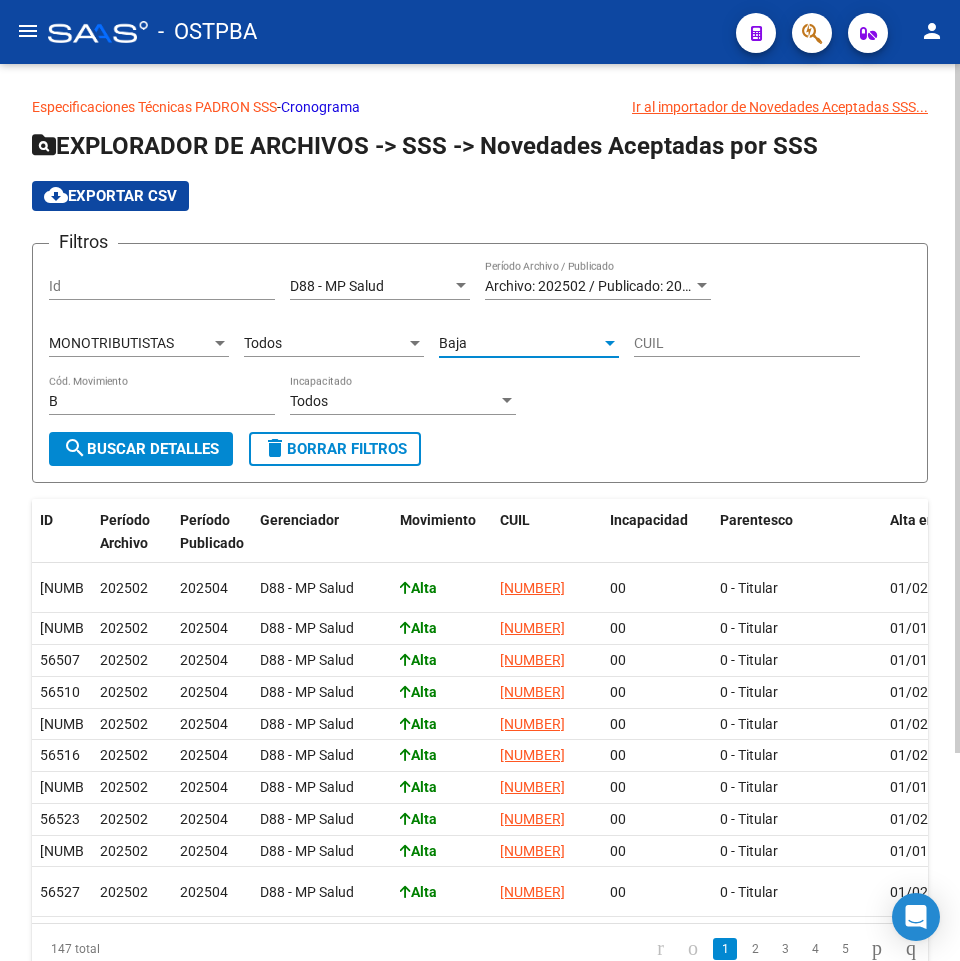 click on "search" 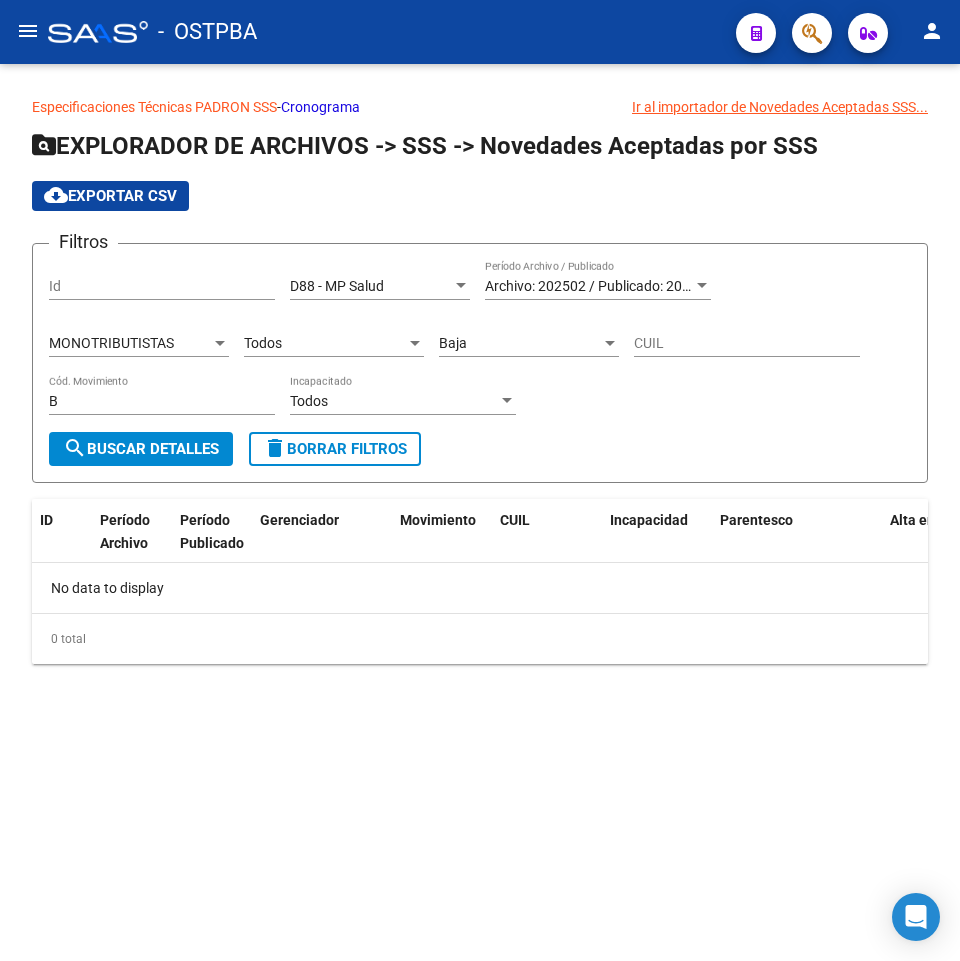 click on "Baja" at bounding box center [520, 343] 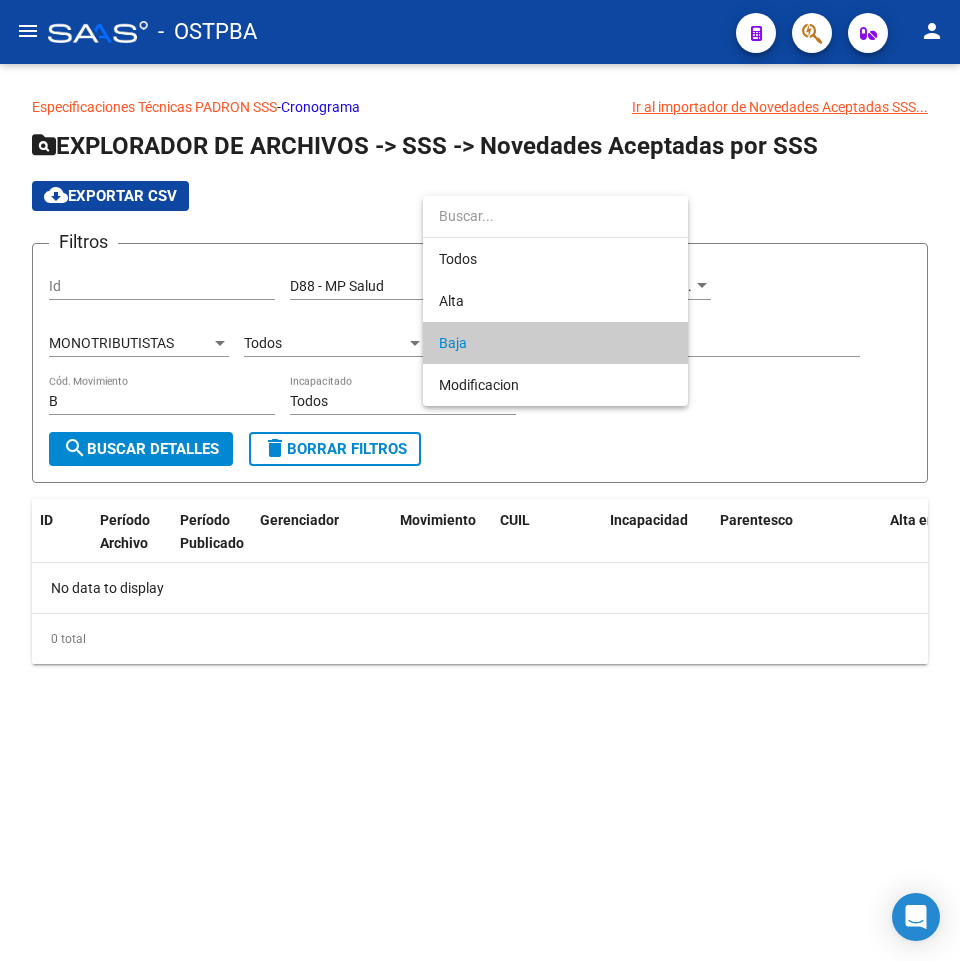 click at bounding box center [480, 480] 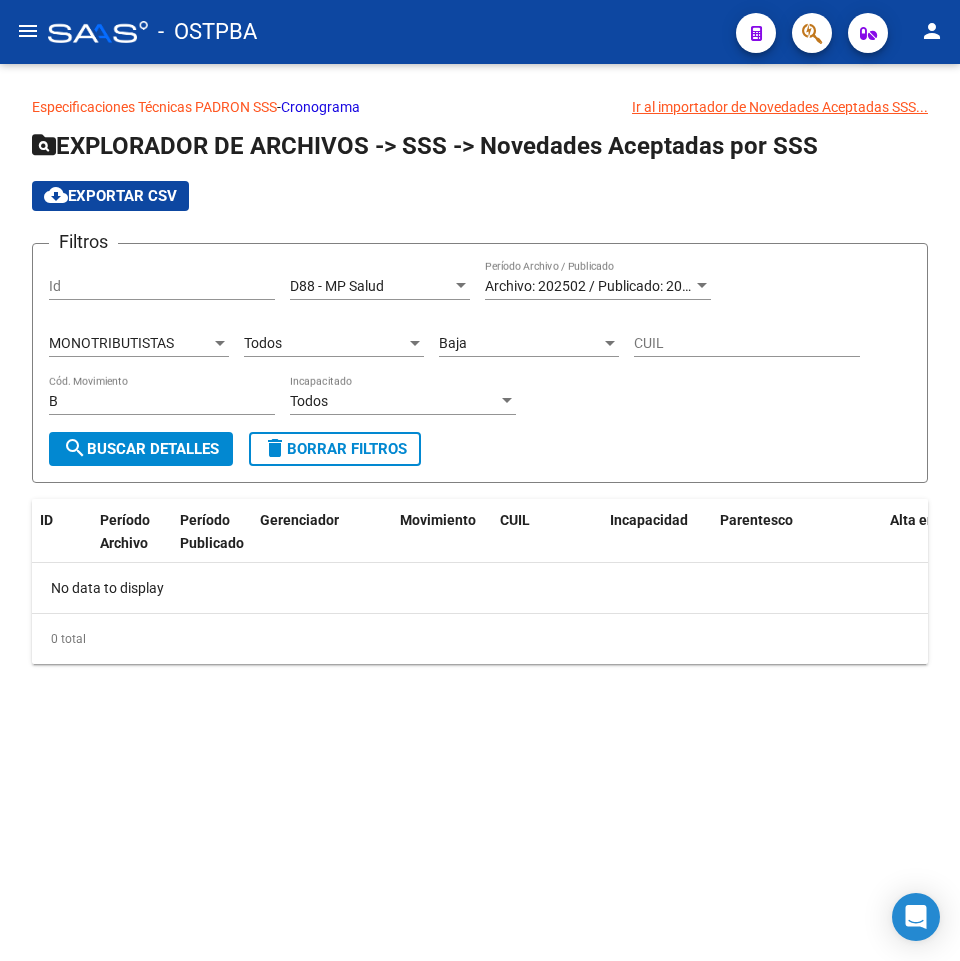 click on "B" at bounding box center (162, 401) 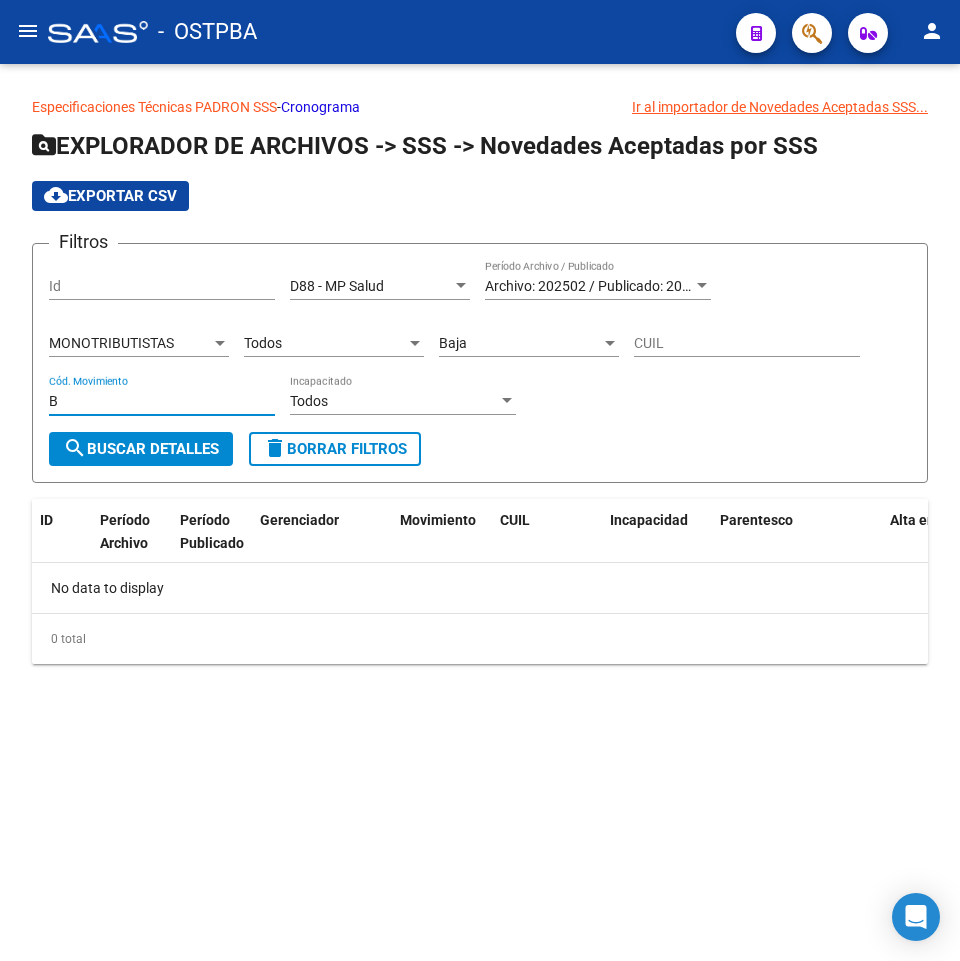drag, startPoint x: -268, startPoint y: 407, endPoint x: -347, endPoint y: 415, distance: 79.40403 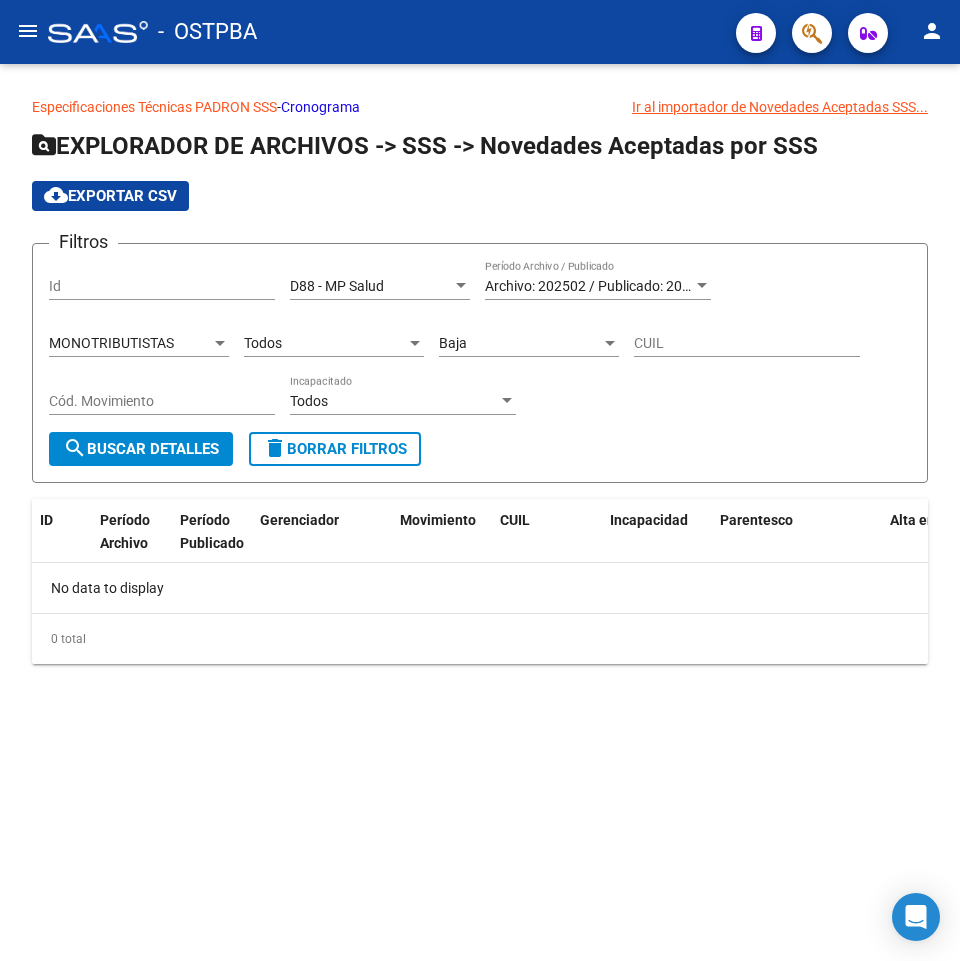 click on "Filtros Id D88 - MP Salud Seleccionar Gerenciador Archivo: [NUMBER] / Publicado: [NUMBER] Período Archivo / Publicado [TEXT] [TEXT] Tipo de Beneficiario Todos Parentesco Baja Cód. Movimiento CUIL Cód. Movimiento Todos Incapacitado" 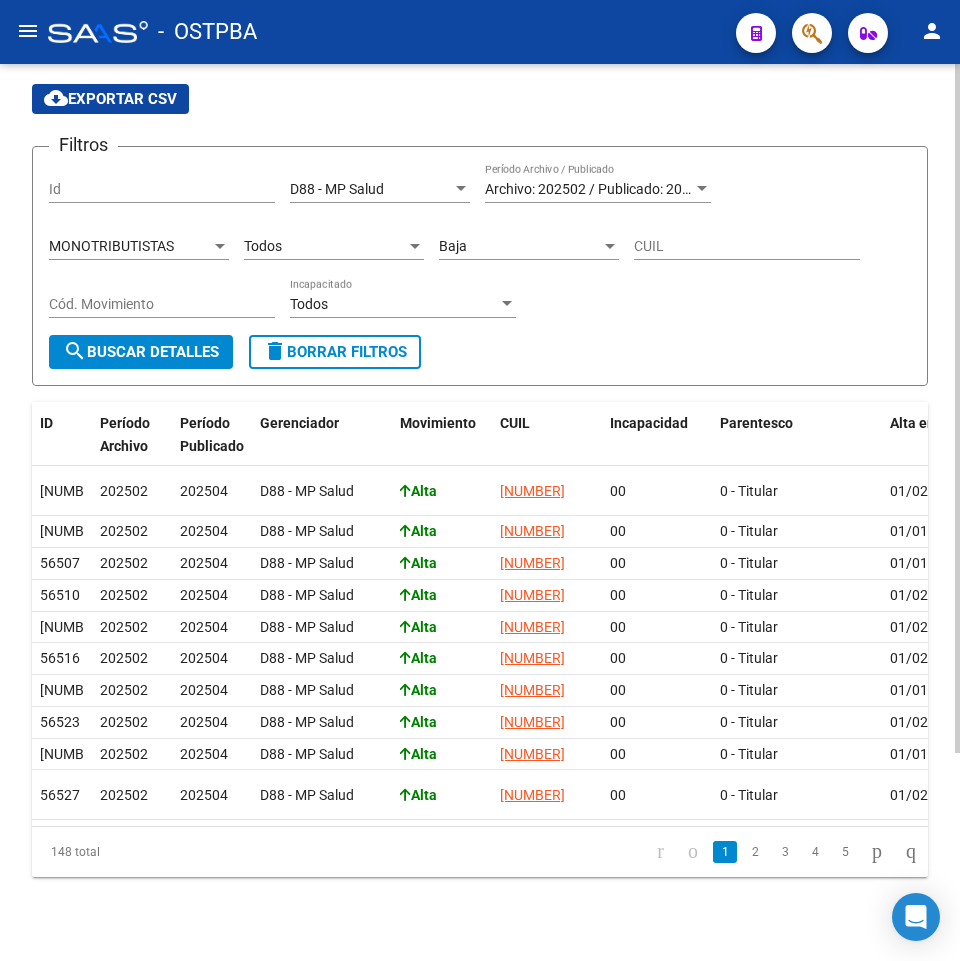 scroll, scrollTop: 71, scrollLeft: 0, axis: vertical 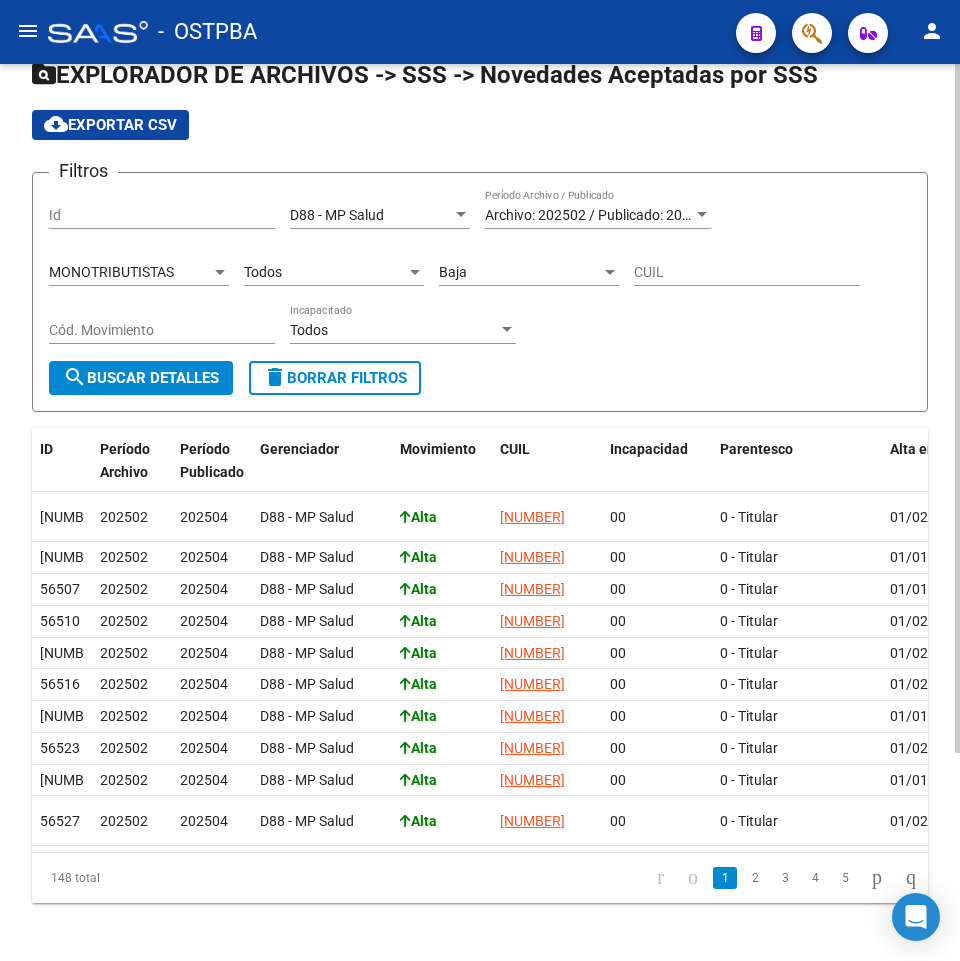 click on "Baja" at bounding box center (520, 272) 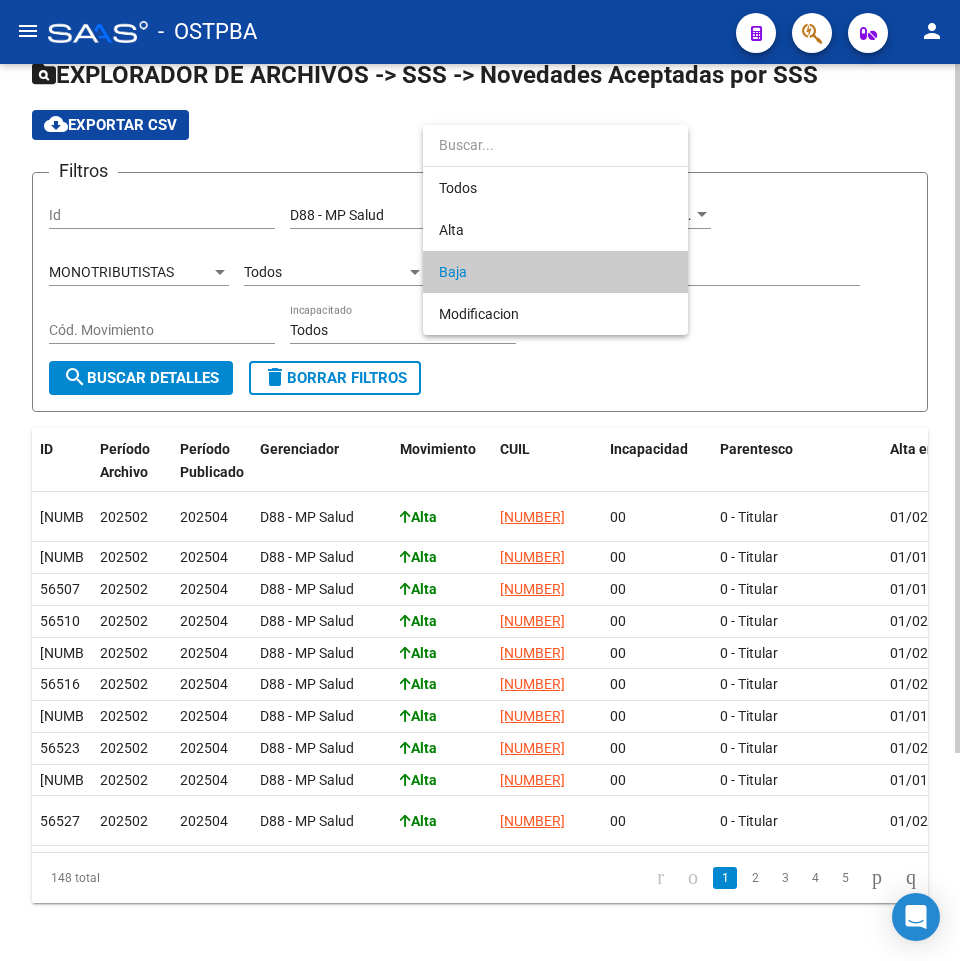 drag, startPoint x: 486, startPoint y: 269, endPoint x: 379, endPoint y: 311, distance: 114.947815 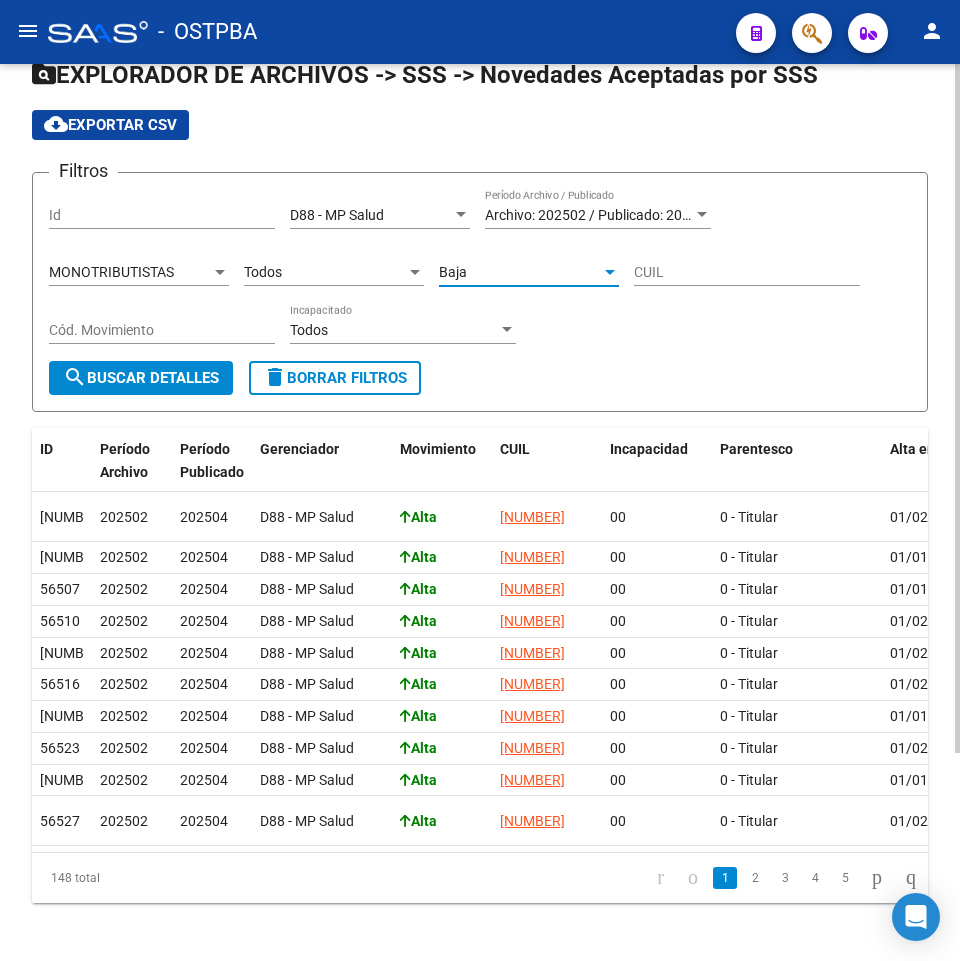 click on "search  Buscar Detalles" 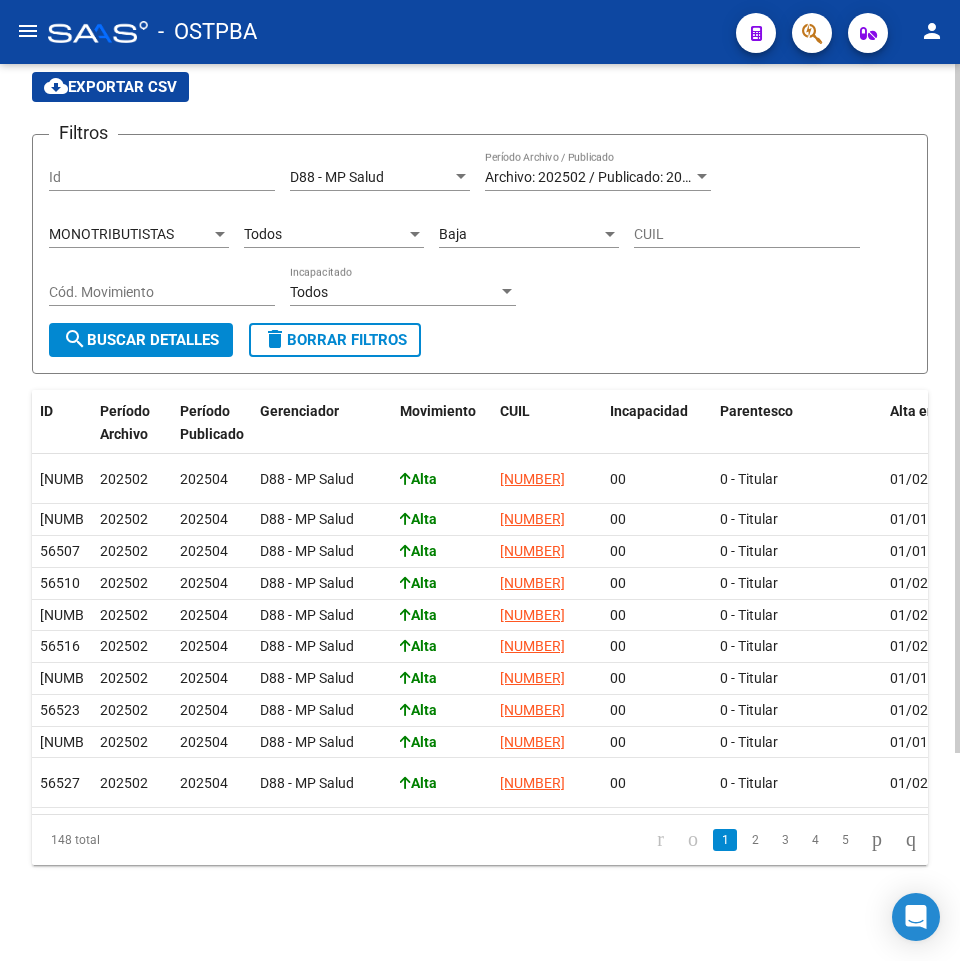 scroll, scrollTop: 271, scrollLeft: 0, axis: vertical 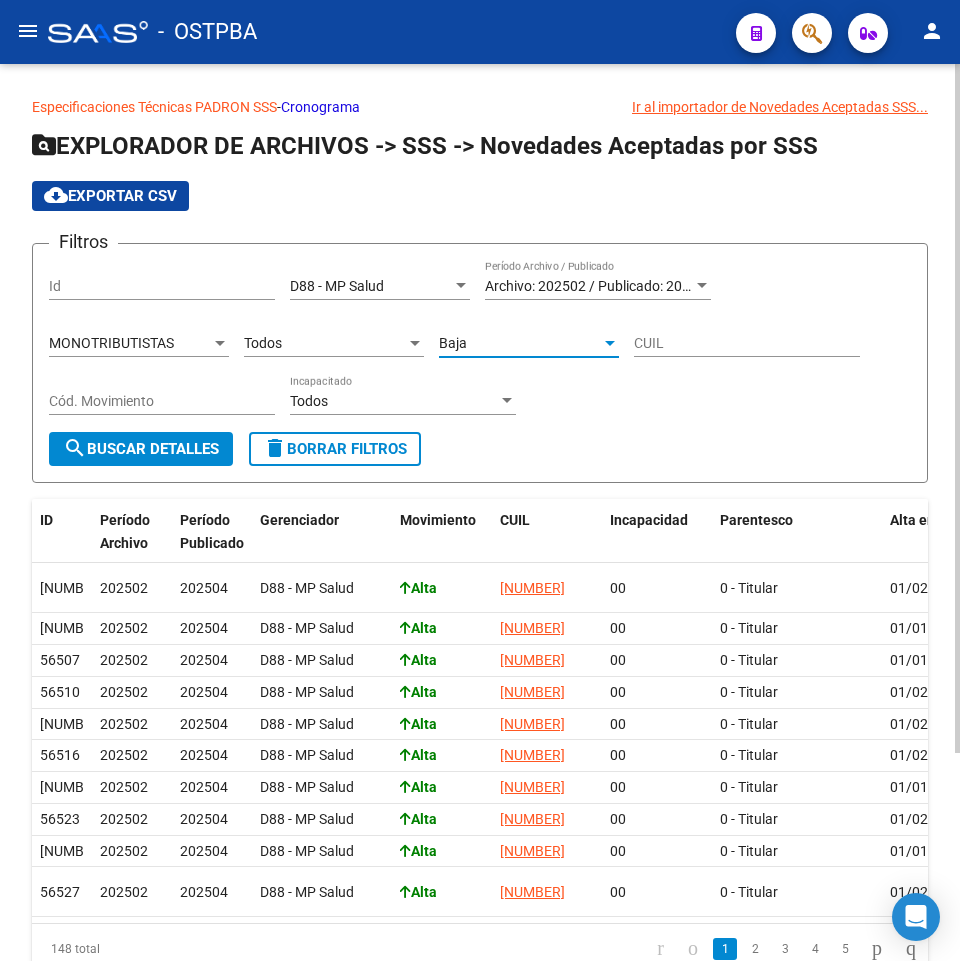 click on "Baja" at bounding box center [520, 343] 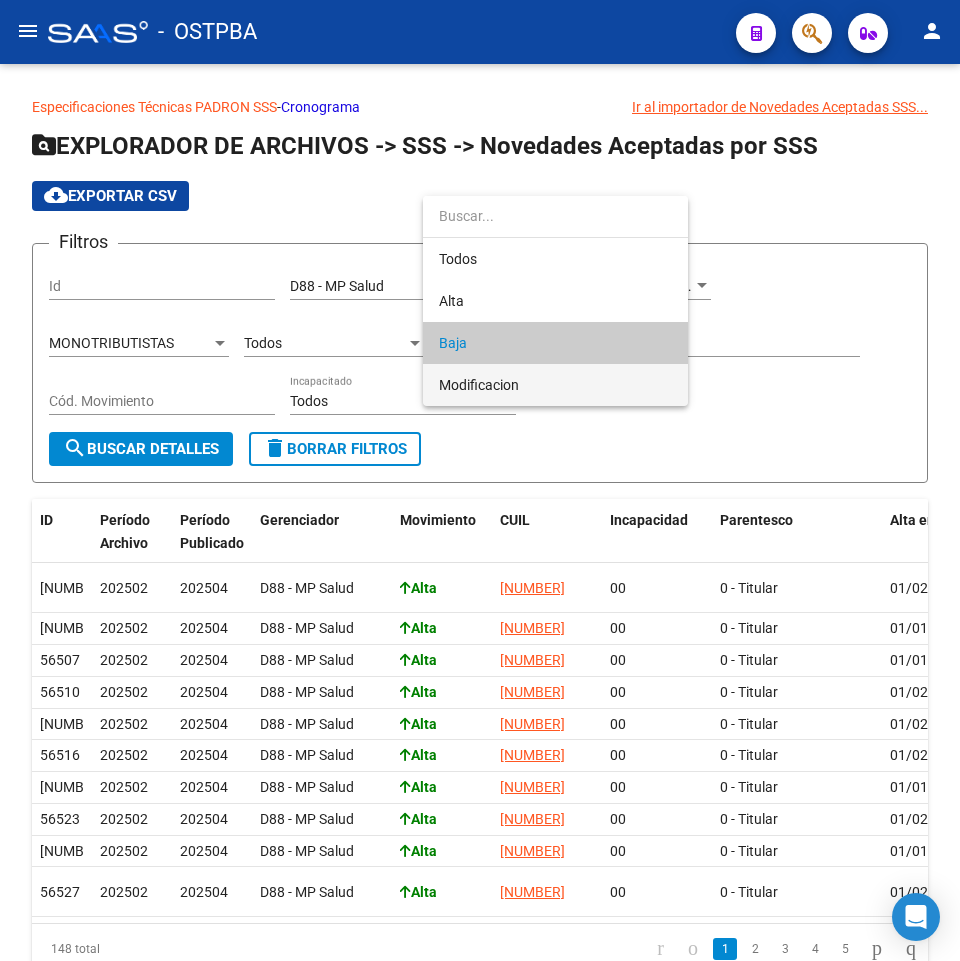 click on "Modificacion" at bounding box center [555, 385] 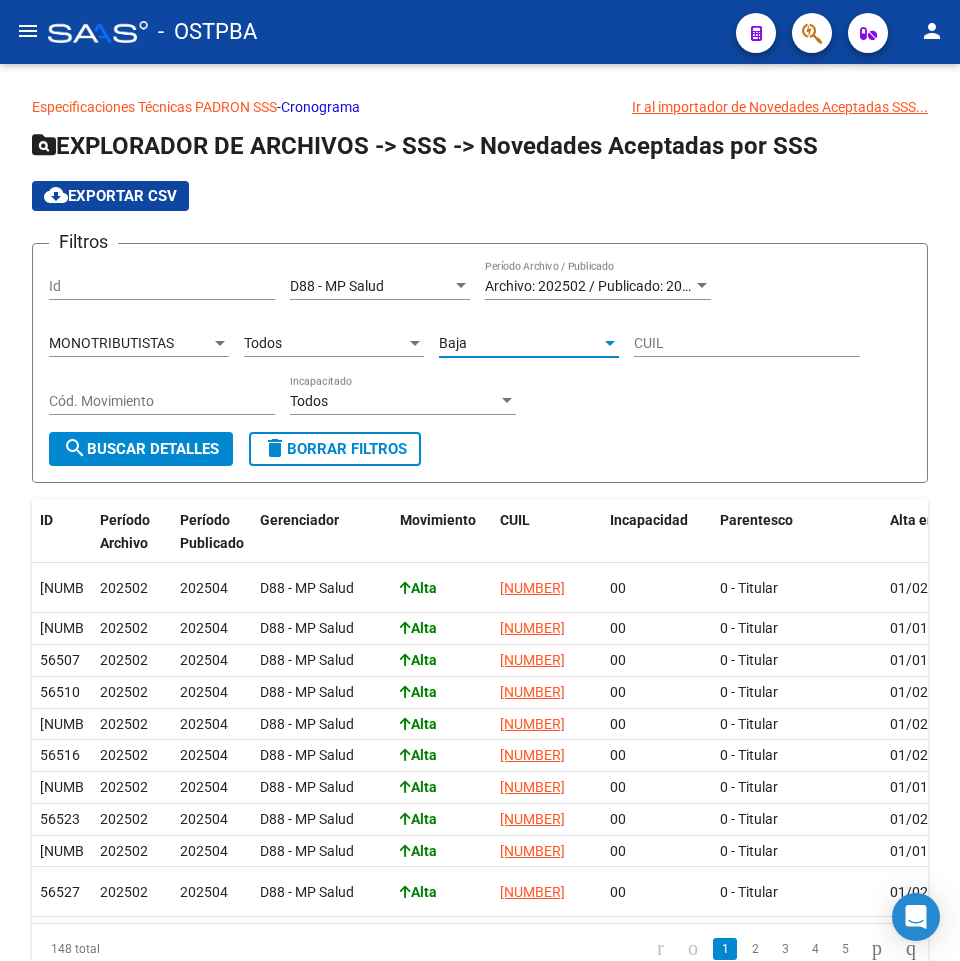 type on "M" 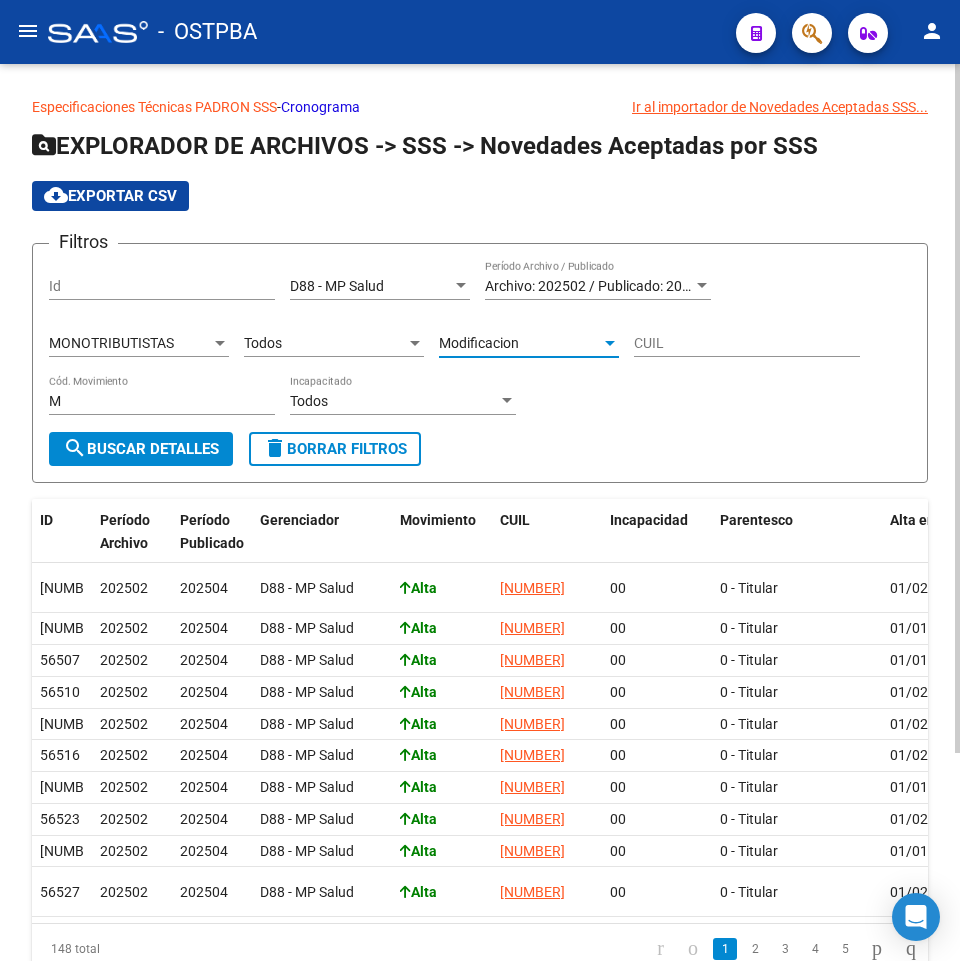 click on "search  Buscar Detalles" 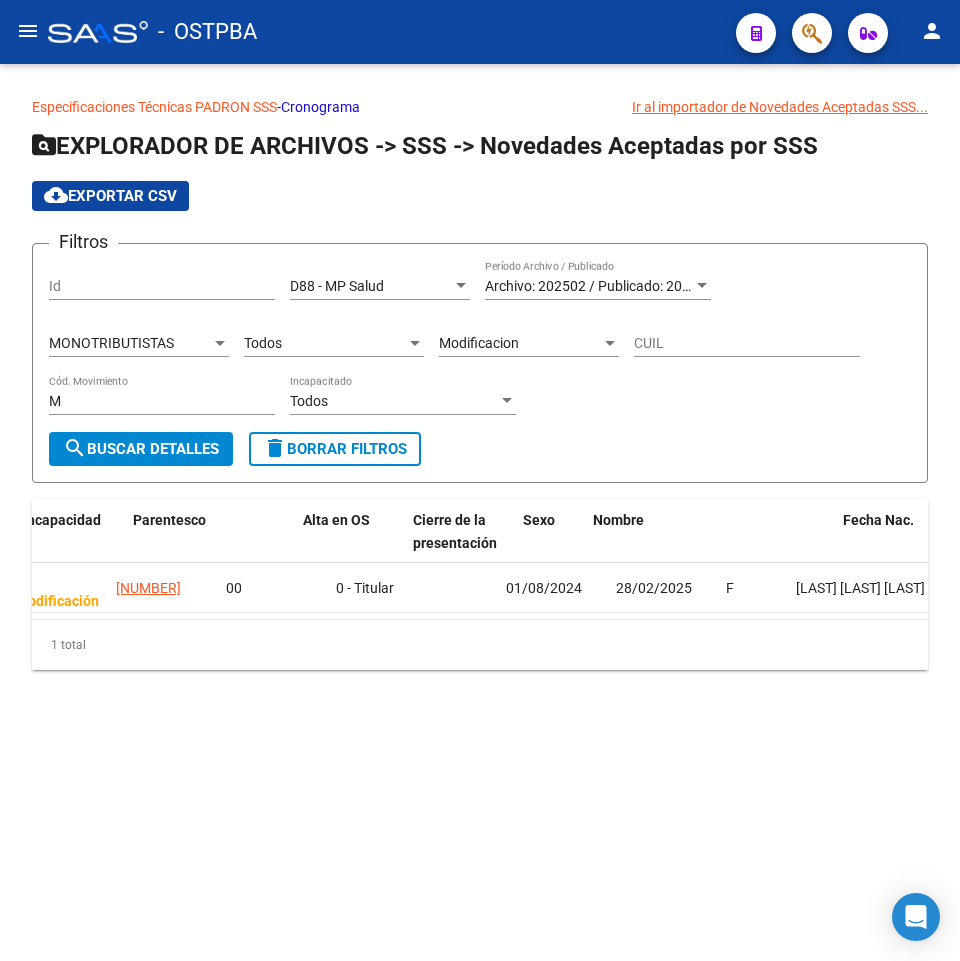 scroll, scrollTop: 0, scrollLeft: 0, axis: both 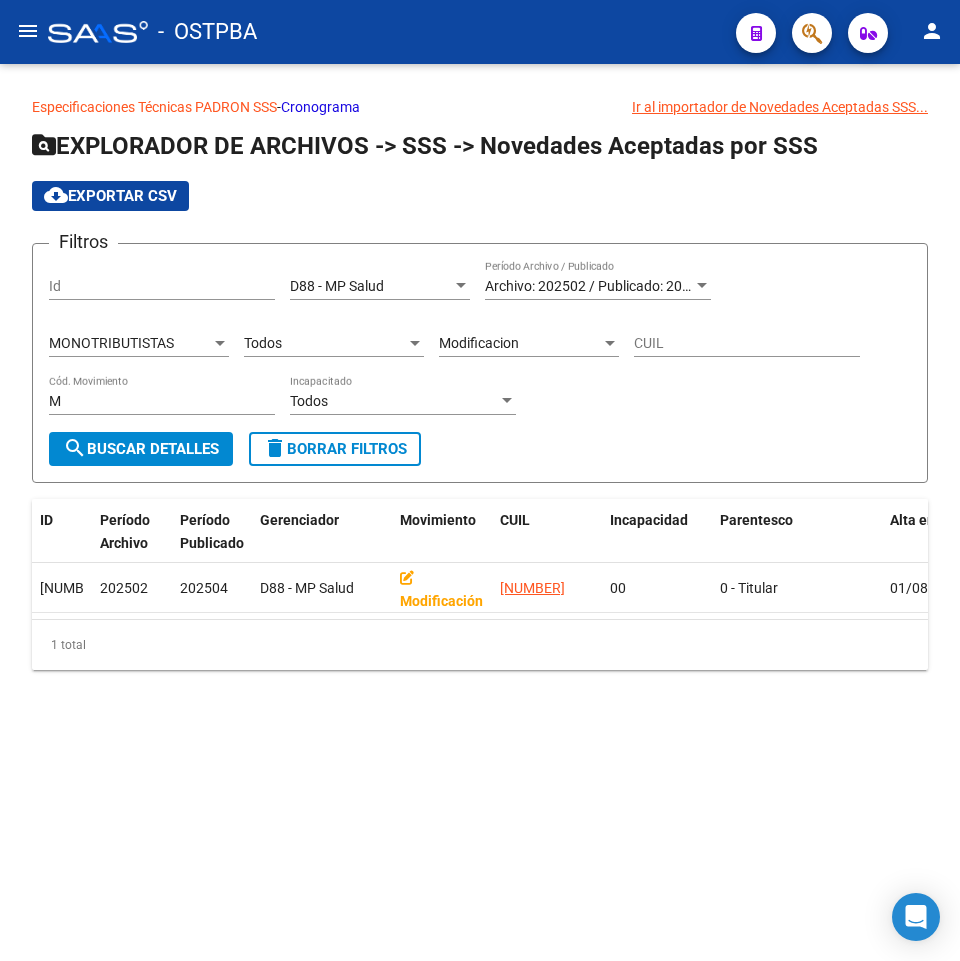 click on "Modificacion" at bounding box center (520, 343) 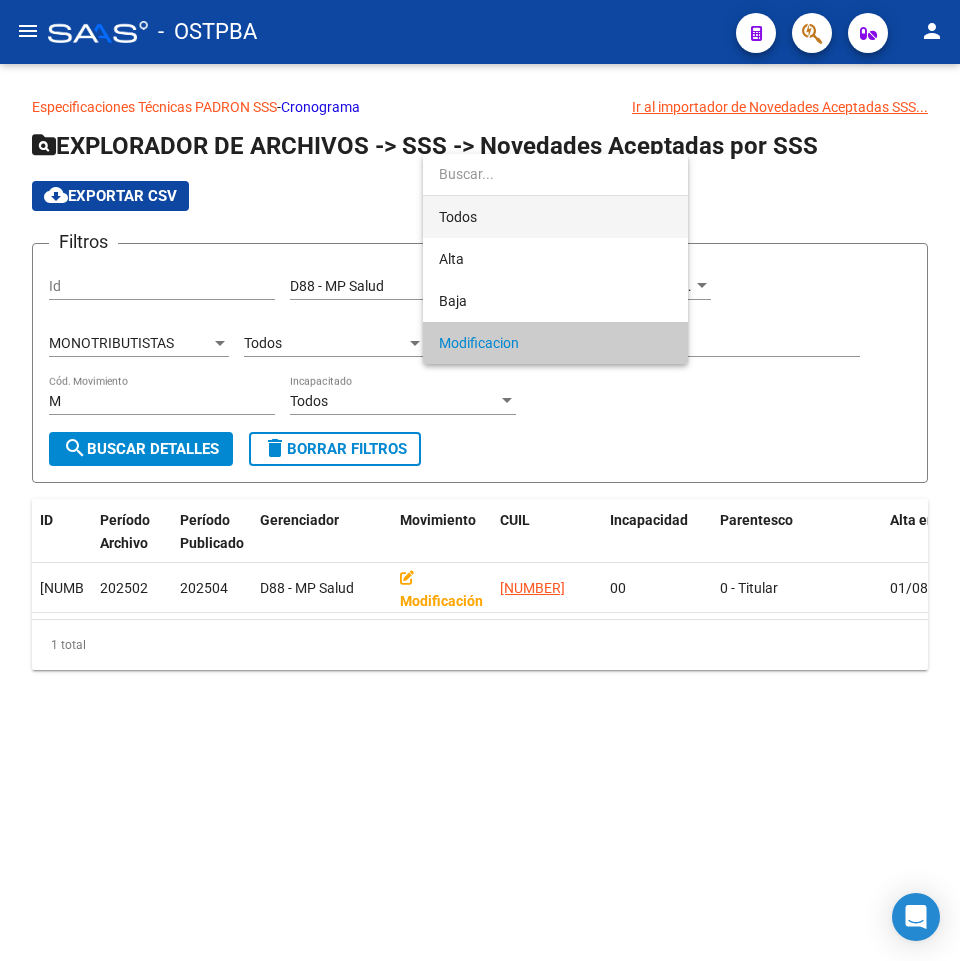 click on "Todos" at bounding box center [555, 217] 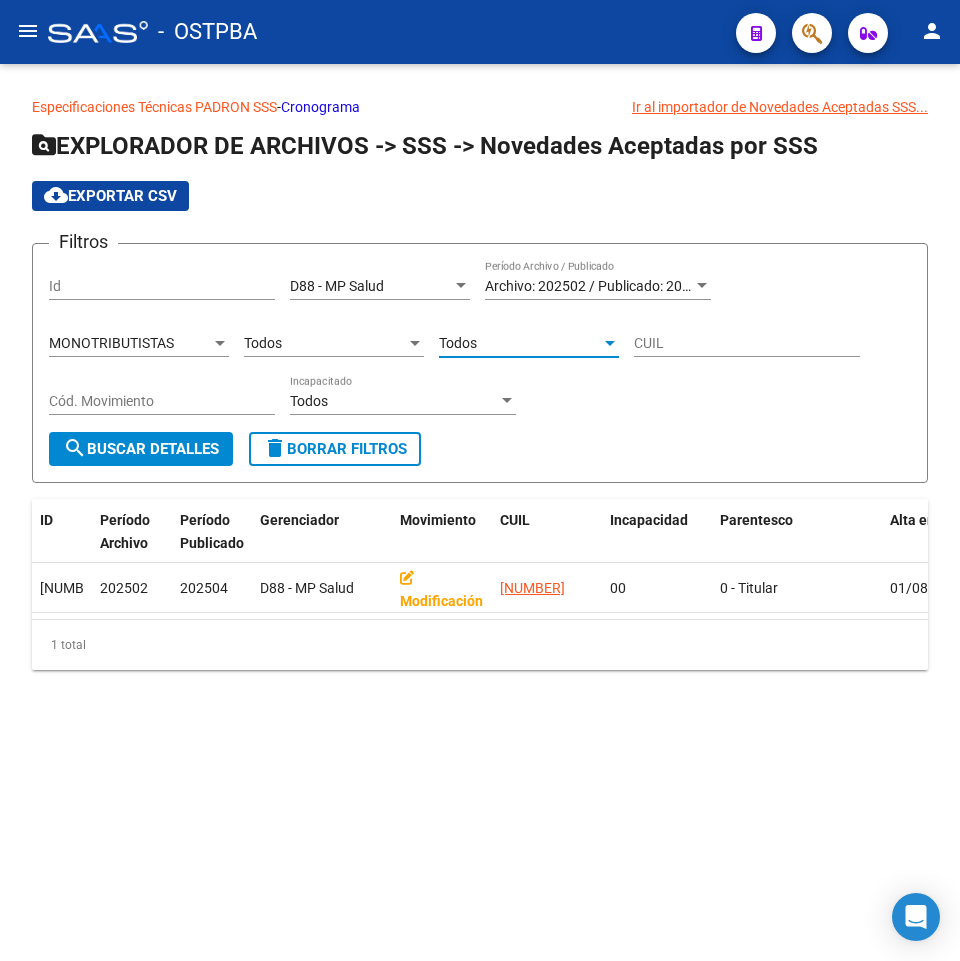 click on "MONOTRIBUTISTAS Tipo de Beneficiario" 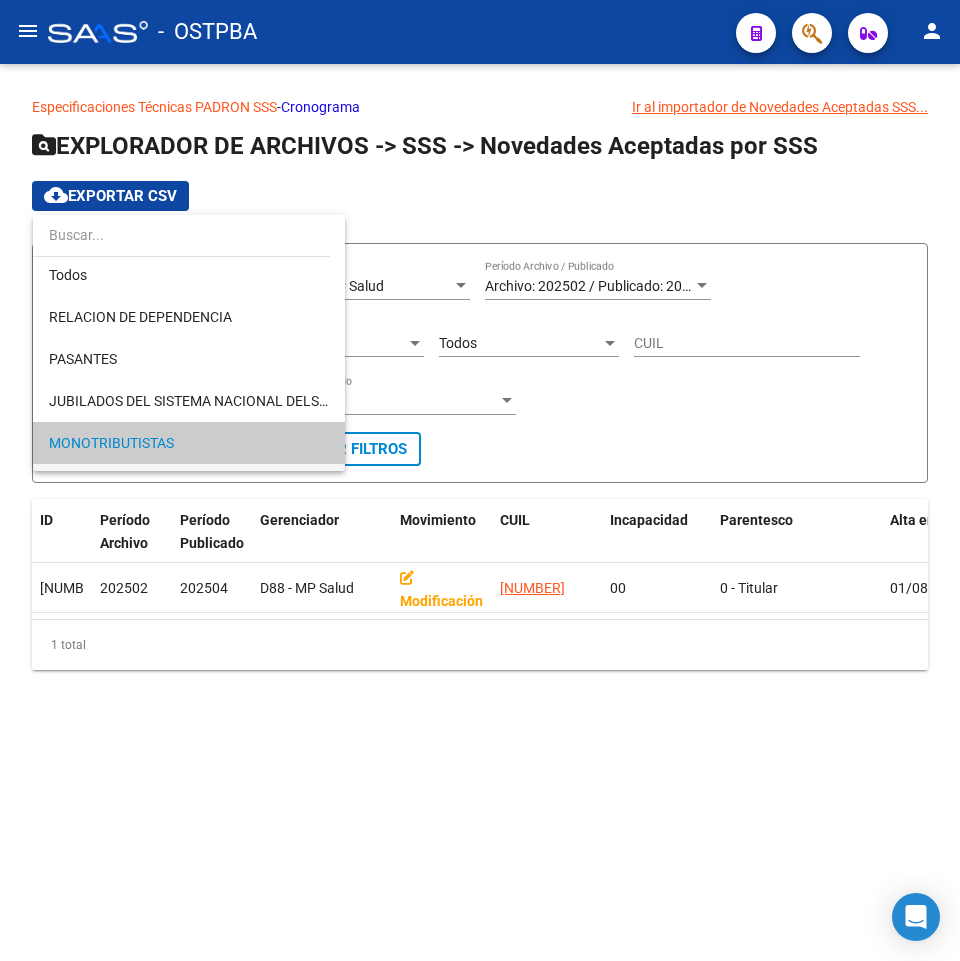 scroll, scrollTop: 0, scrollLeft: 0, axis: both 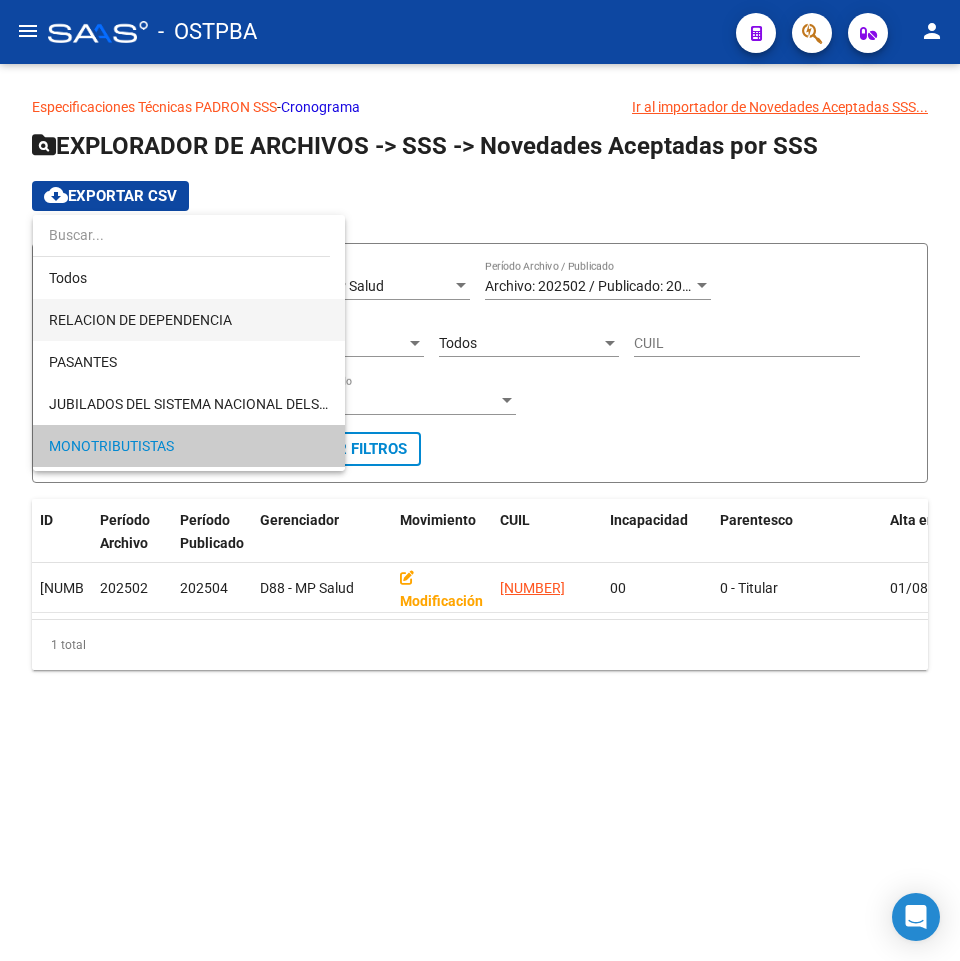 click on "RELACION DE DEPENDENCIA" at bounding box center [189, 320] 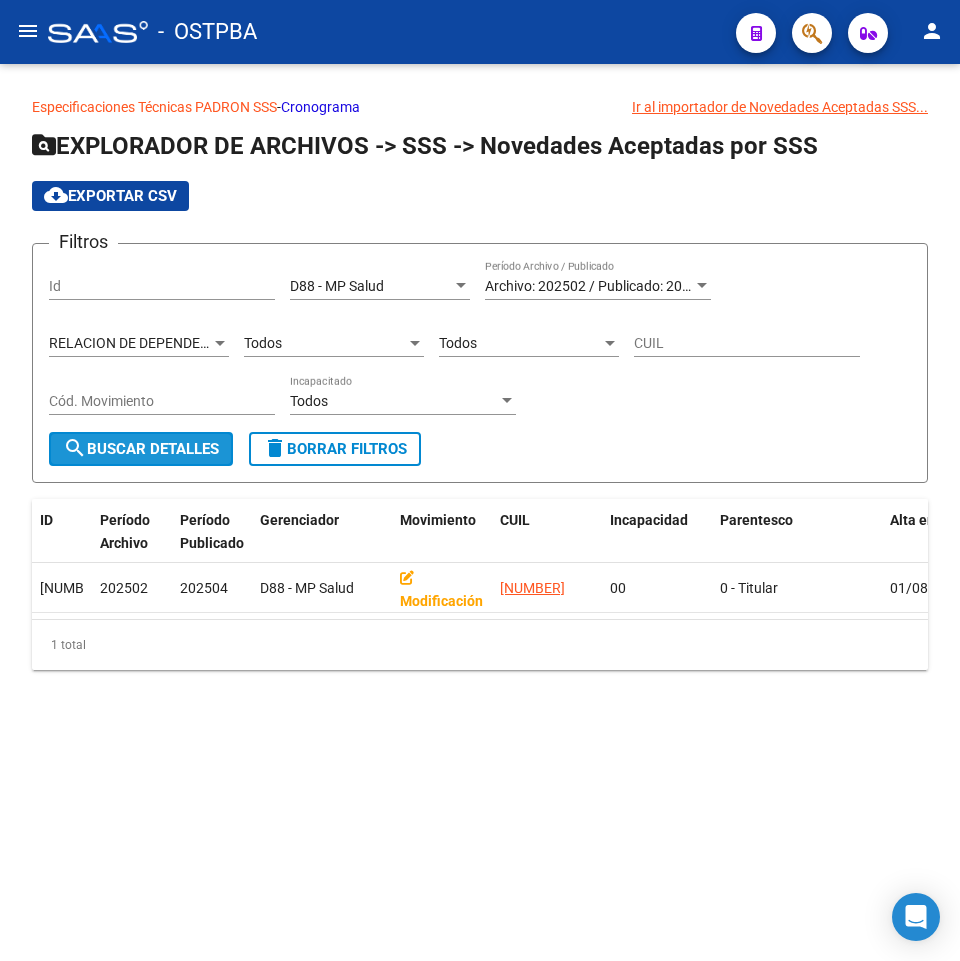 click on "search  Buscar Detalles" 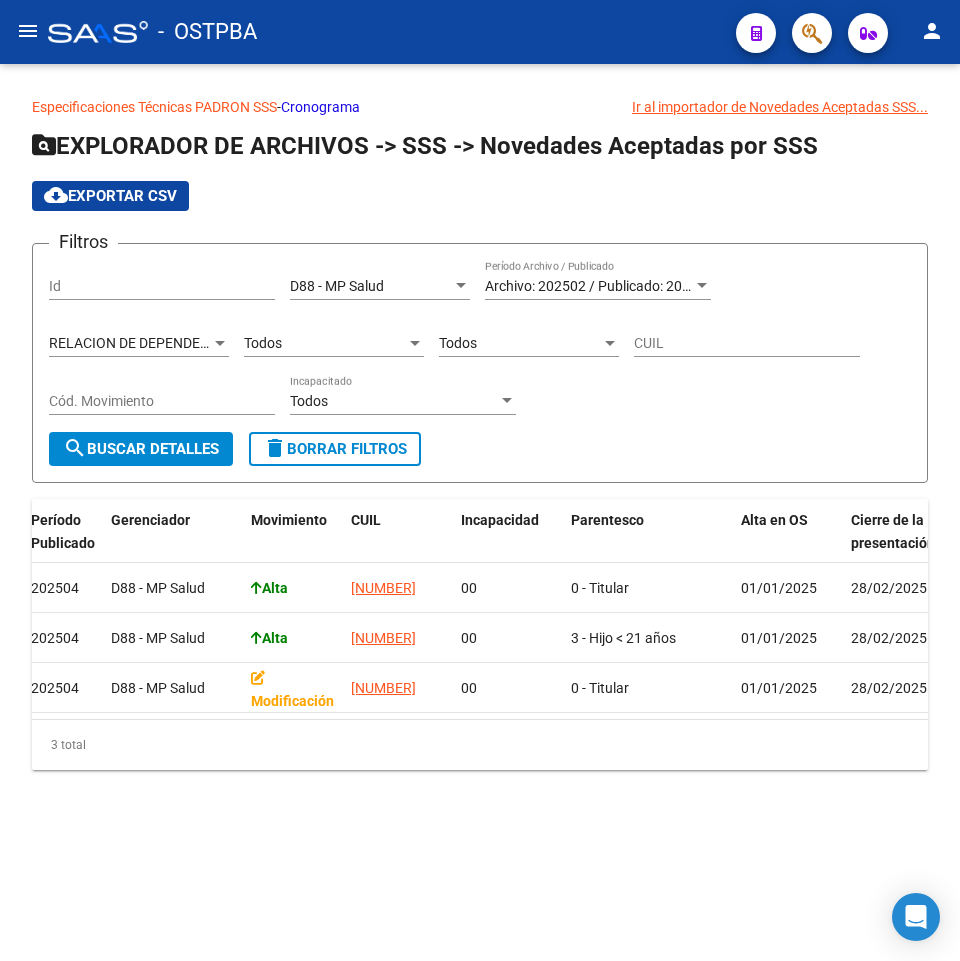 scroll, scrollTop: 0, scrollLeft: 131, axis: horizontal 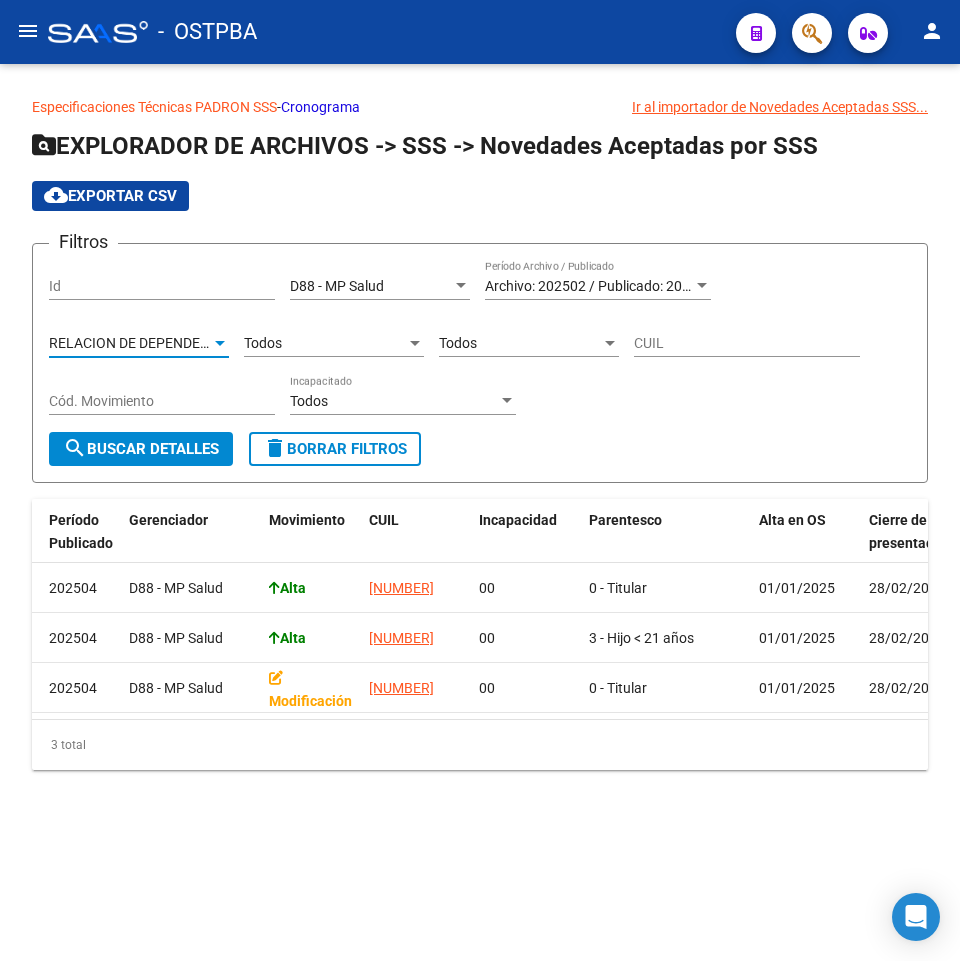 click on "RELACION DE DEPENDENCIA" at bounding box center [140, 343] 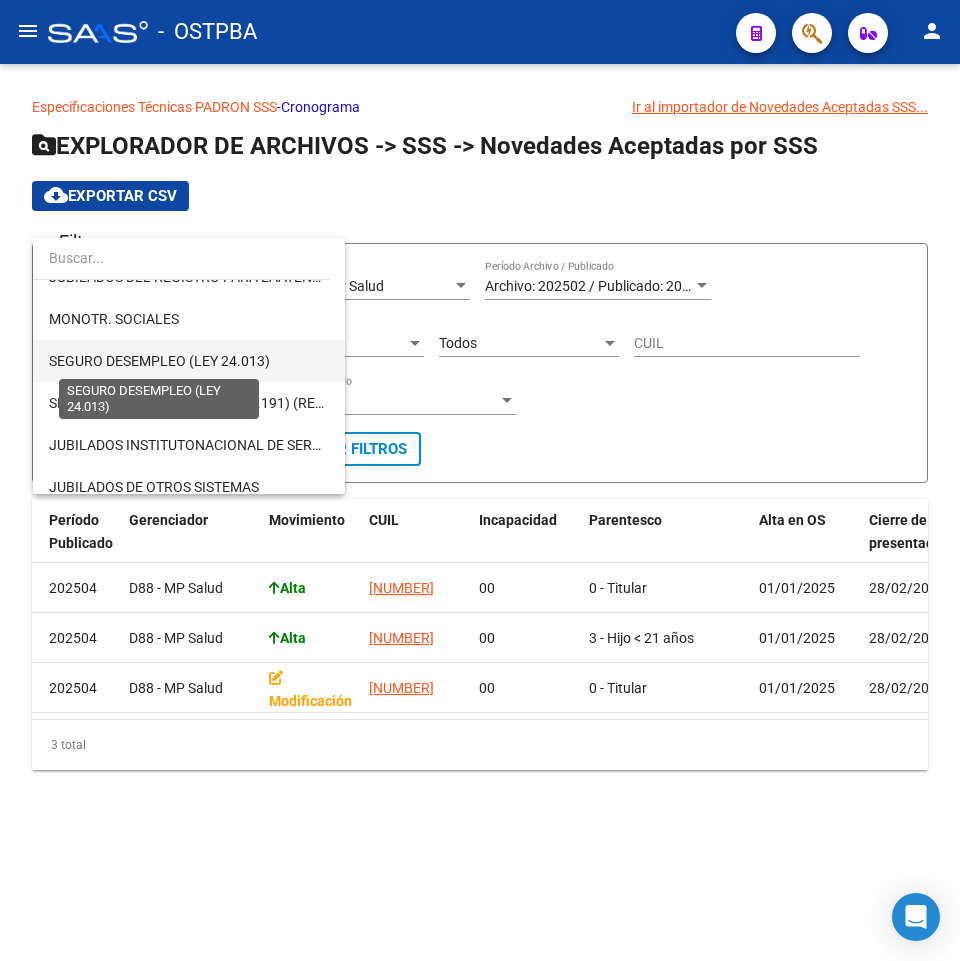 scroll, scrollTop: 274, scrollLeft: 0, axis: vertical 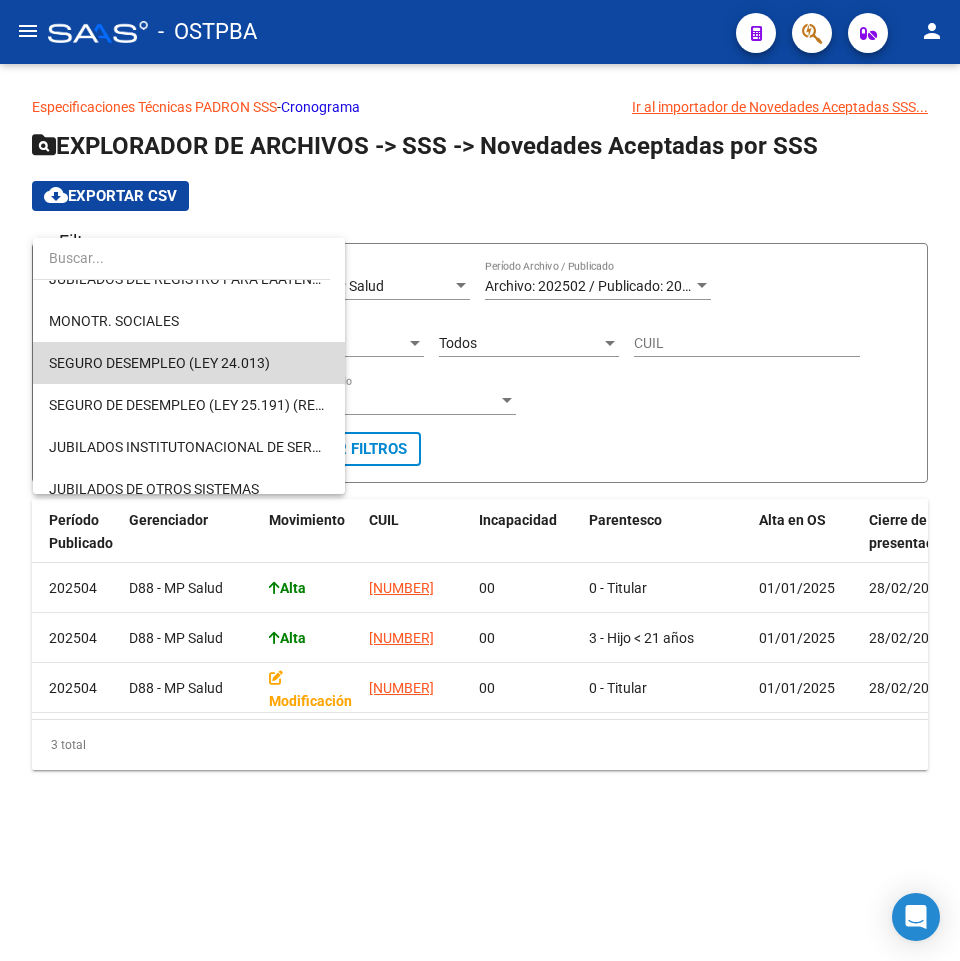 click on "SEGURO DESEMPLEO (LEY 24.013)" at bounding box center (189, 363) 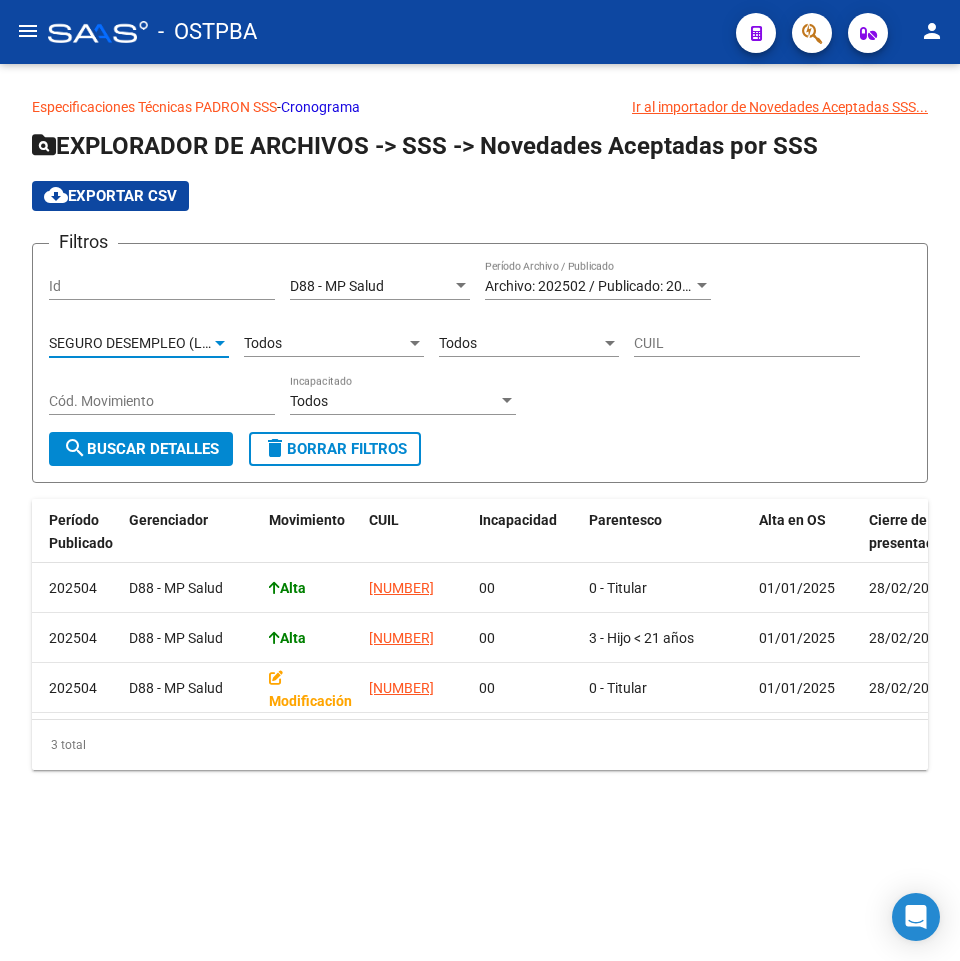 click on "search  Buscar Detalles" 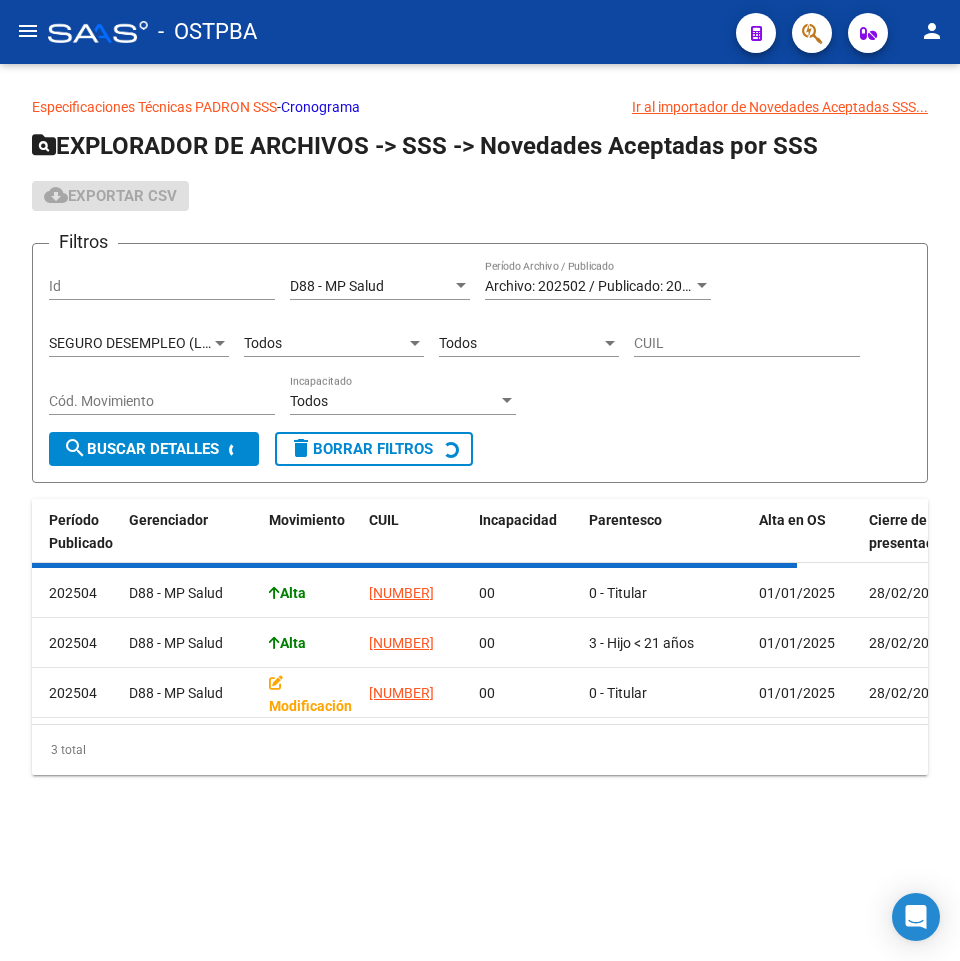 scroll, scrollTop: 0, scrollLeft: 0, axis: both 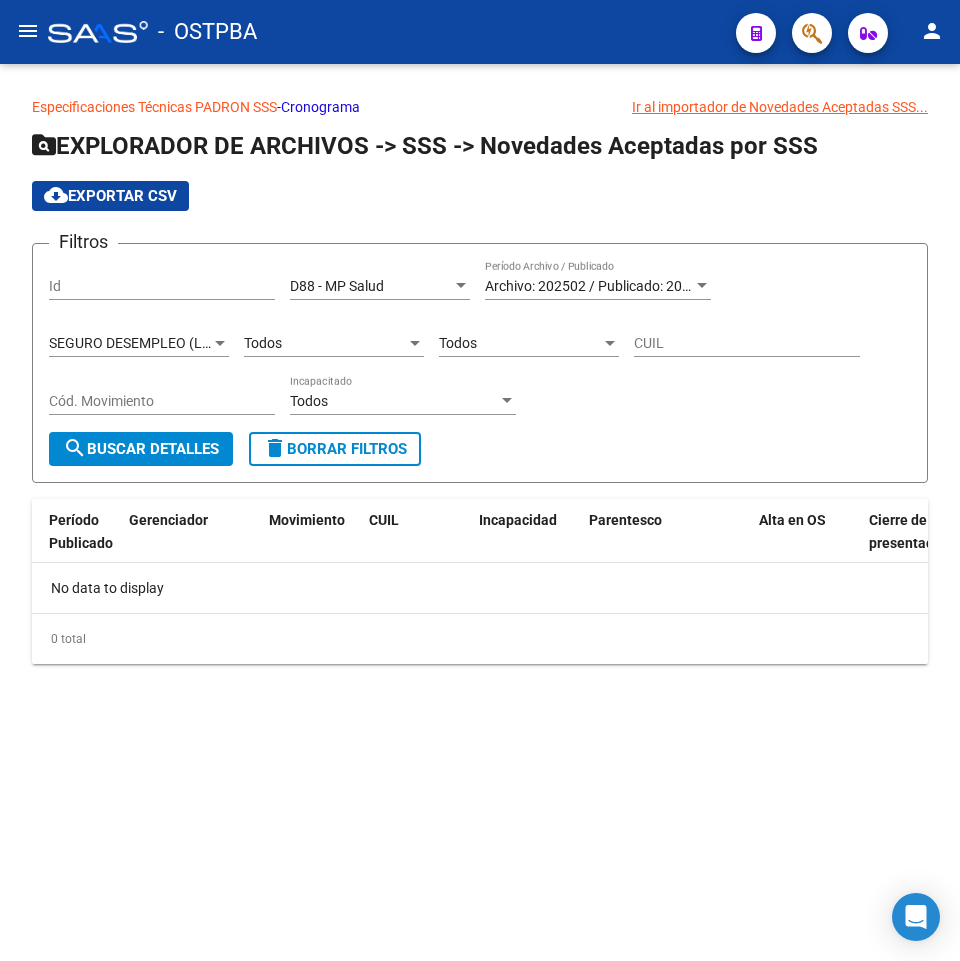 click on "SEGURO DESEMPLEO (LEY 24.013)" at bounding box center [159, 343] 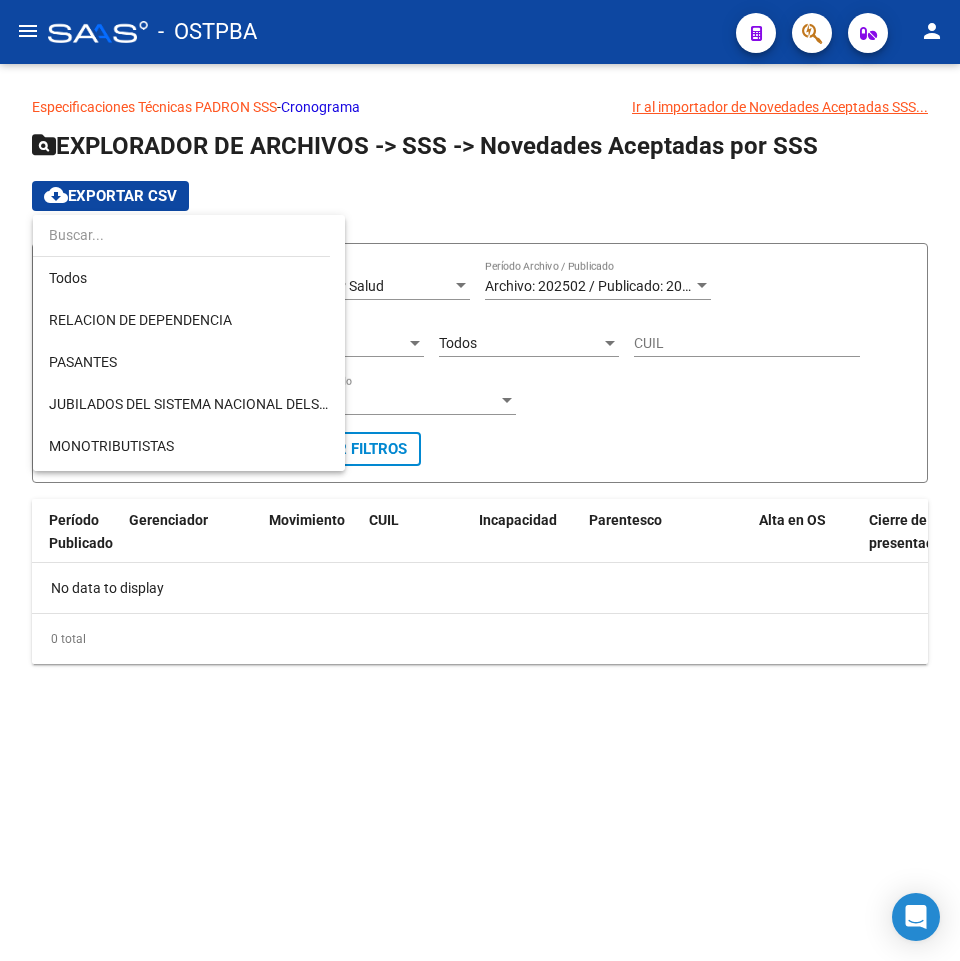 scroll, scrollTop: 271, scrollLeft: 0, axis: vertical 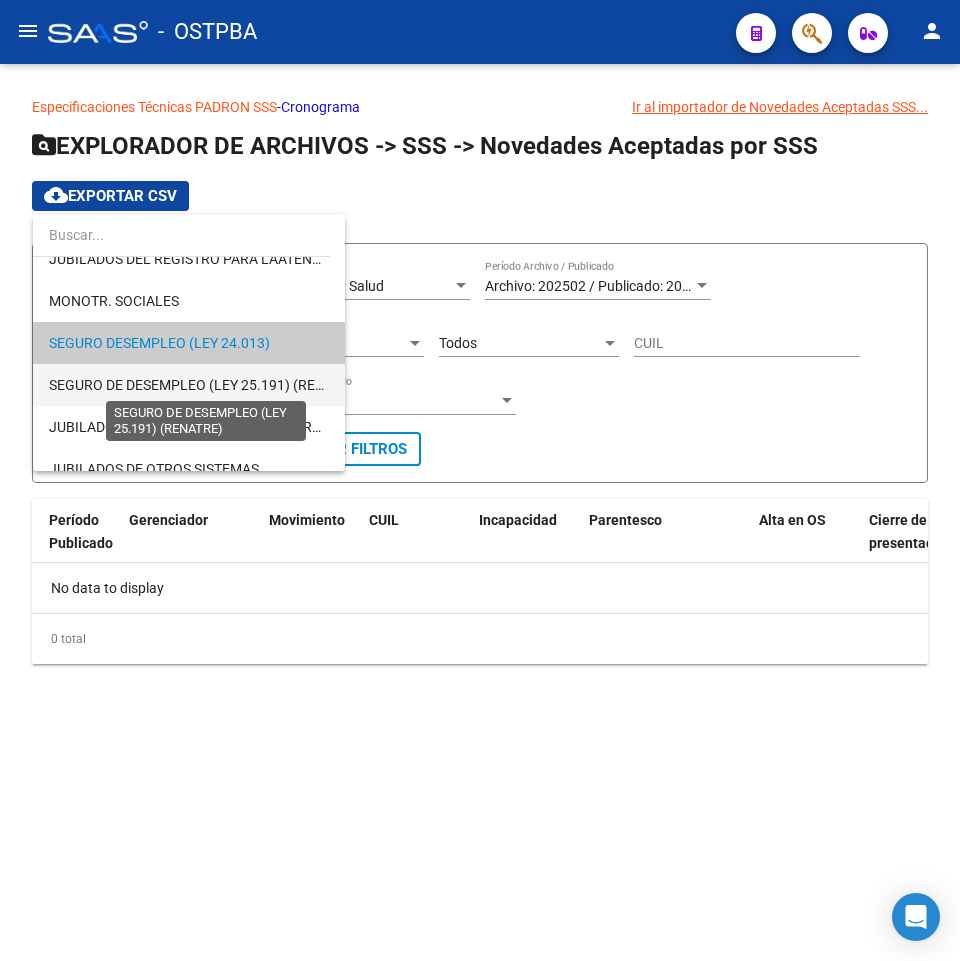 click on "SEGURO DE DESEMPLEO (LEY 25.191) (RENATRE)" at bounding box center (206, 385) 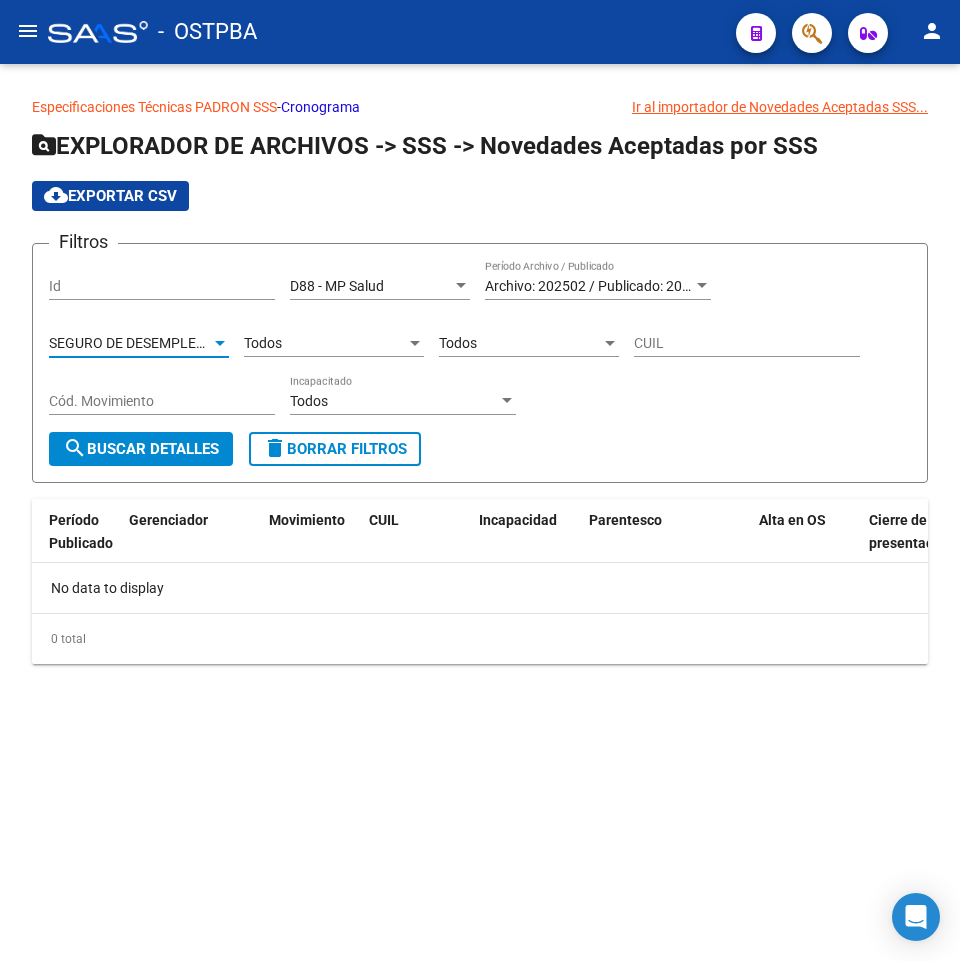 click on "search  Buscar Detalles" 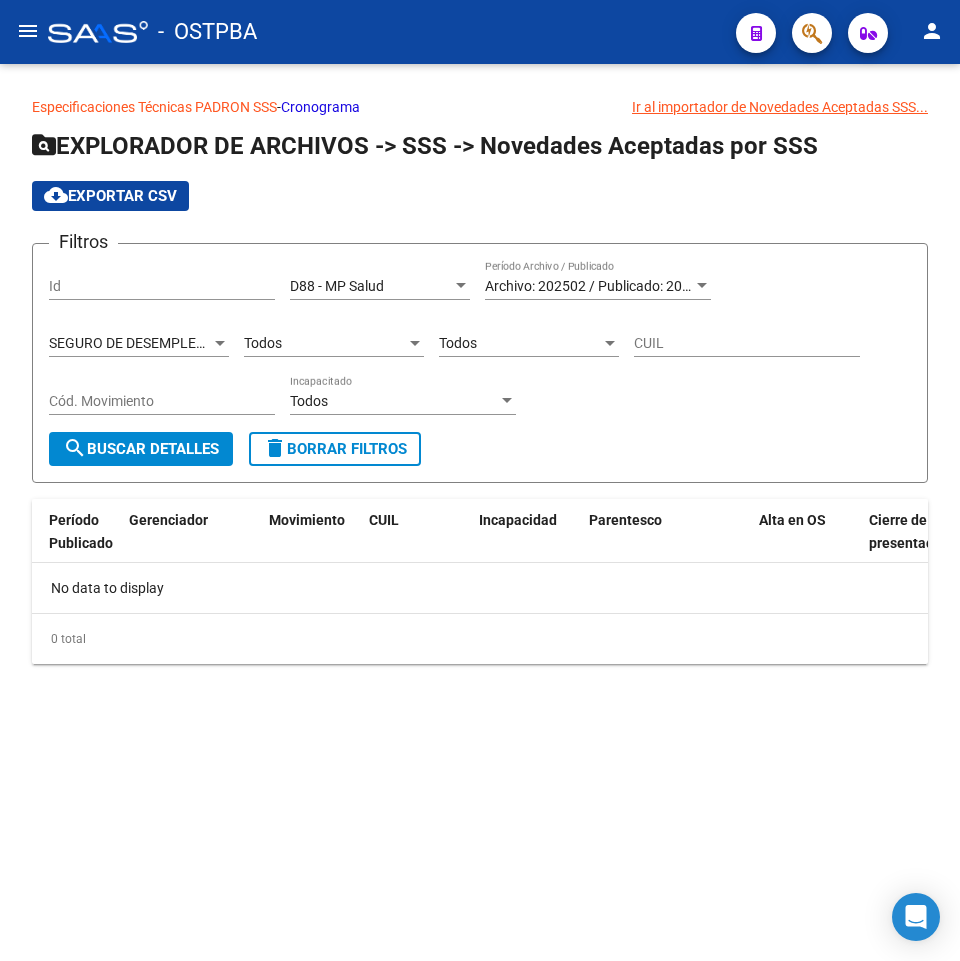click on "Todos" at bounding box center [458, 343] 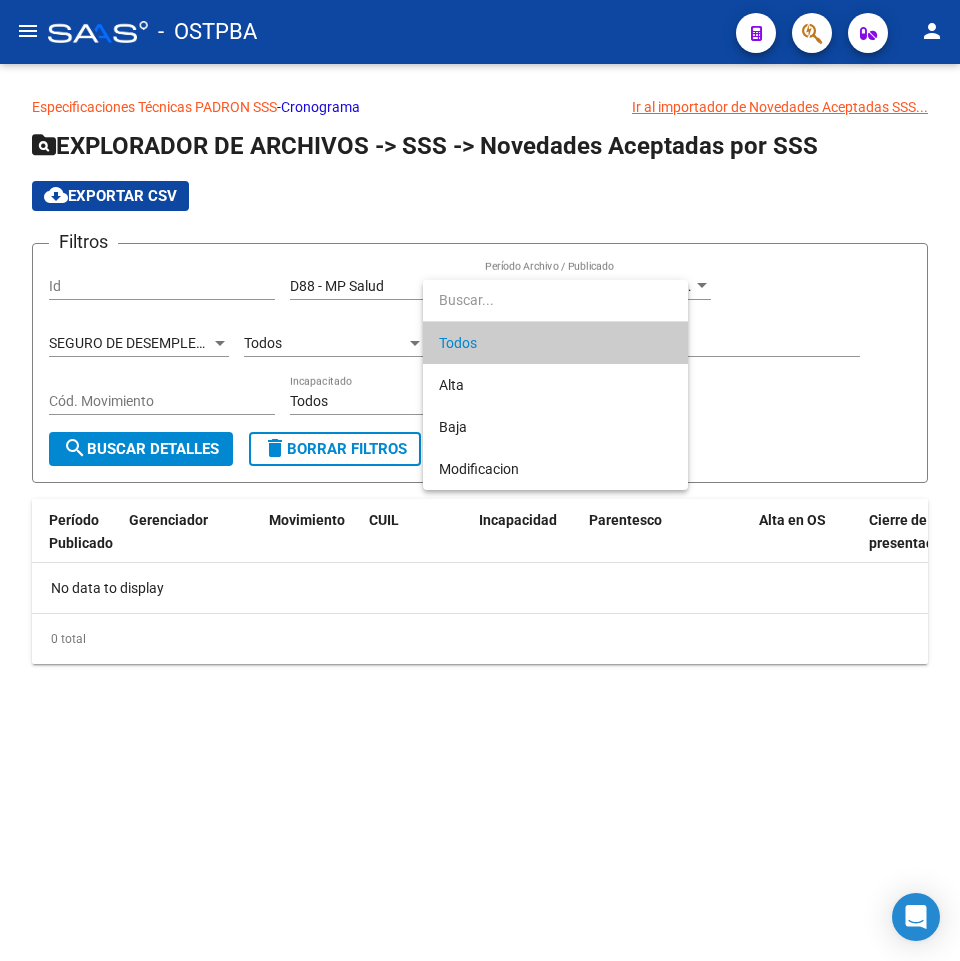 click at bounding box center [480, 480] 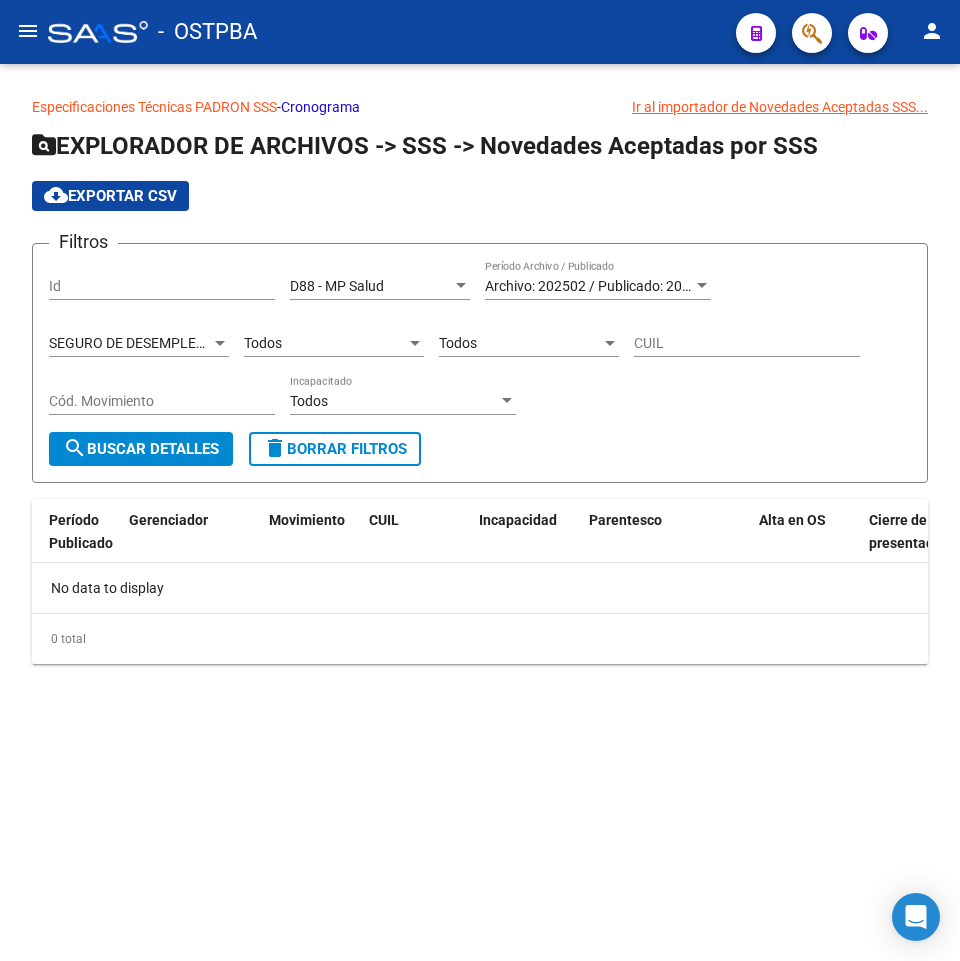 click on "SEGURO DE DESEMPLEO (LEY 25.191) (RENATRE)" at bounding box center [206, 343] 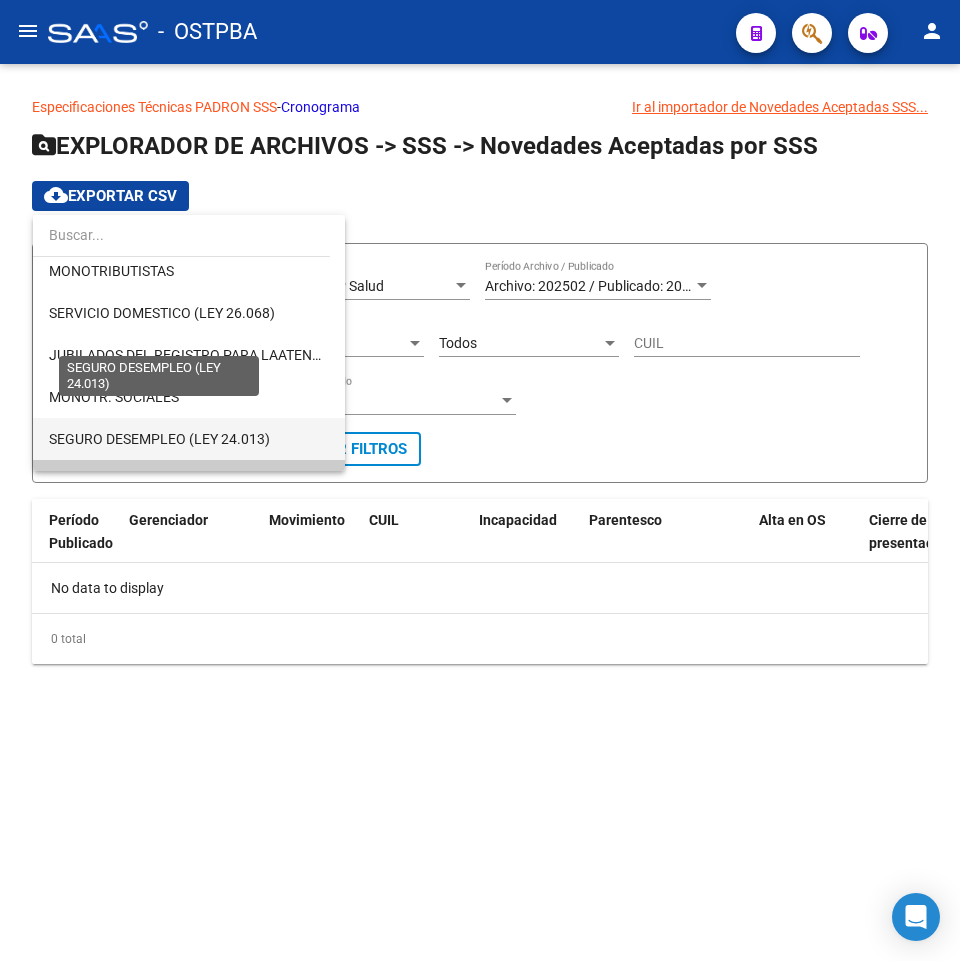 scroll, scrollTop: 174, scrollLeft: 0, axis: vertical 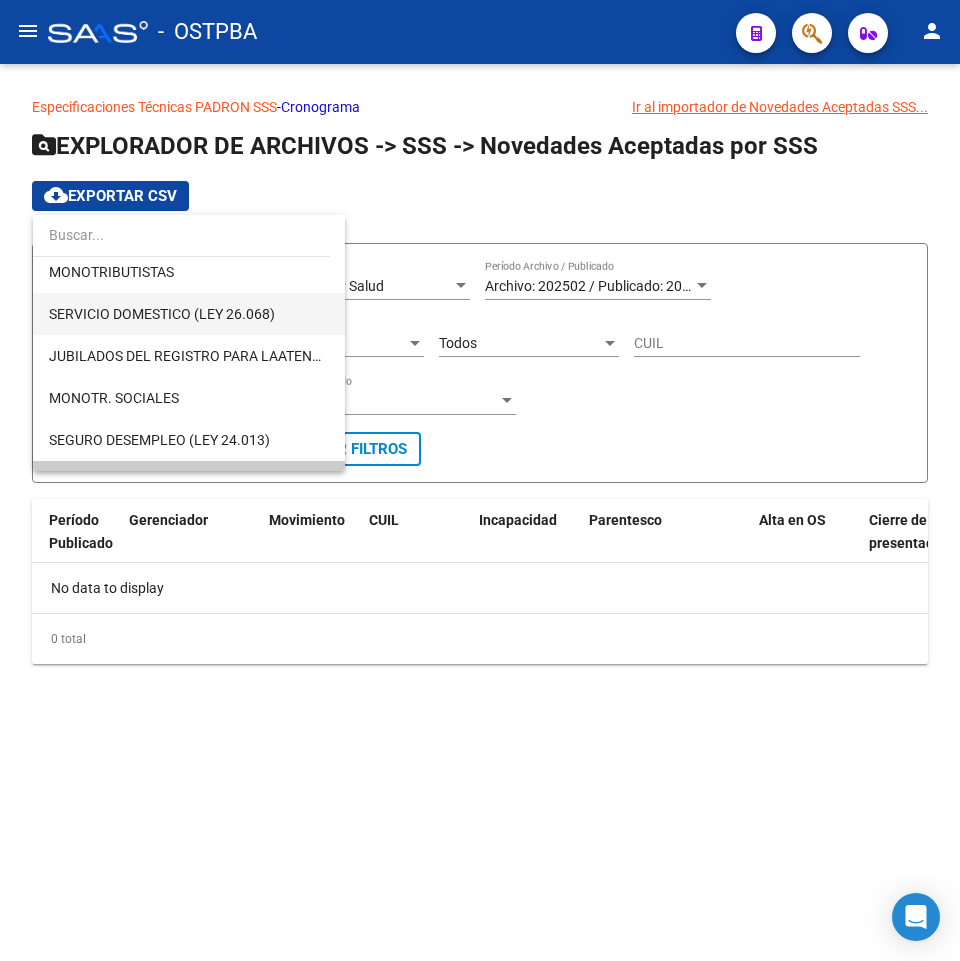 click on "SERVICIO DOMESTICO (LEY 26.068)" at bounding box center [189, 314] 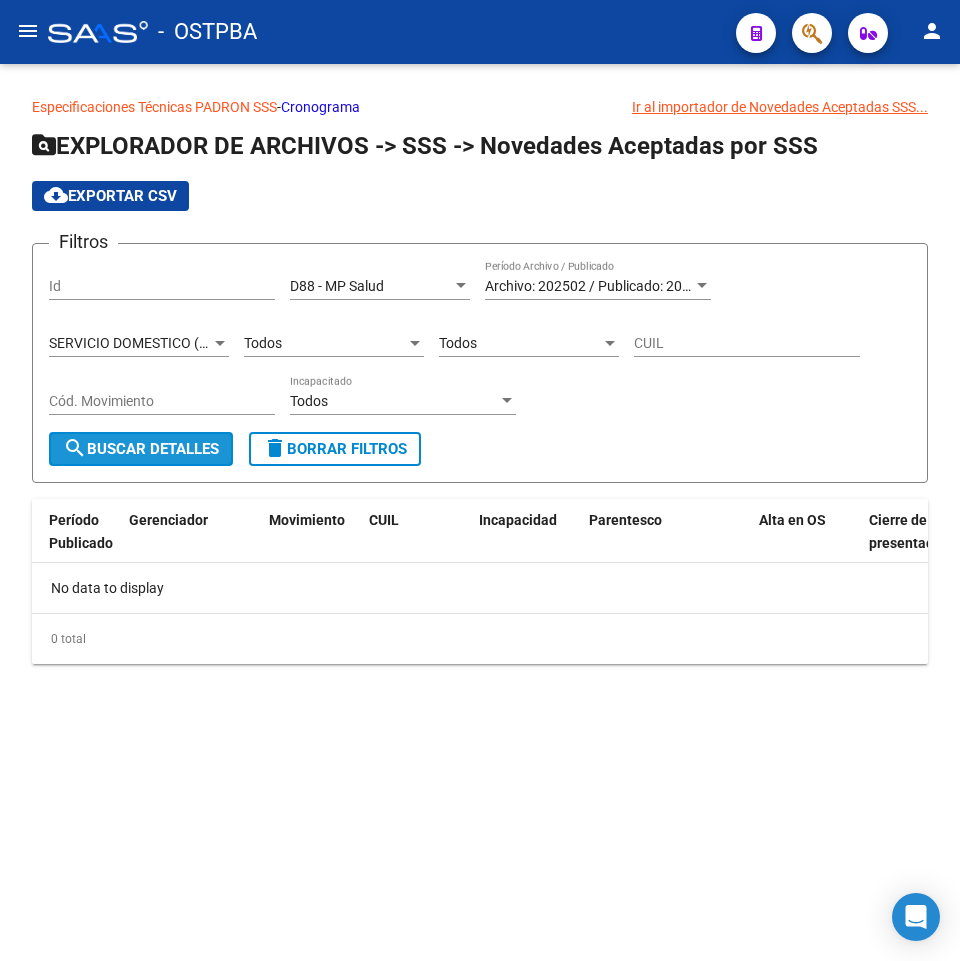 click on "search  Buscar Detalles" 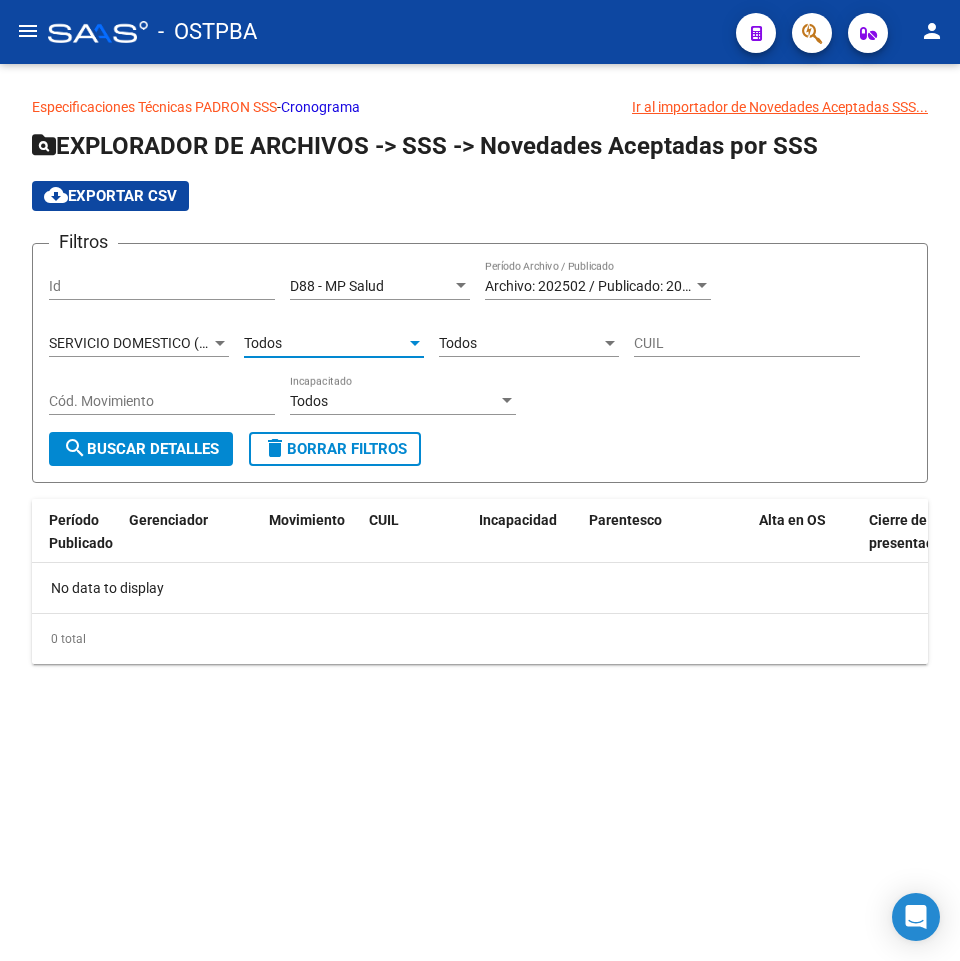 click on "Todos" at bounding box center (263, 343) 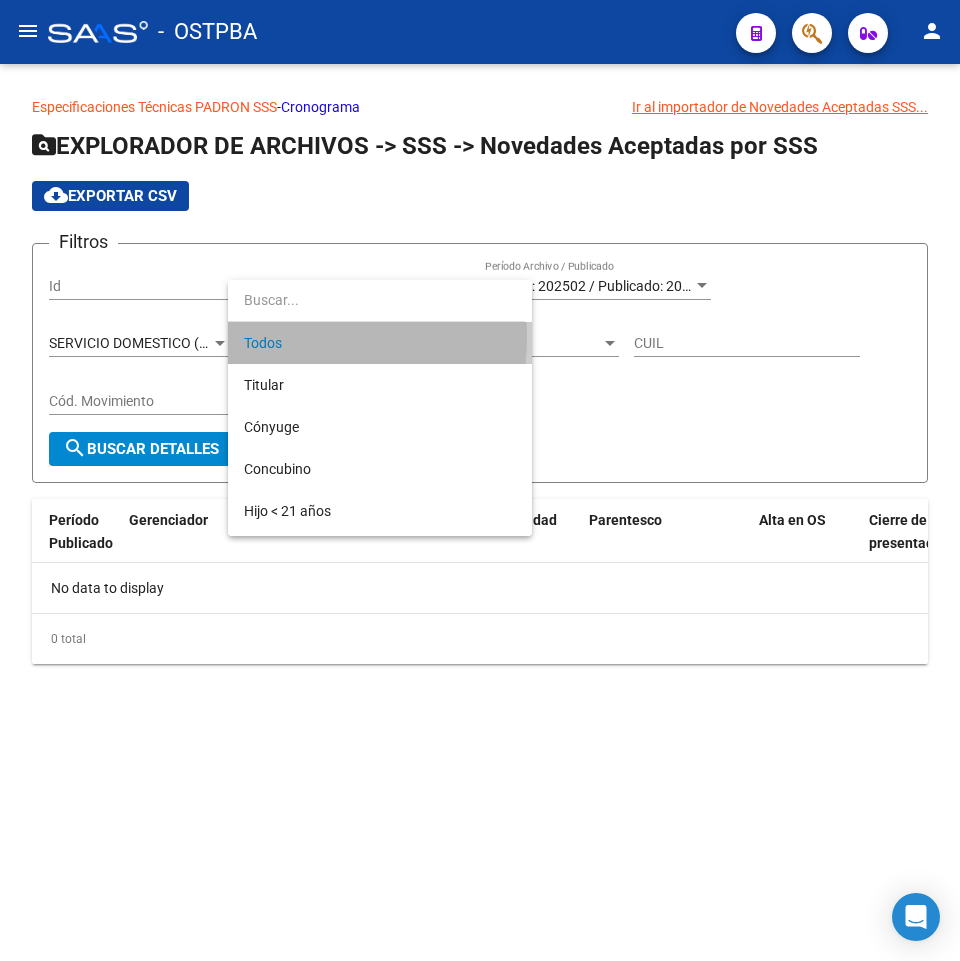 click on "Todos" at bounding box center [380, 343] 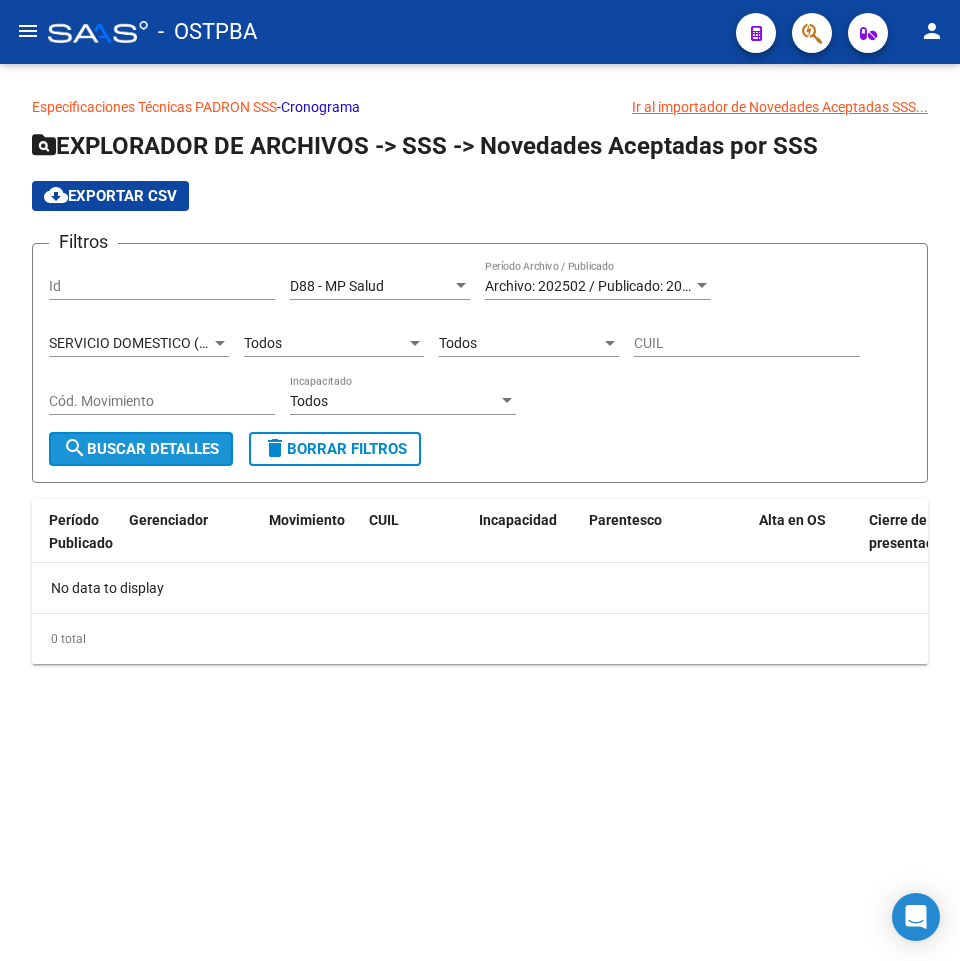 click on "search  Buscar Detalles" 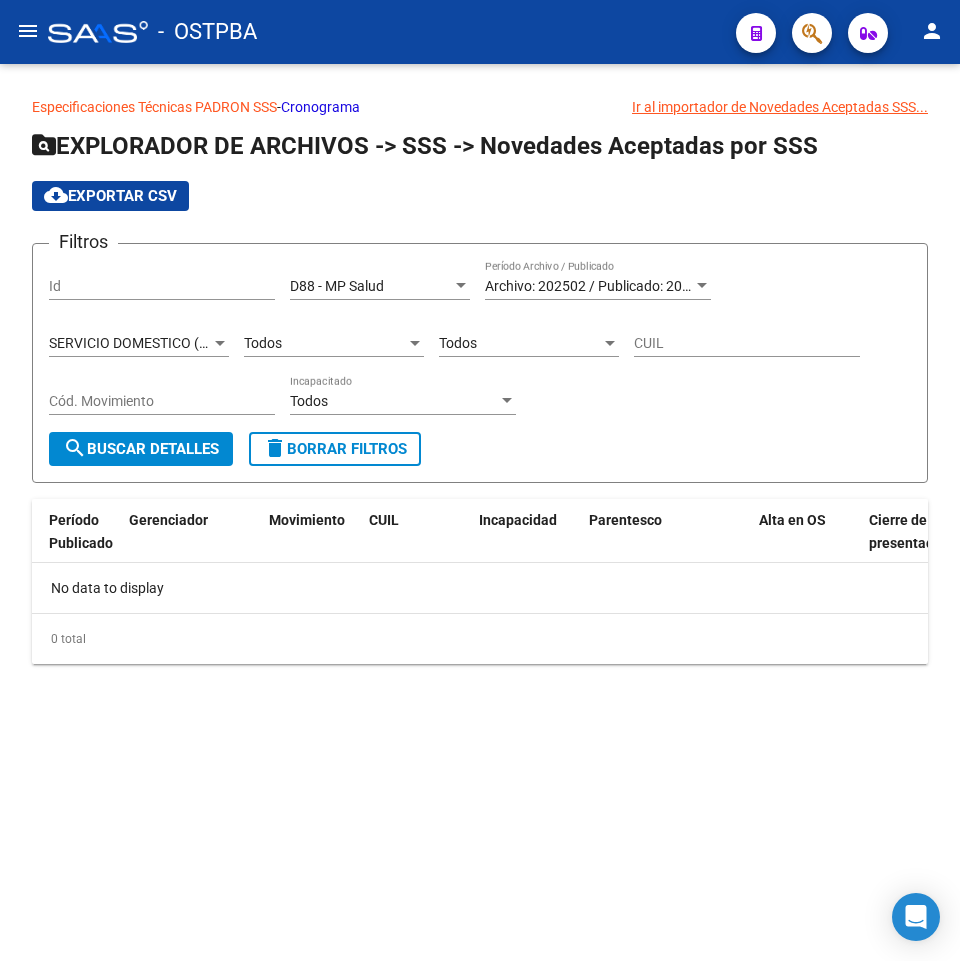 click on "D88 - MP Salud" at bounding box center (337, 286) 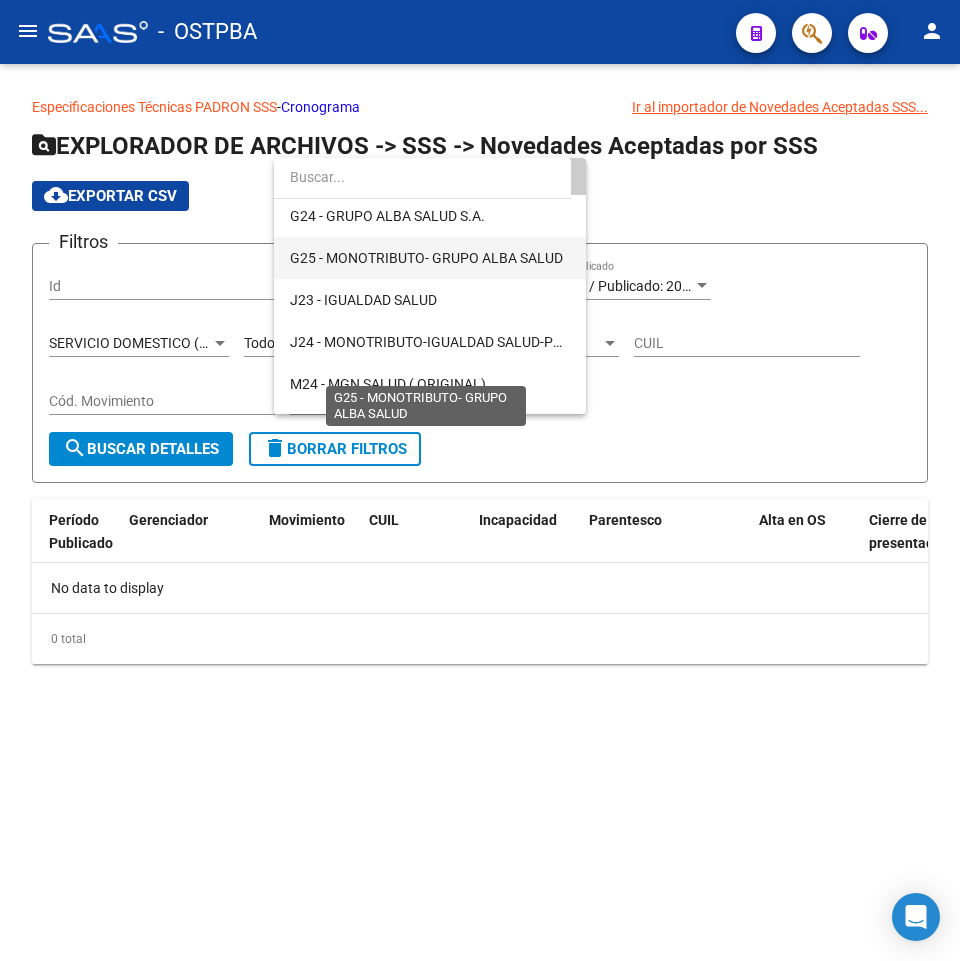 scroll, scrollTop: 300, scrollLeft: 0, axis: vertical 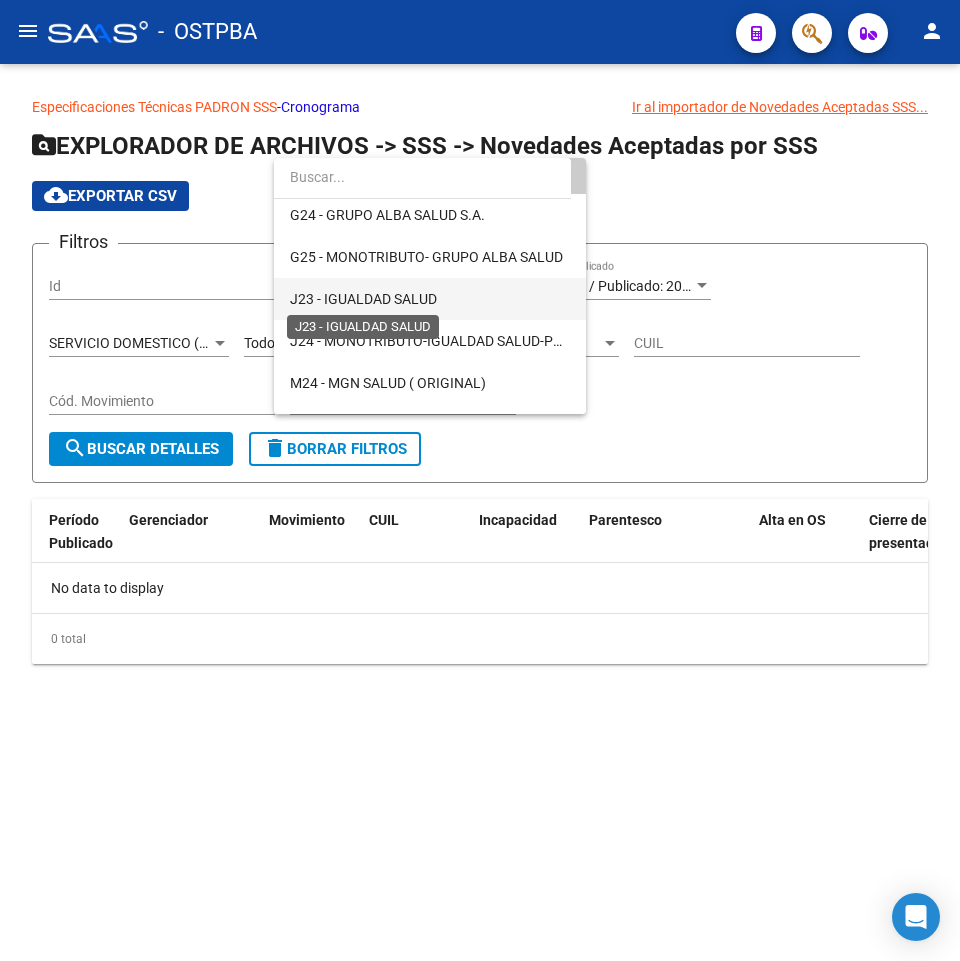 click on "J23 - IGUALDAD SALUD" at bounding box center [363, 299] 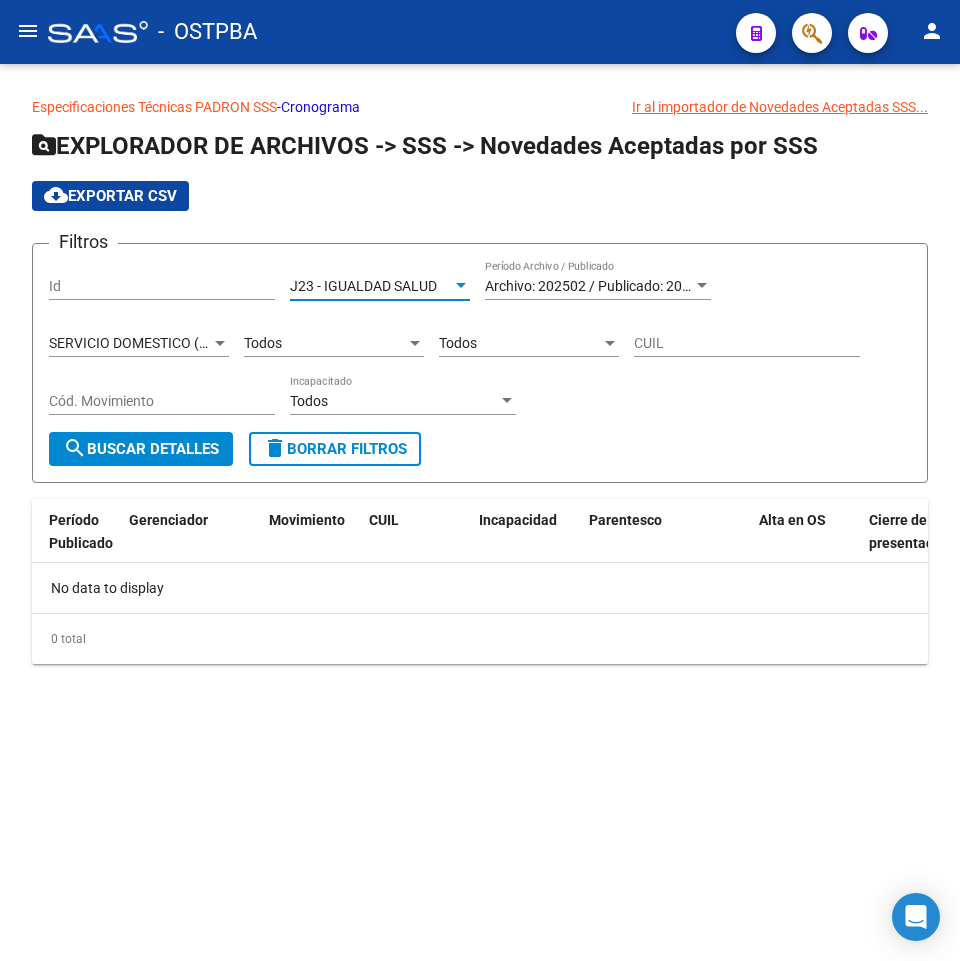click on "SERVICIO DOMESTICO (LEY 26.068)" at bounding box center [162, 343] 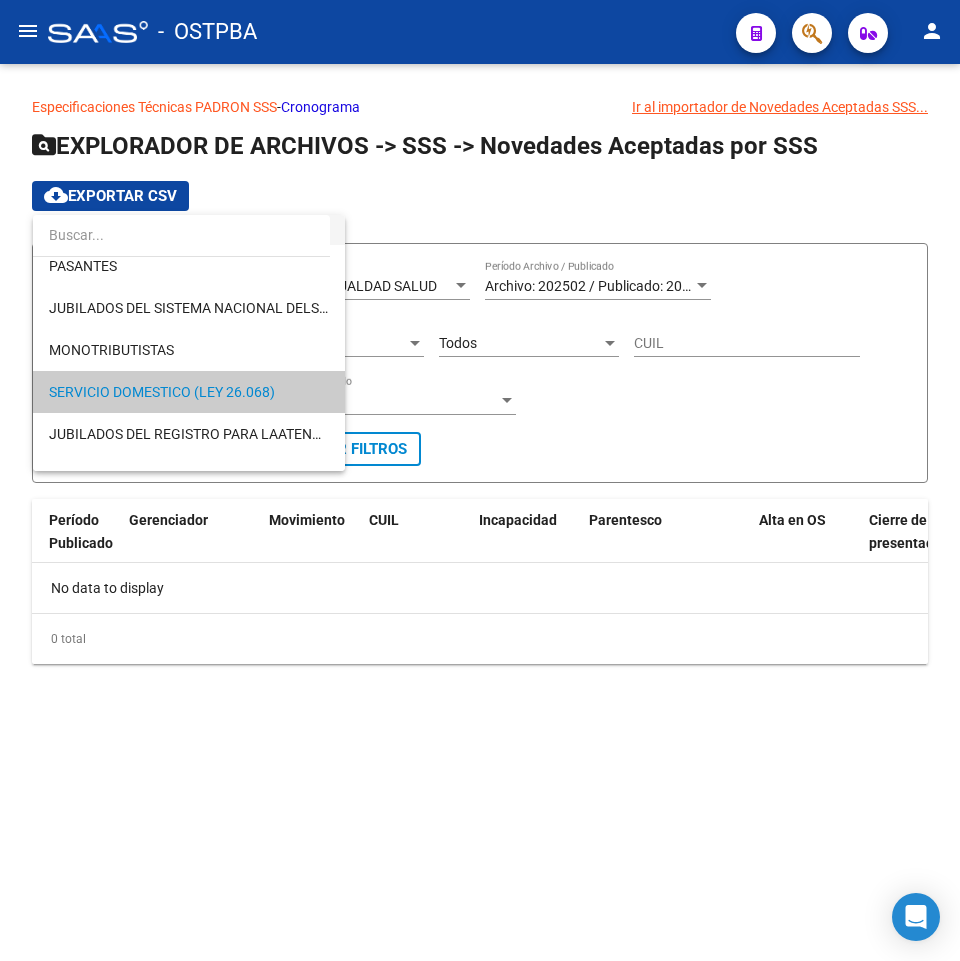 scroll, scrollTop: 0, scrollLeft: 0, axis: both 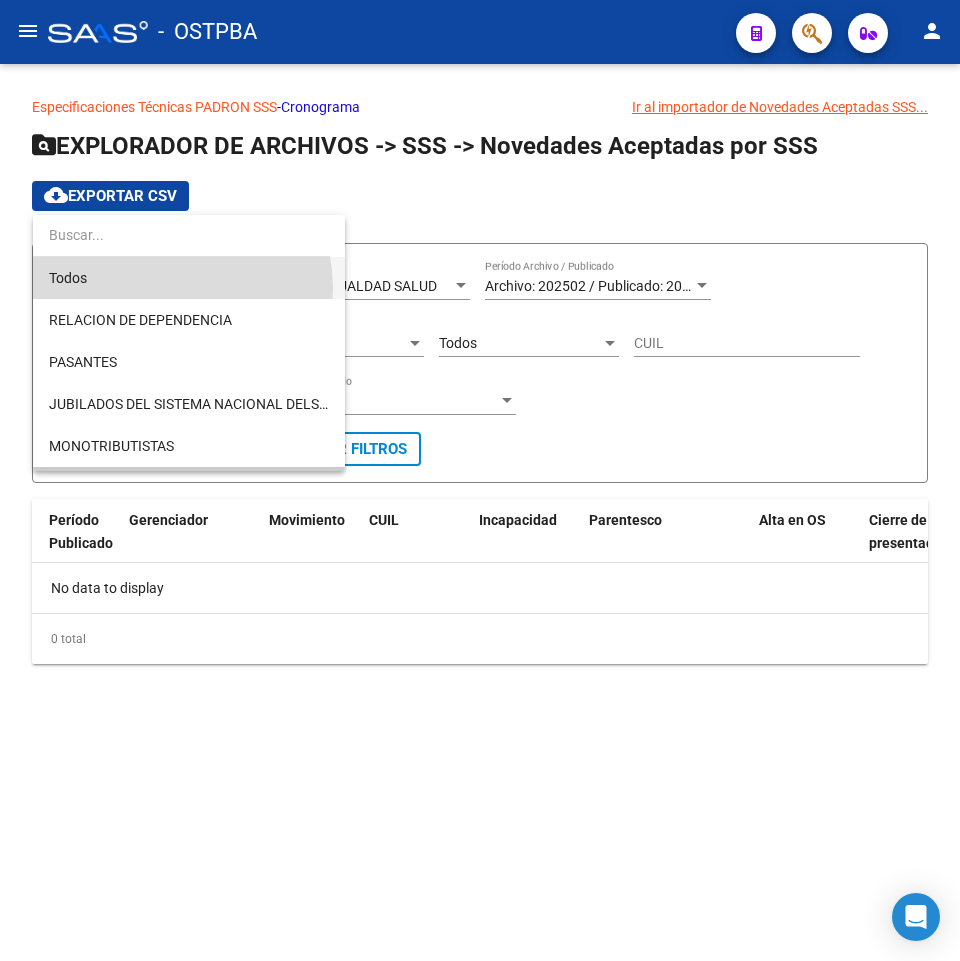 click on "Todos" at bounding box center (189, 278) 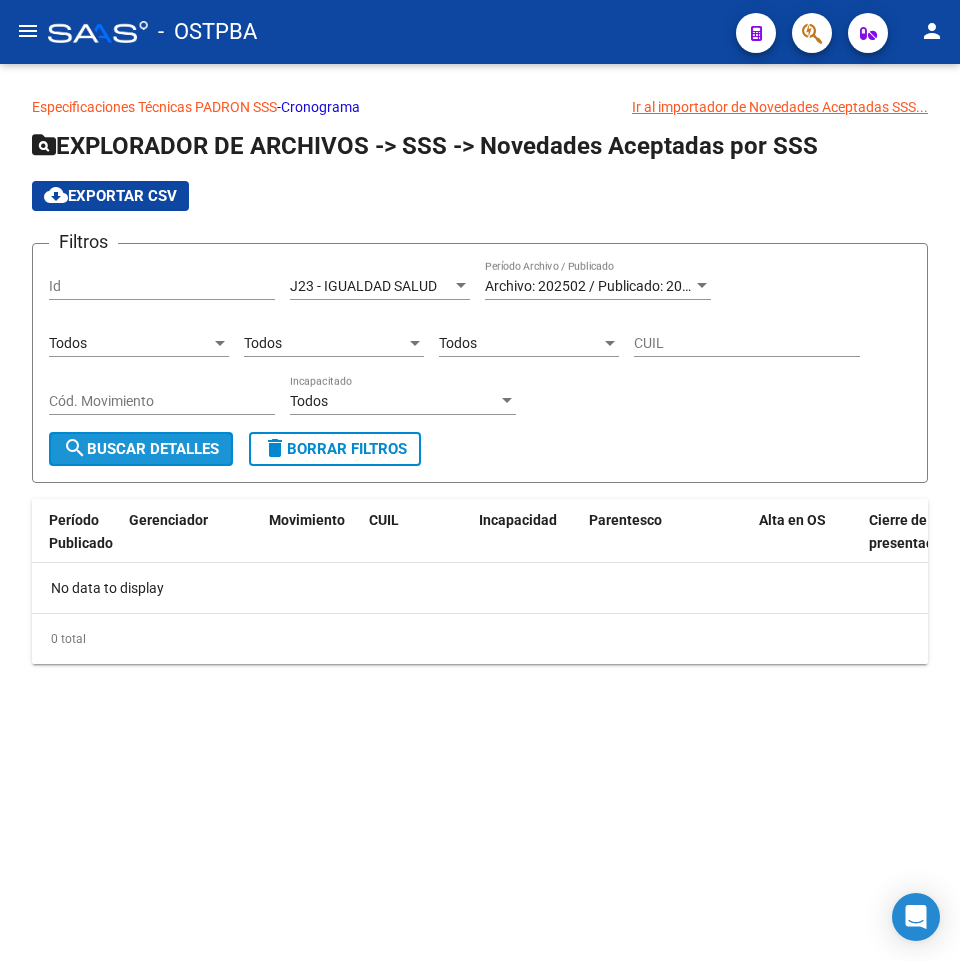 click on "search  Buscar Detalles" 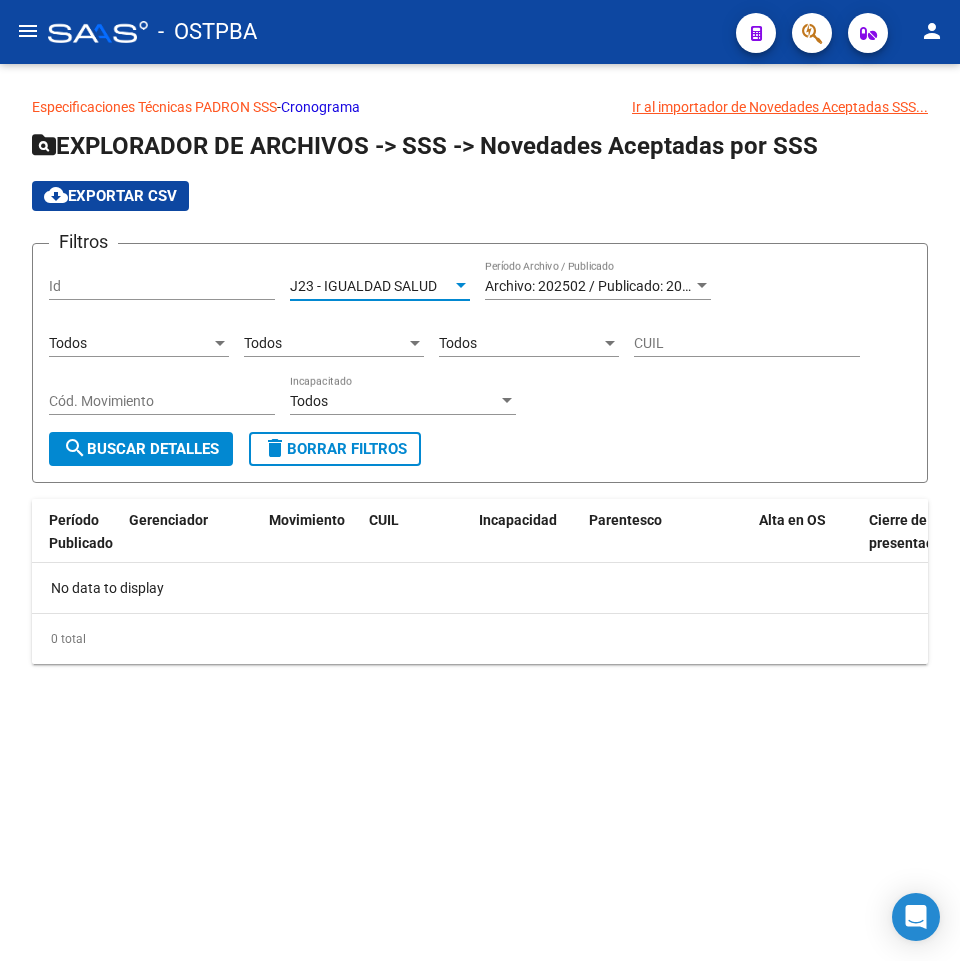 click on "J23 - IGUALDAD SALUD" at bounding box center (363, 286) 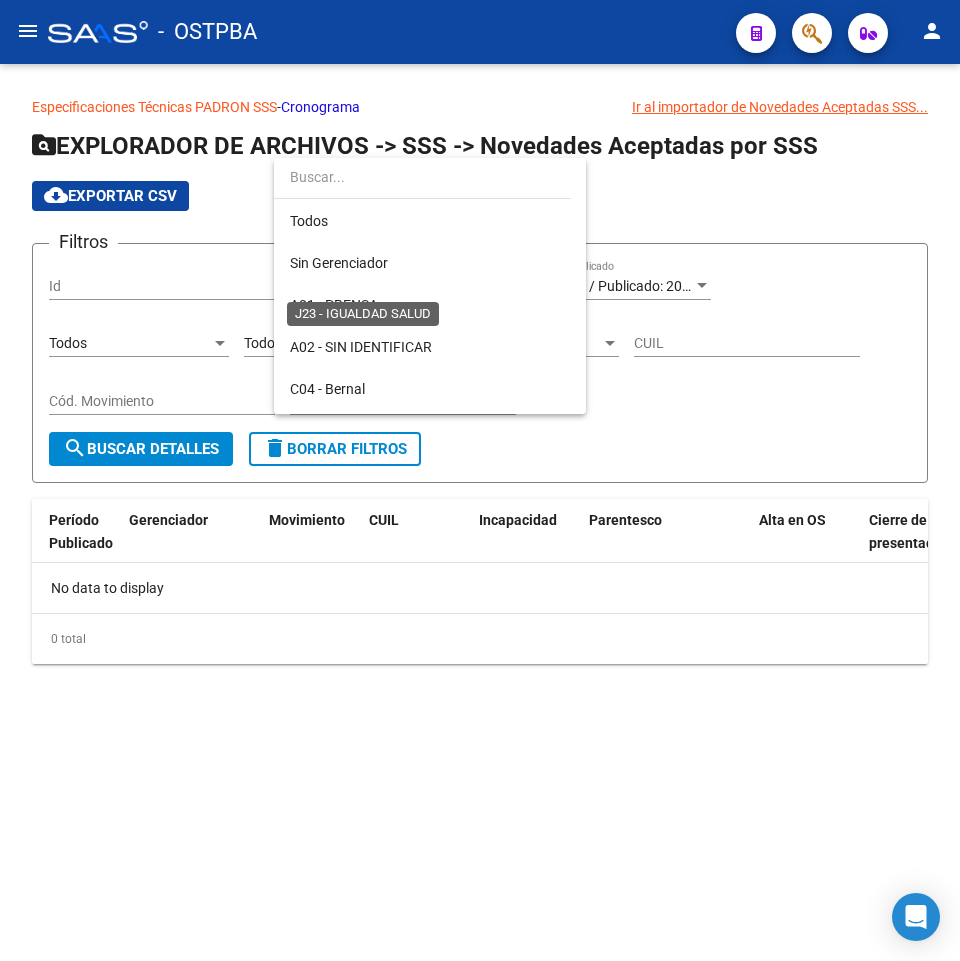 scroll, scrollTop: 313, scrollLeft: 0, axis: vertical 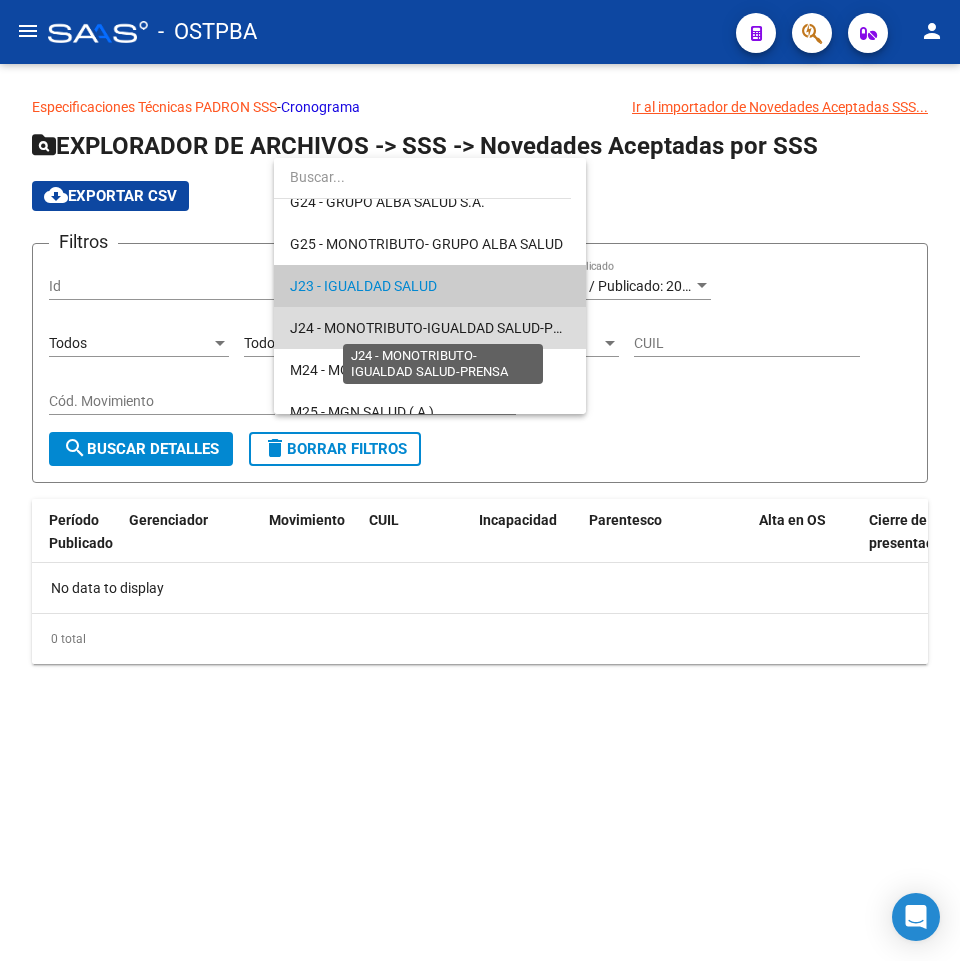 click on "J24 - MONOTRIBUTO-IGUALDAD SALUD-PRENSA" at bounding box center [443, 328] 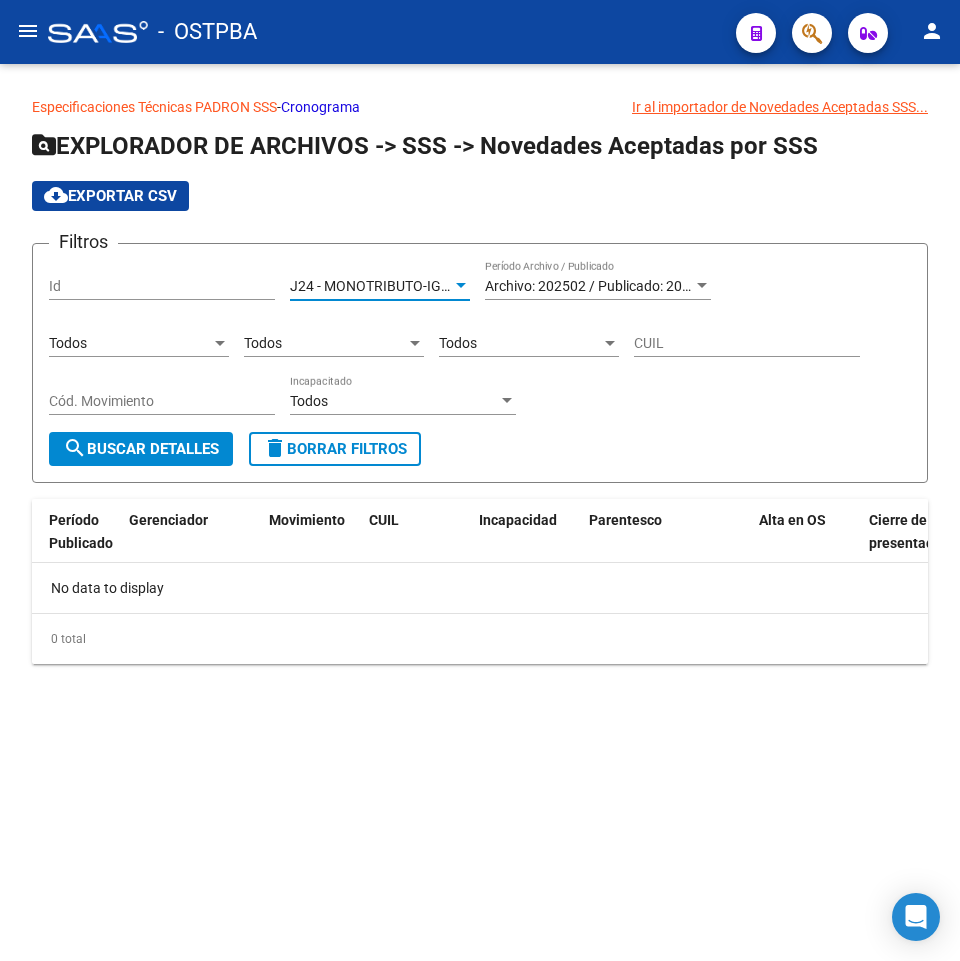 click on "search  Buscar Detalles" 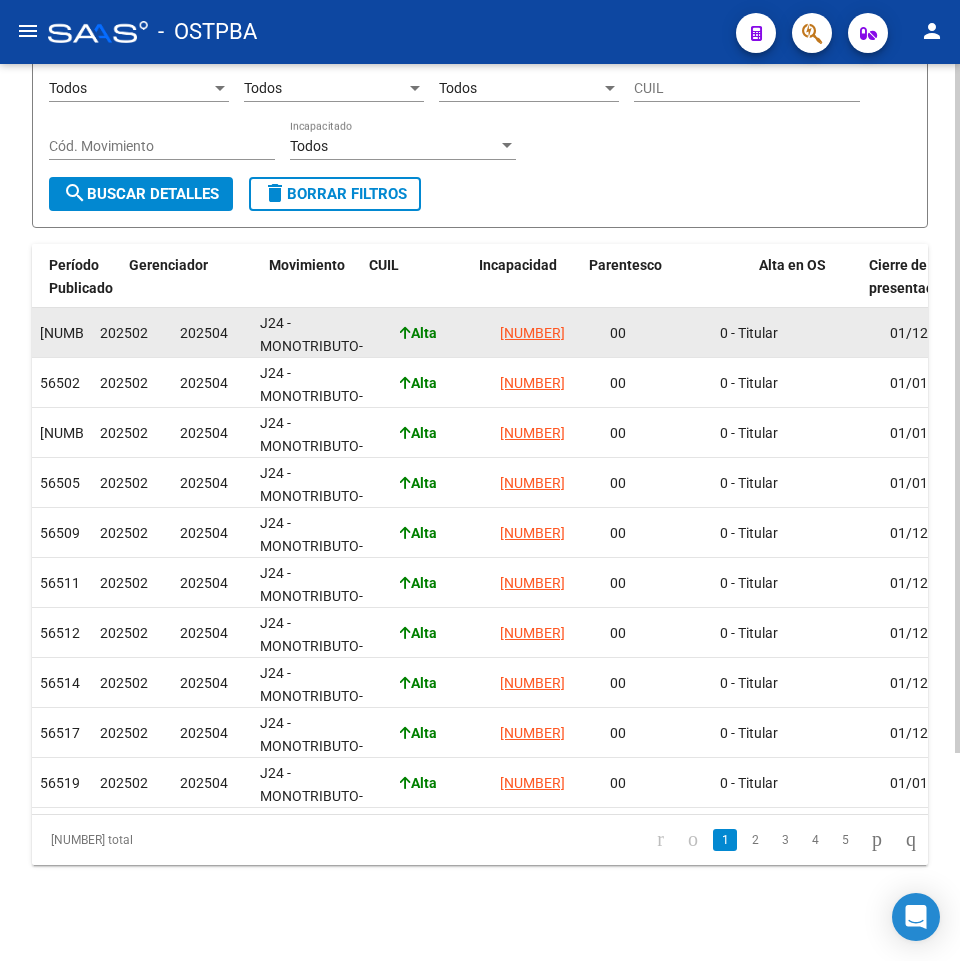 scroll, scrollTop: 171, scrollLeft: 0, axis: vertical 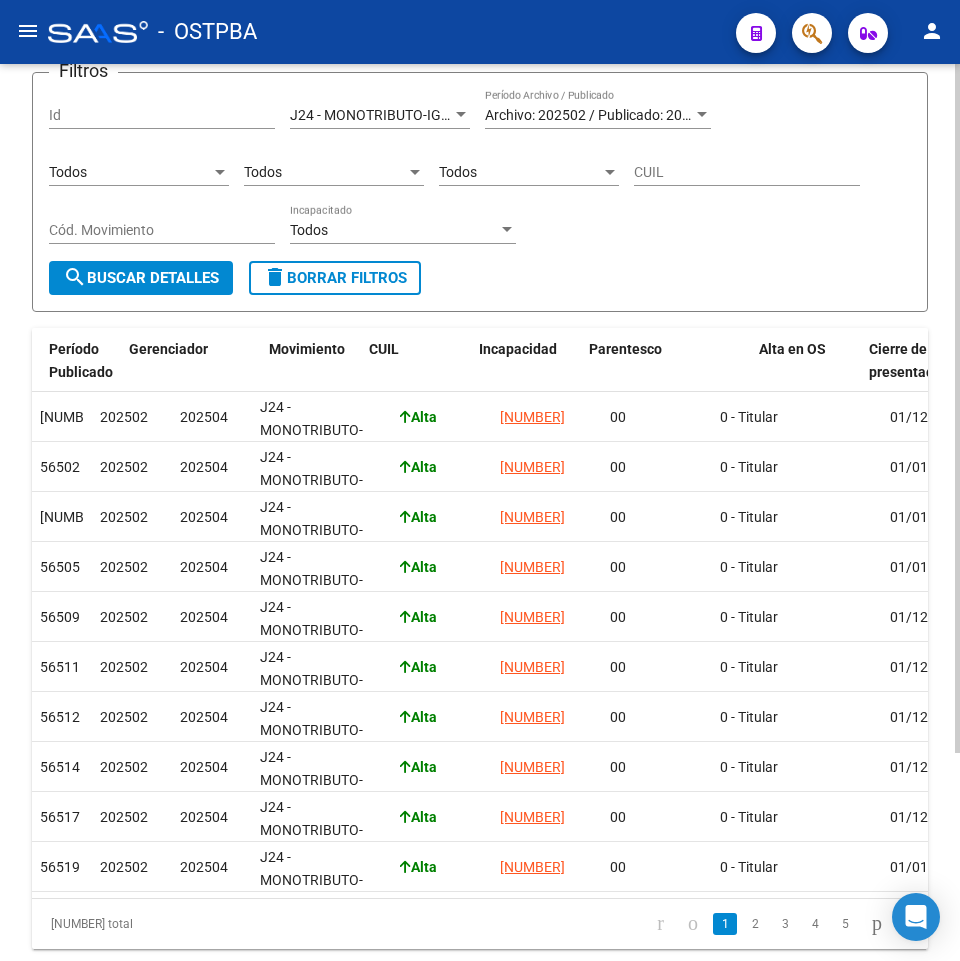click on "Todos Parentesco" 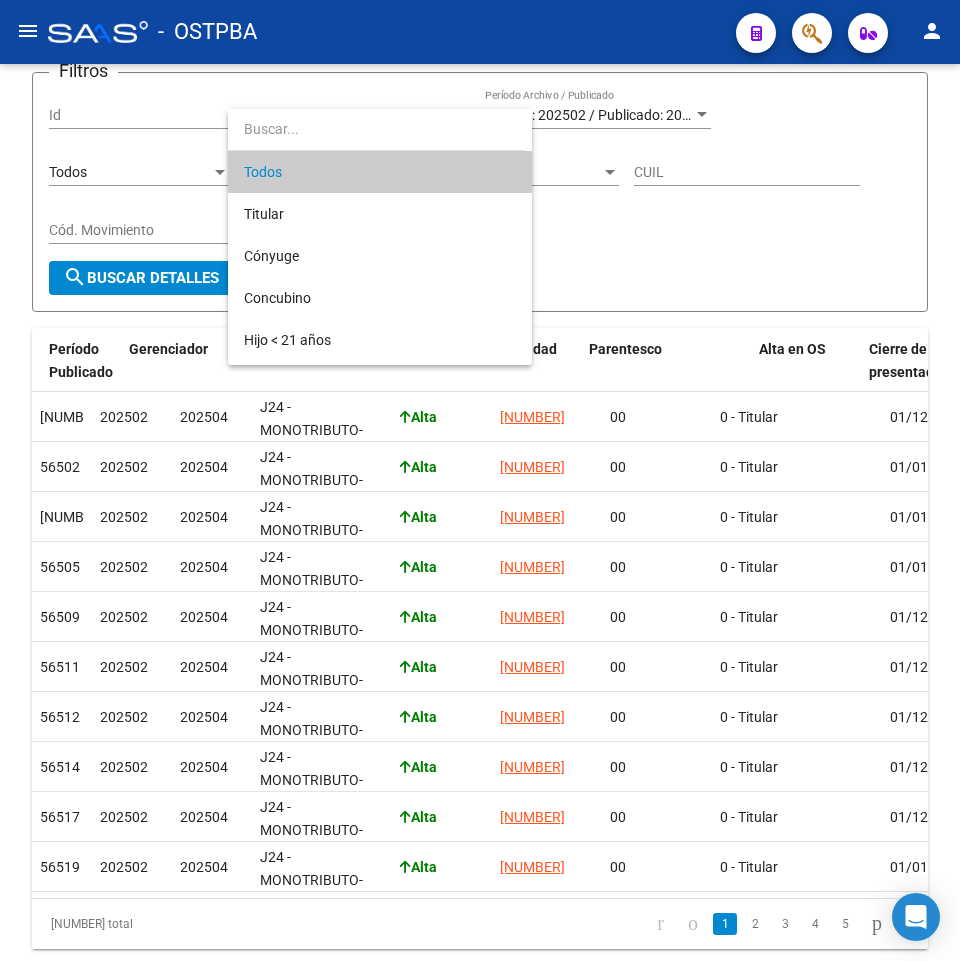 click at bounding box center [480, 480] 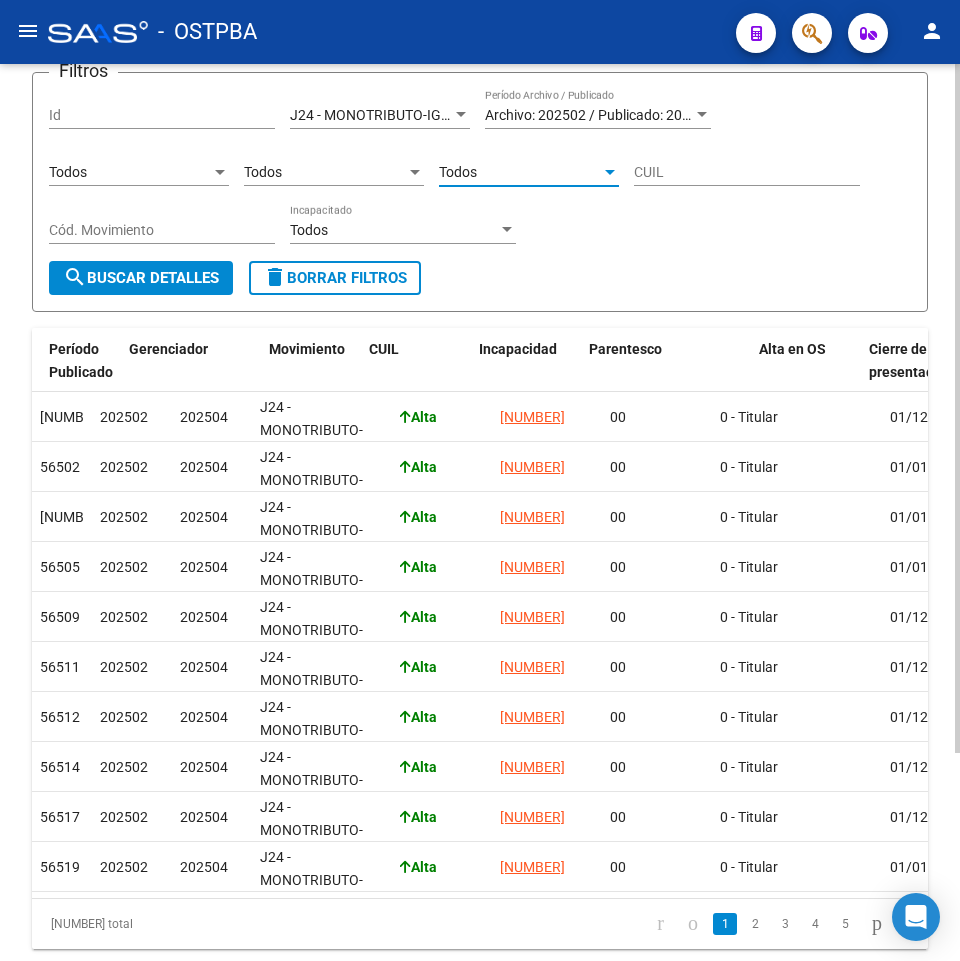 click on "Todos" at bounding box center [458, 172] 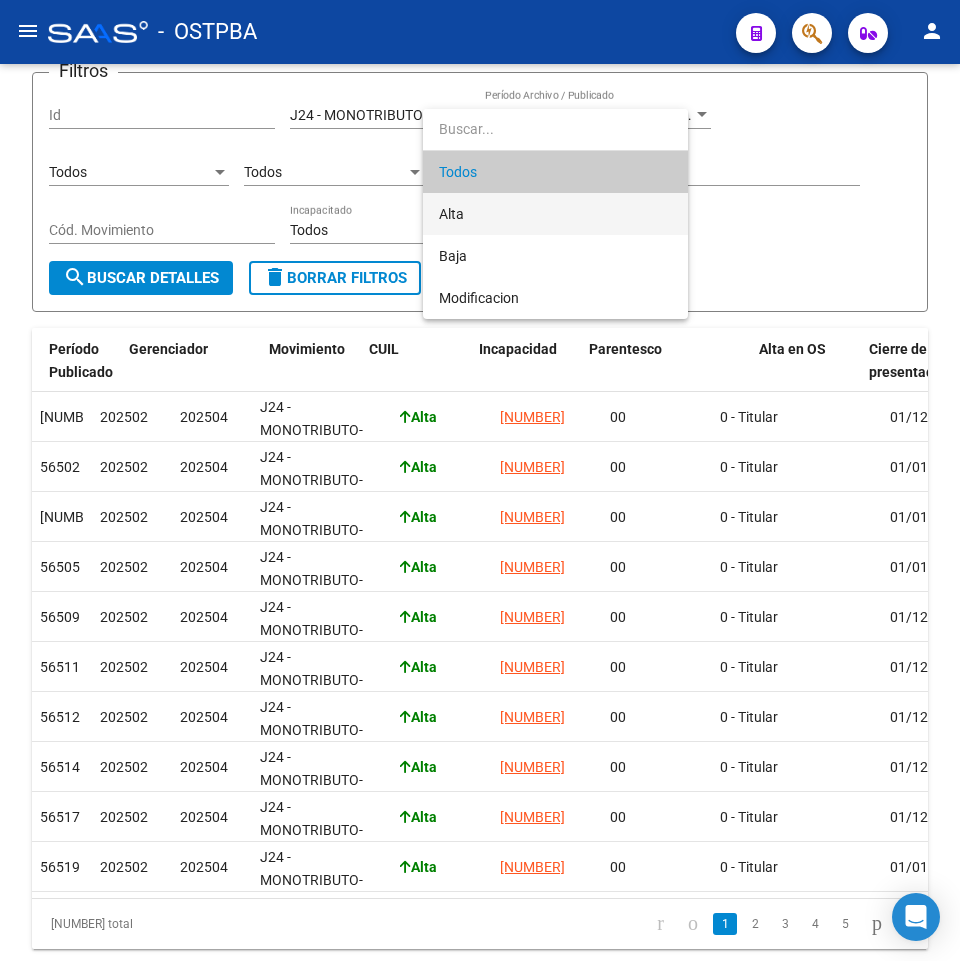 click on "Alta" at bounding box center [555, 214] 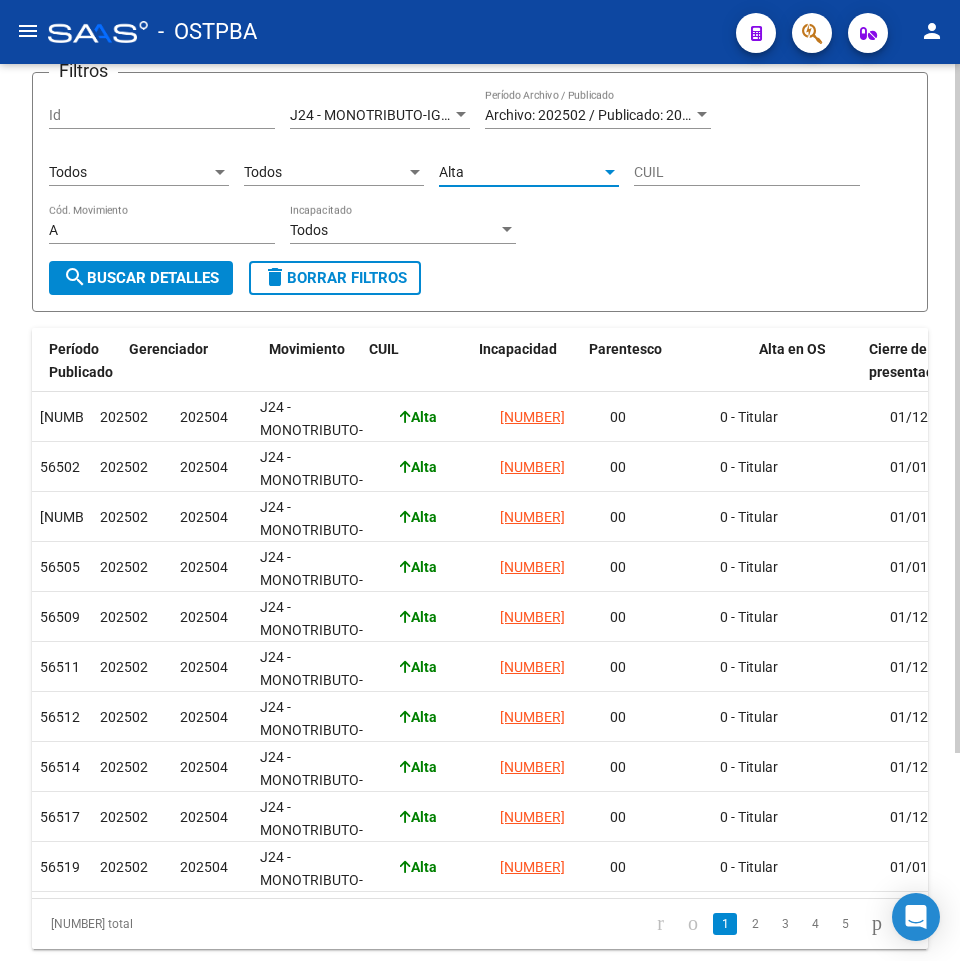 click on "search  Buscar Detalles" 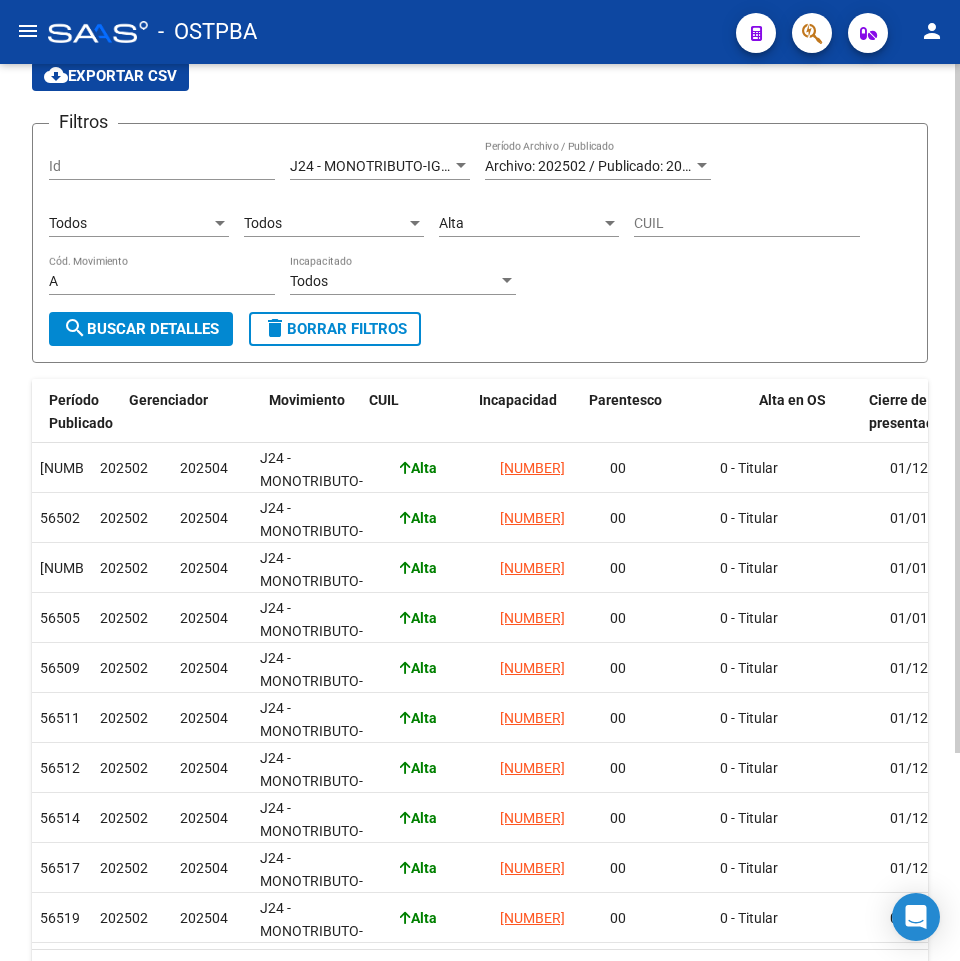 scroll, scrollTop: 71, scrollLeft: 0, axis: vertical 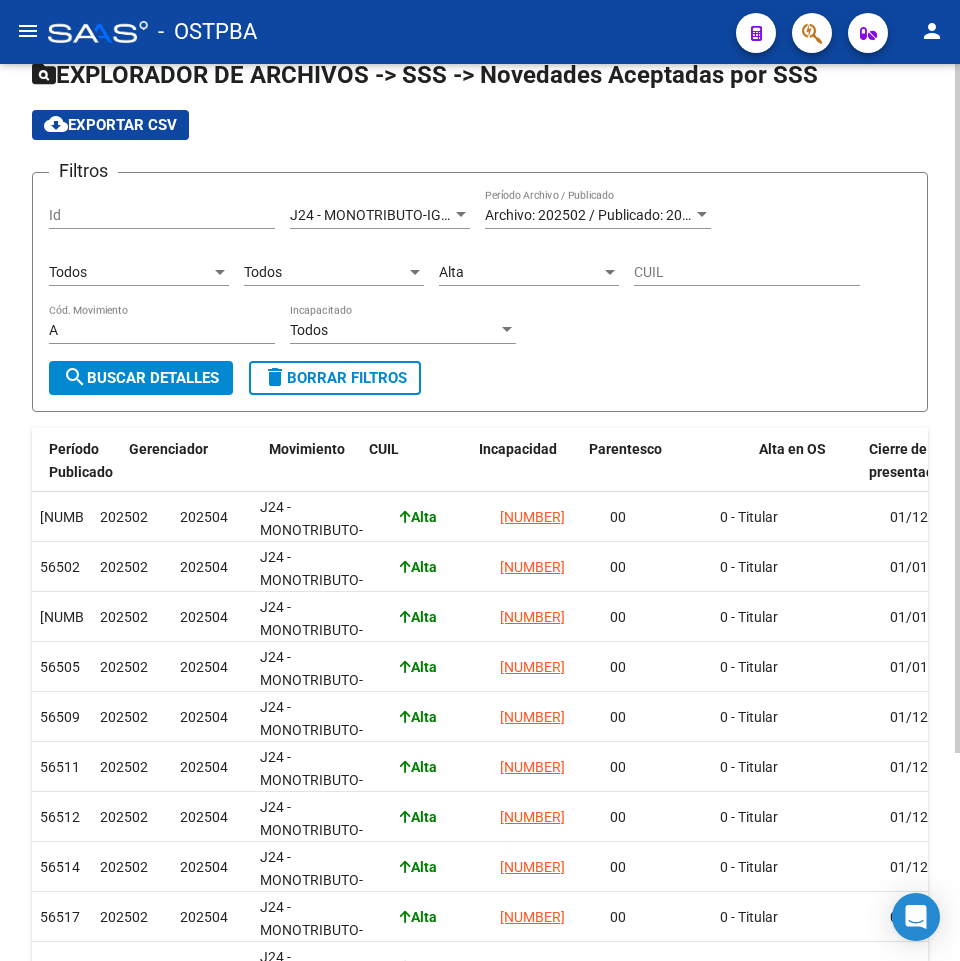 click on "Todos" at bounding box center (325, 272) 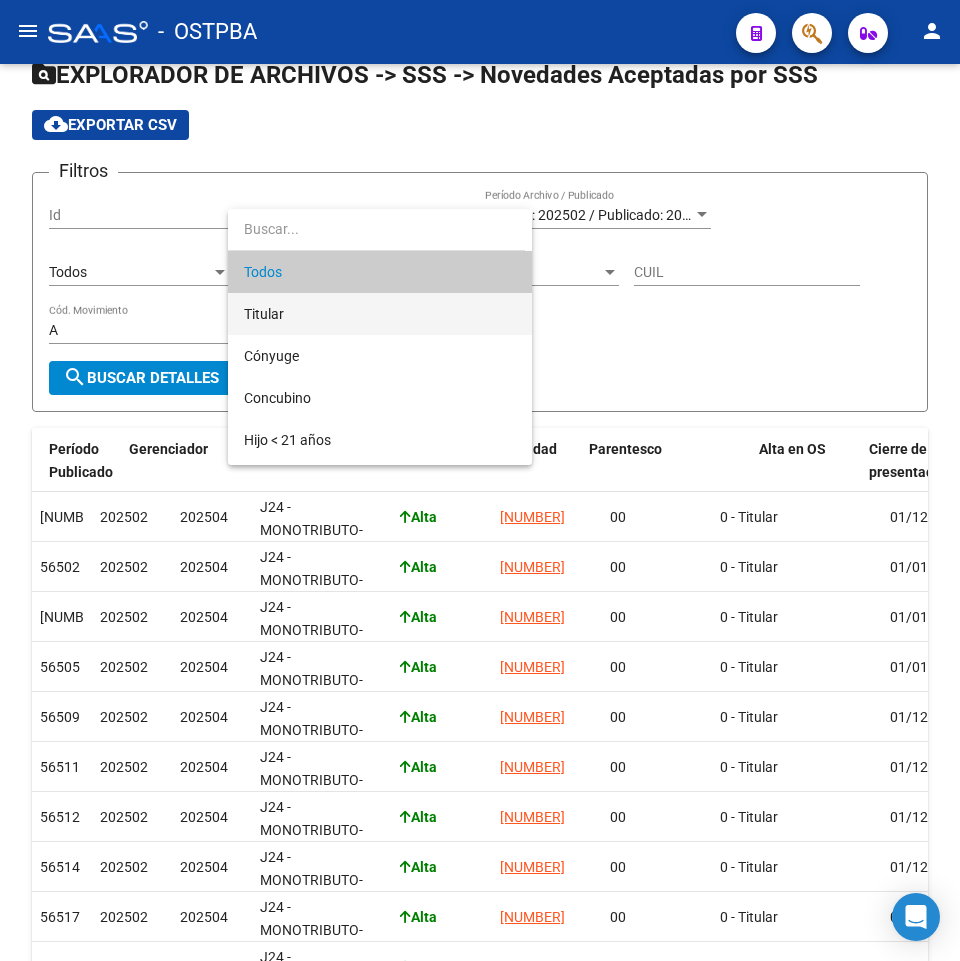 click on "Titular" at bounding box center [380, 314] 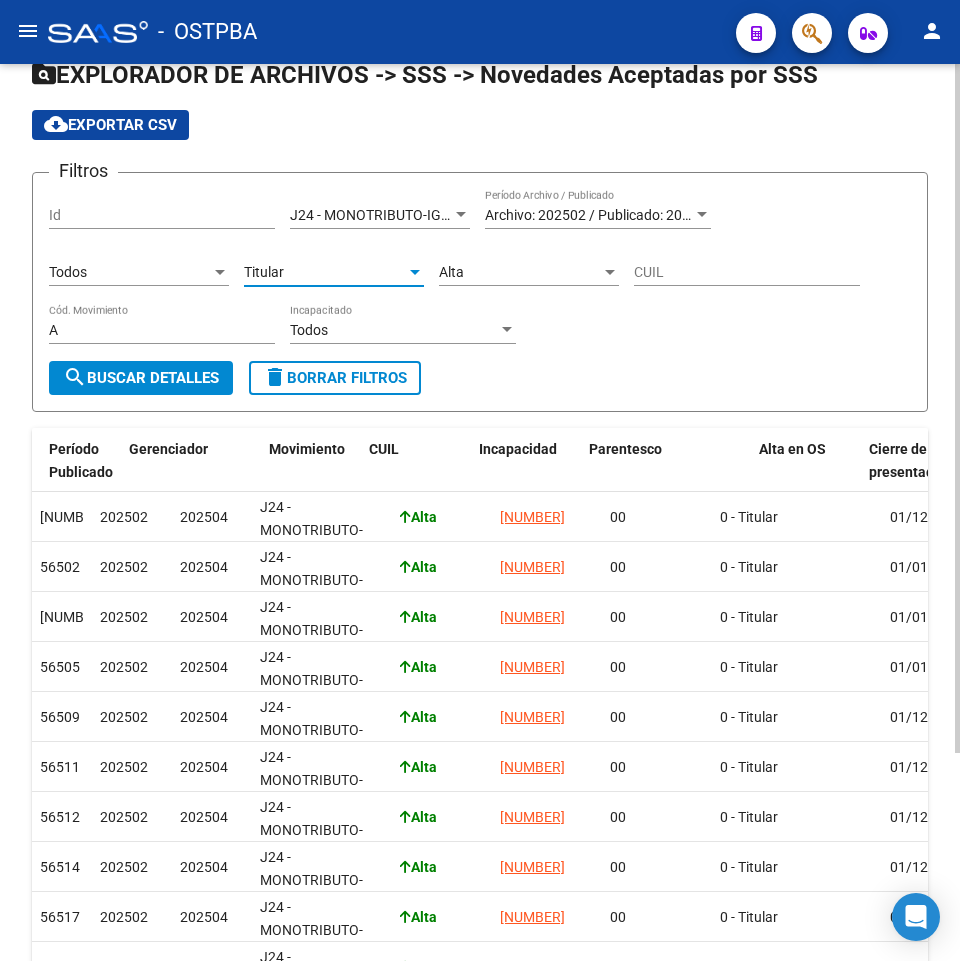 click on "search  Buscar Detalles" 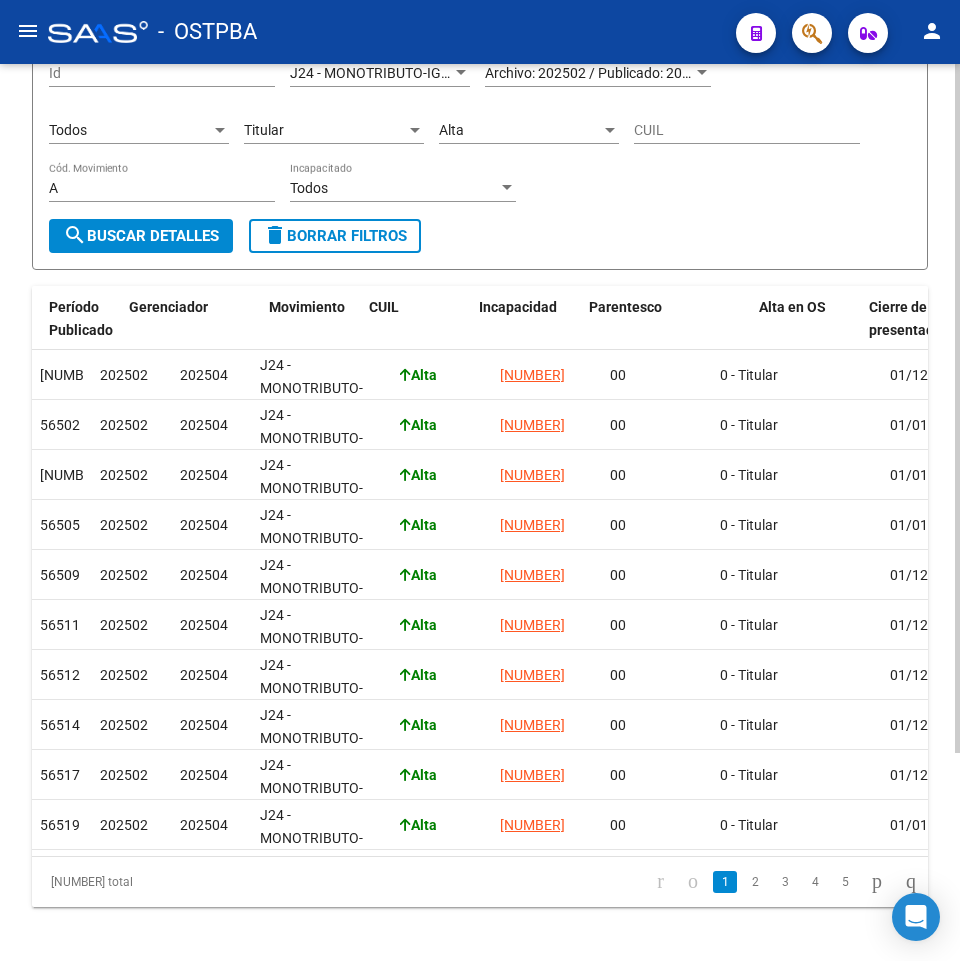 scroll, scrollTop: 71, scrollLeft: 0, axis: vertical 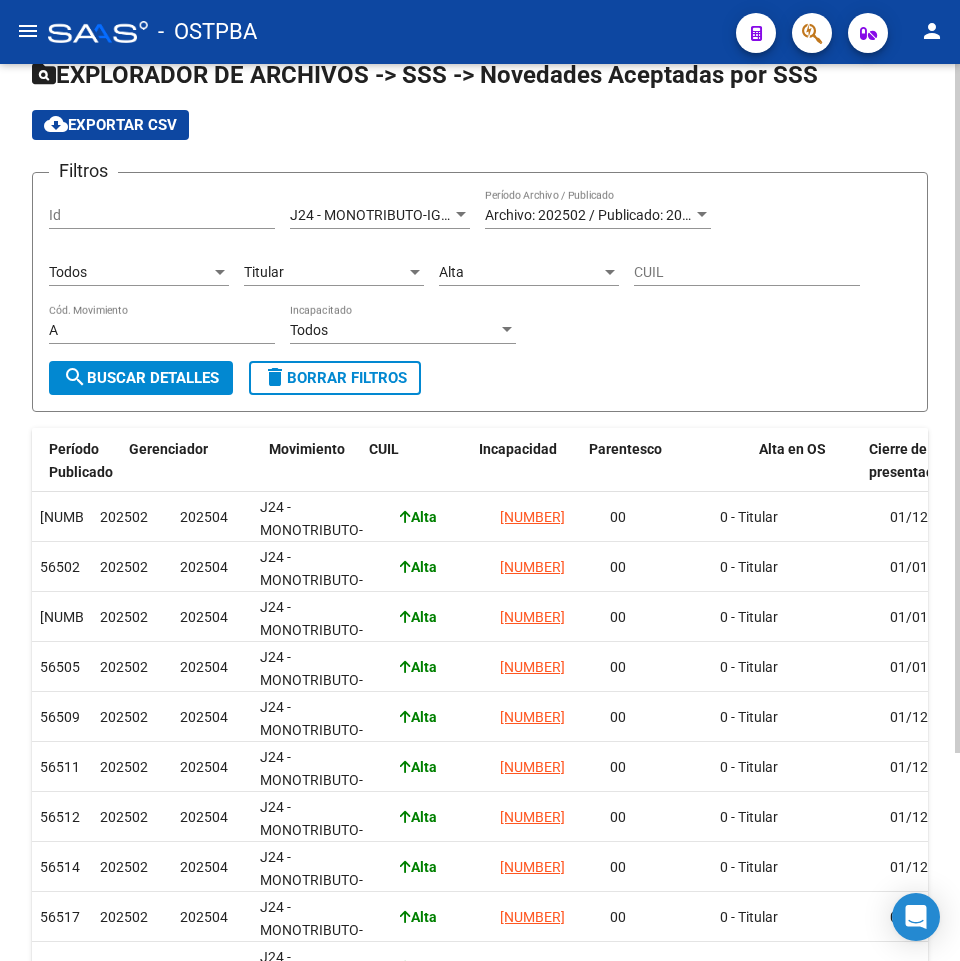 click on "Alta" at bounding box center (520, 272) 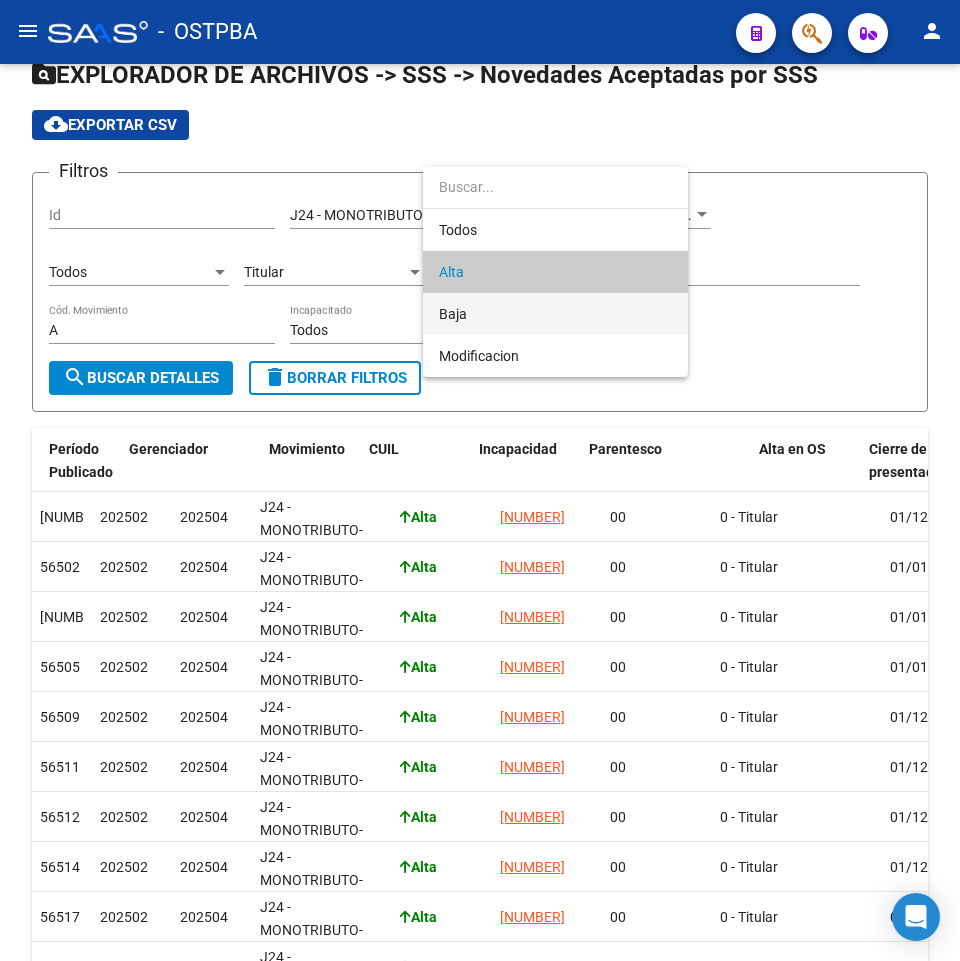 drag, startPoint x: 489, startPoint y: 316, endPoint x: 224, endPoint y: 360, distance: 268.628 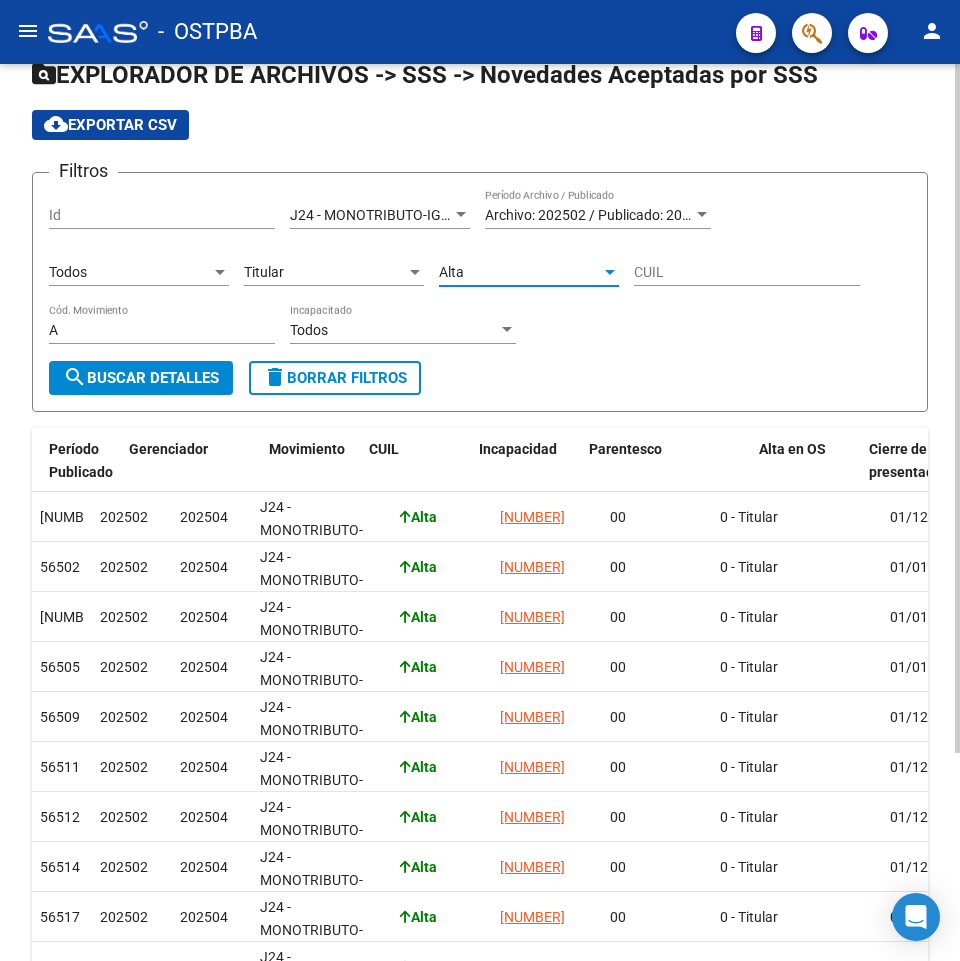 type on "B" 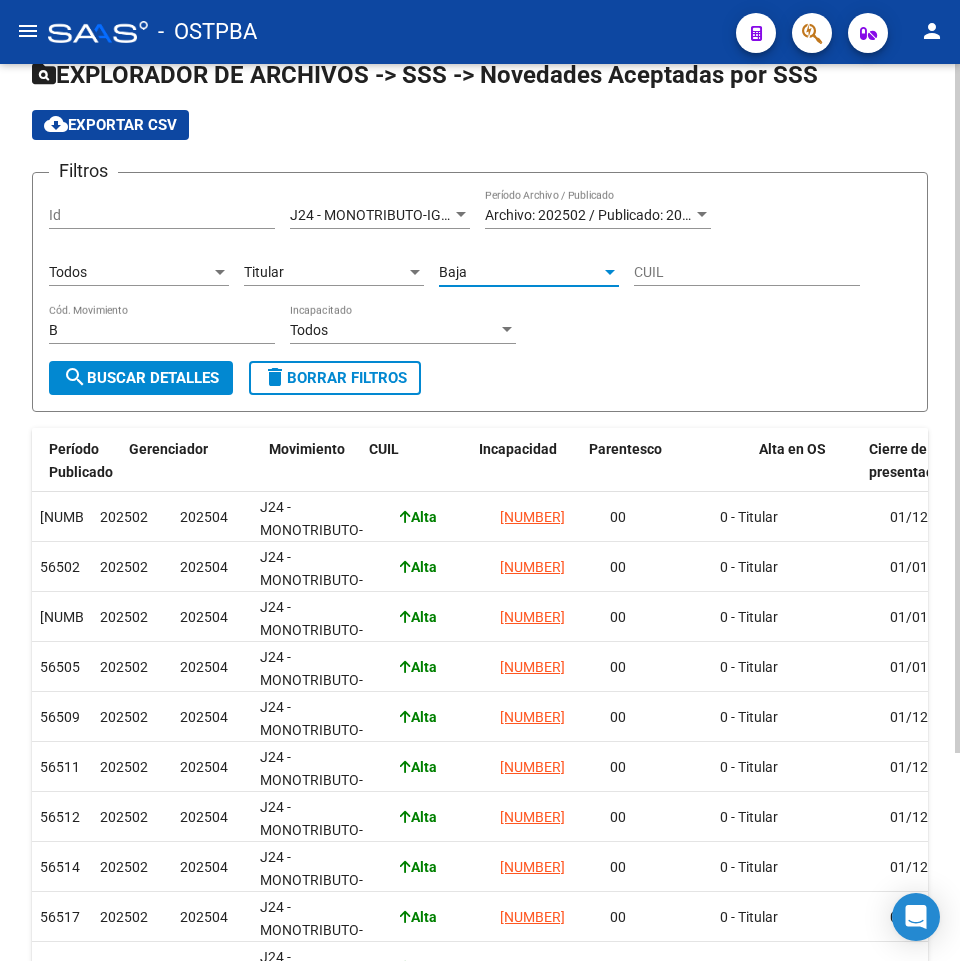 click on "search  Buscar Detalles" 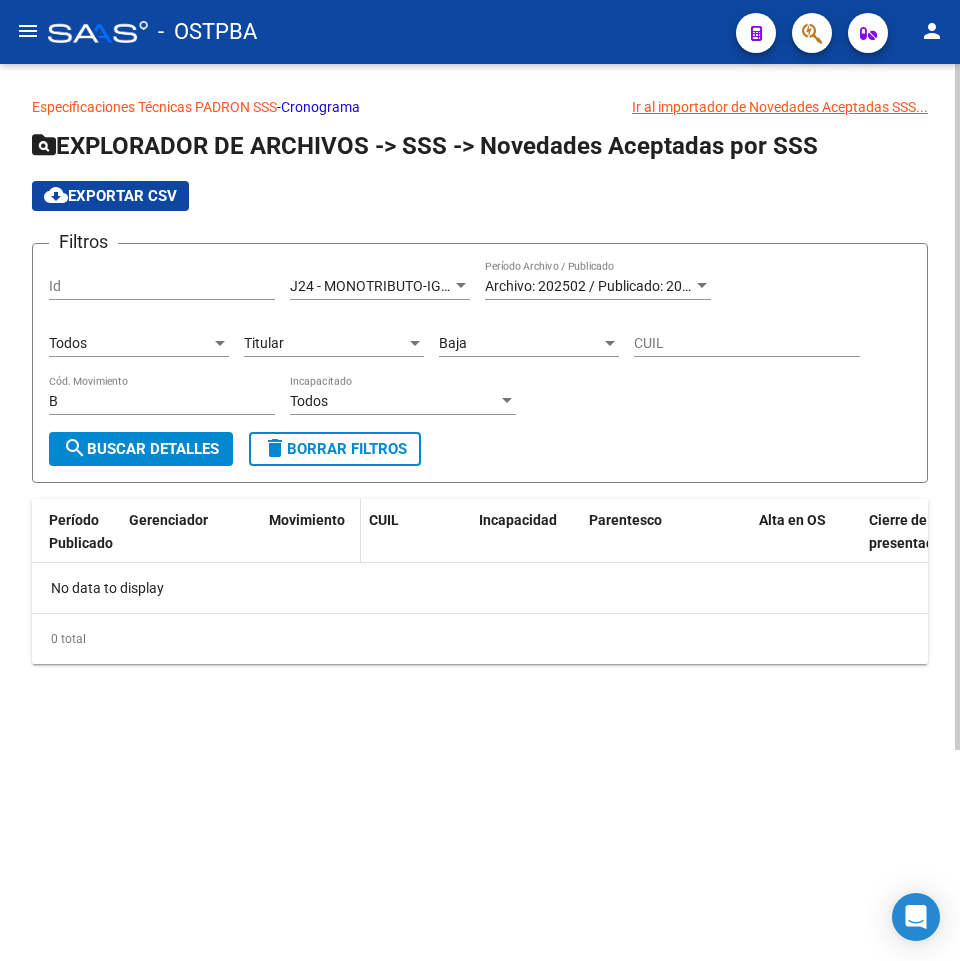 scroll, scrollTop: 0, scrollLeft: 0, axis: both 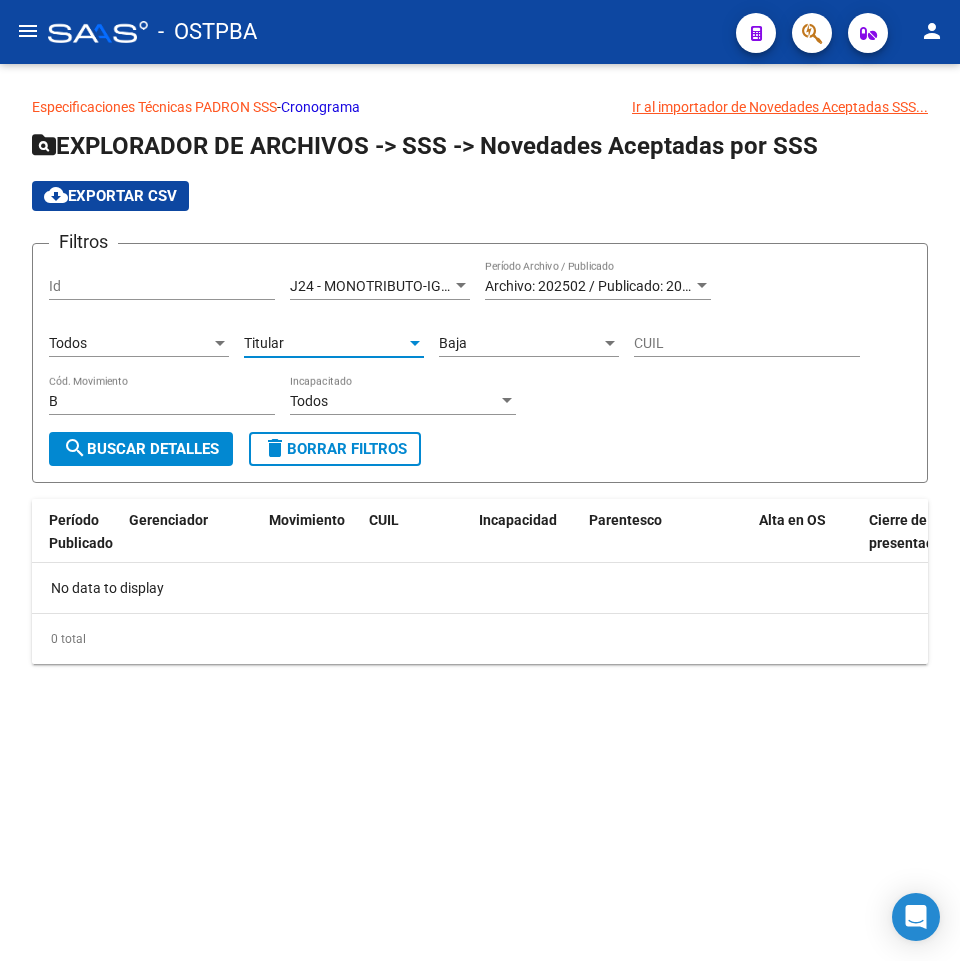 click on "Titular" at bounding box center (325, 343) 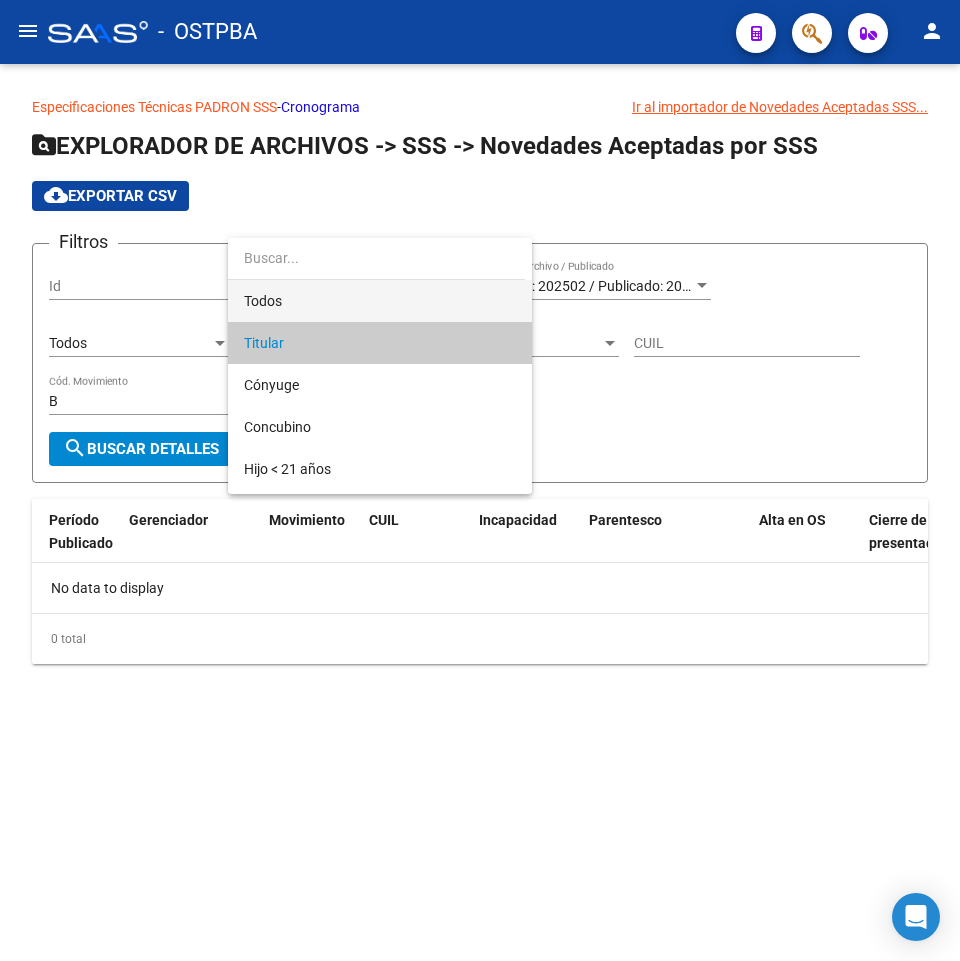 click on "Todos" at bounding box center [380, 301] 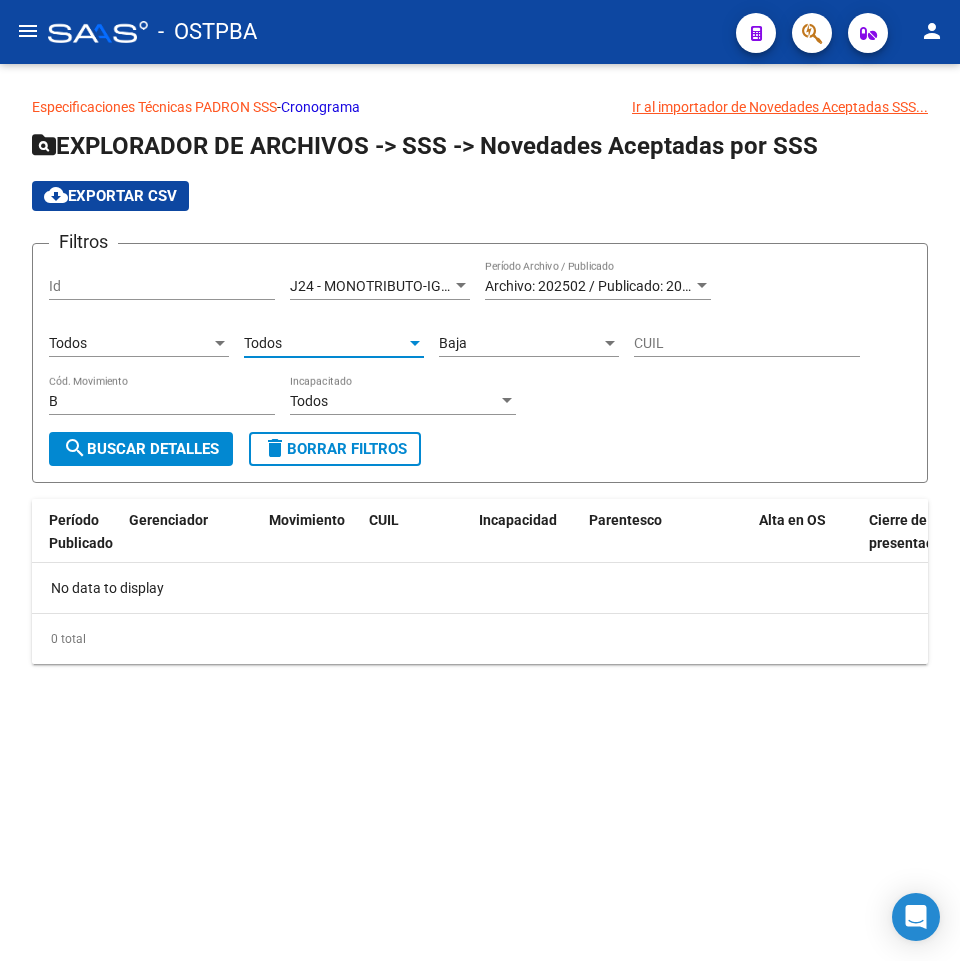 drag, startPoint x: 83, startPoint y: 403, endPoint x: -272, endPoint y: 399, distance: 355.02252 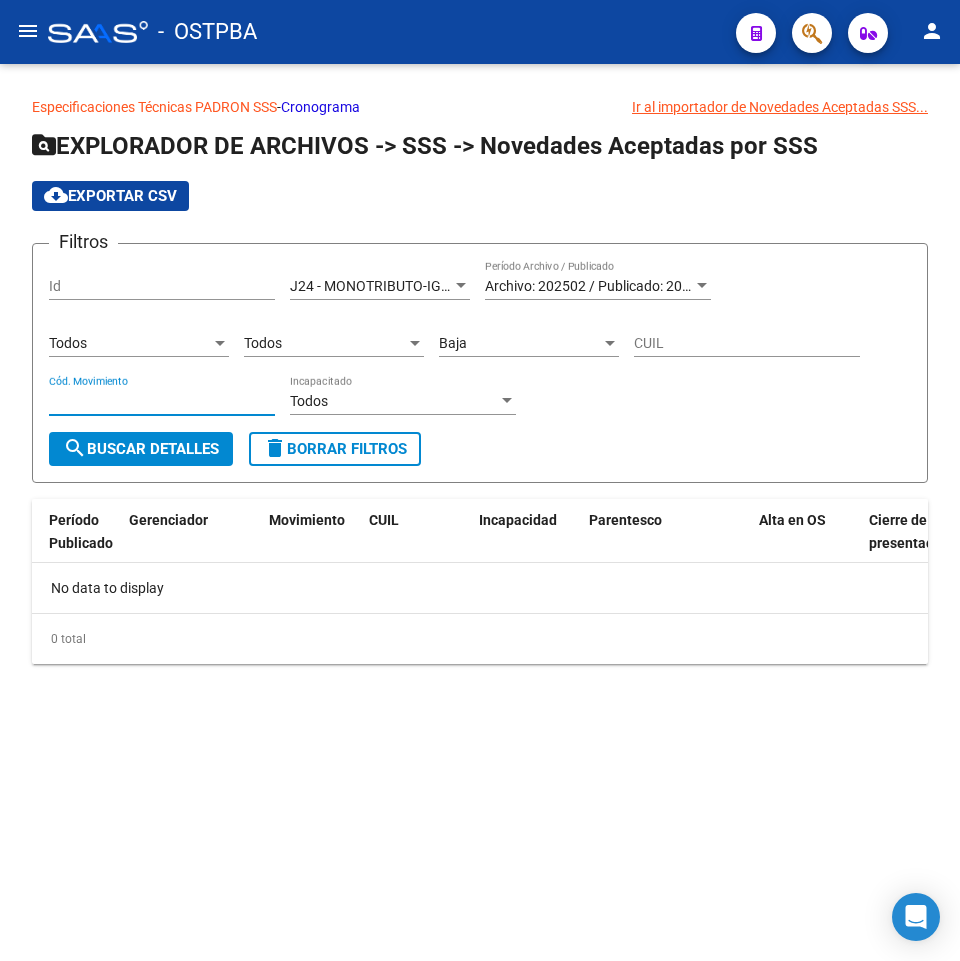 click on "Baja" at bounding box center (520, 343) 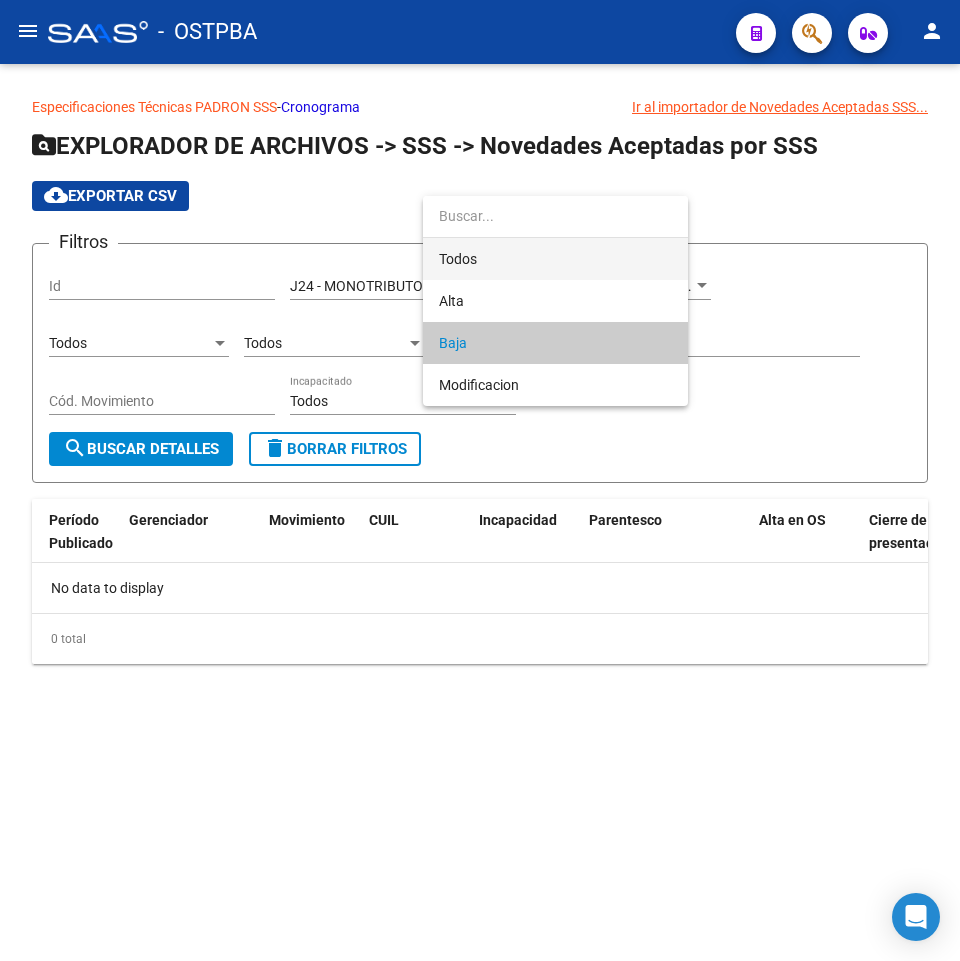 click on "Todos" at bounding box center (555, 259) 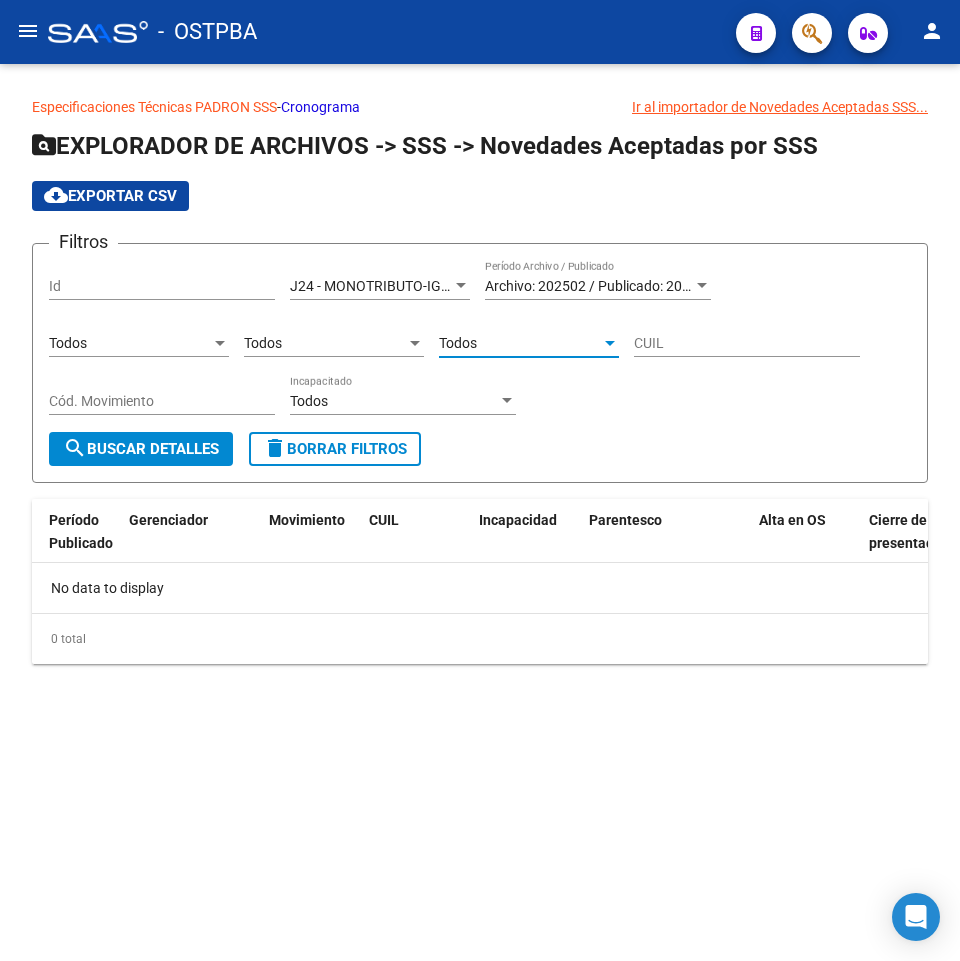 click on "search" 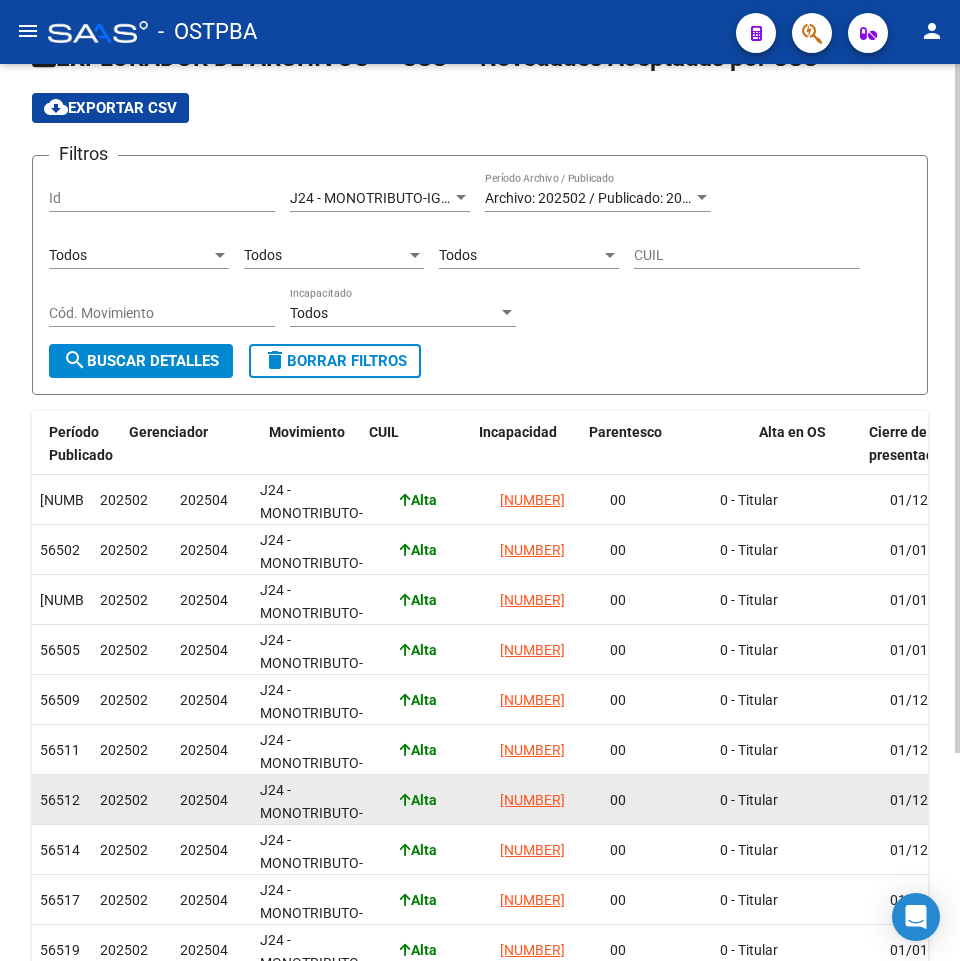 scroll, scrollTop: 271, scrollLeft: 0, axis: vertical 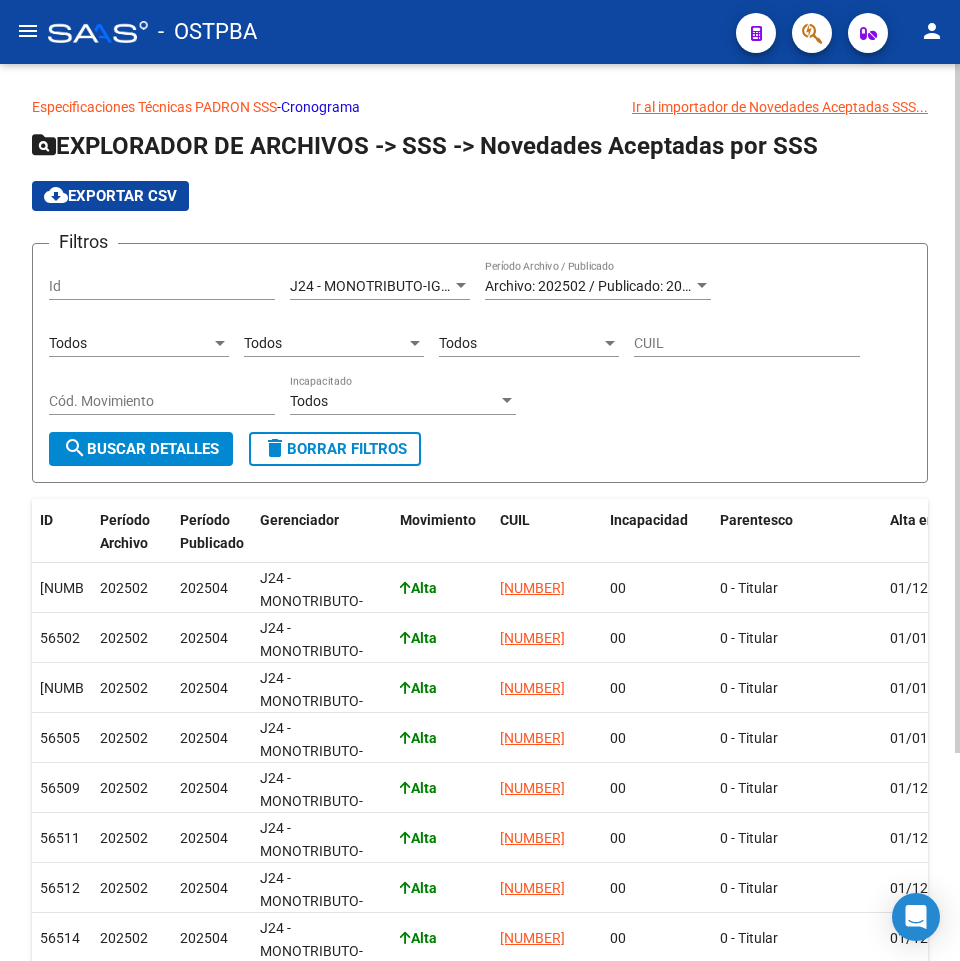 click on "Todos" at bounding box center (130, 343) 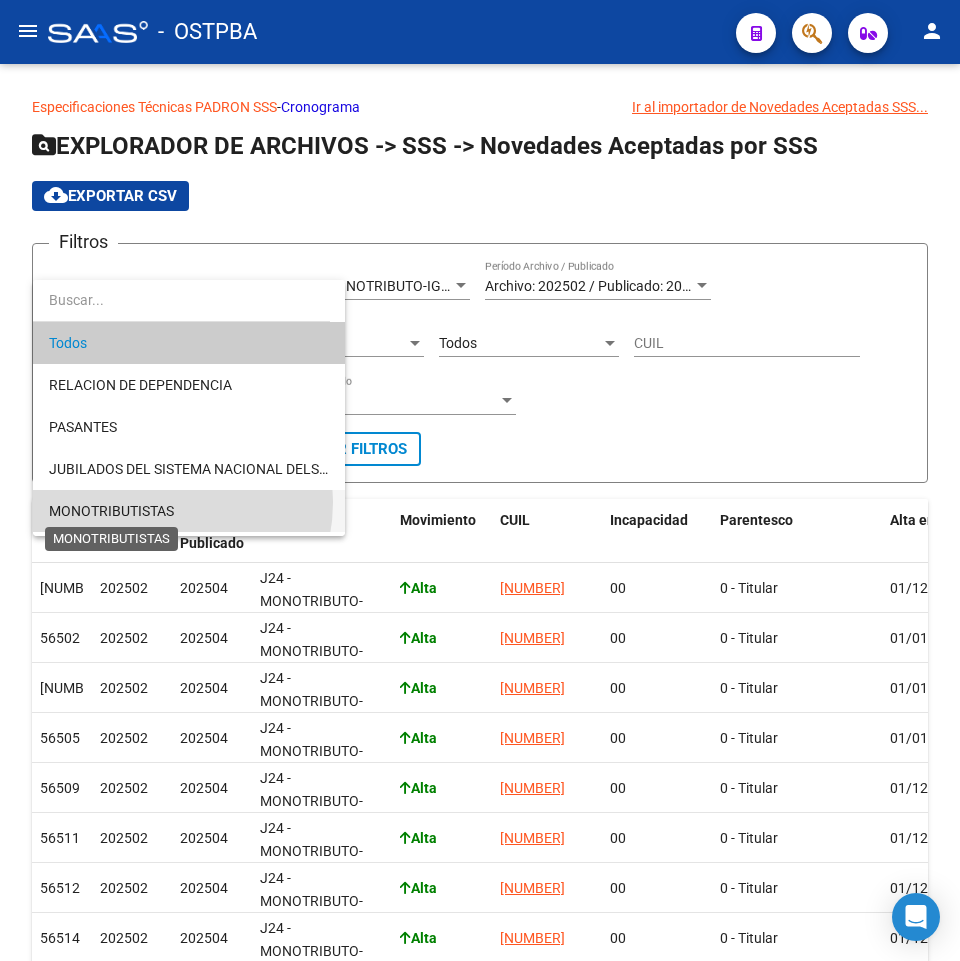 click on "MONOTRIBUTISTAS" at bounding box center (111, 511) 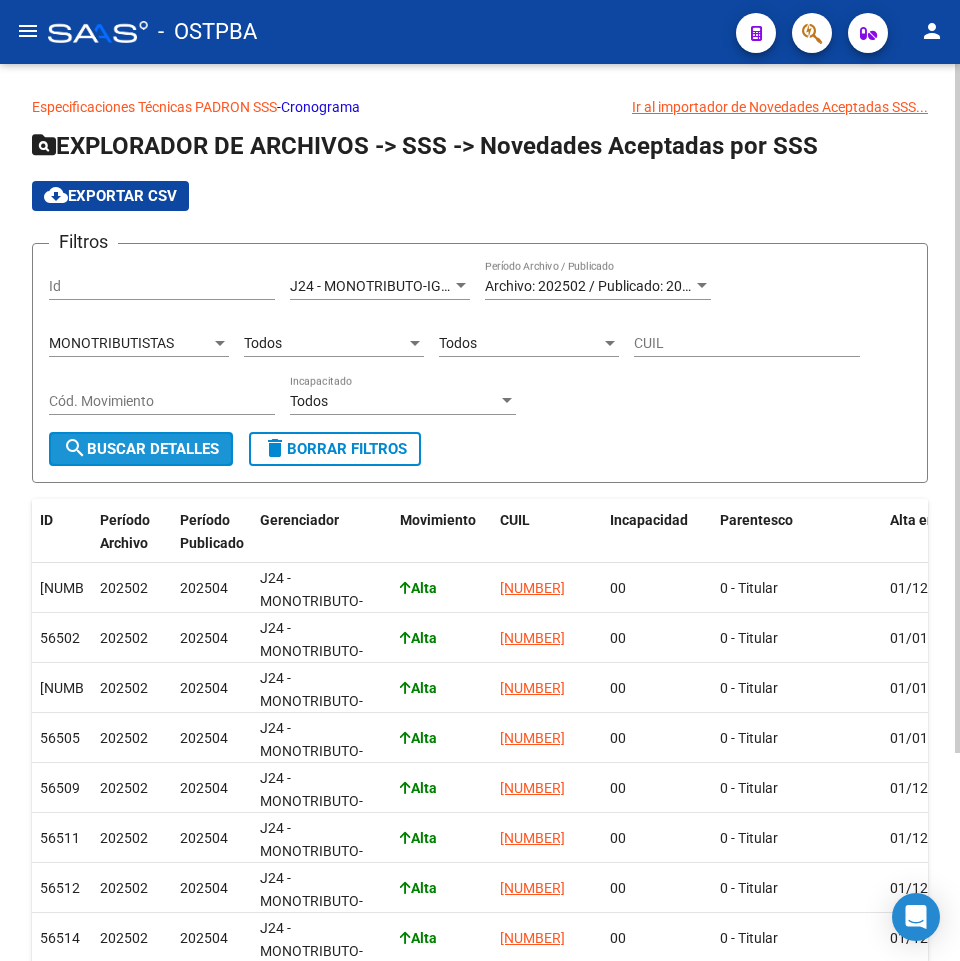 click on "search  Buscar Detalles" 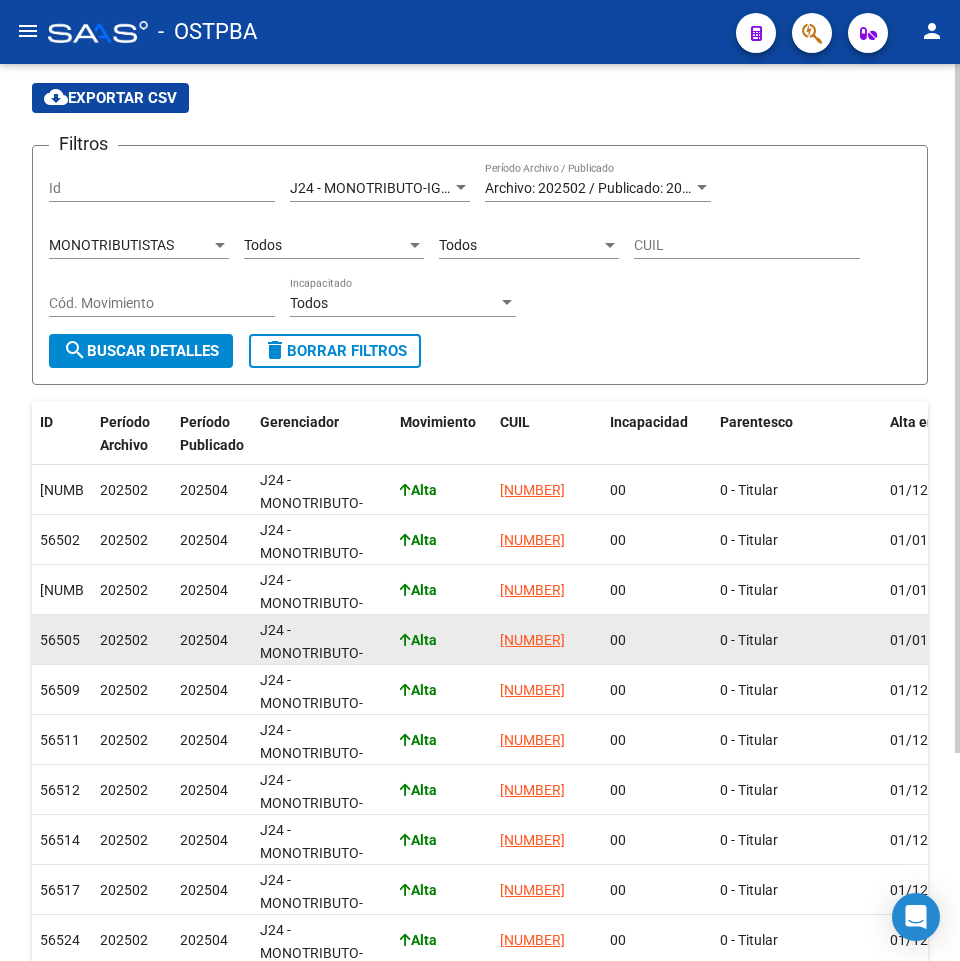 scroll, scrollTop: 71, scrollLeft: 0, axis: vertical 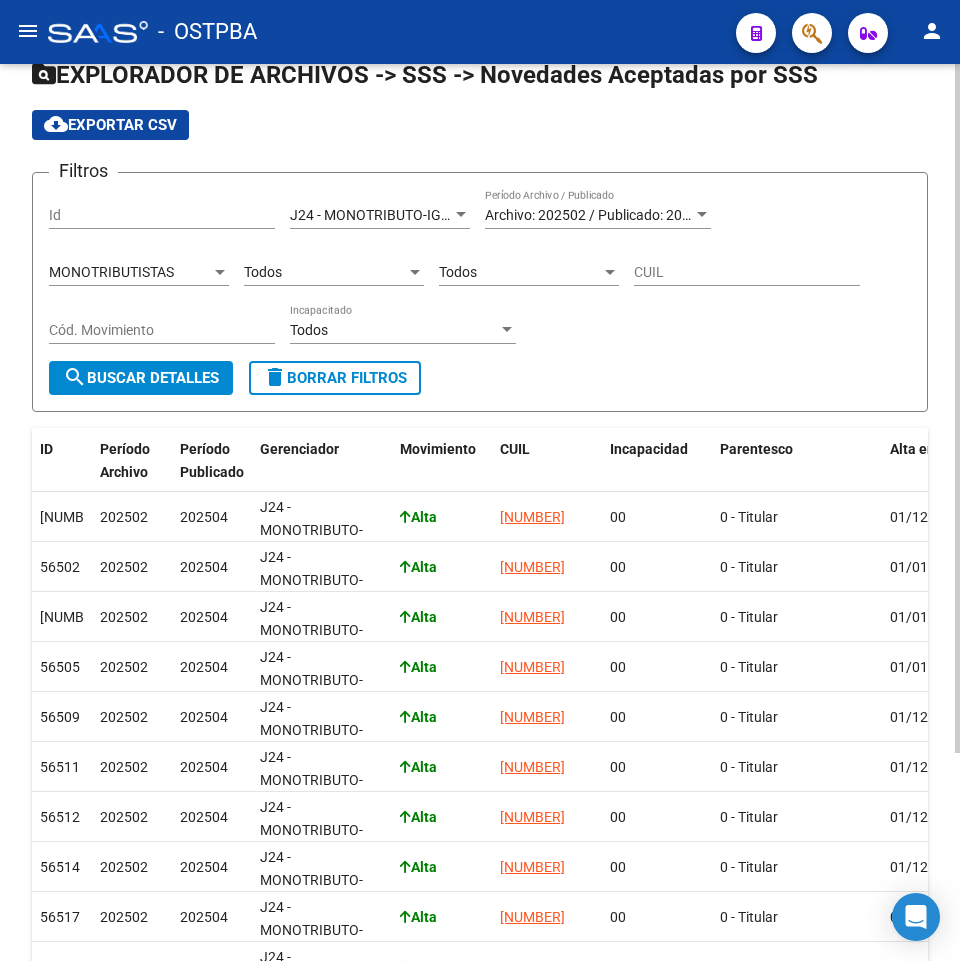 click on "CUIL" 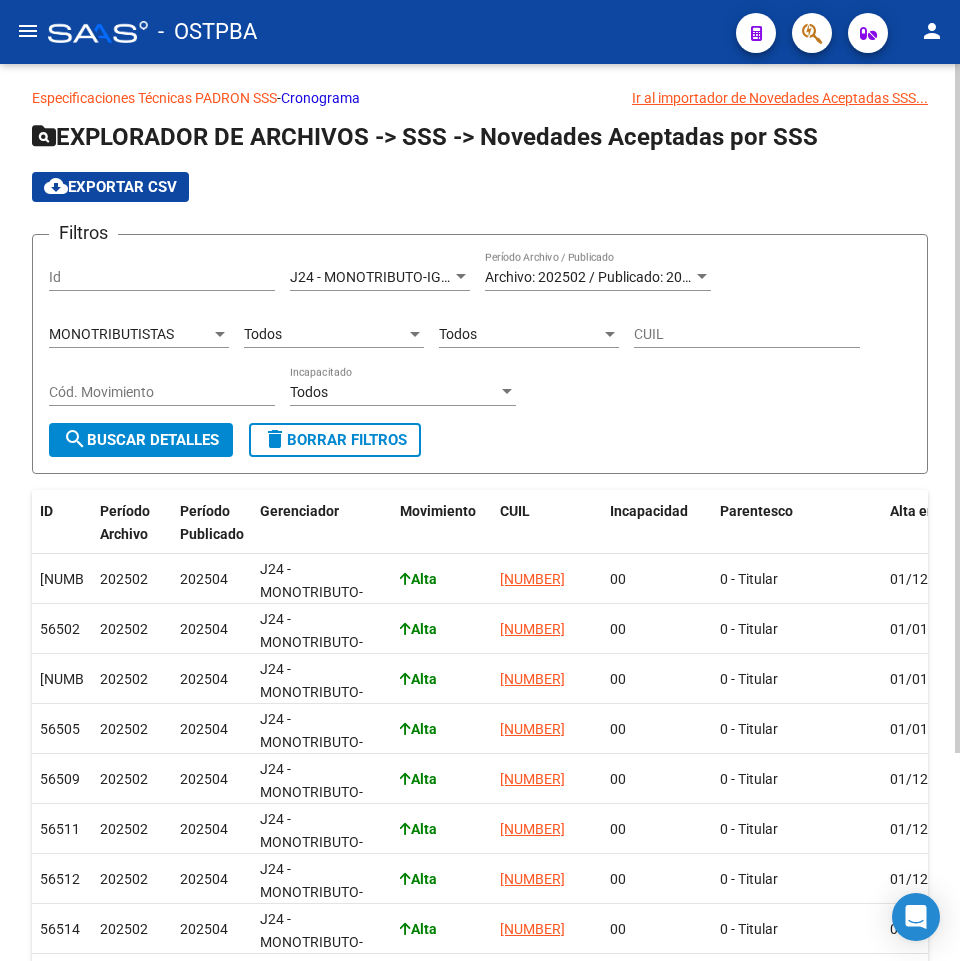 scroll, scrollTop: 0, scrollLeft: 0, axis: both 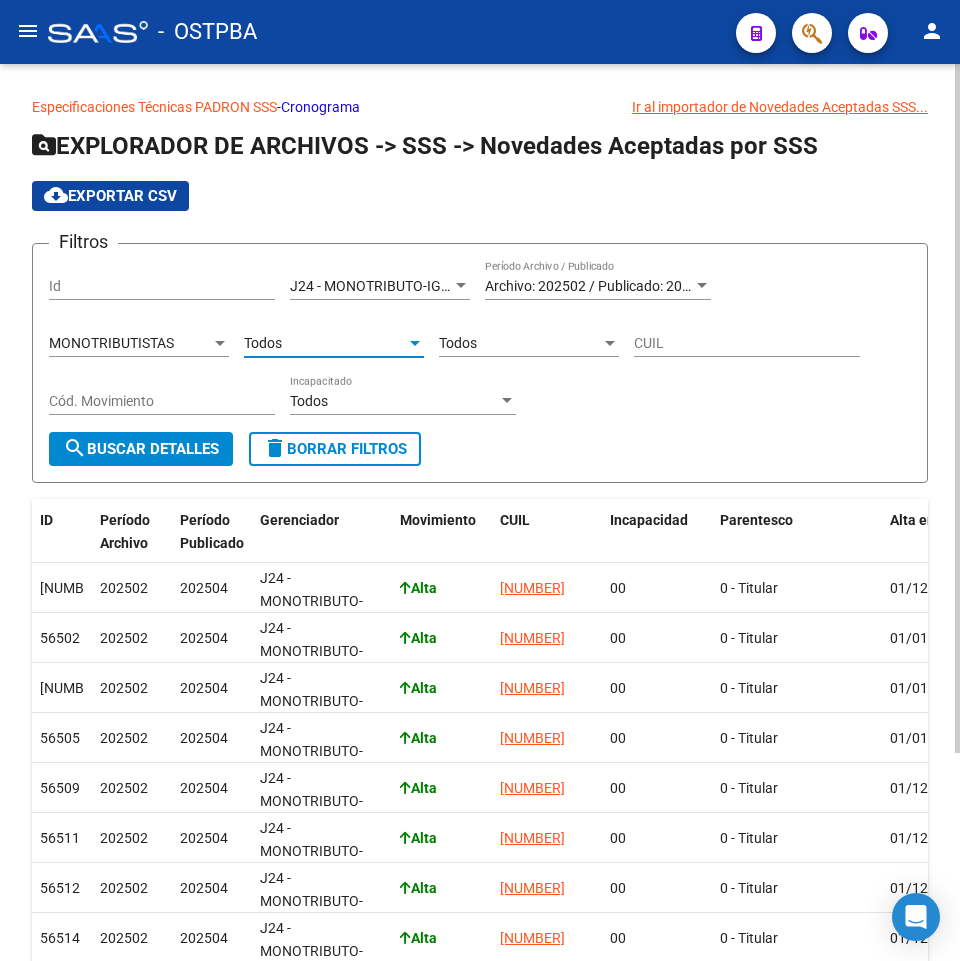 click on "Todos" at bounding box center (325, 343) 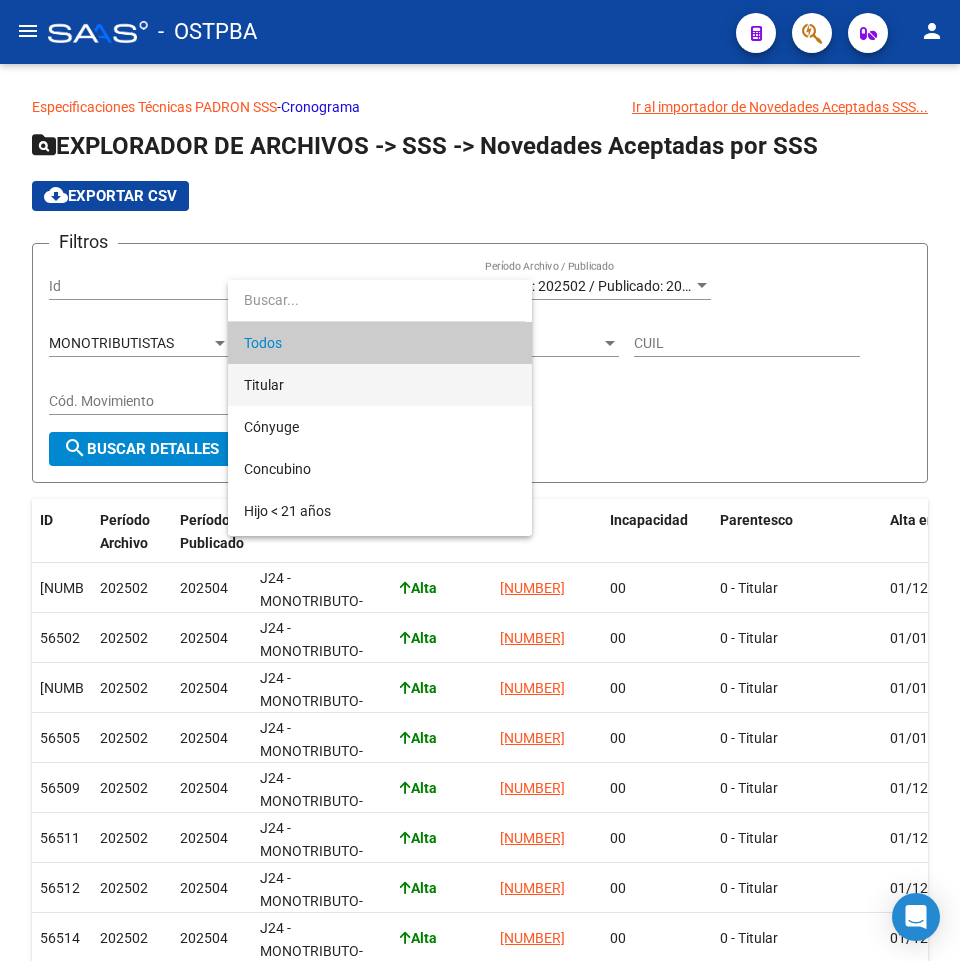 click on "Titular" at bounding box center [380, 385] 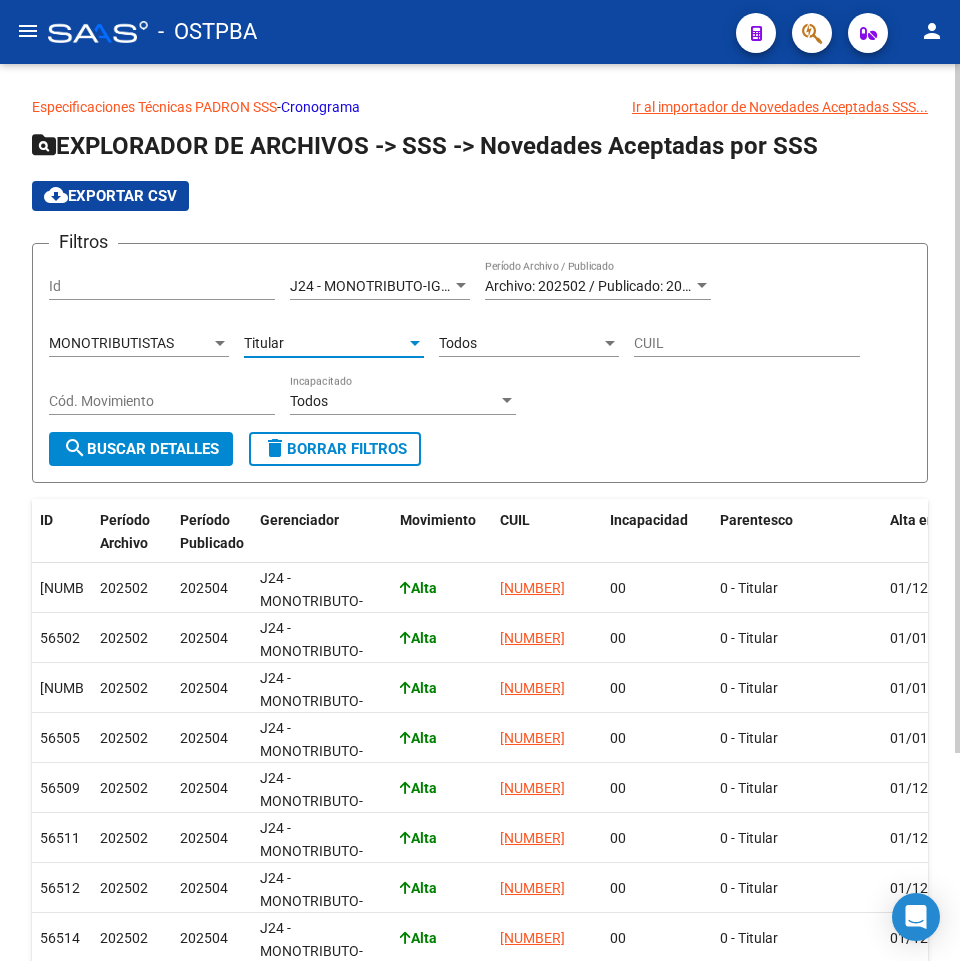 drag, startPoint x: 110, startPoint y: 447, endPoint x: 122, endPoint y: 444, distance: 12.369317 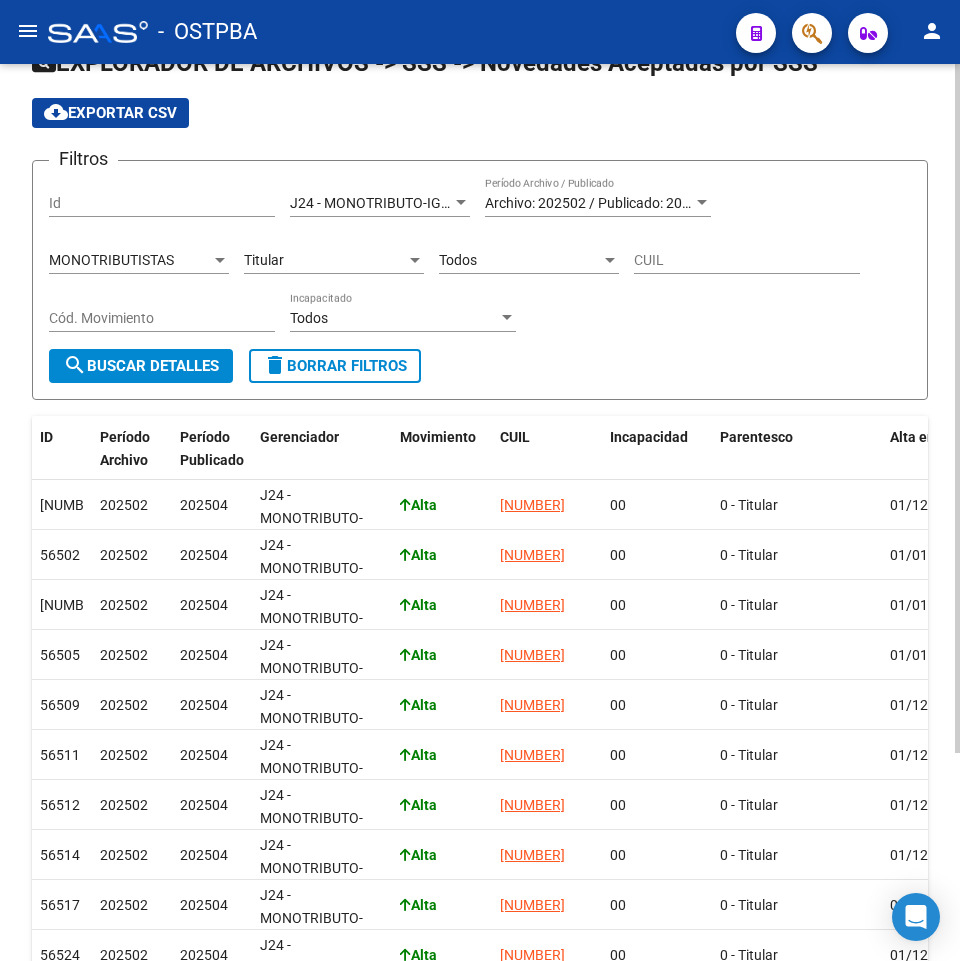 scroll, scrollTop: 71, scrollLeft: 0, axis: vertical 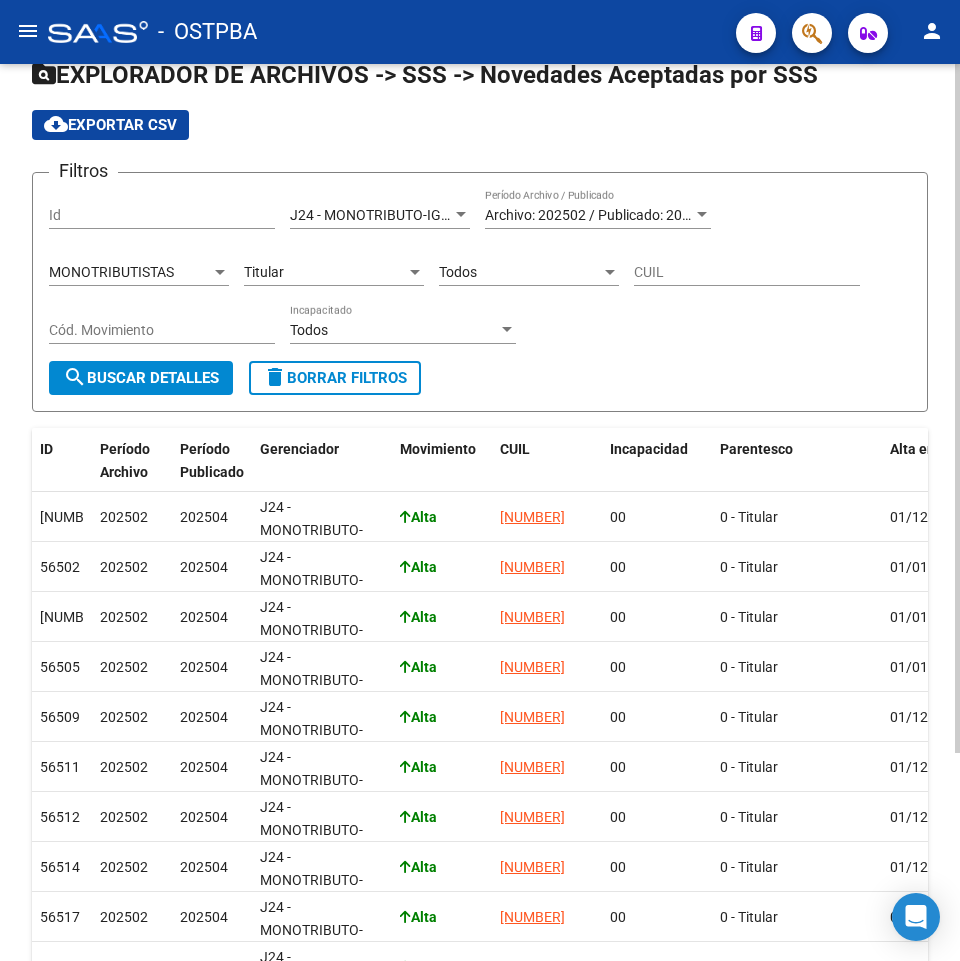 click on "Todos Cód. Movimiento" 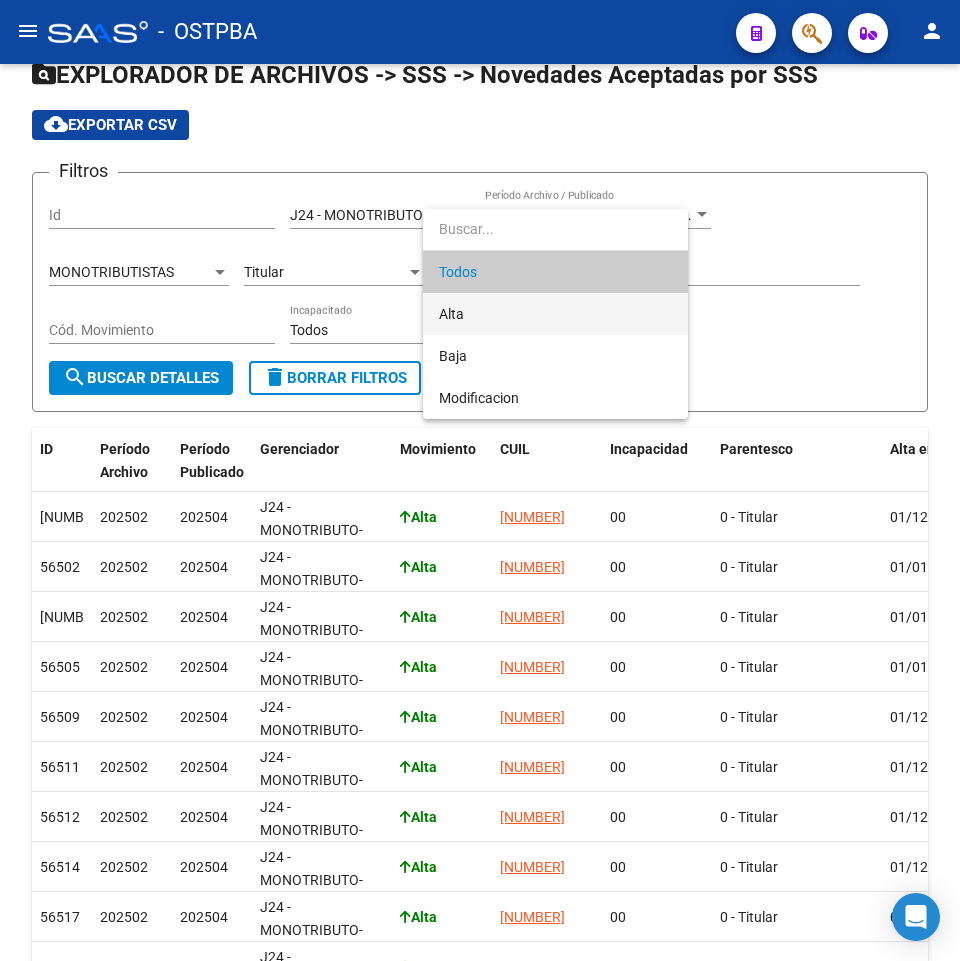 click on "Alta" at bounding box center [555, 314] 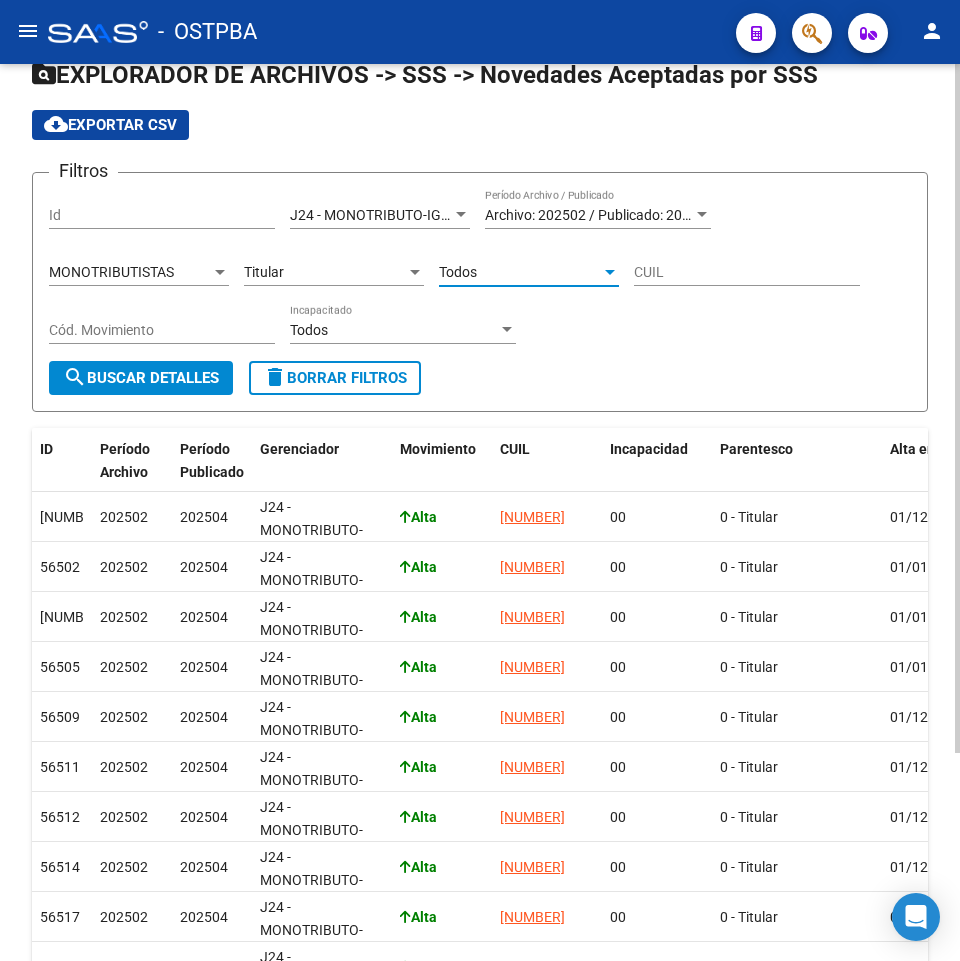 type on "A" 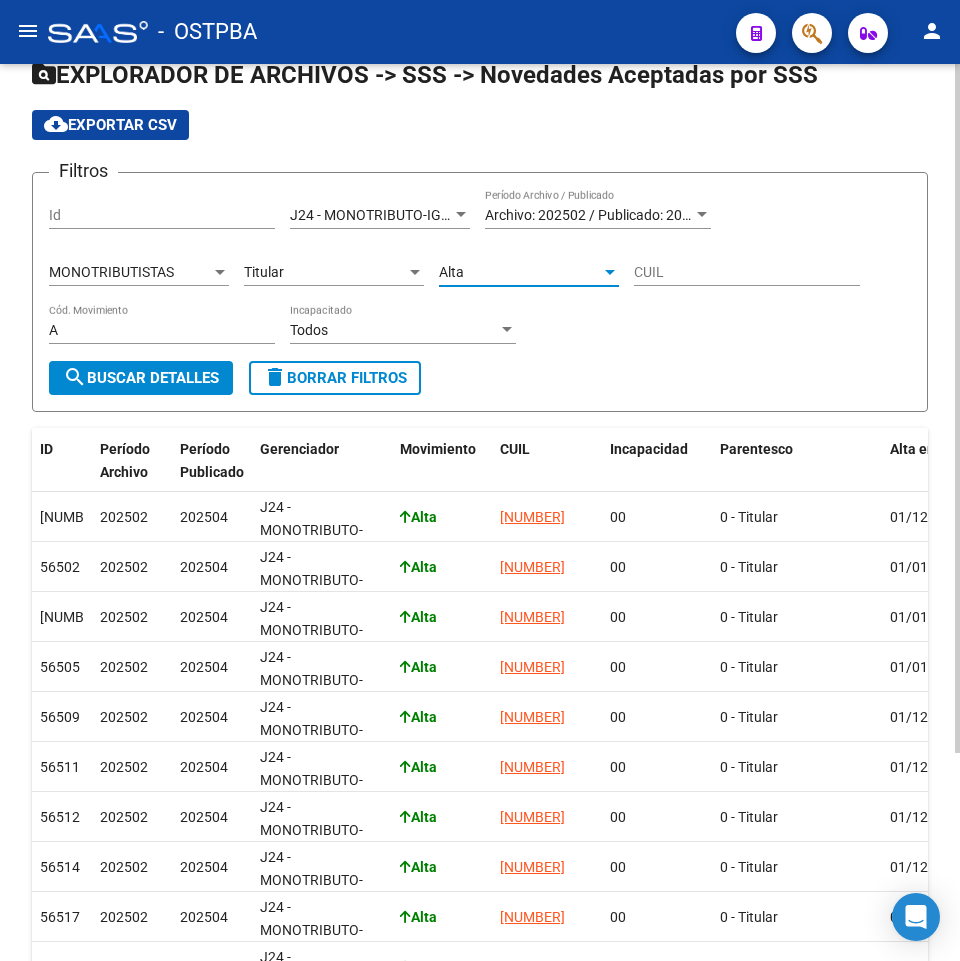 drag, startPoint x: 172, startPoint y: 373, endPoint x: 305, endPoint y: 391, distance: 134.21252 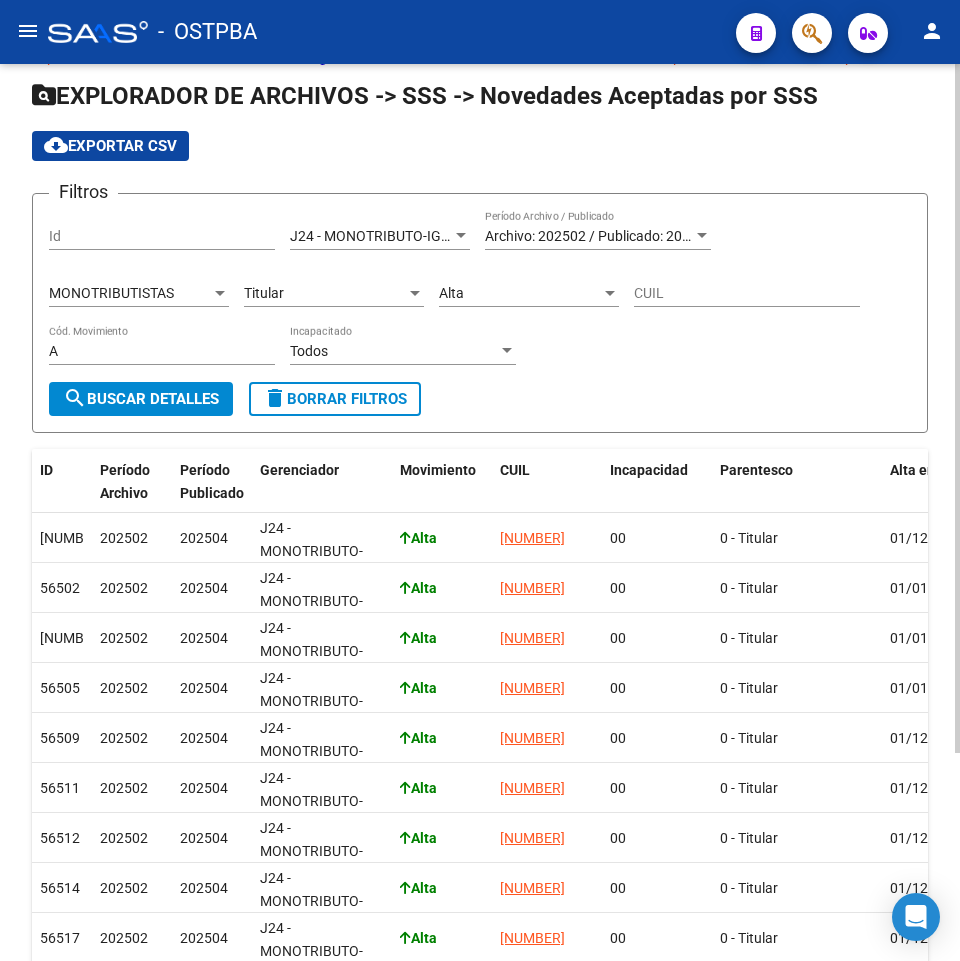 scroll, scrollTop: 0, scrollLeft: 0, axis: both 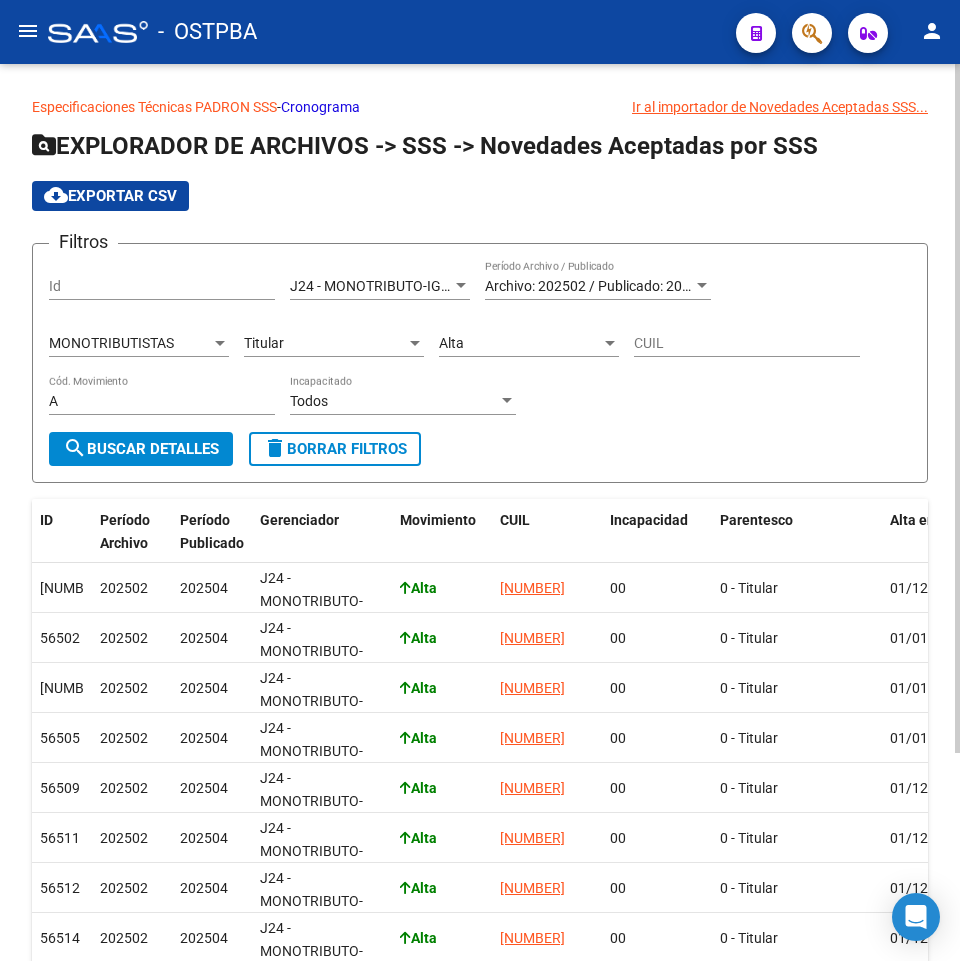 click on "MONOTRIBUTISTAS" at bounding box center [111, 343] 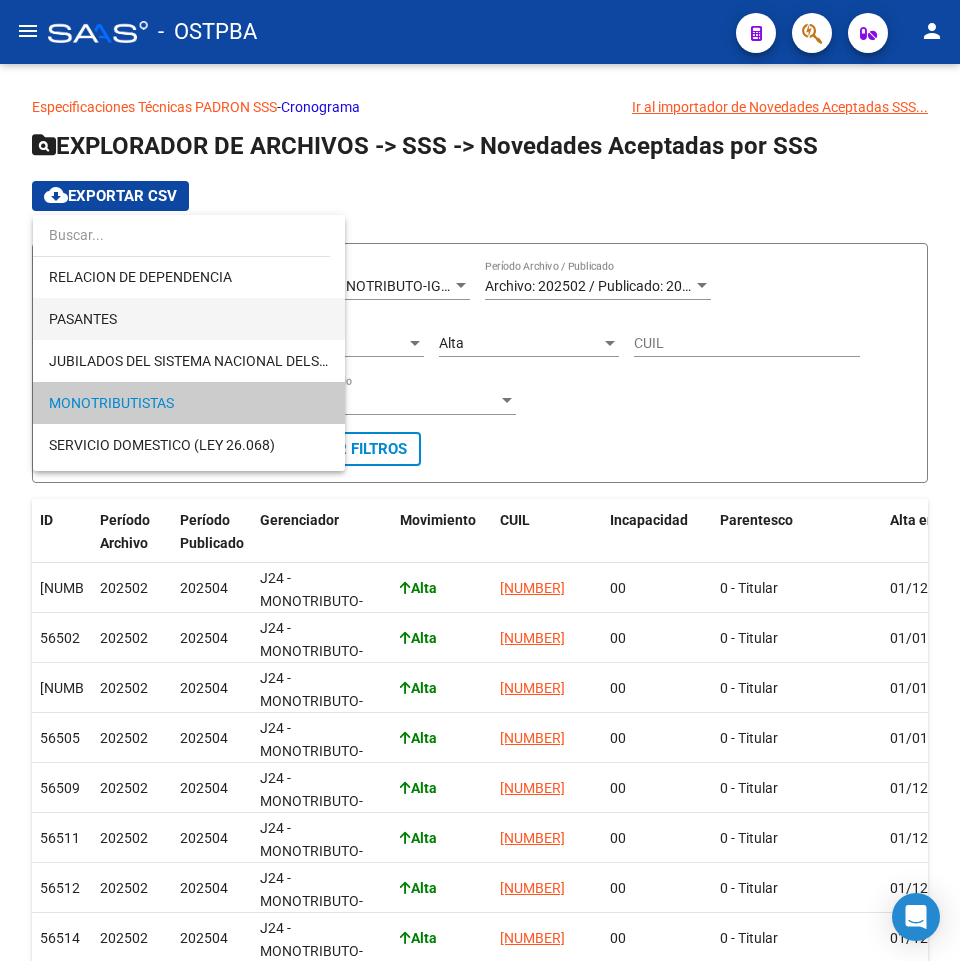 scroll, scrollTop: 200, scrollLeft: 0, axis: vertical 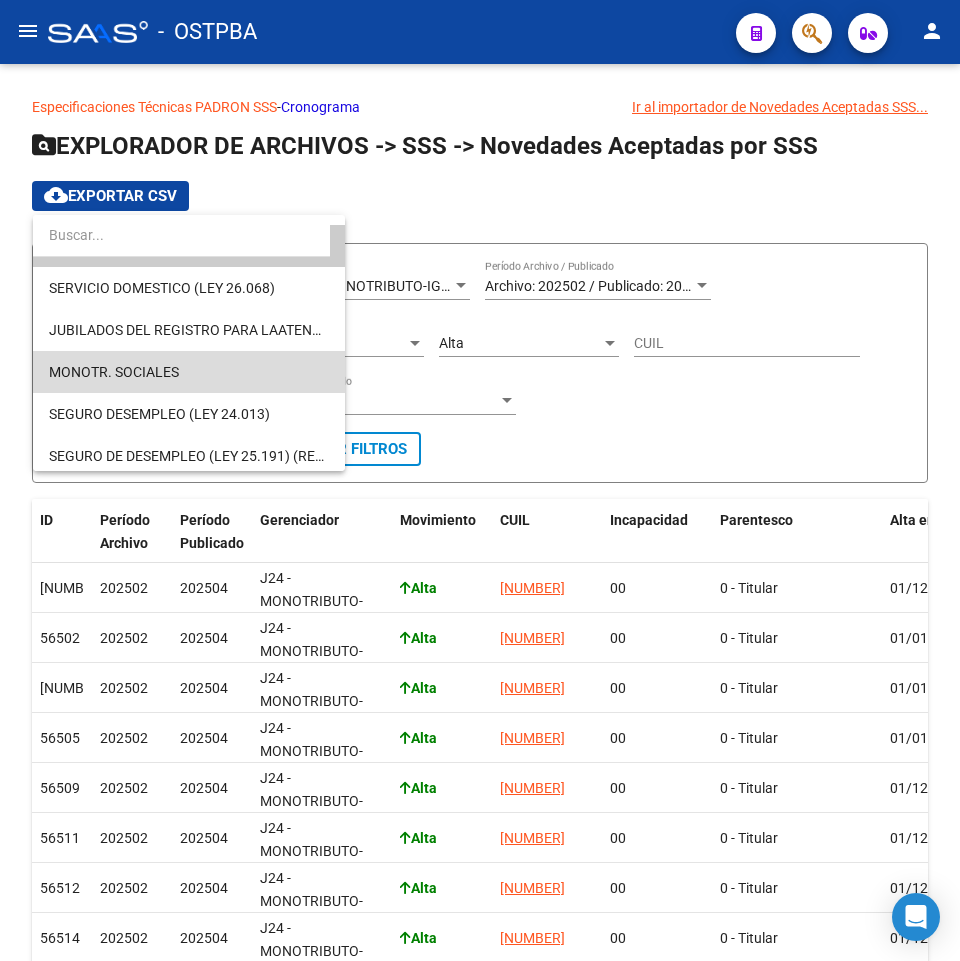 click on "MONOTR. SOCIALES" at bounding box center (189, 372) 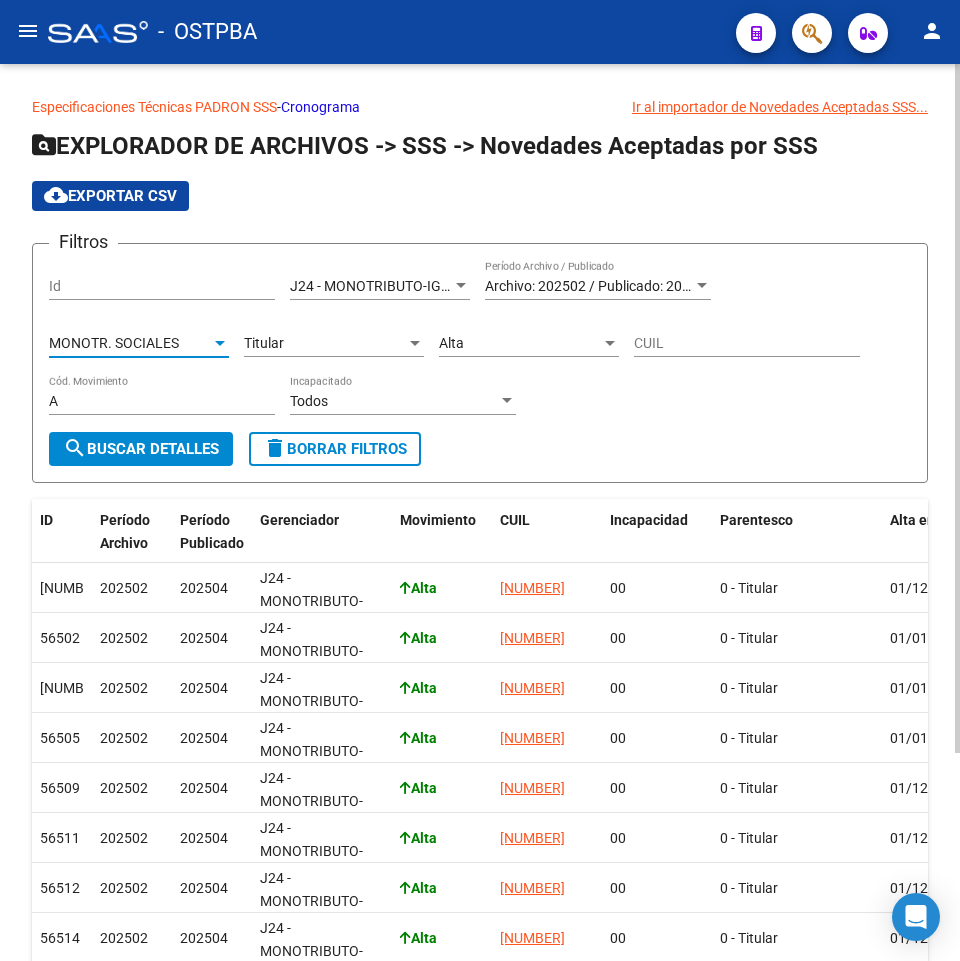 click on "Titular" at bounding box center (325, 343) 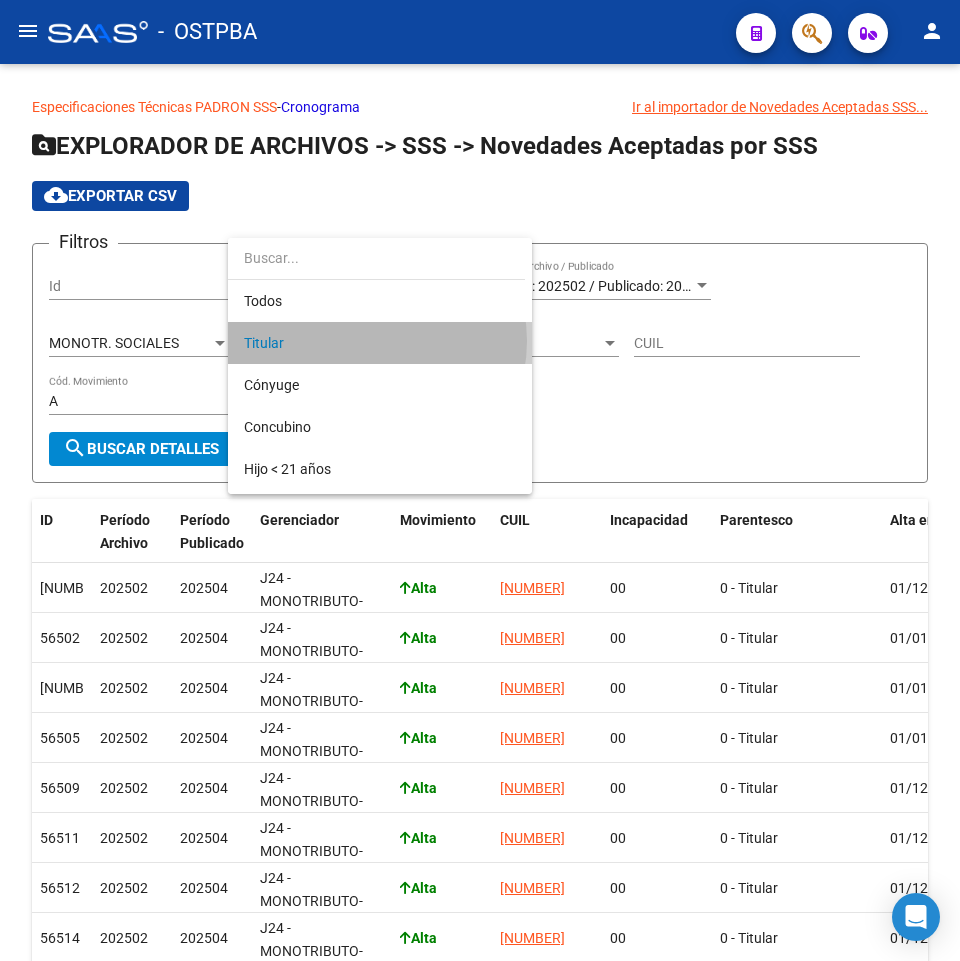 click on "Titular" at bounding box center [380, 343] 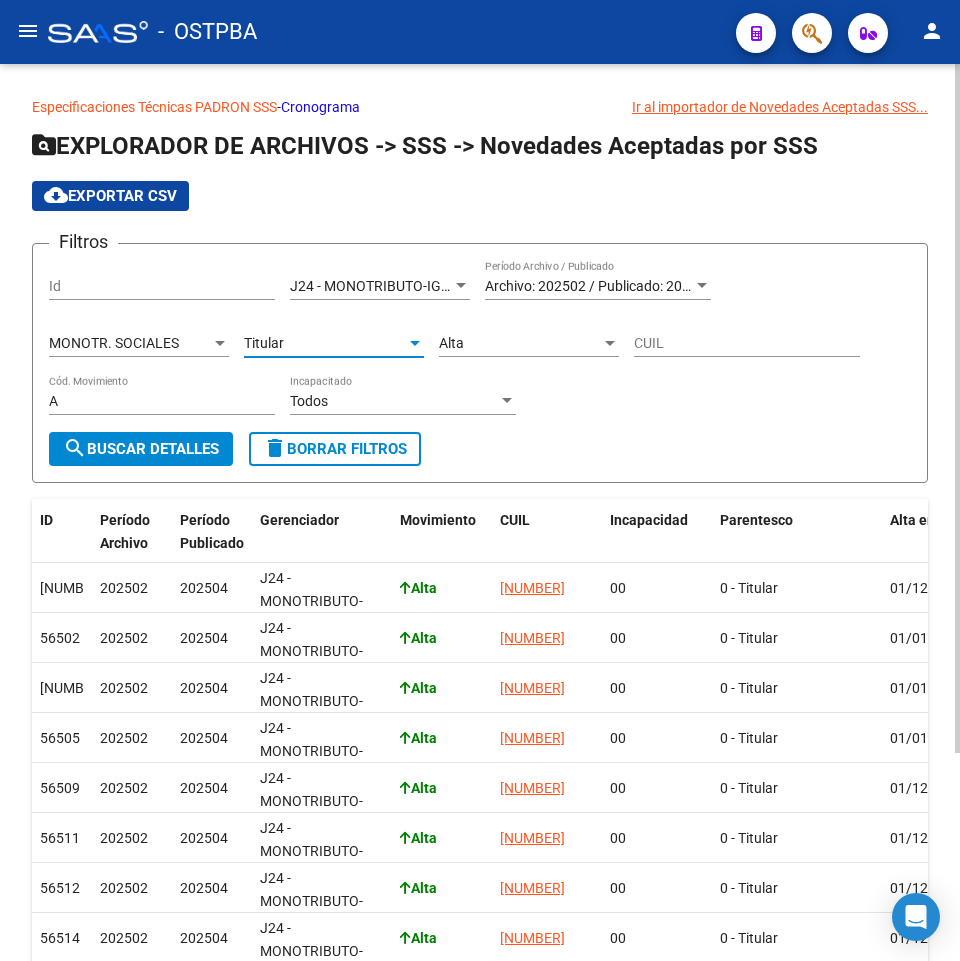 click on "Alta" at bounding box center (520, 343) 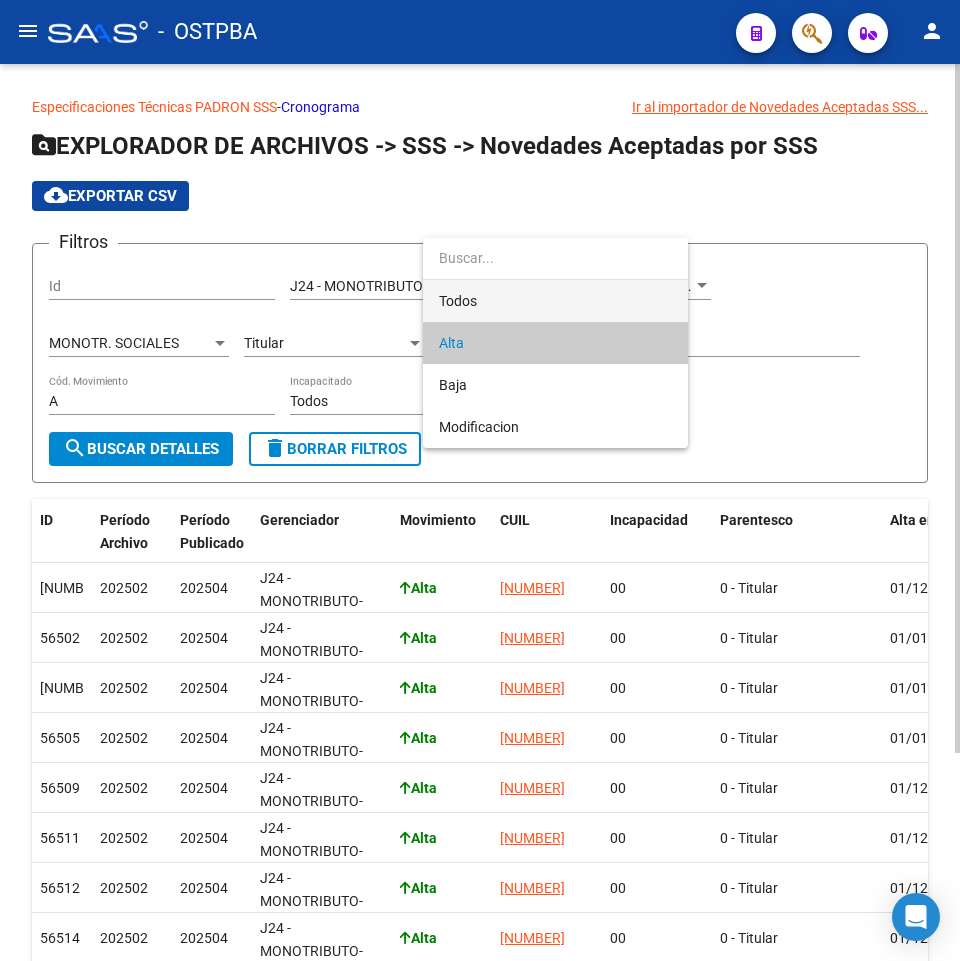 click on "Todos" at bounding box center (555, 301) 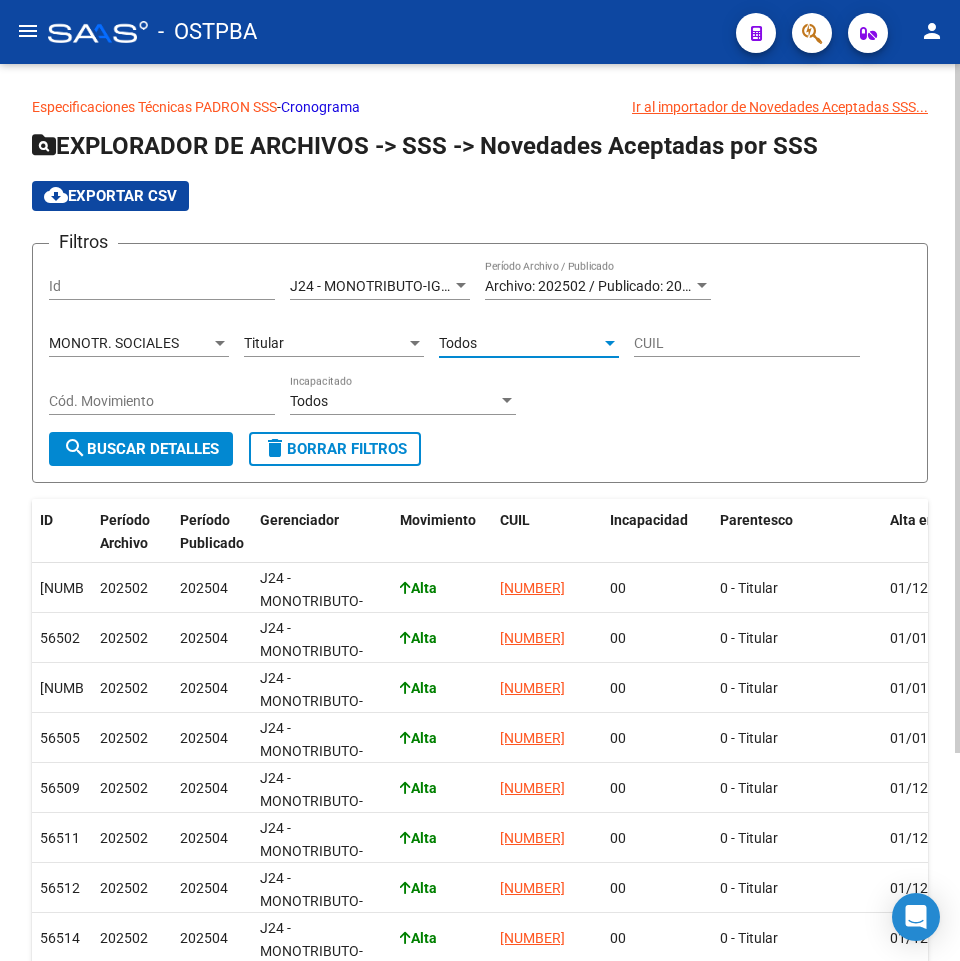 drag, startPoint x: 141, startPoint y: 435, endPoint x: 153, endPoint y: 440, distance: 13 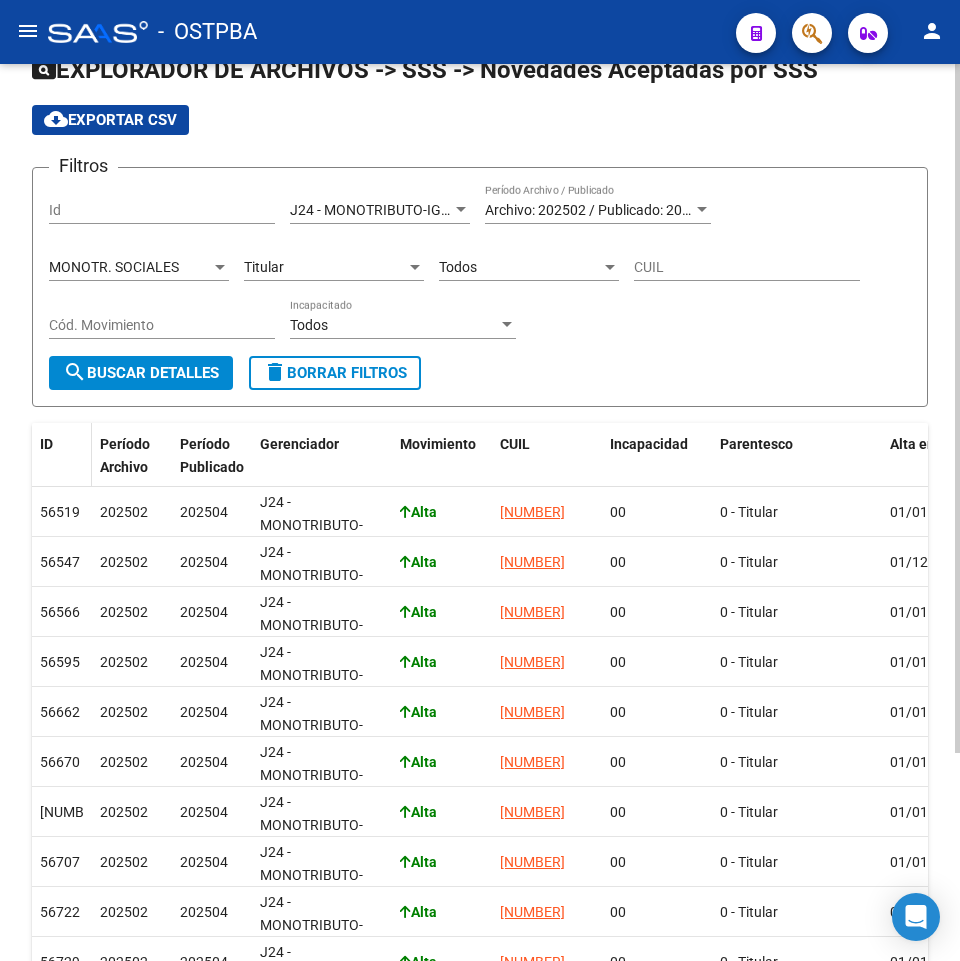 scroll, scrollTop: 71, scrollLeft: 0, axis: vertical 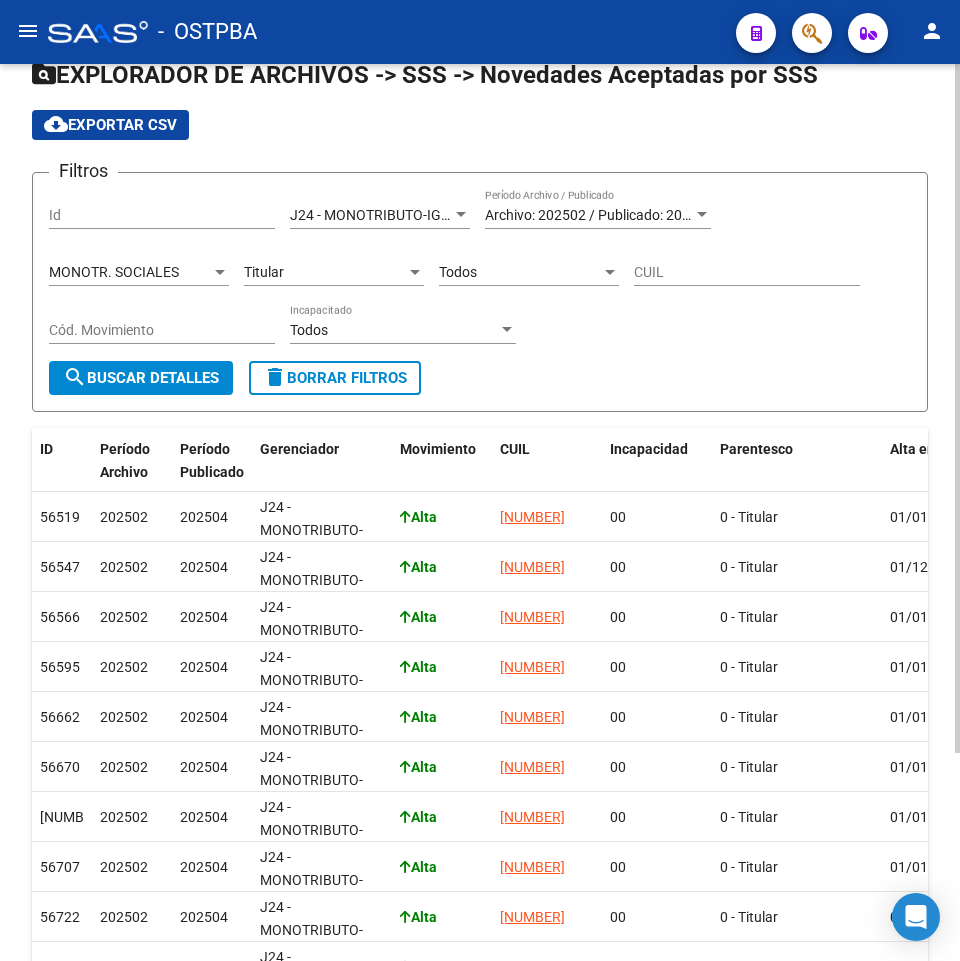 click on "MONOTR. SOCIALES" at bounding box center [130, 272] 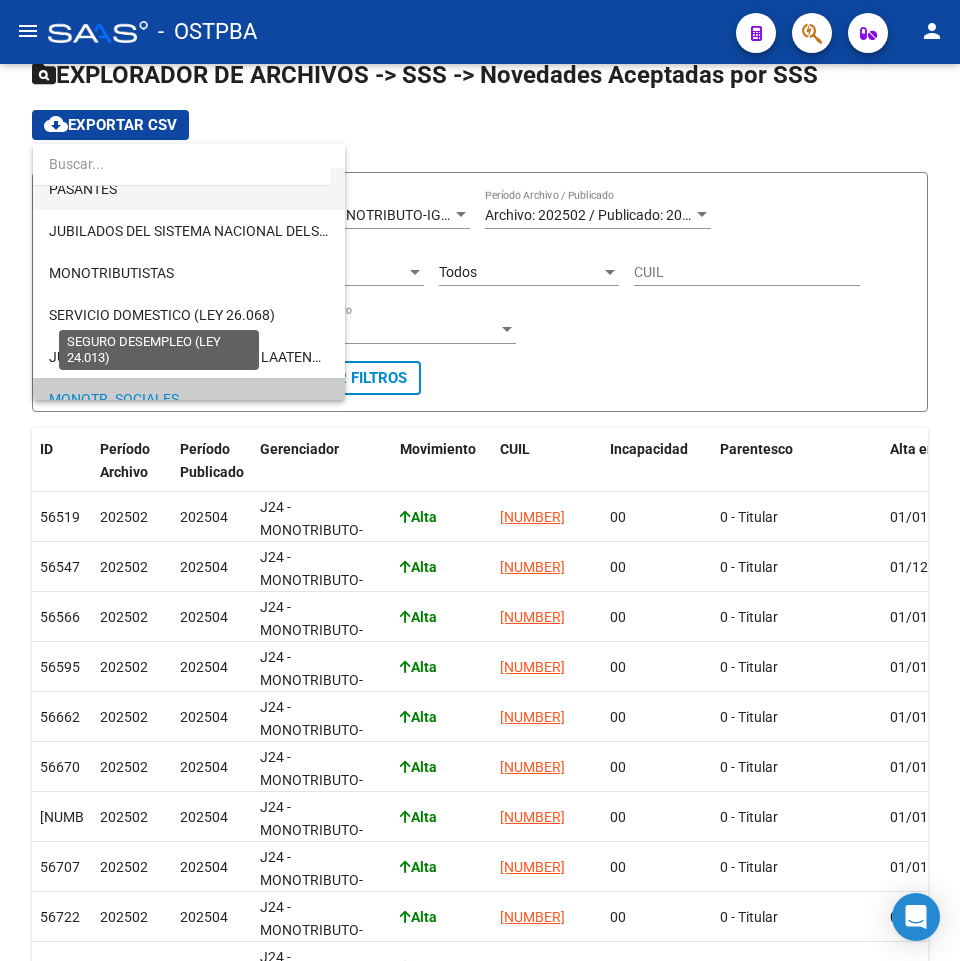 scroll, scrollTop: 0, scrollLeft: 0, axis: both 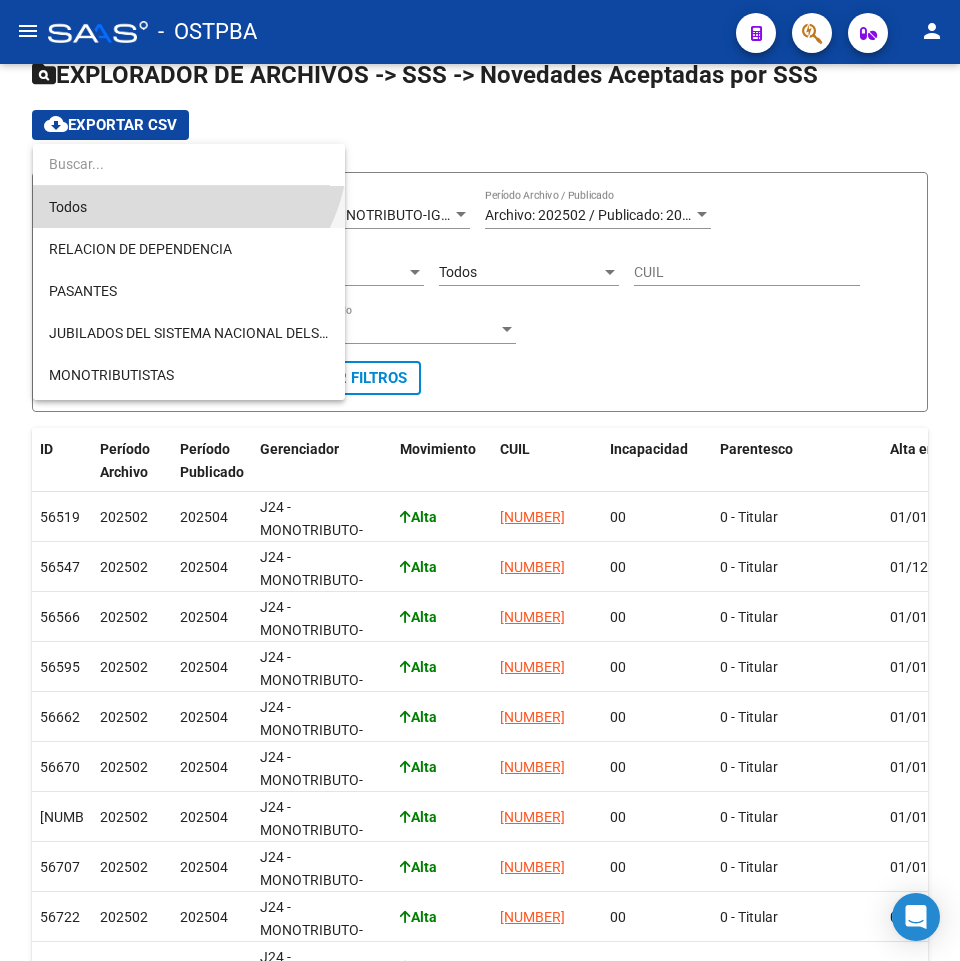click on "Todos" at bounding box center (189, 207) 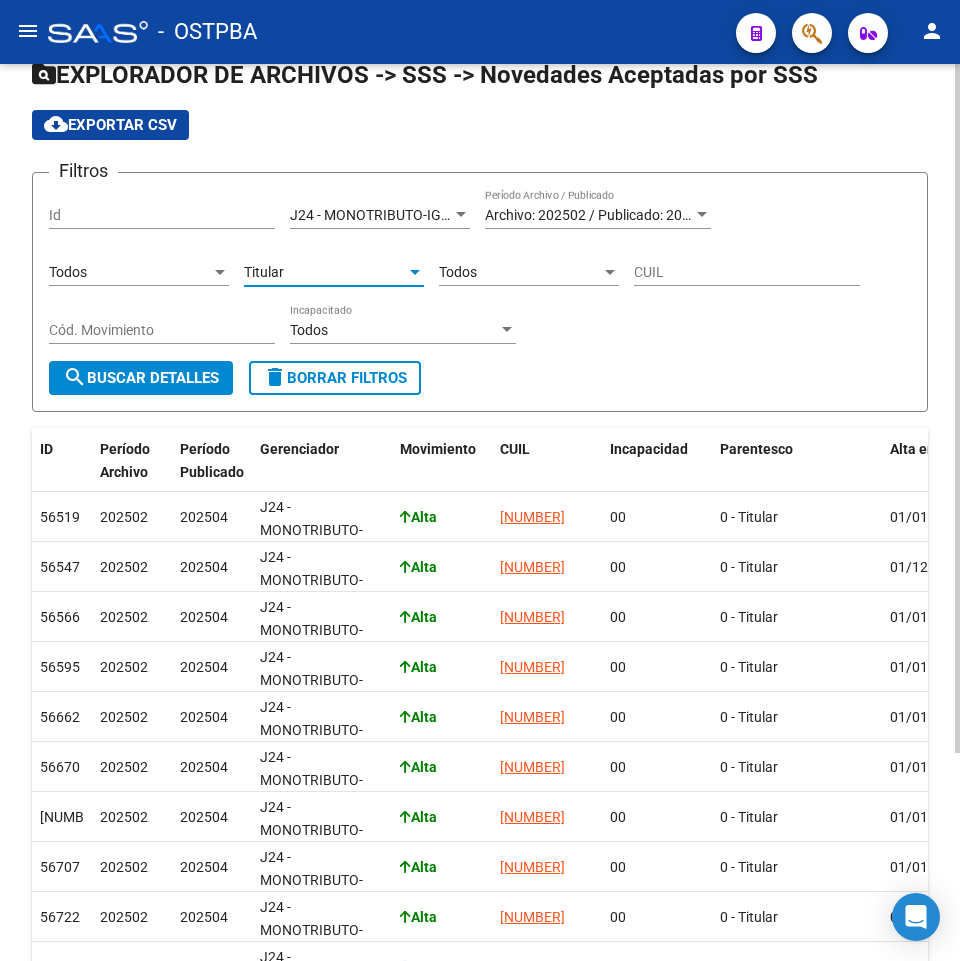 click on "Titular" at bounding box center [325, 272] 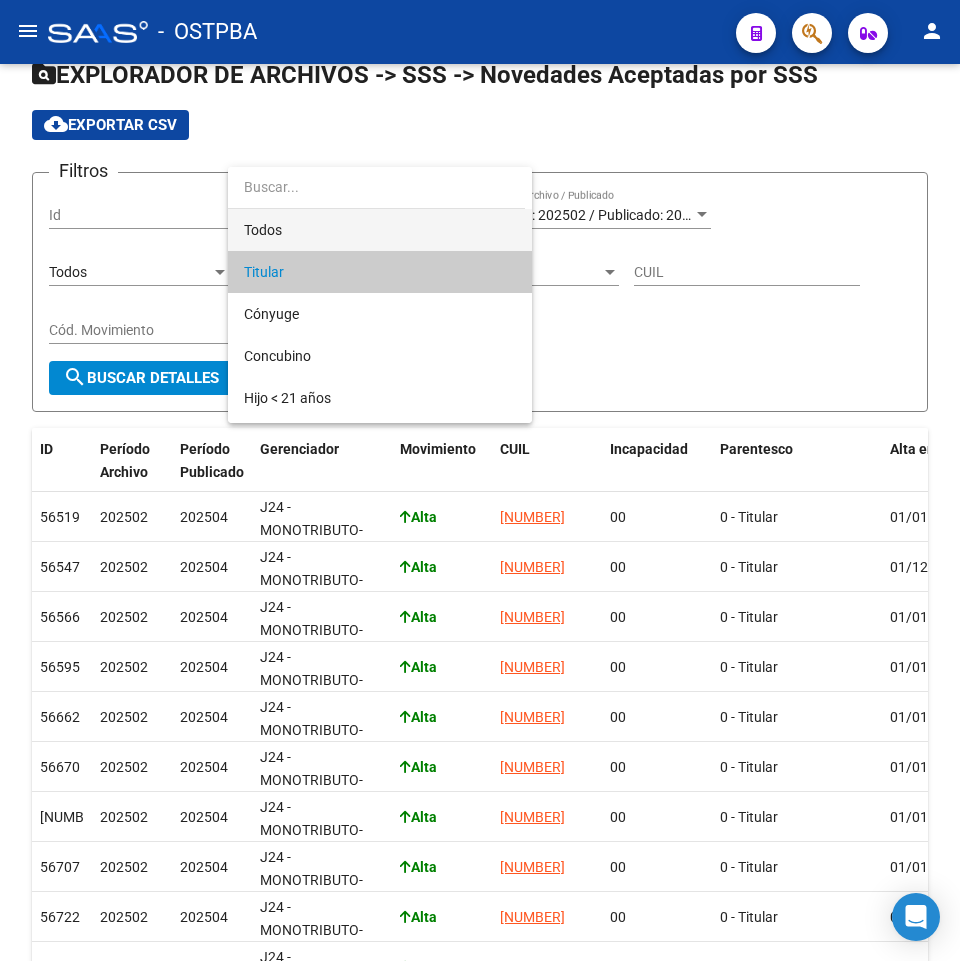 click on "Todos" at bounding box center (380, 230) 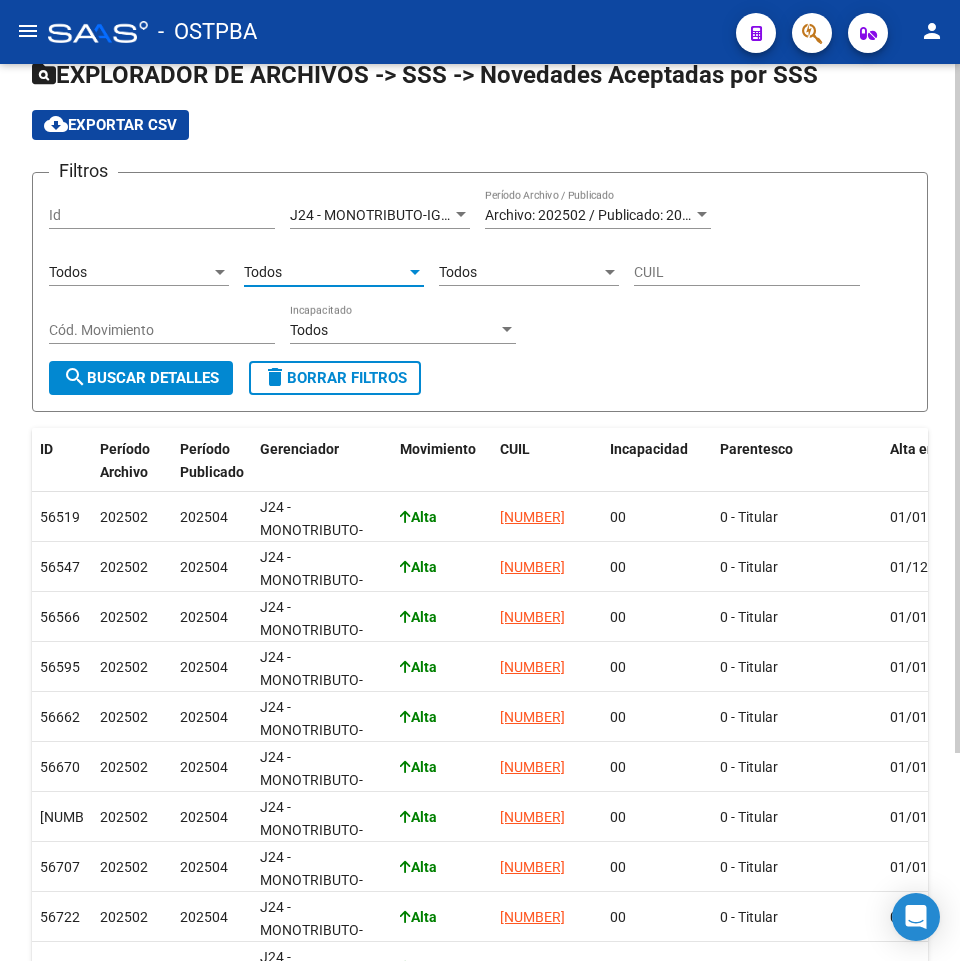 click on "Todos" at bounding box center [458, 272] 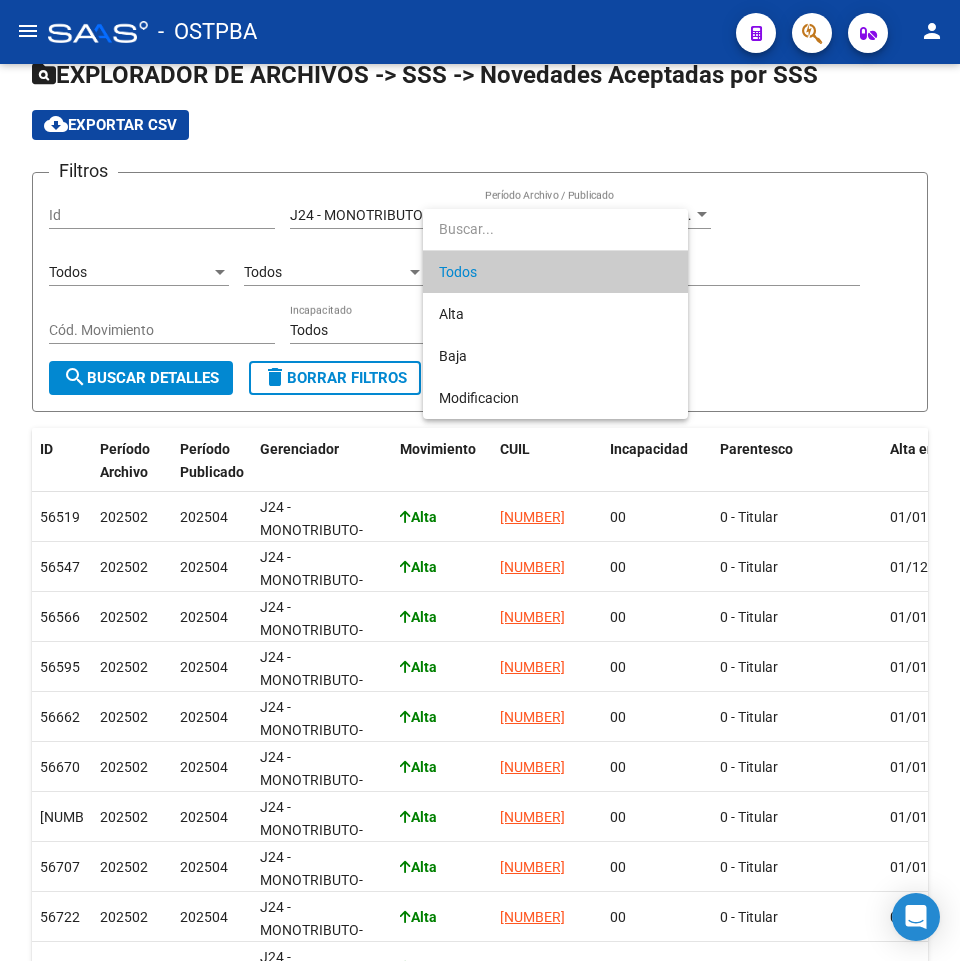 click at bounding box center (480, 480) 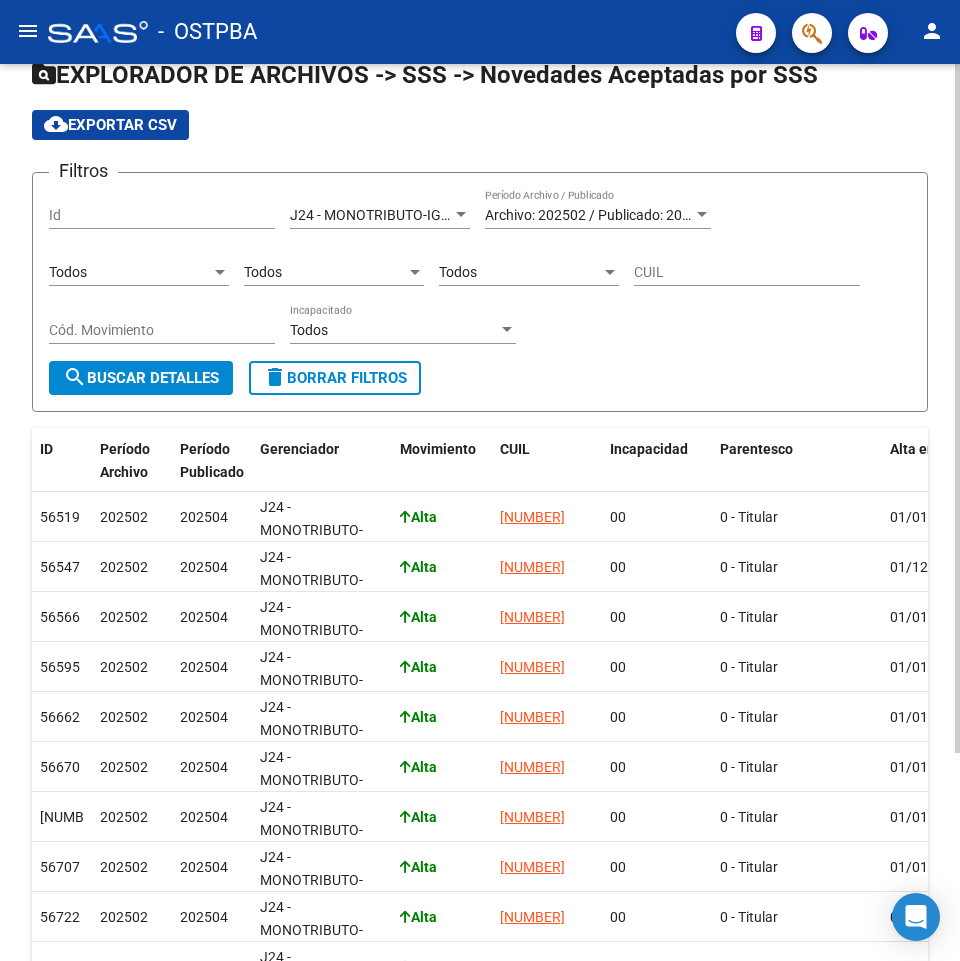 click on "search  Buscar Detalles" 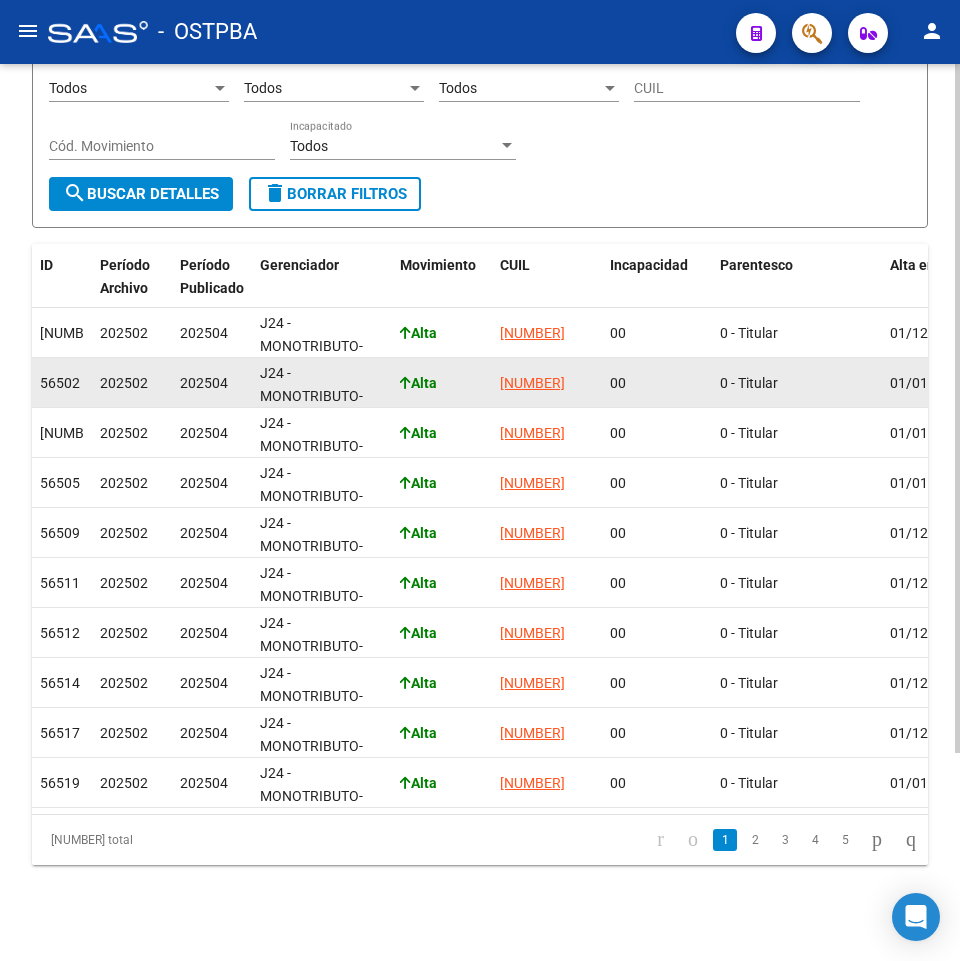 scroll, scrollTop: 271, scrollLeft: 0, axis: vertical 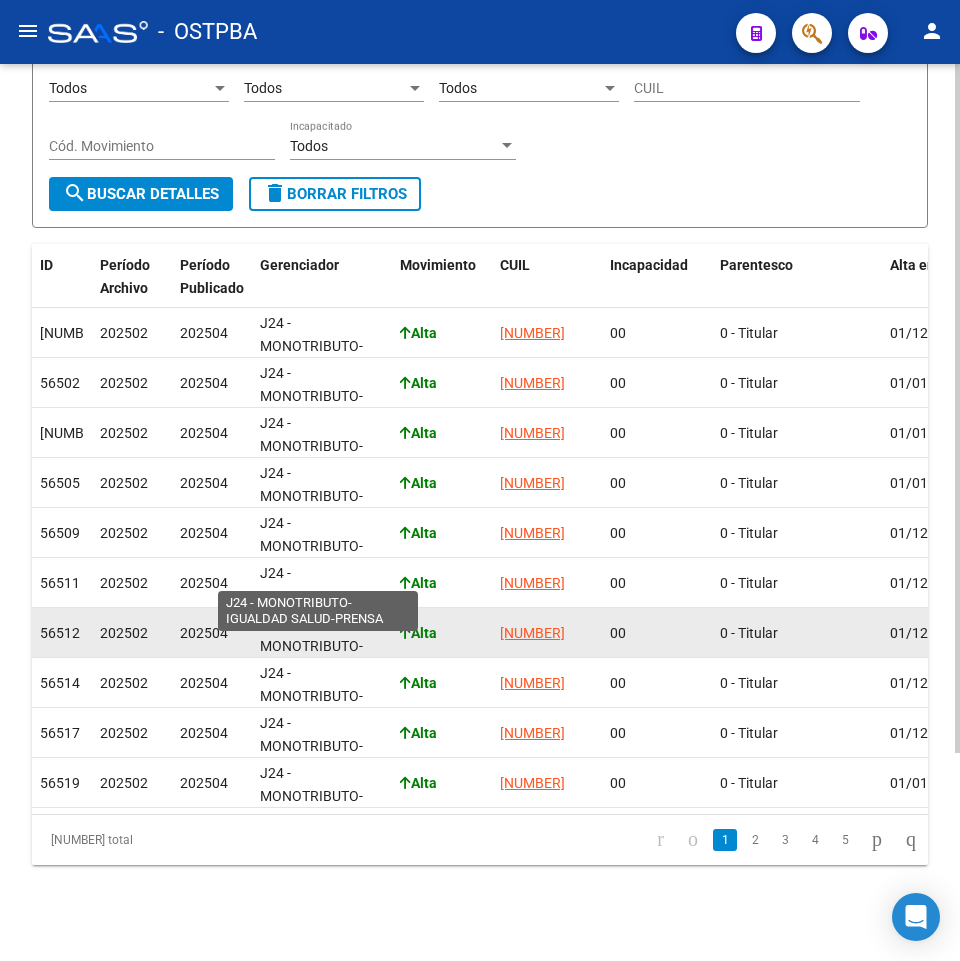 click on "J24 - MONOTRIBUTO-IGUALDAD SALUD-PRENSA" 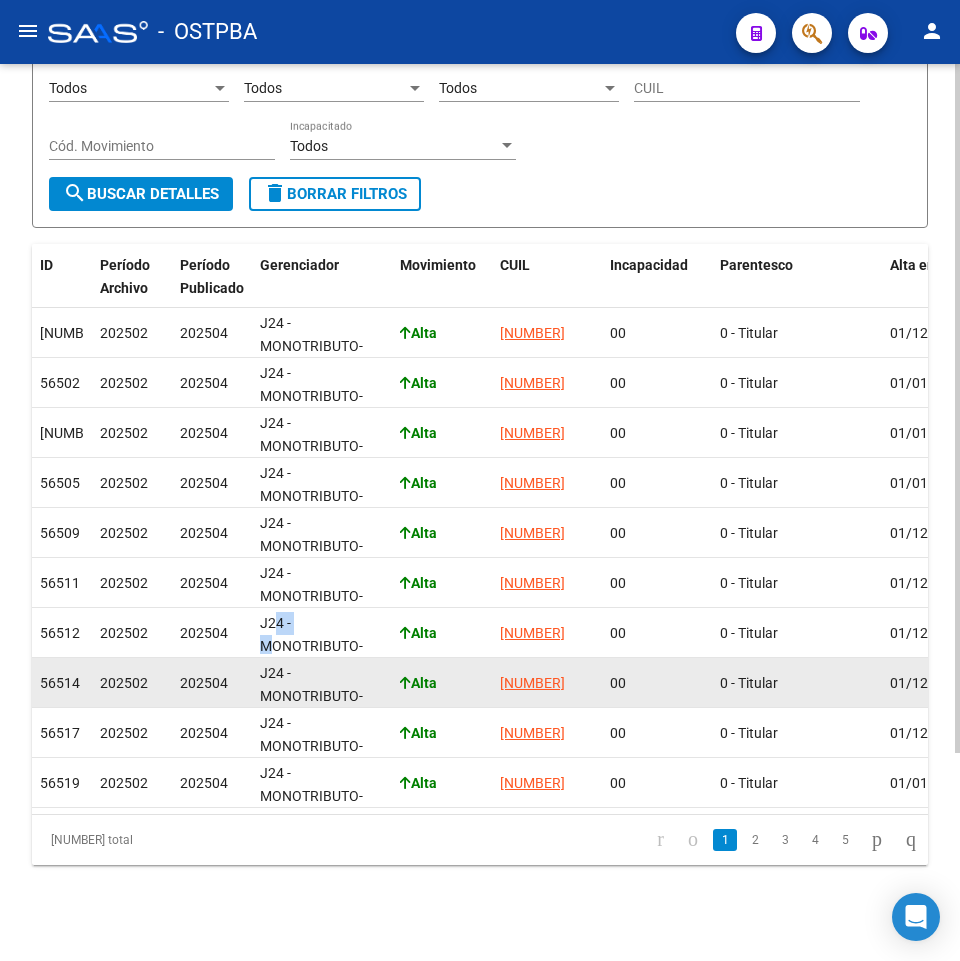 scroll, scrollTop: 4, scrollLeft: 0, axis: vertical 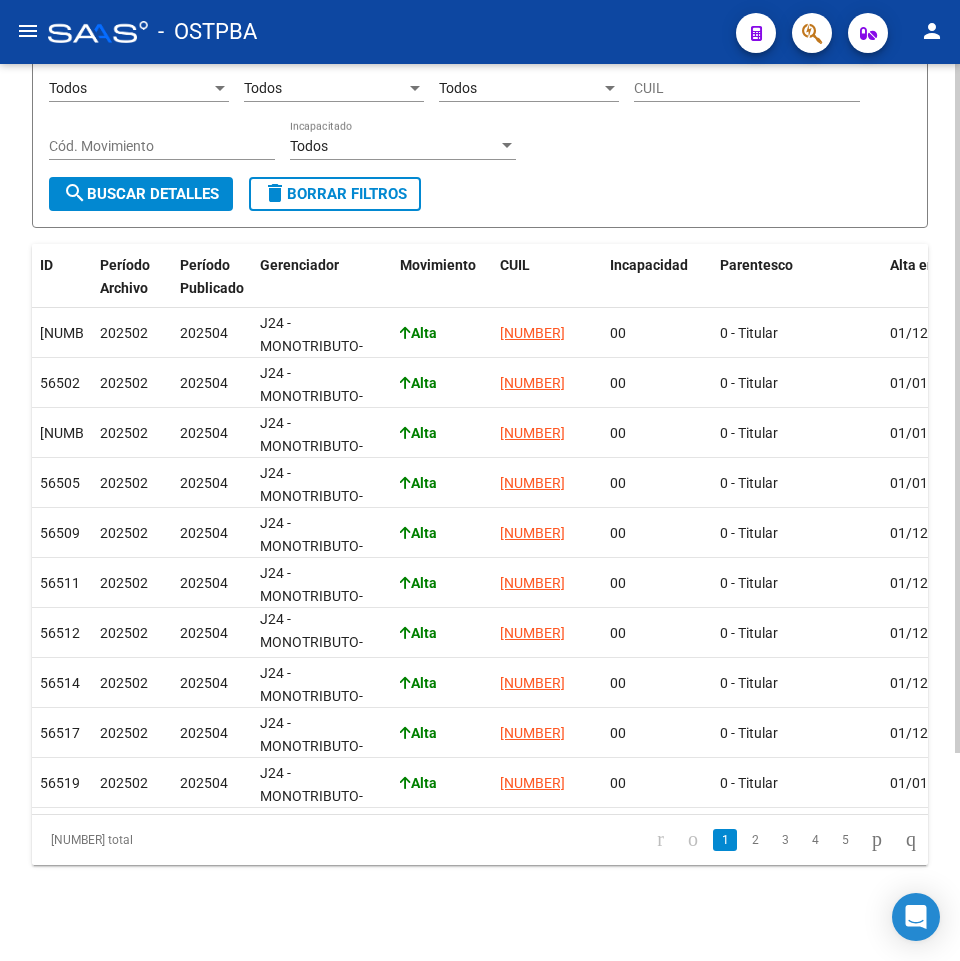 click on "Especificaciones Técnicas PADRON SSS  -  Cronograma Ir al importador de Novedades Aceptadas SSS...
EXPLORADOR DE ARCHIVOS -> SSS -> Novedades Aceptadas por SSS cloud_download  Exportar CSV  Filtros Id J24 - MONOTRIBUTO-IGUALDAD SALUD-PRENSA Seleccionar Gerenciador Archivo: [NUMBER] / Publicado: [NUMBER] Período Archivo / Publicado Todos Tipo de Beneficiario Todos Parentesco Todos Cód. Movimiento CUIL Cód. Movimiento Todos Incapacitado search  Buscar Detalles  delete  Borrar Filtros  ID Período Archivo Período Publicado Gerenciador Movimiento CUIL Incapacidad Parentesco Alta en OS Cierre de la presentación Sexo Nombre Fecha Nac. Documento Tipo Documento DomicilioTipo Provincia Departamento Localidad CP Calle Nro Puerta Piso Teléfono Estado Civil Nacionalidad CUIT Empleador CUIL Titular Sit. Revista Titular Tipo Beneficiario Titular [NUMBER] [NUMBER] [NUMBER]  [TEXT] [NUMBER]  00   0 - Titular [DATE] [DATE] M [LAST] [LAST] [LAST]        [DATE]  DU   C" 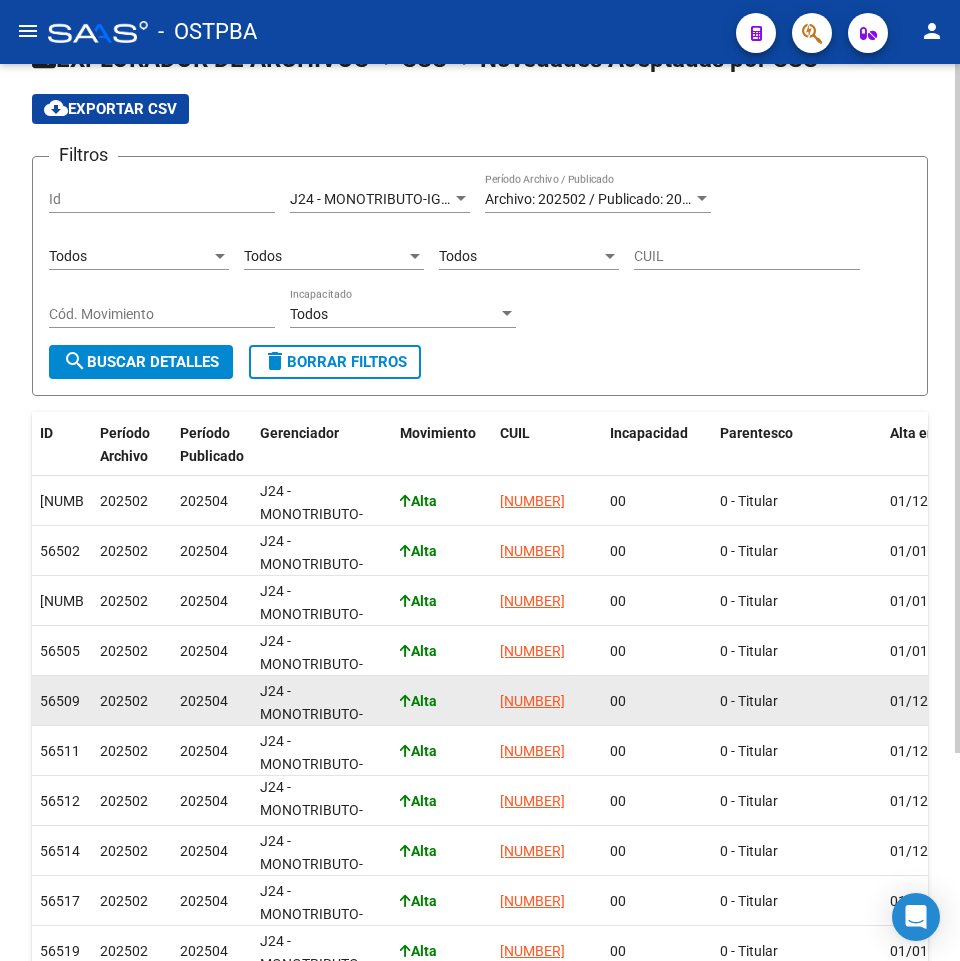 scroll, scrollTop: 0, scrollLeft: 0, axis: both 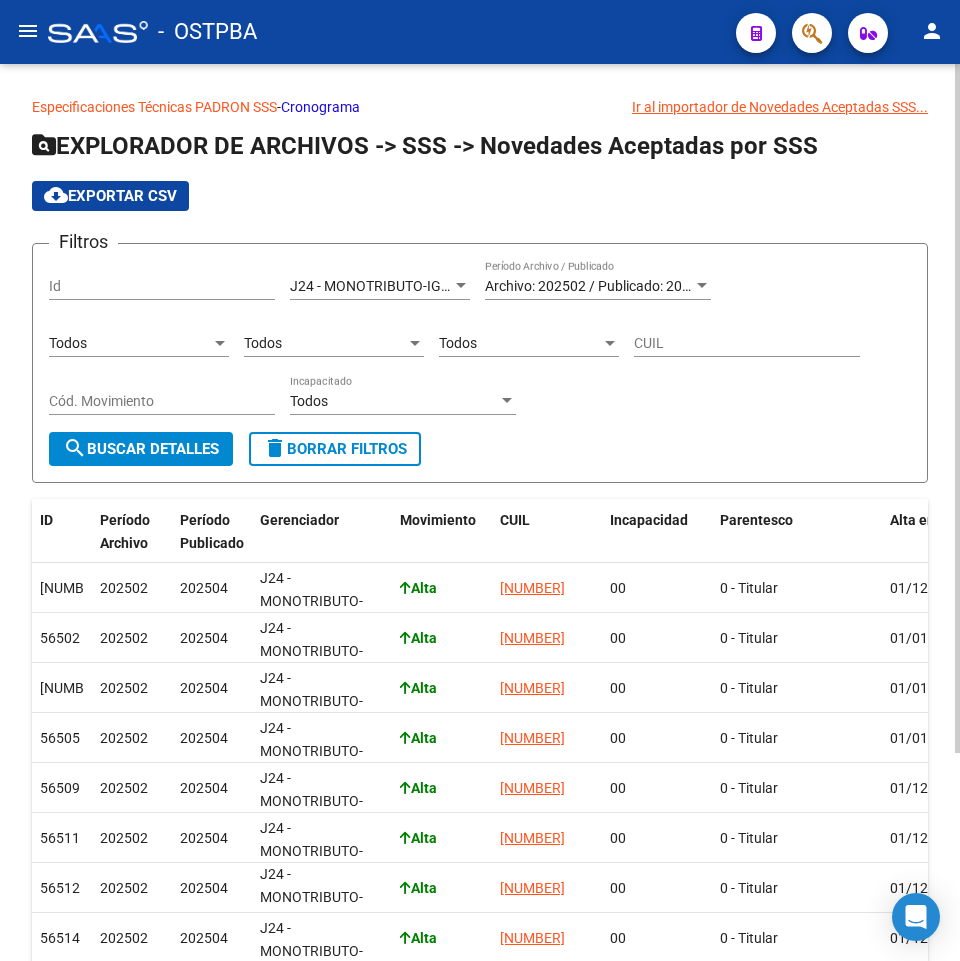 click on "J24 - MONOTRIBUTO-IGUALDAD SALUD-PRENSA" at bounding box center (443, 286) 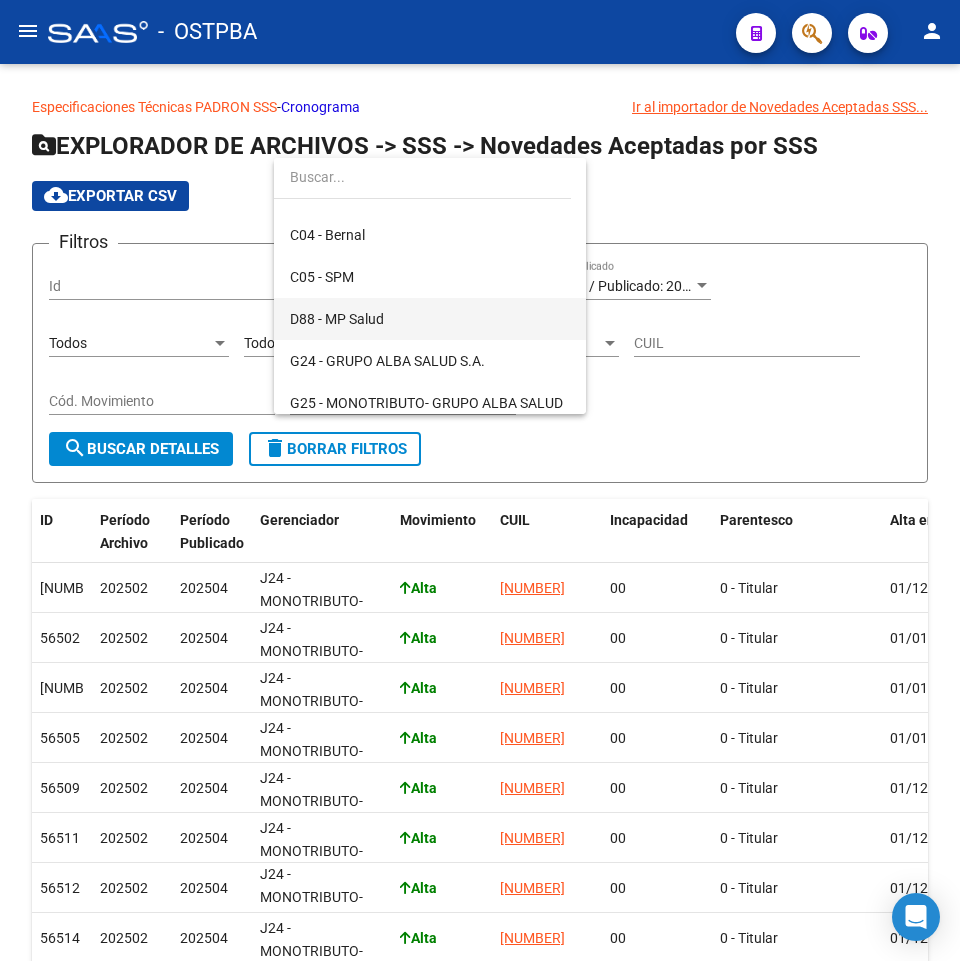 scroll, scrollTop: 155, scrollLeft: 0, axis: vertical 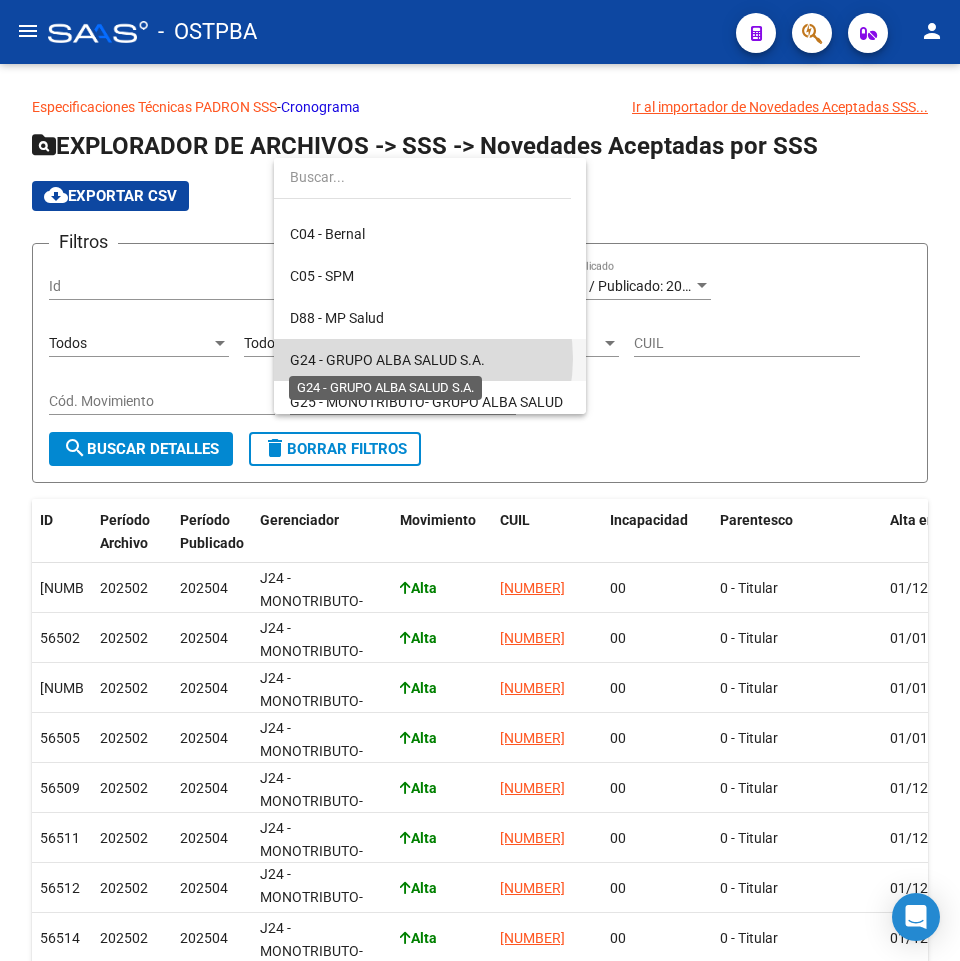 drag, startPoint x: 403, startPoint y: 358, endPoint x: 516, endPoint y: 373, distance: 113.99123 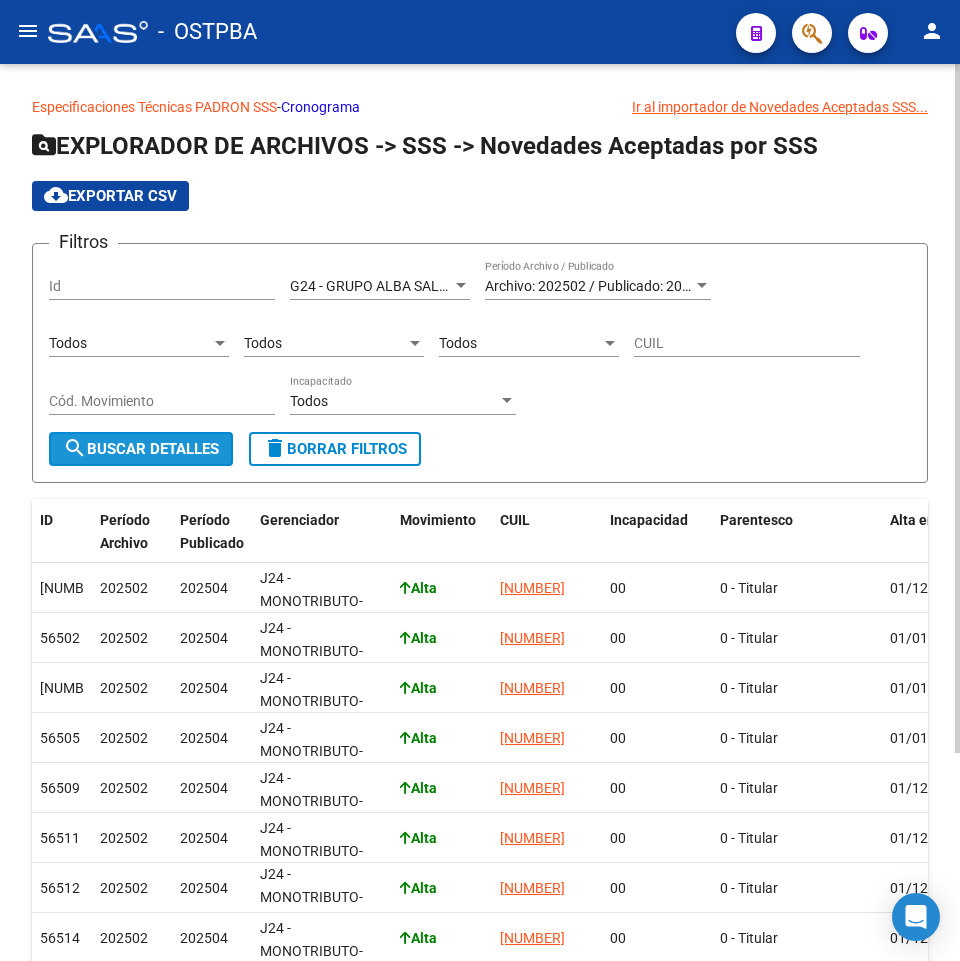 click on "search  Buscar Detalles" 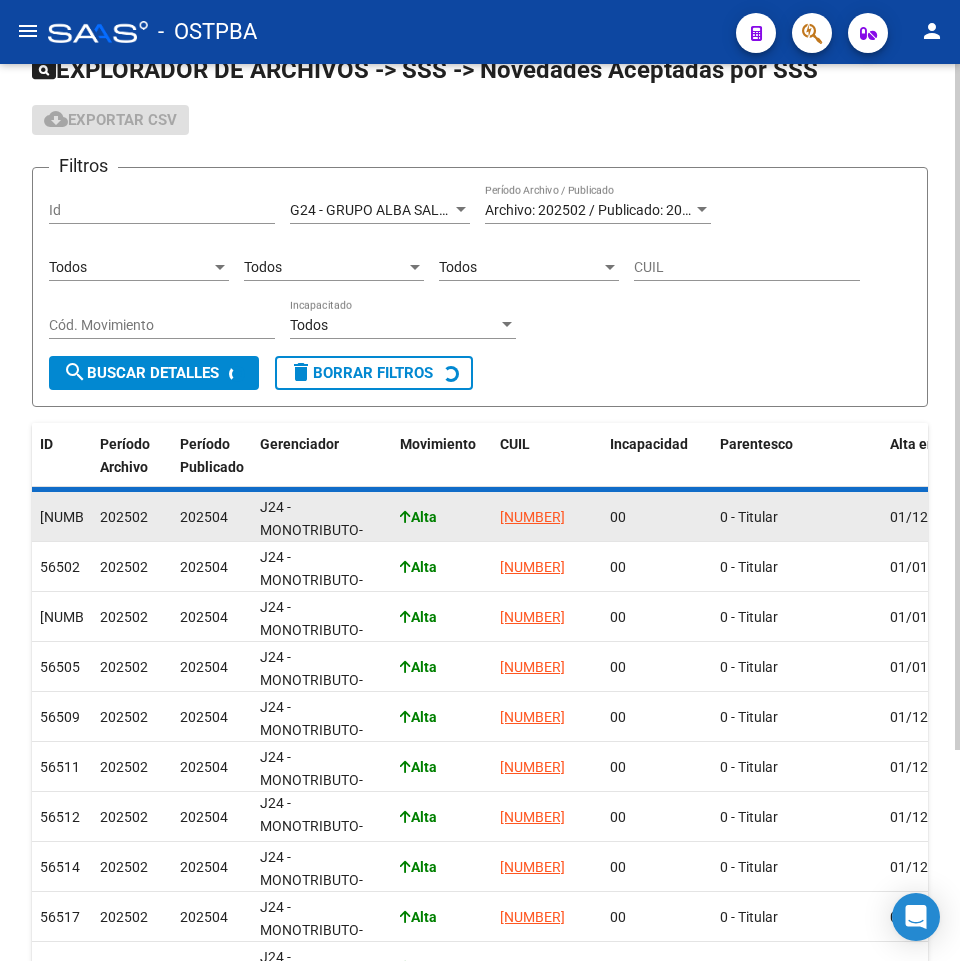 scroll, scrollTop: 121, scrollLeft: 0, axis: vertical 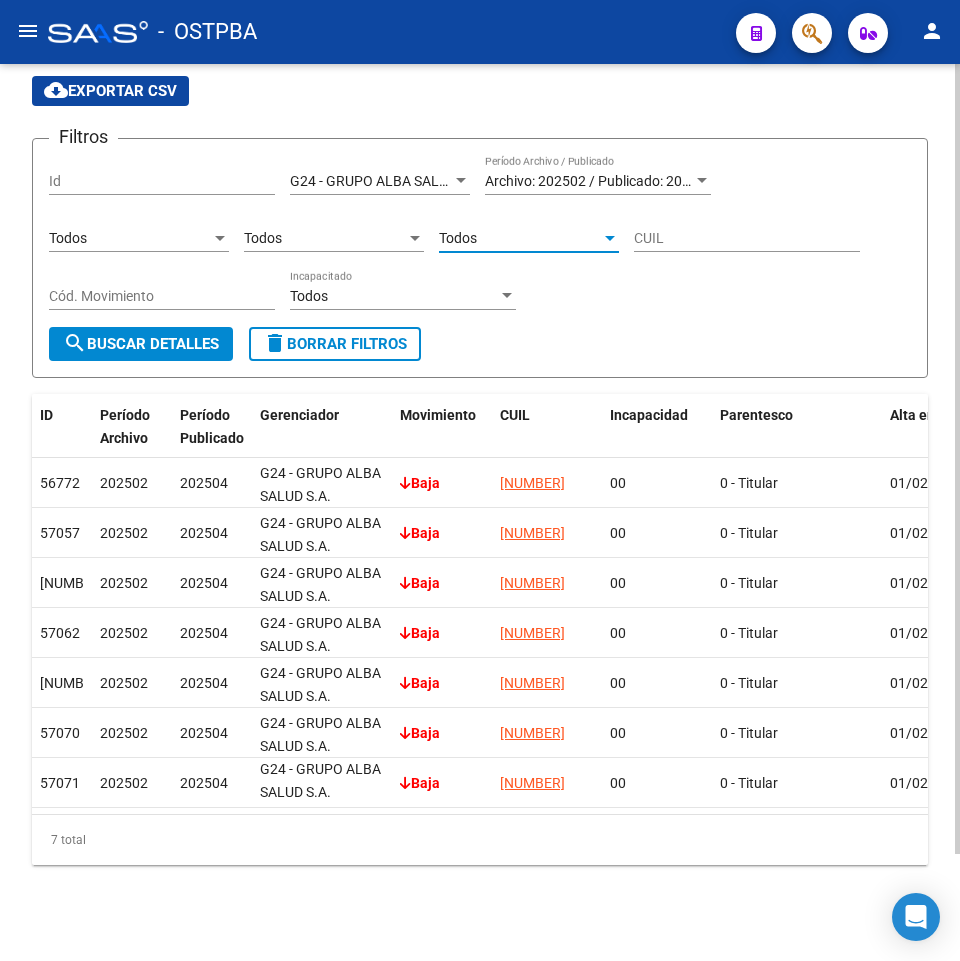 click on "Todos" at bounding box center (520, 238) 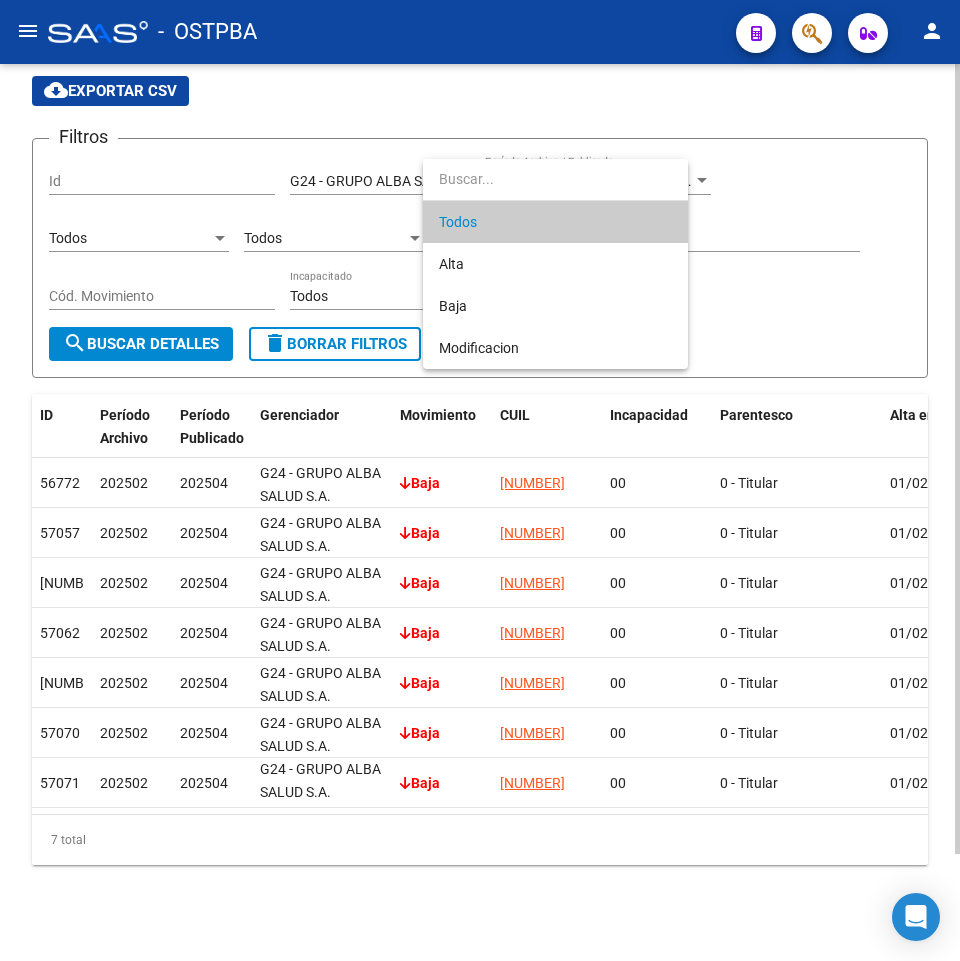 drag, startPoint x: 525, startPoint y: 225, endPoint x: 347, endPoint y: 273, distance: 184.35835 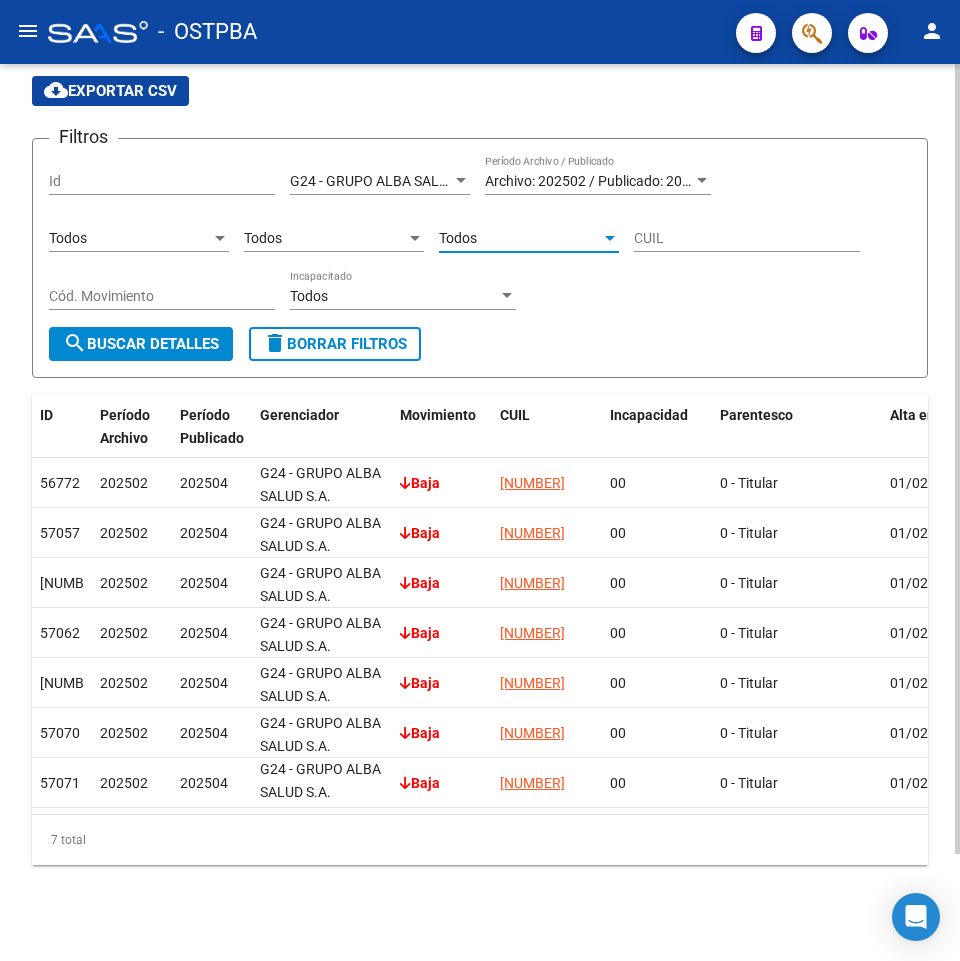 click on "search" 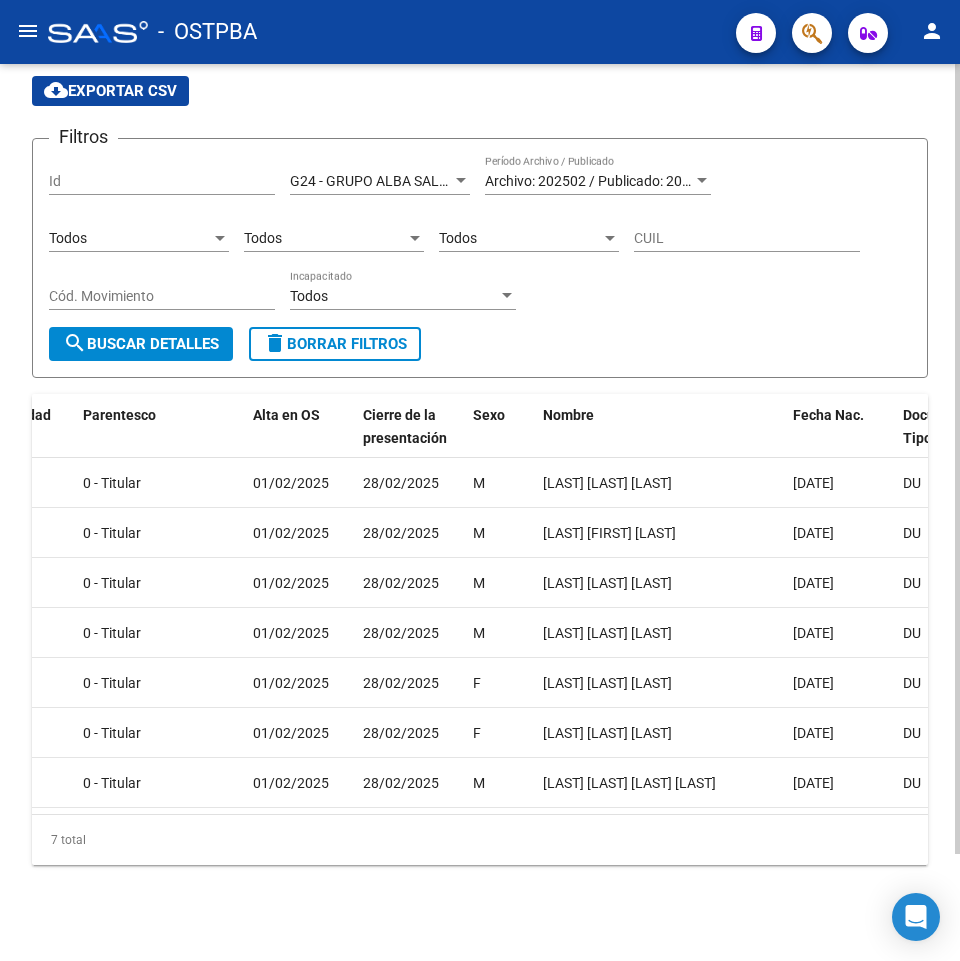 scroll, scrollTop: 0, scrollLeft: 0, axis: both 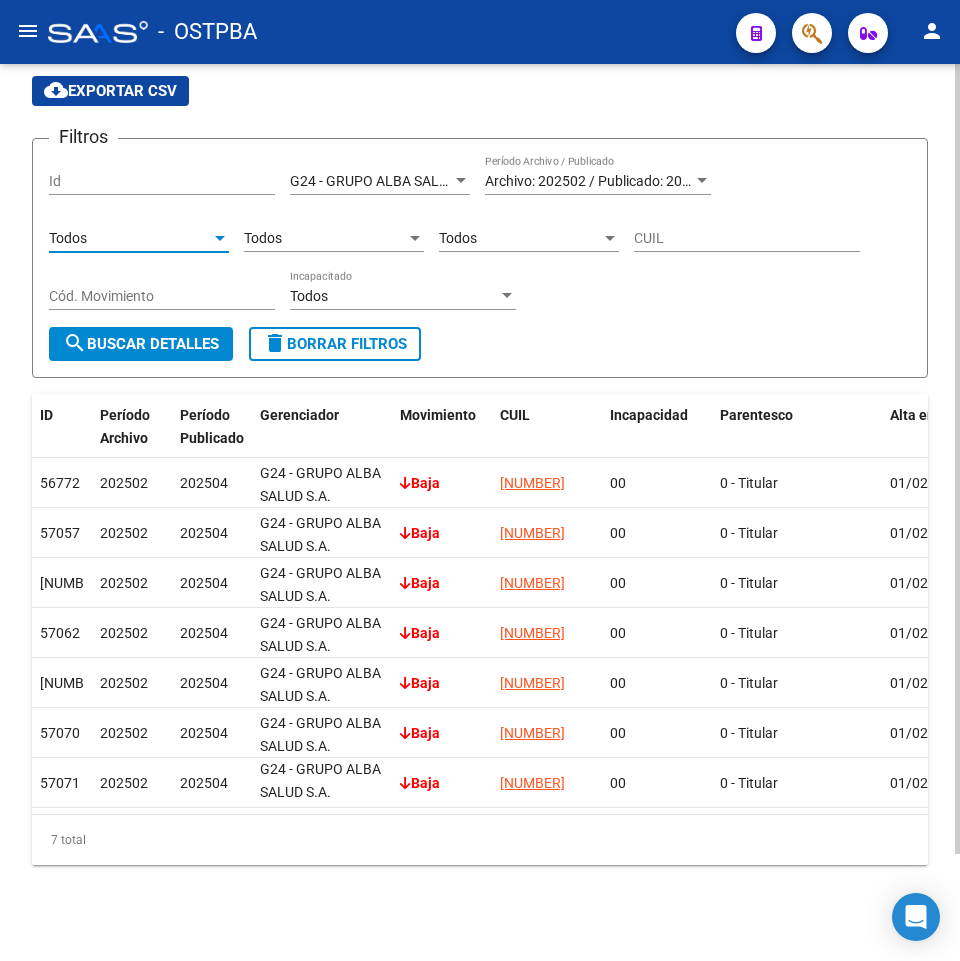 click on "Todos" at bounding box center [130, 238] 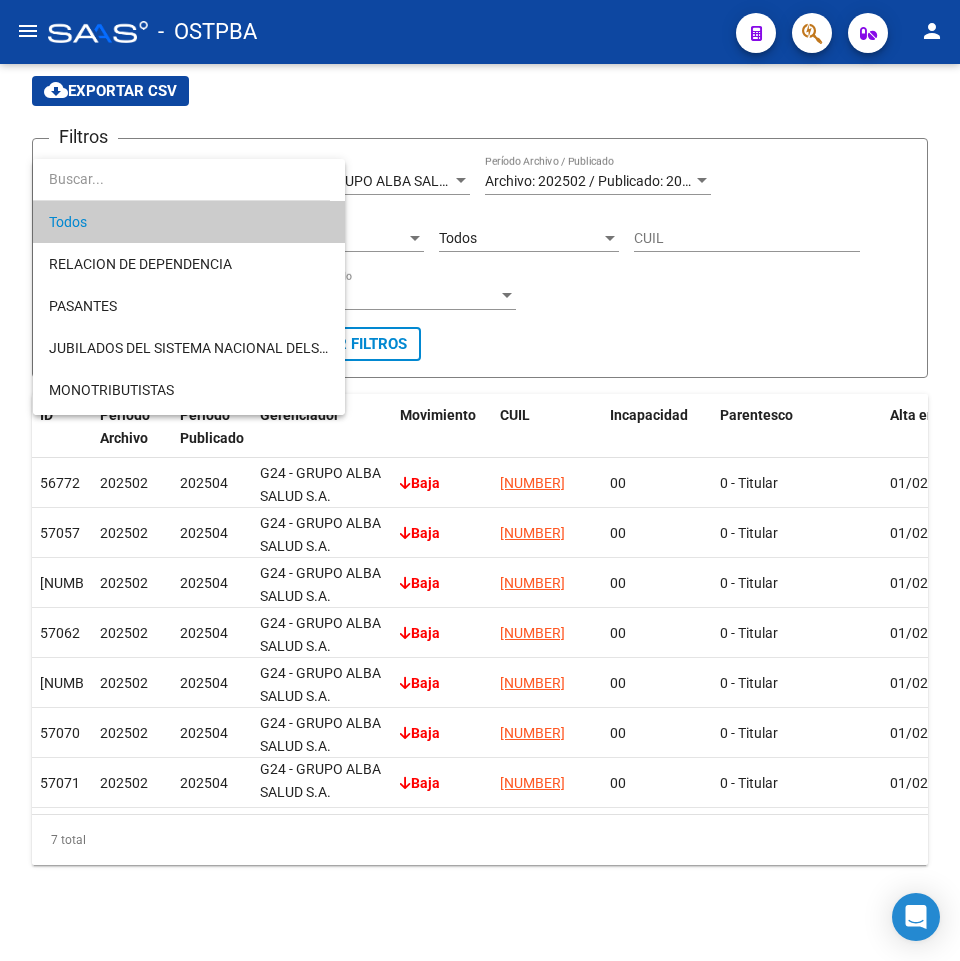 click at bounding box center [480, 480] 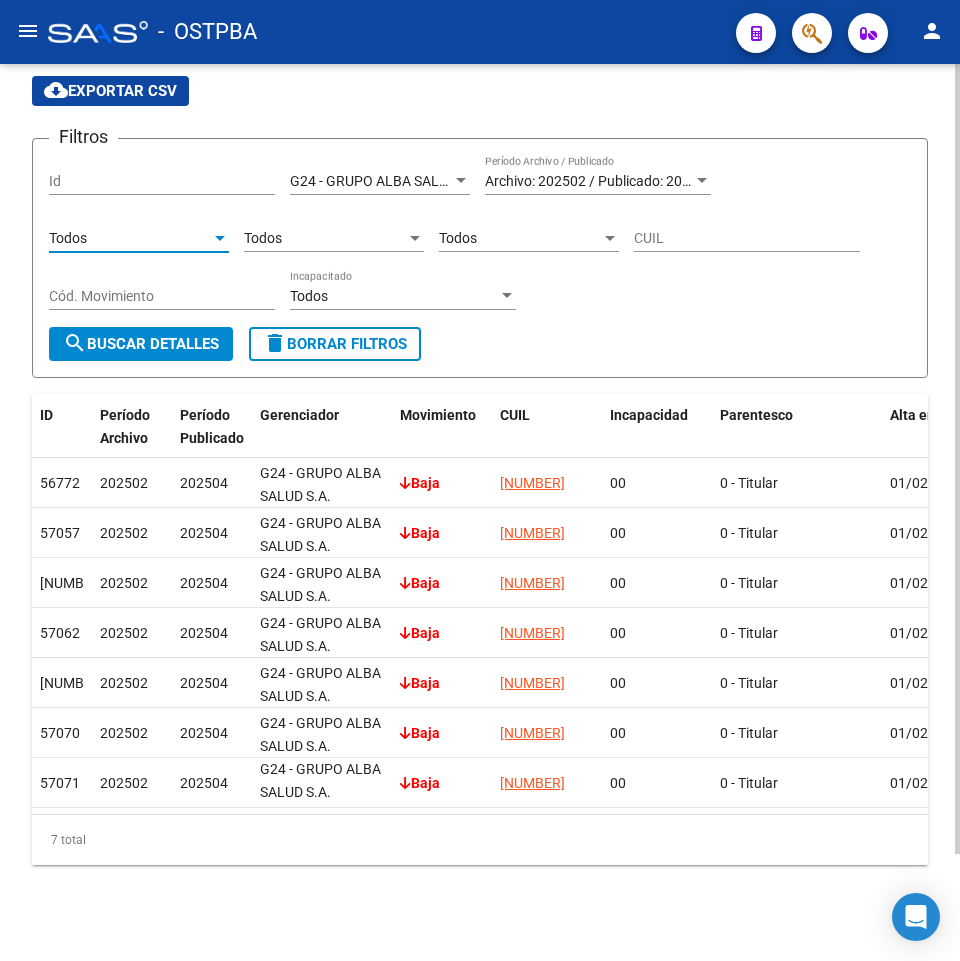 click on "Todos" at bounding box center [130, 238] 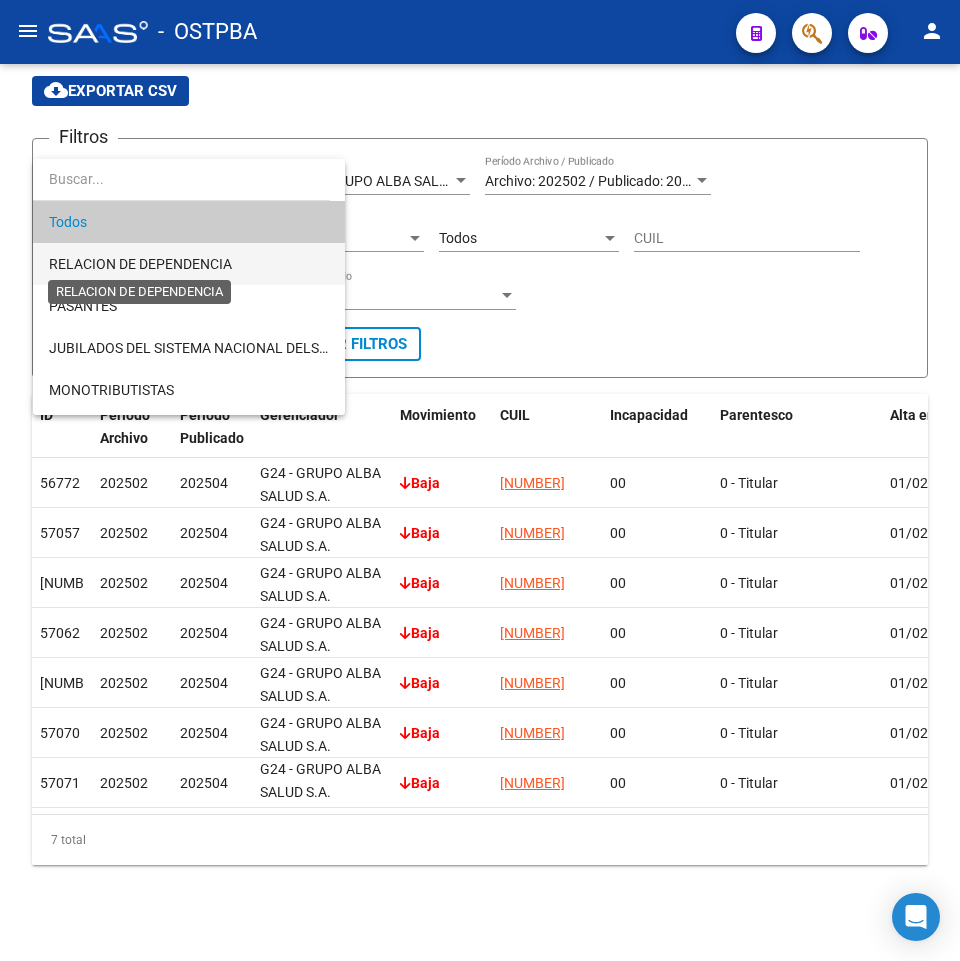 click on "RELACION DE DEPENDENCIA" at bounding box center [140, 264] 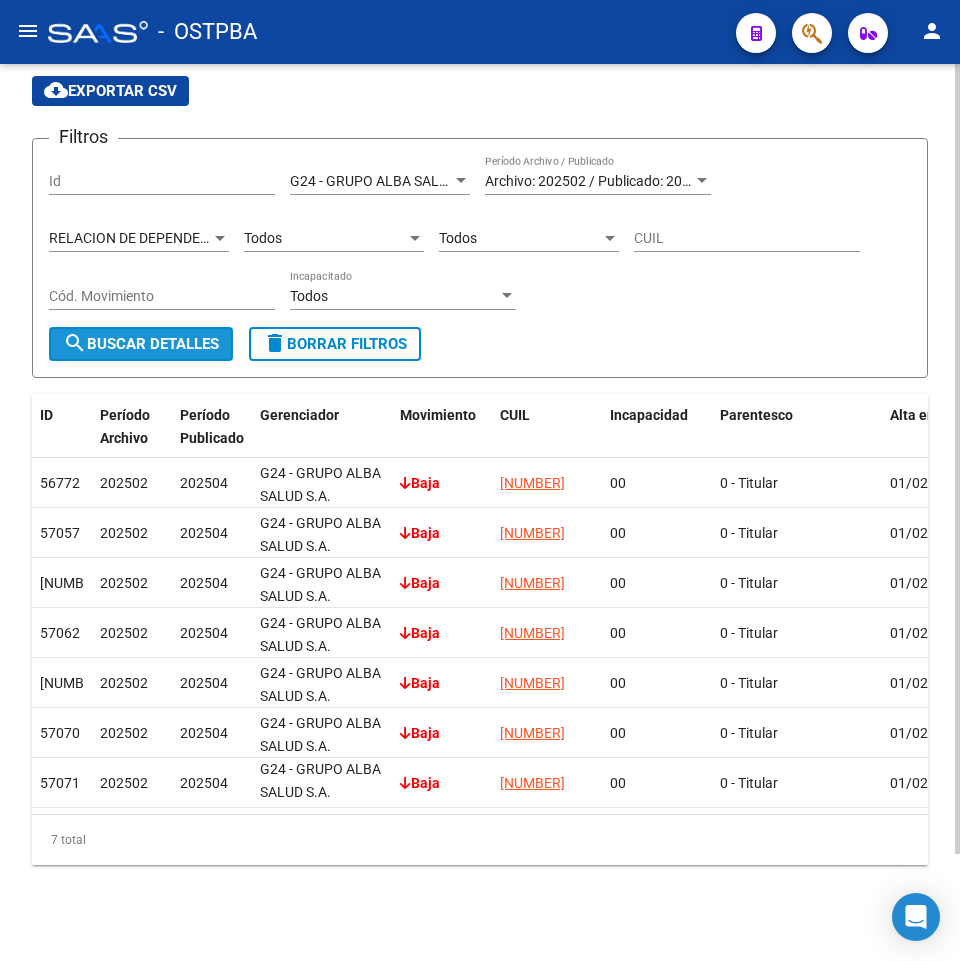 click on "search  Buscar Detalles" 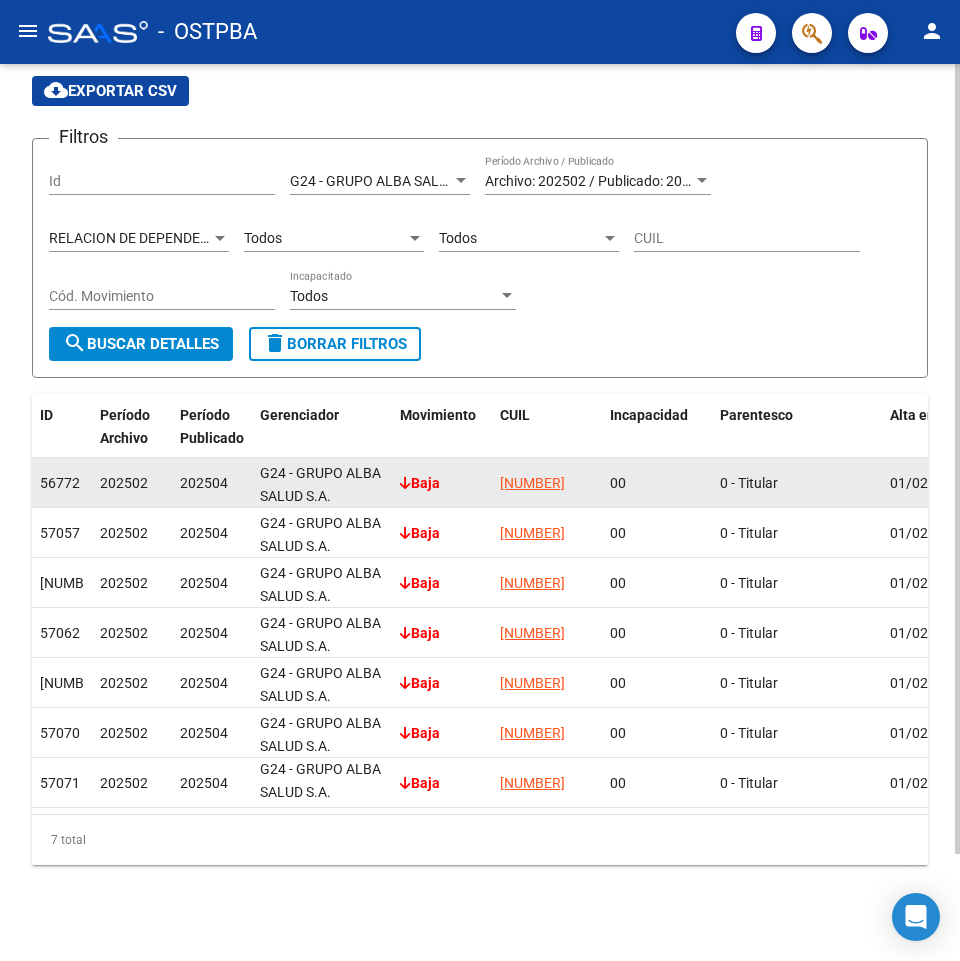 click on "G24 - GRUPO ALBA SALUD S.A." 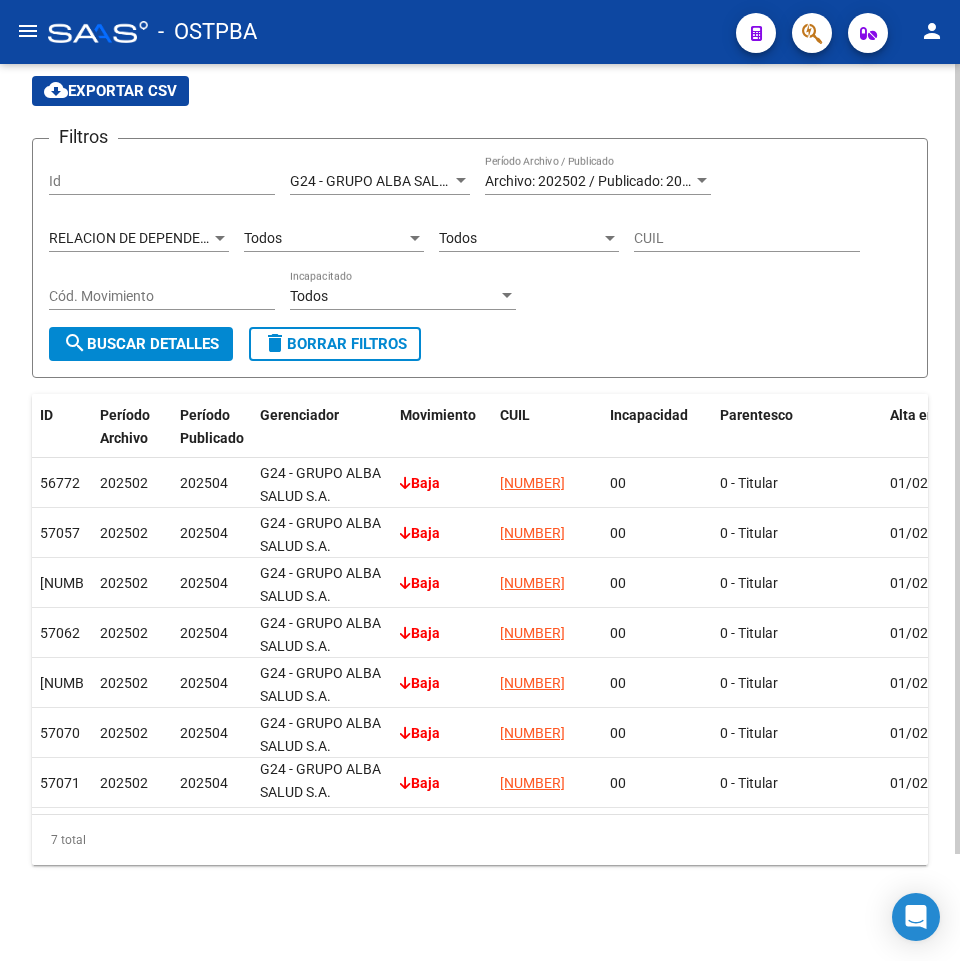 click on "Filtros Id G24 - GRUPO ALBA SALUD S.A. Seleccionar Gerenciador Archivo: [NUMBER] / Publicado: [NUMBER] Período Archivo / Publicado [TEXT] [TEXT] Tipo de Beneficiario Todos Parentesco Todos Cód. Movimiento CUIL Cód. Movimiento Todos Incapacitado search  Buscar Detalles  delete  Borrar Filtros" 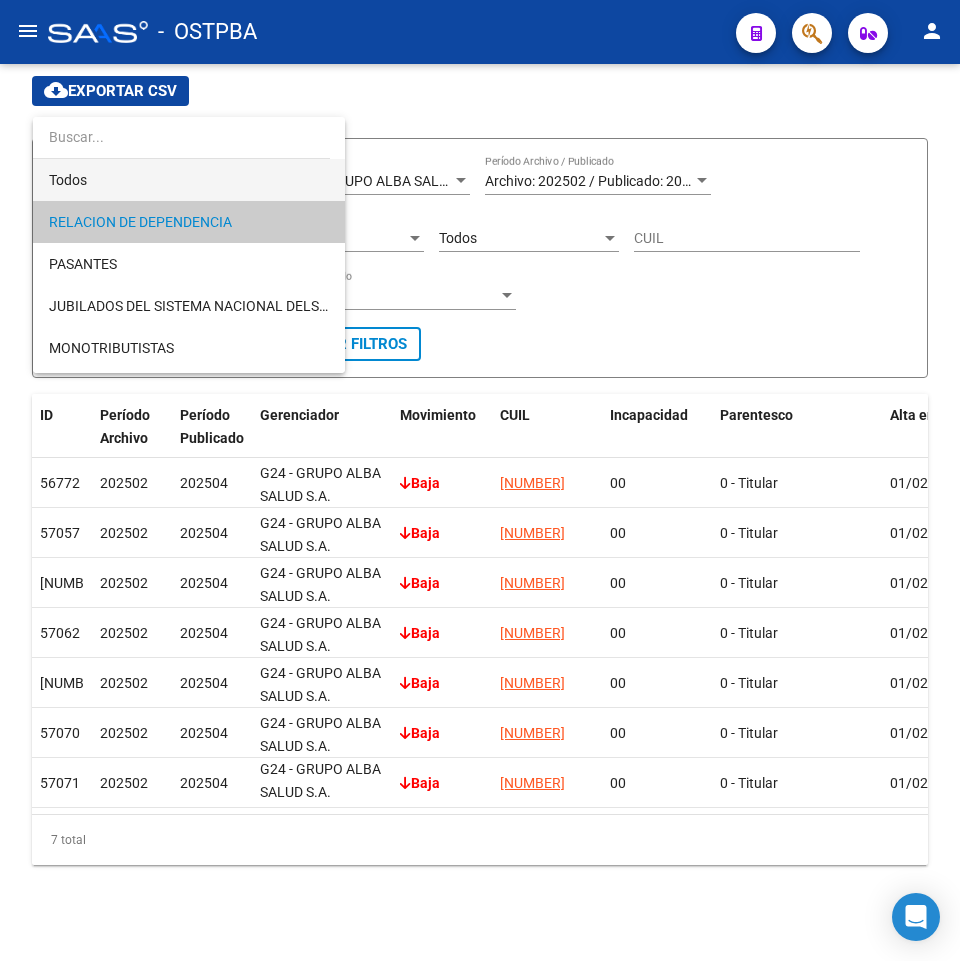 click on "Todos" at bounding box center [189, 180] 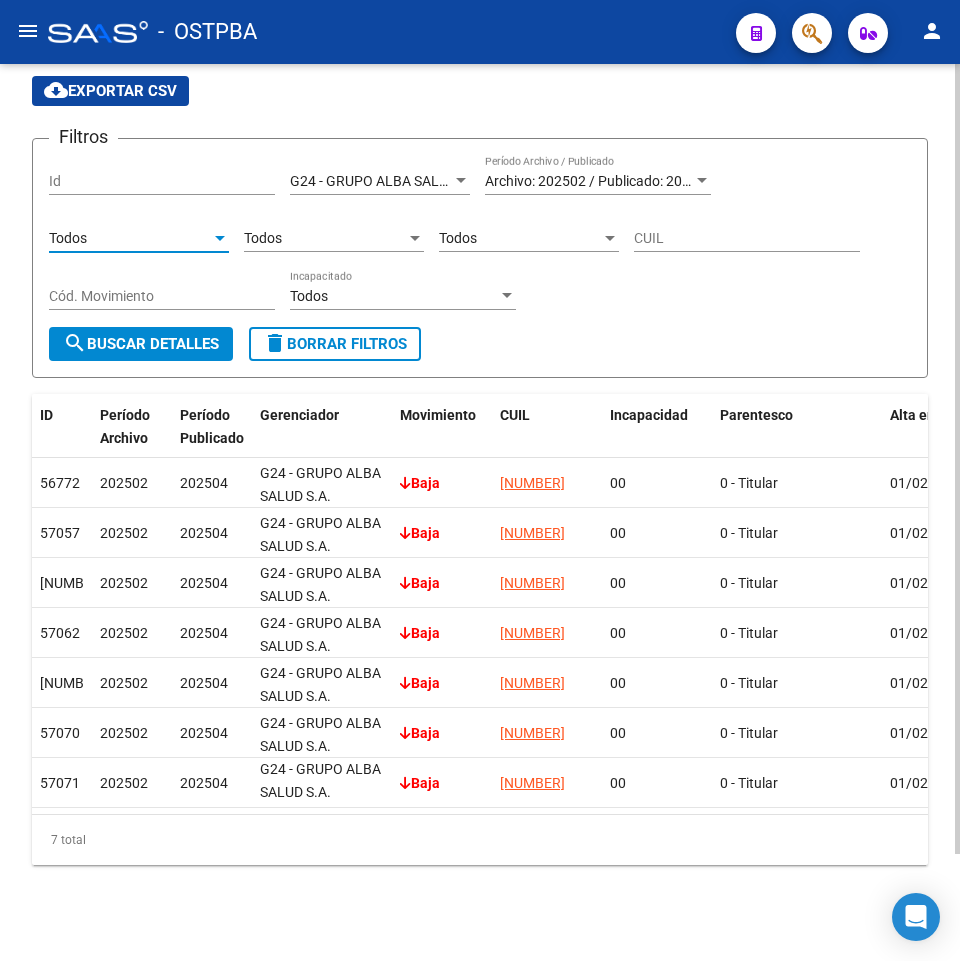 click on "search  Buscar Detalles" 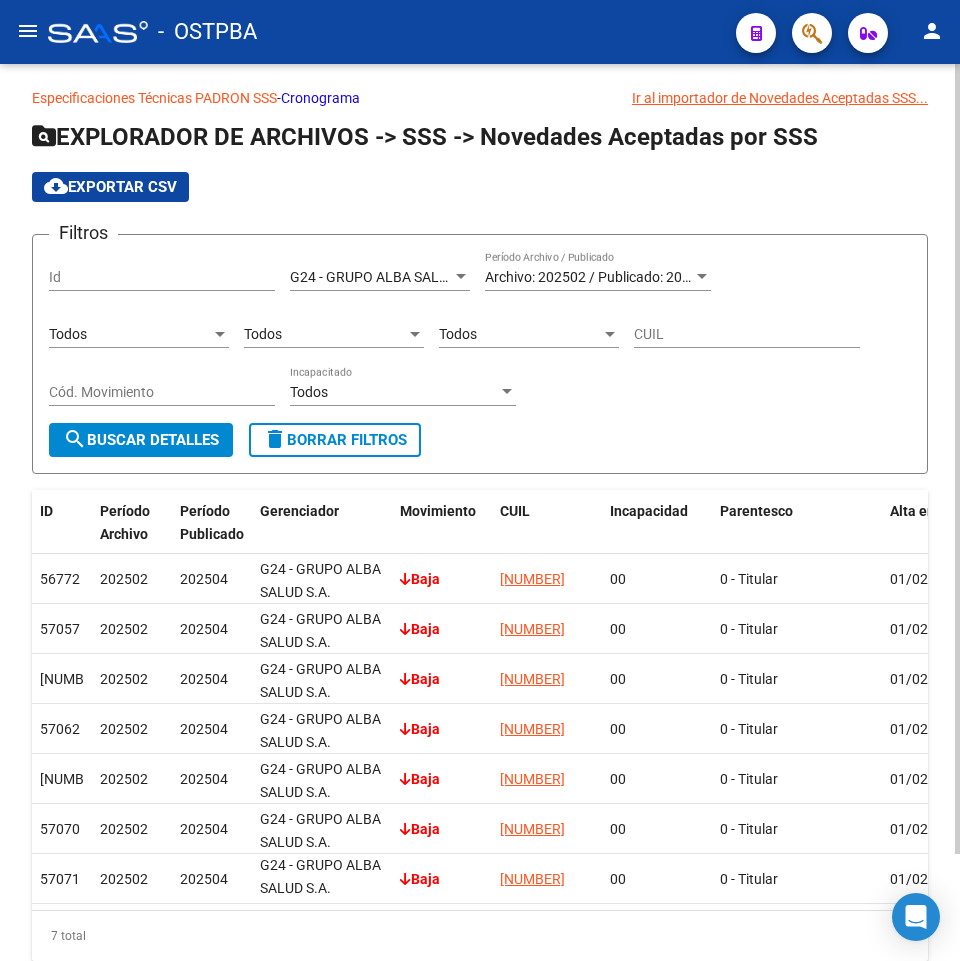 scroll, scrollTop: 0, scrollLeft: 0, axis: both 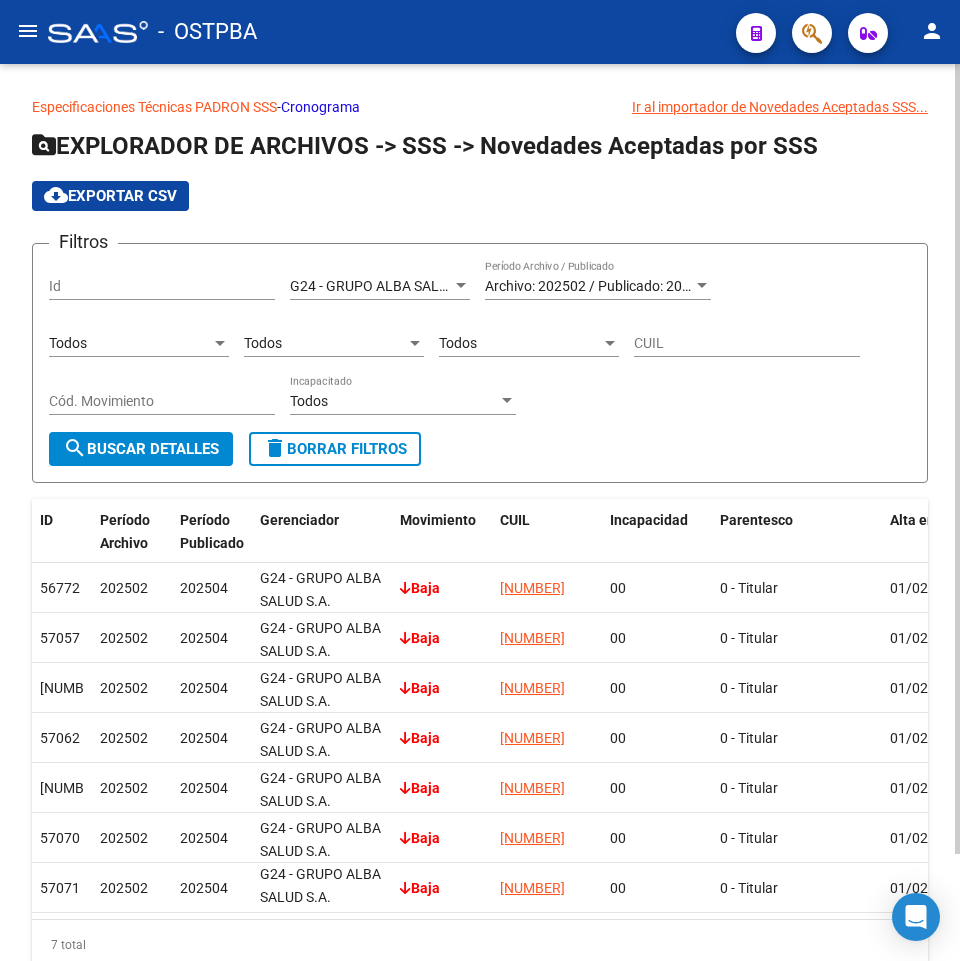 click on "G24 - GRUPO ALBA SALUD S.A." at bounding box center [387, 286] 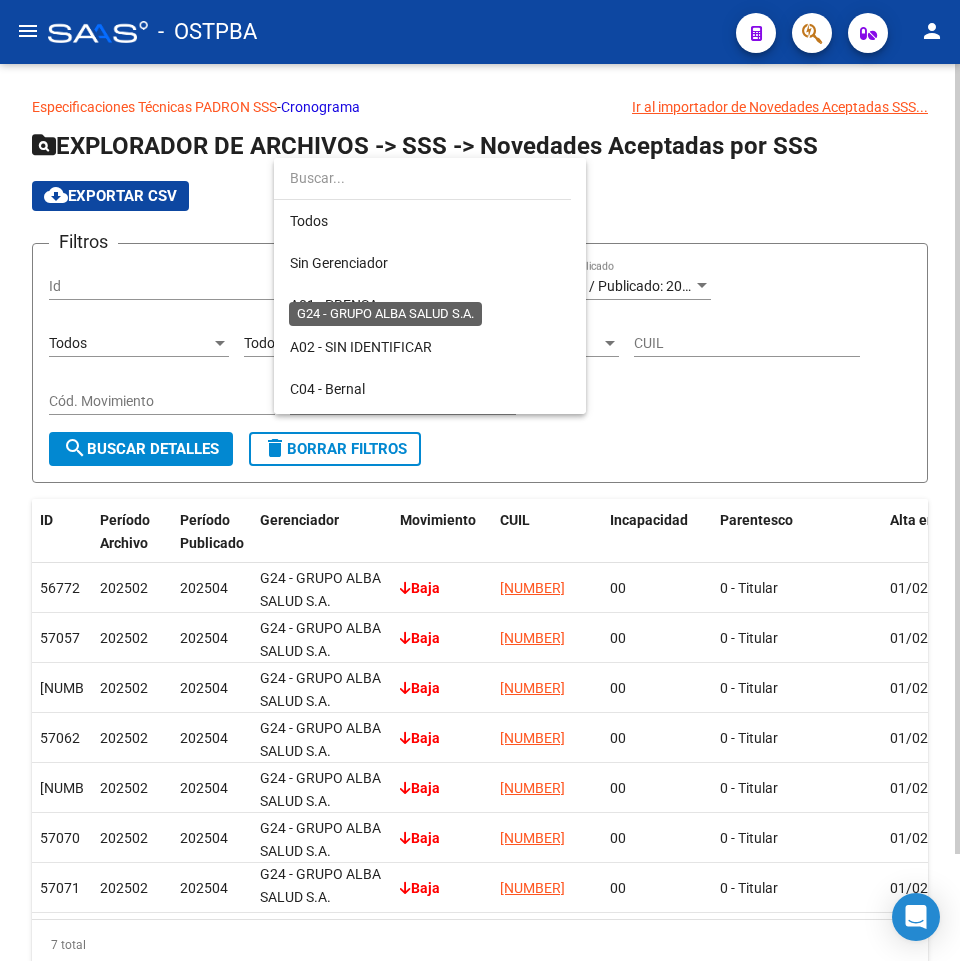 scroll, scrollTop: 229, scrollLeft: 0, axis: vertical 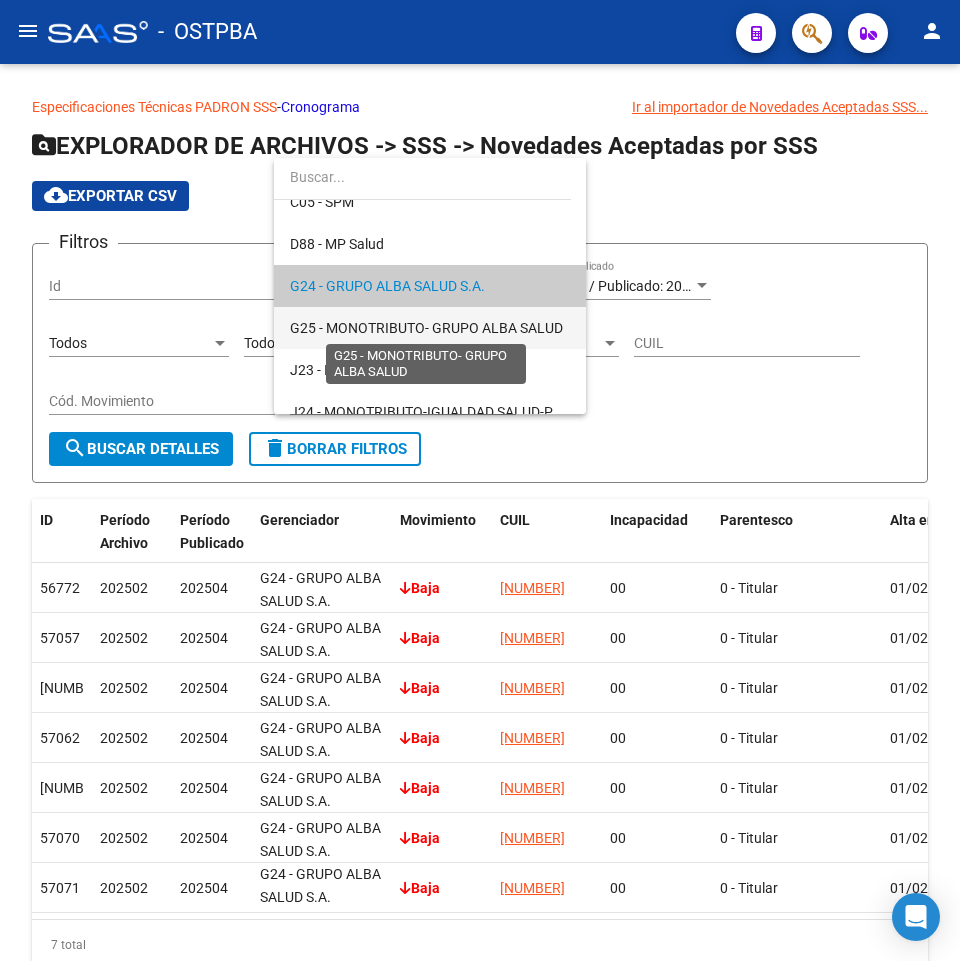 click on "G25 - MONOTRIBUTO- GRUPO ALBA SALUD" at bounding box center (426, 328) 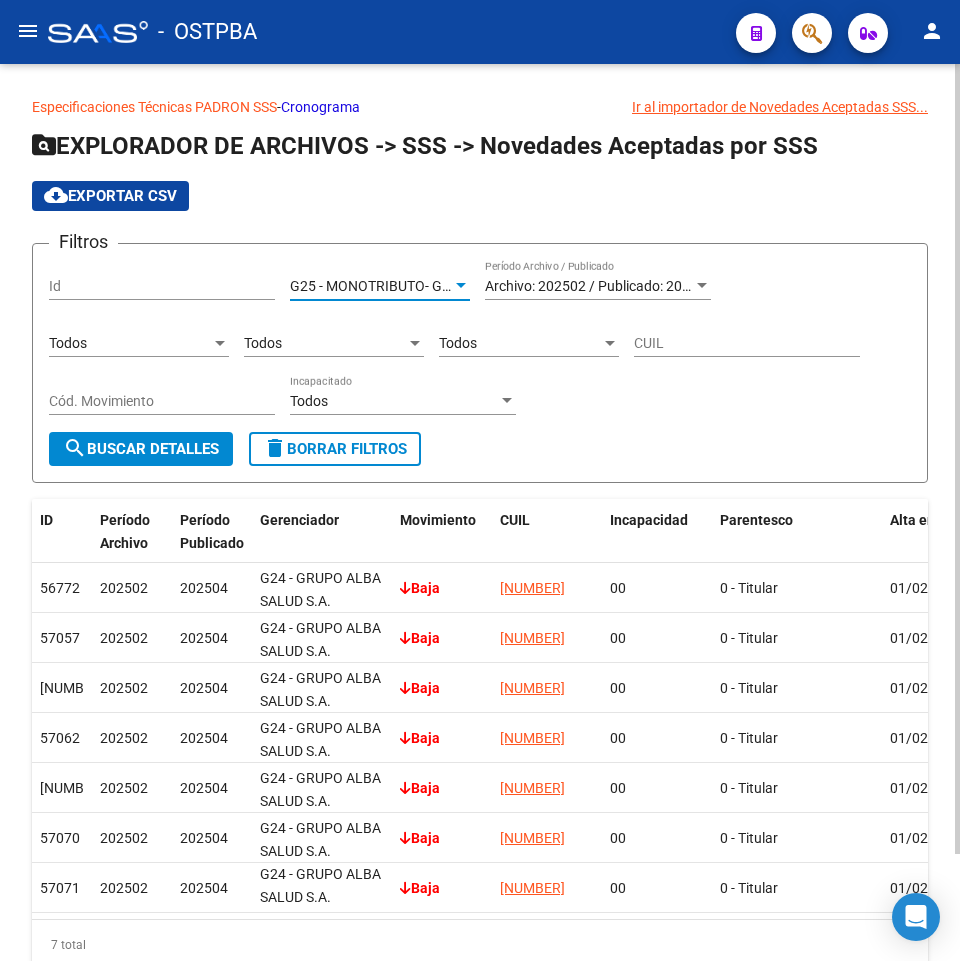 click on "search  Buscar Detalles" 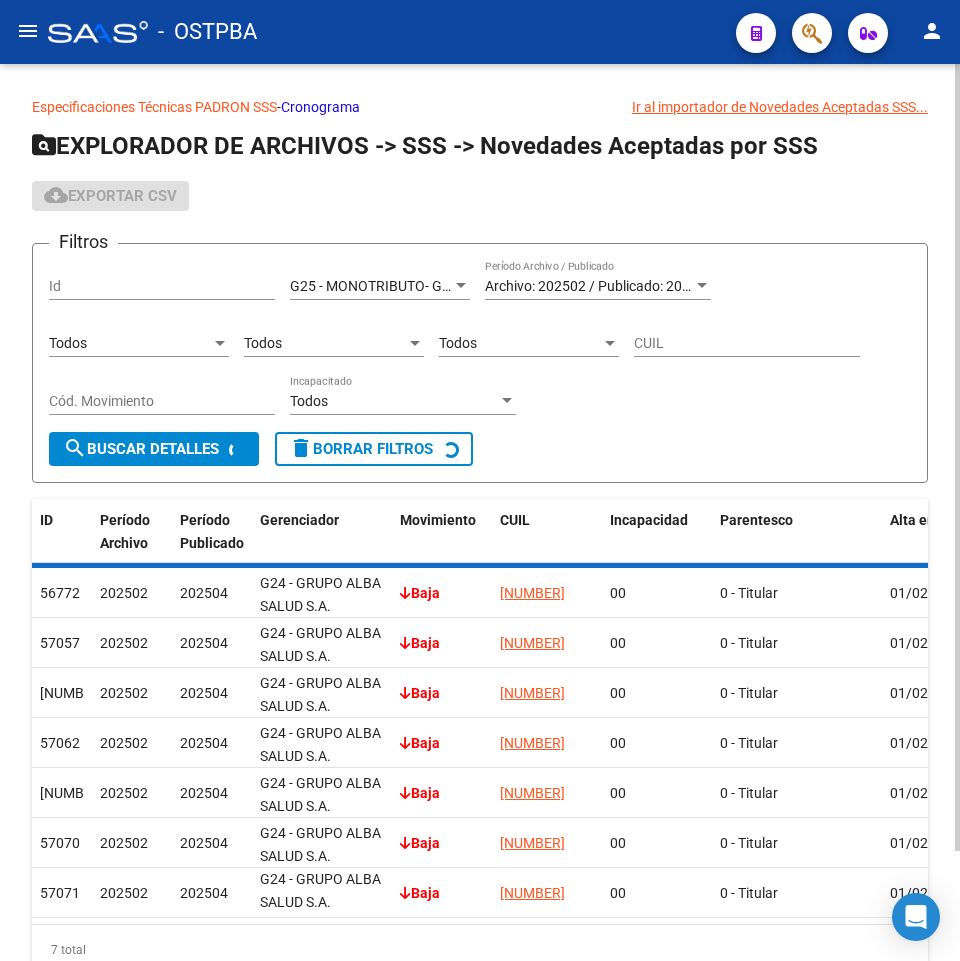 scroll, scrollTop: 0, scrollLeft: 0, axis: both 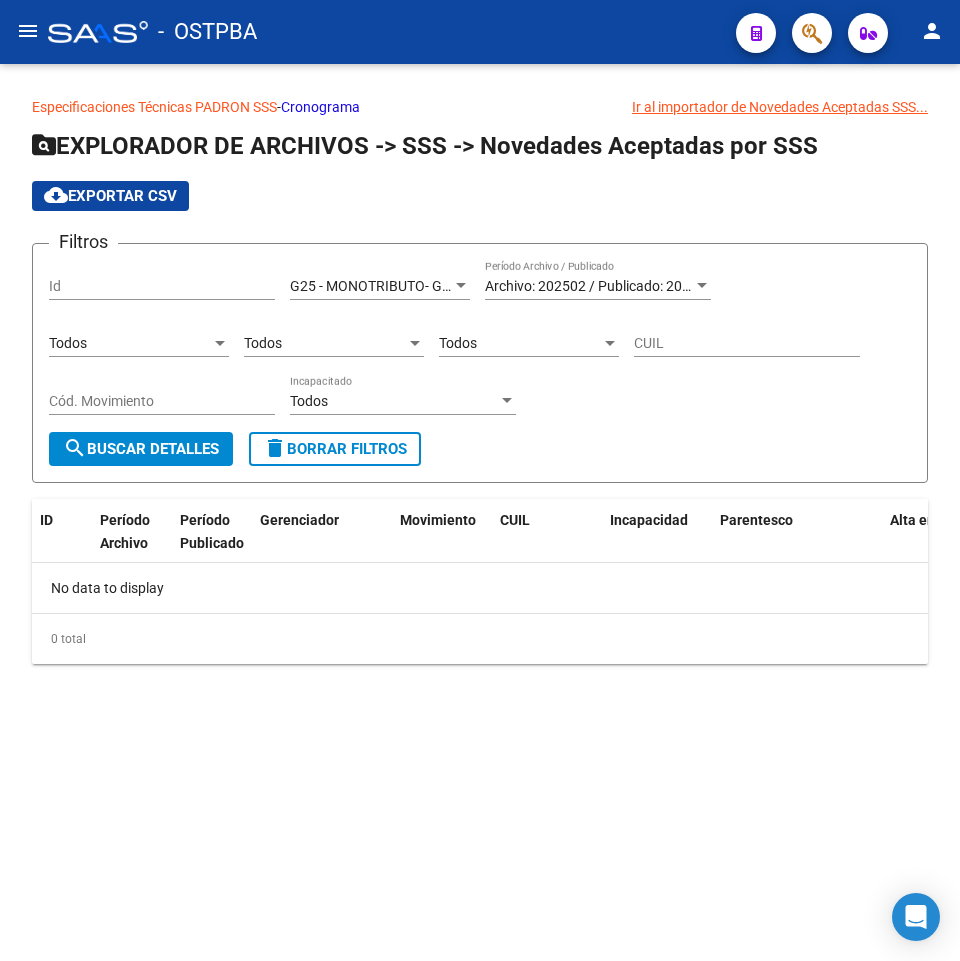 click on "G25 - MONOTRIBUTO- GRUPO ALBA SALUD" at bounding box center (426, 286) 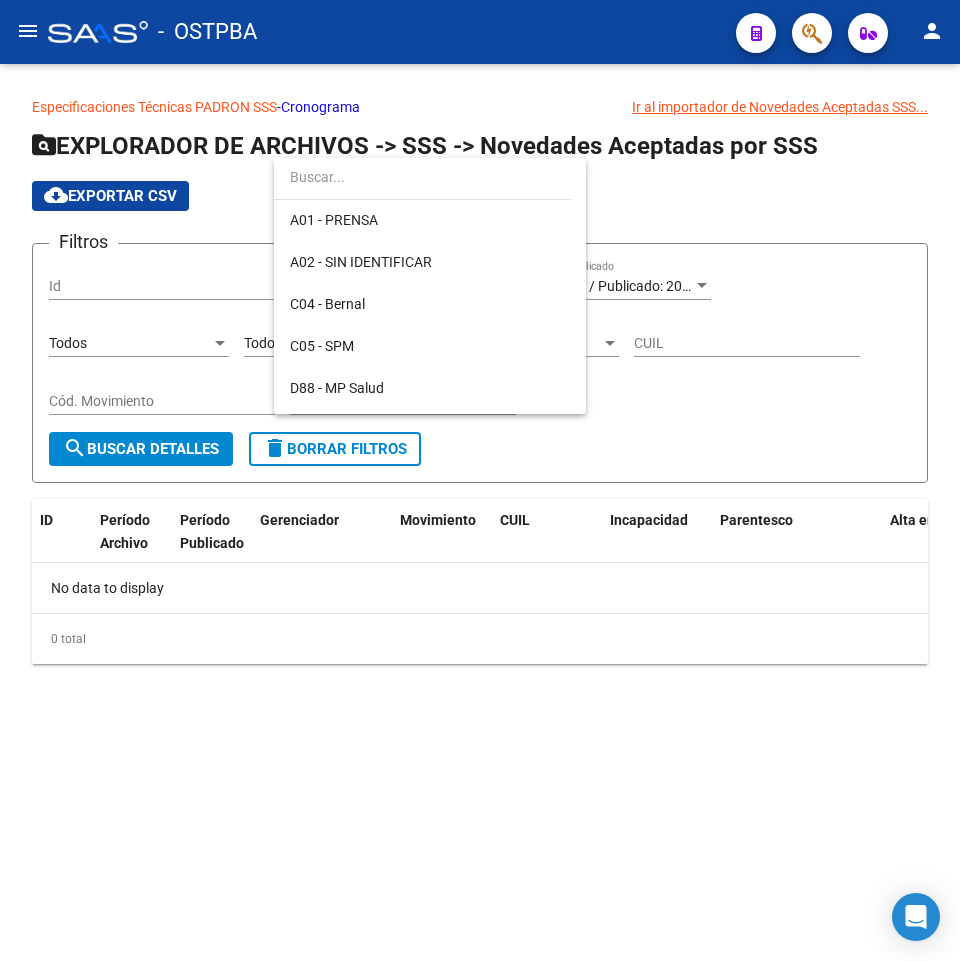 scroll, scrollTop: 71, scrollLeft: 0, axis: vertical 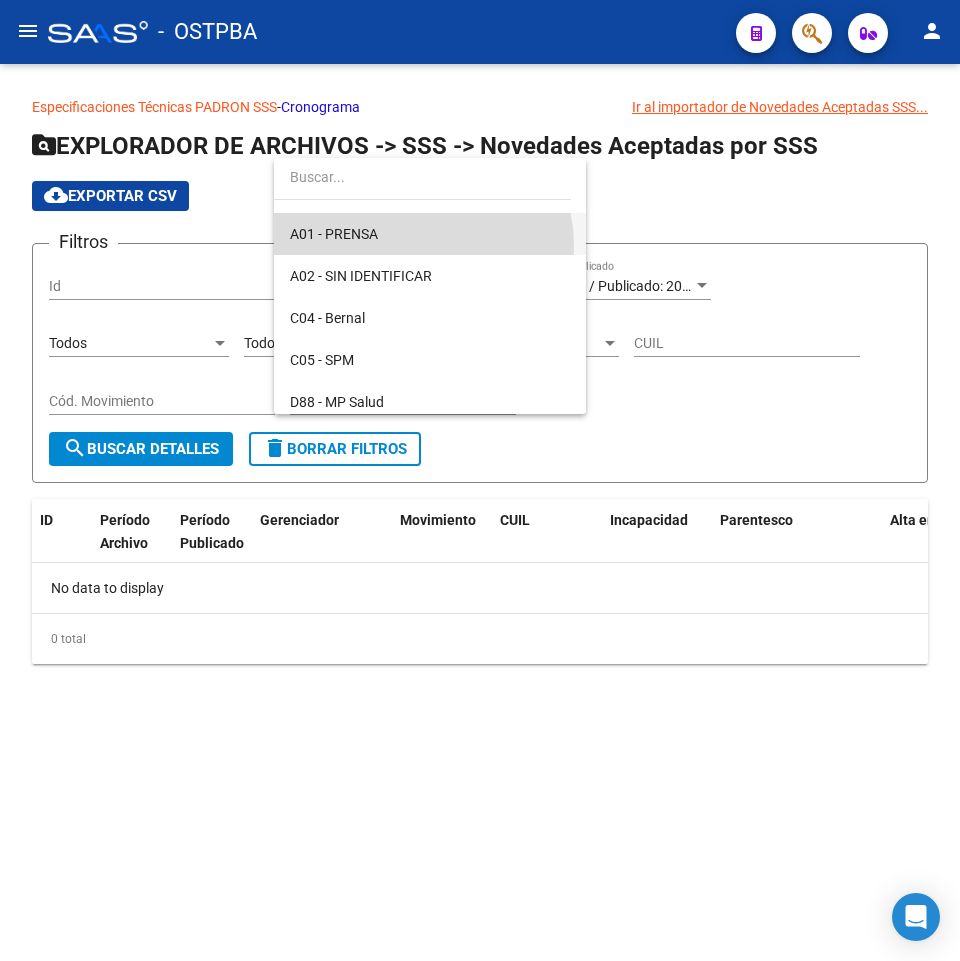 click on "A01 - PRENSA" at bounding box center [430, 234] 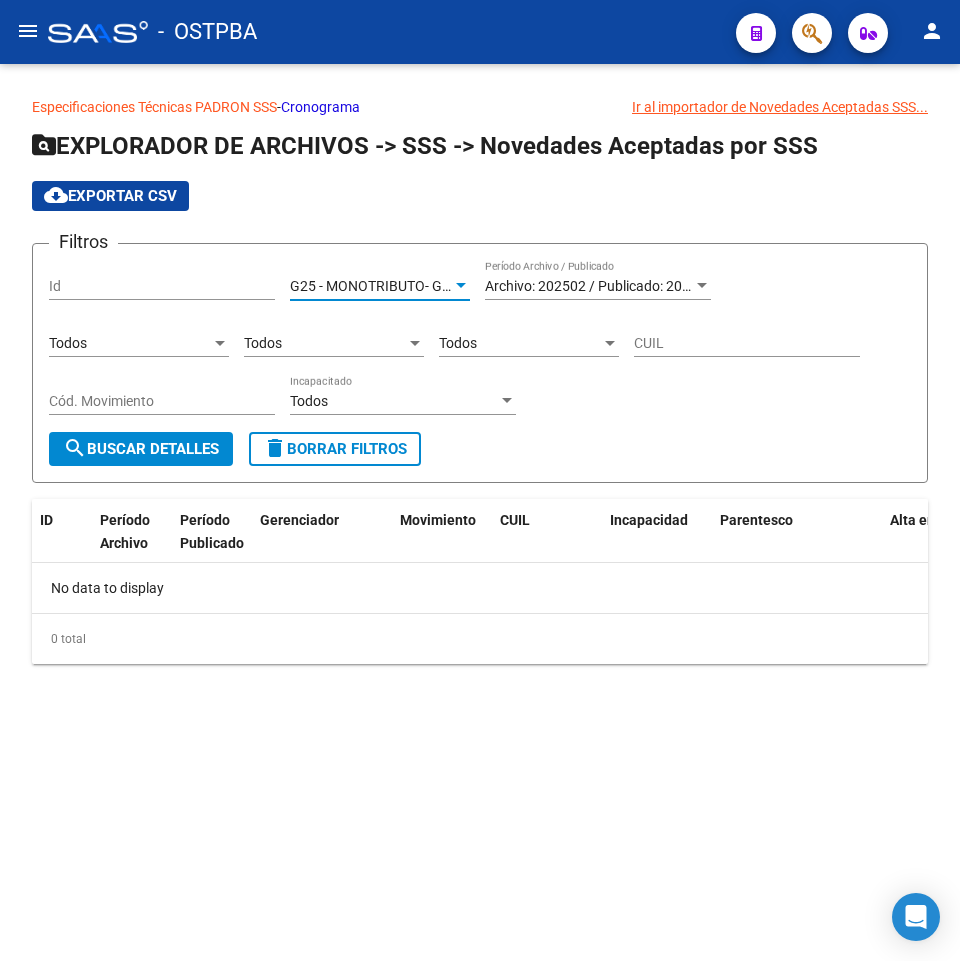scroll, scrollTop: 84, scrollLeft: 0, axis: vertical 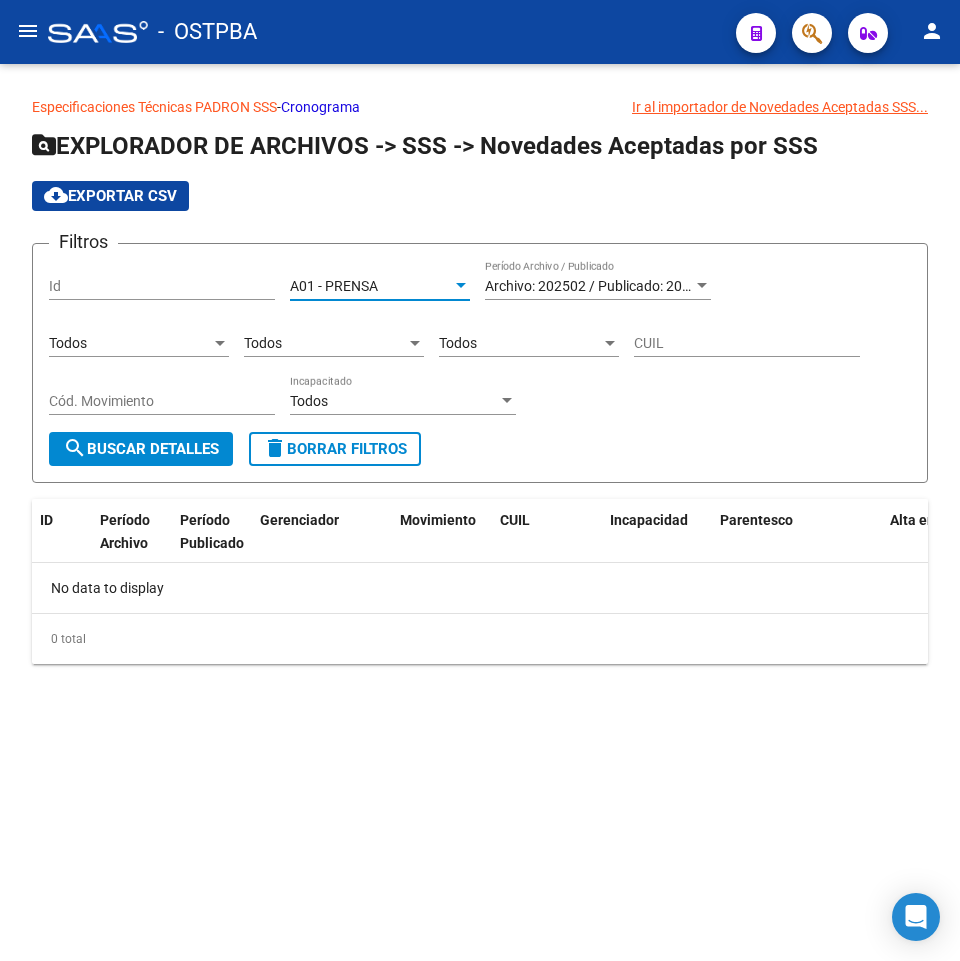 click on "search  Buscar Detalles" 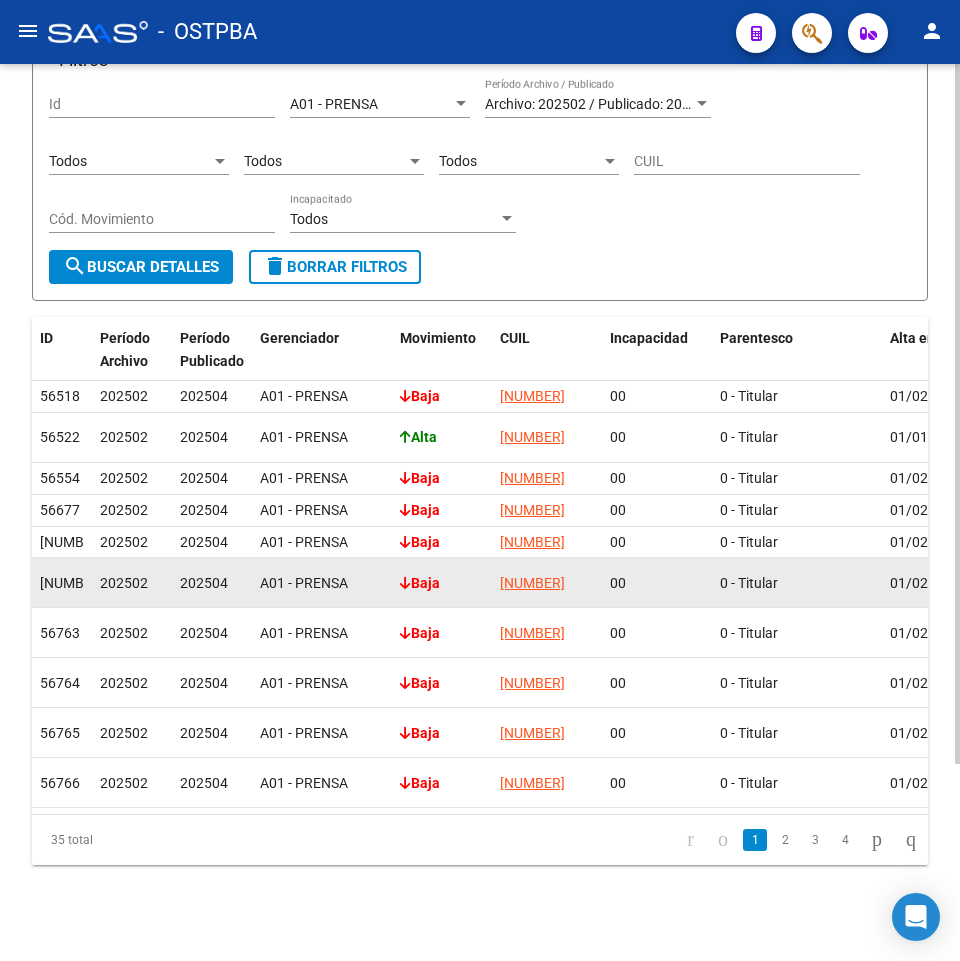 scroll, scrollTop: 0, scrollLeft: 0, axis: both 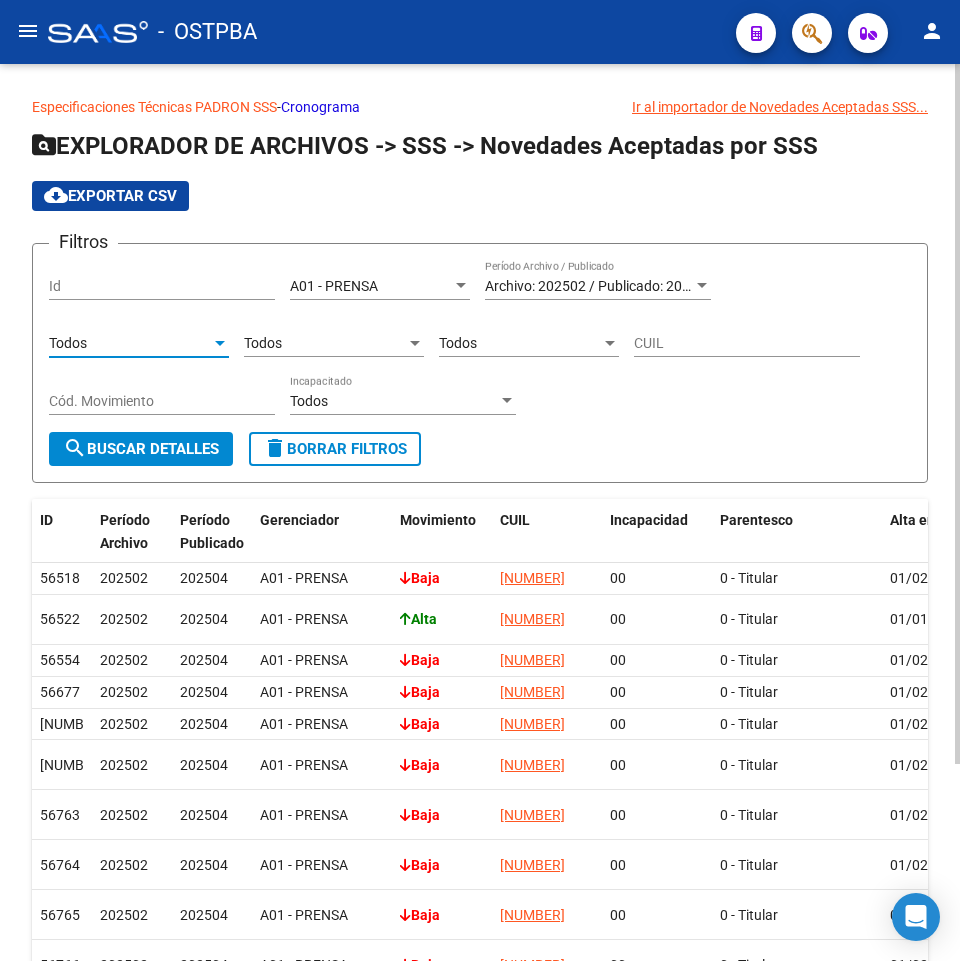 click on "Todos" at bounding box center [130, 343] 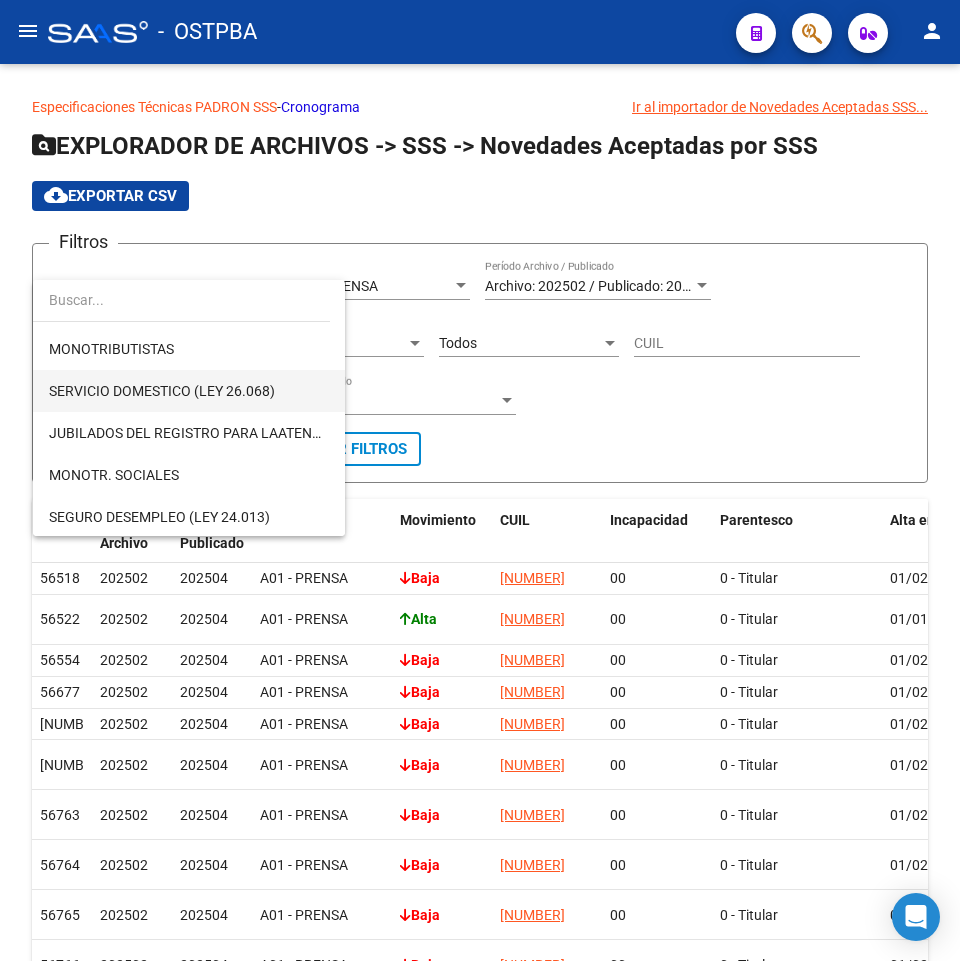 scroll, scrollTop: 300, scrollLeft: 0, axis: vertical 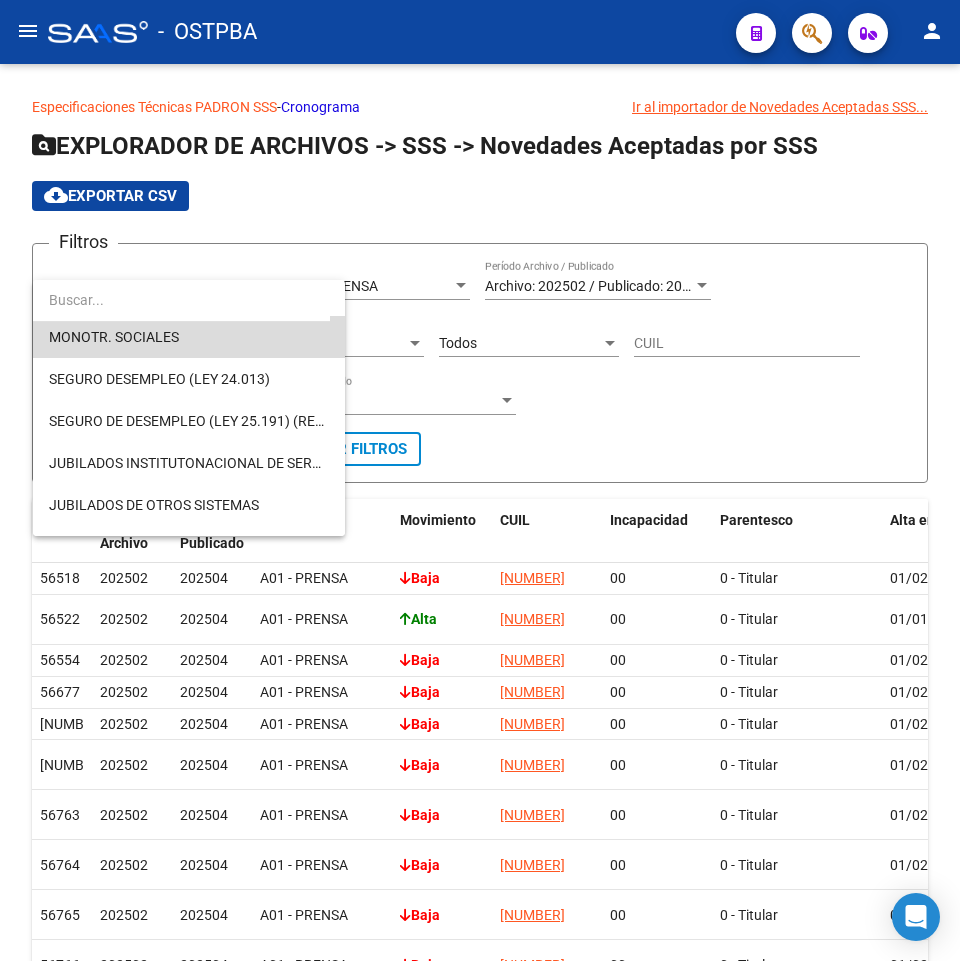 click on "MONOTR. SOCIALES" at bounding box center [189, 337] 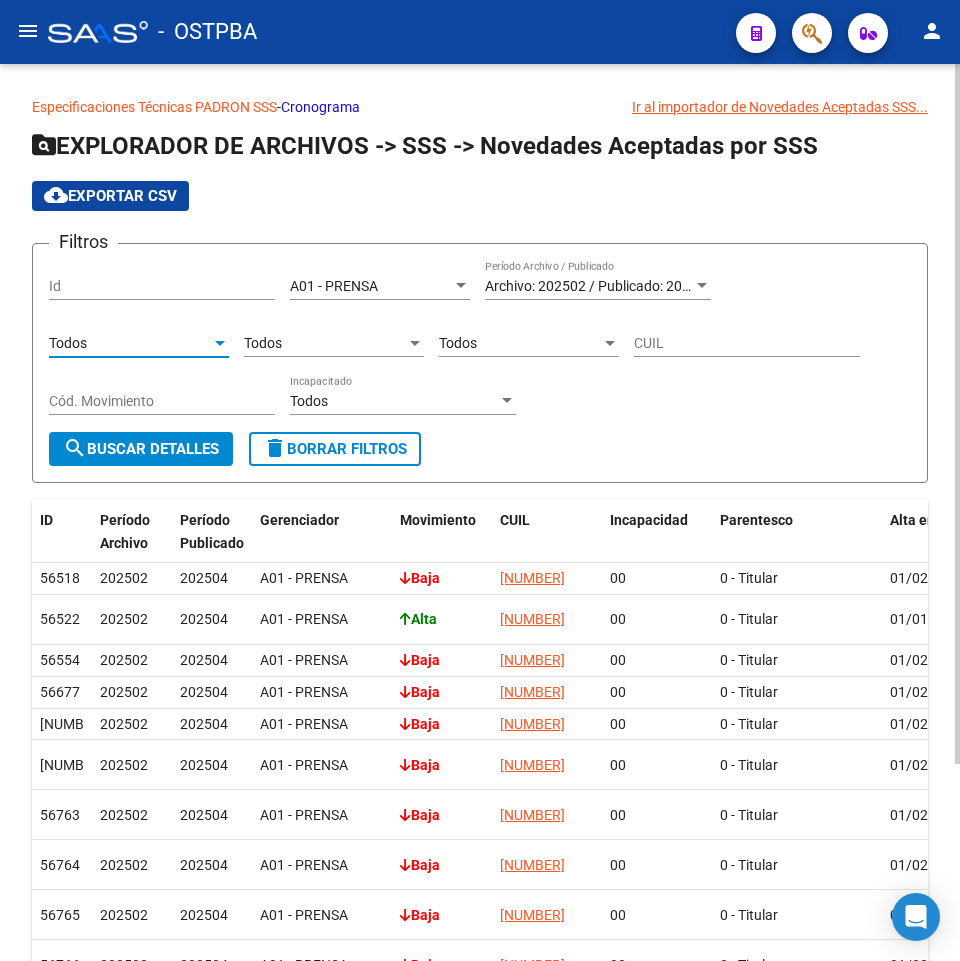 scroll, scrollTop: 294, scrollLeft: 0, axis: vertical 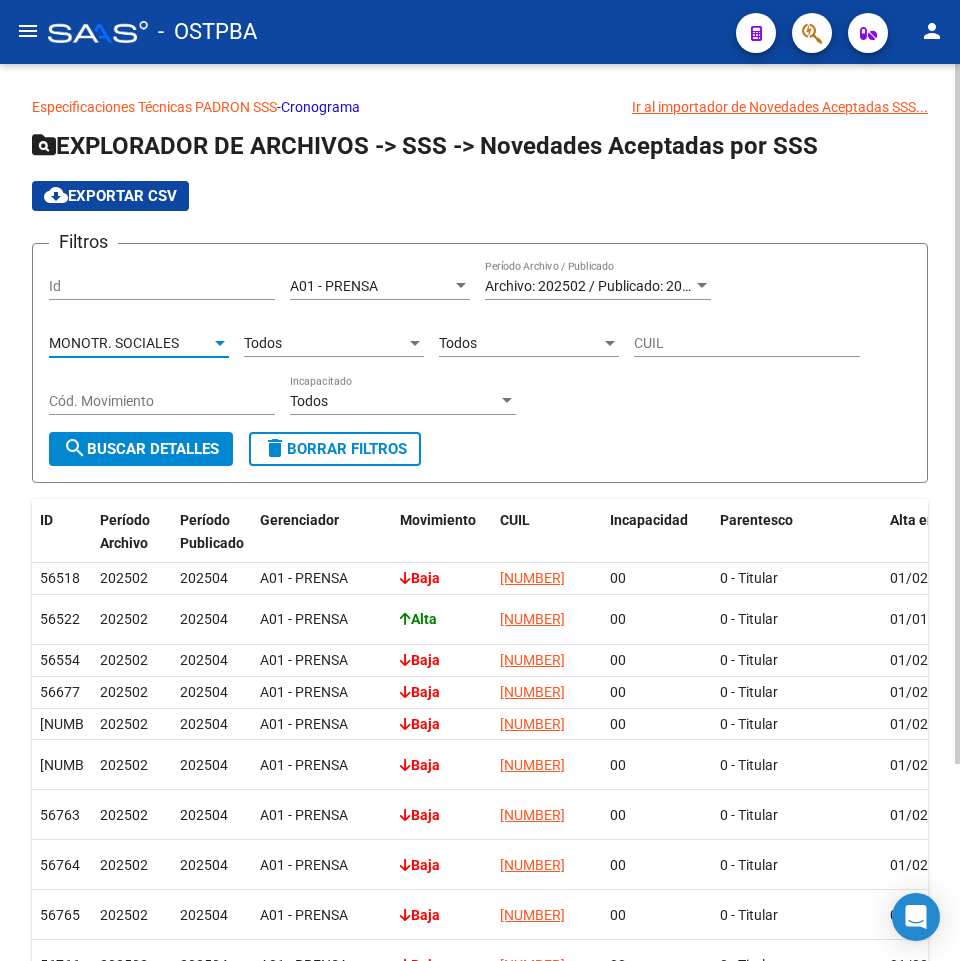 click on "search  Buscar Detalles" 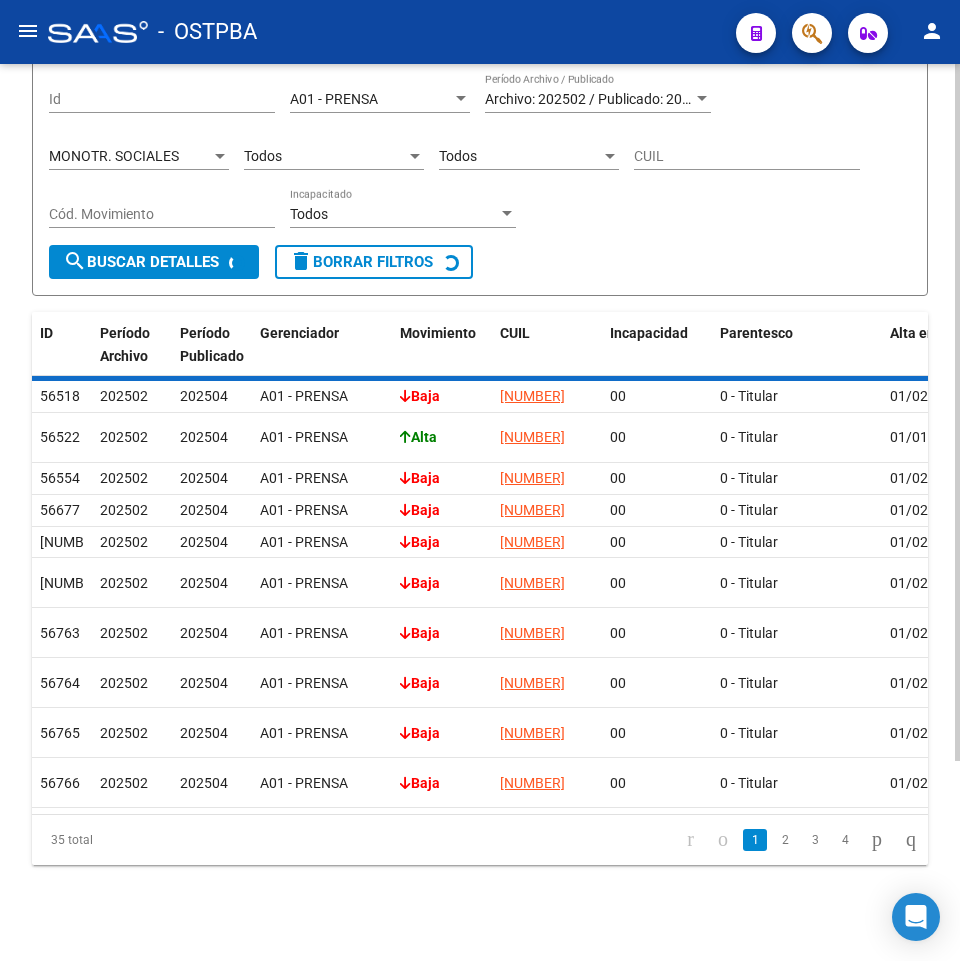 scroll, scrollTop: 0, scrollLeft: 0, axis: both 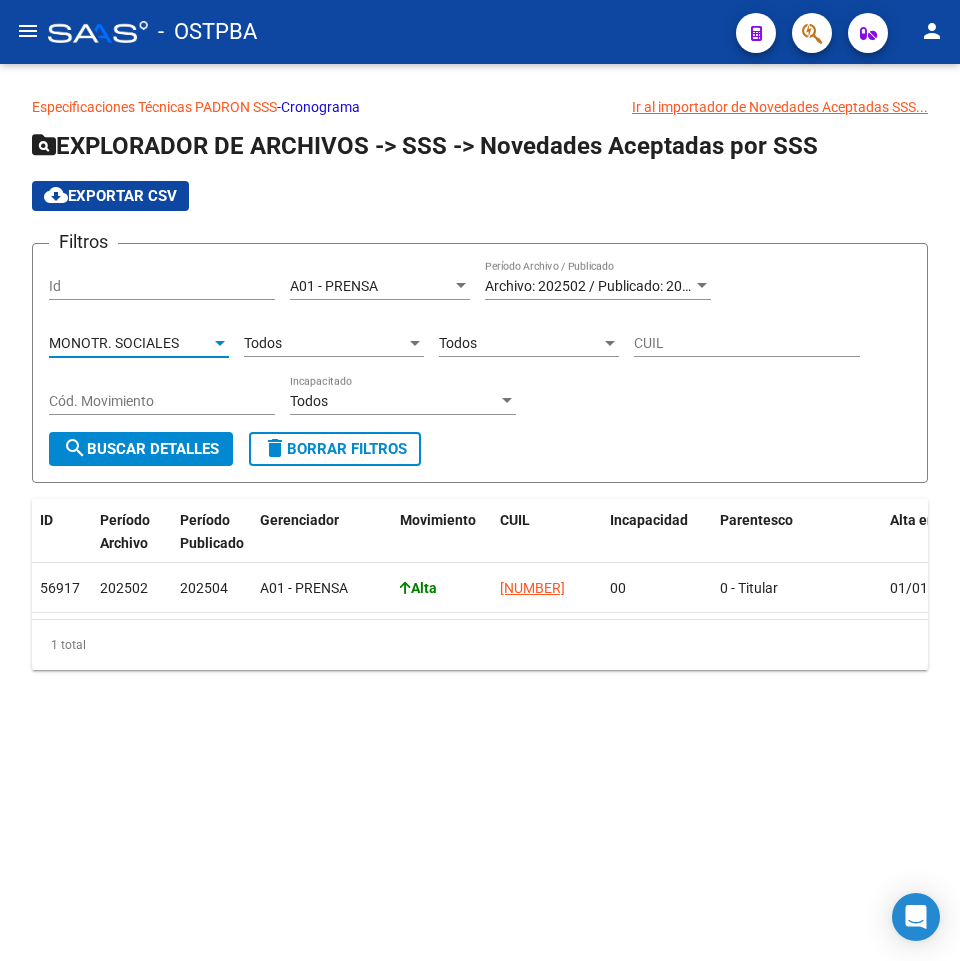 click on "MONOTR. SOCIALES" at bounding box center [114, 343] 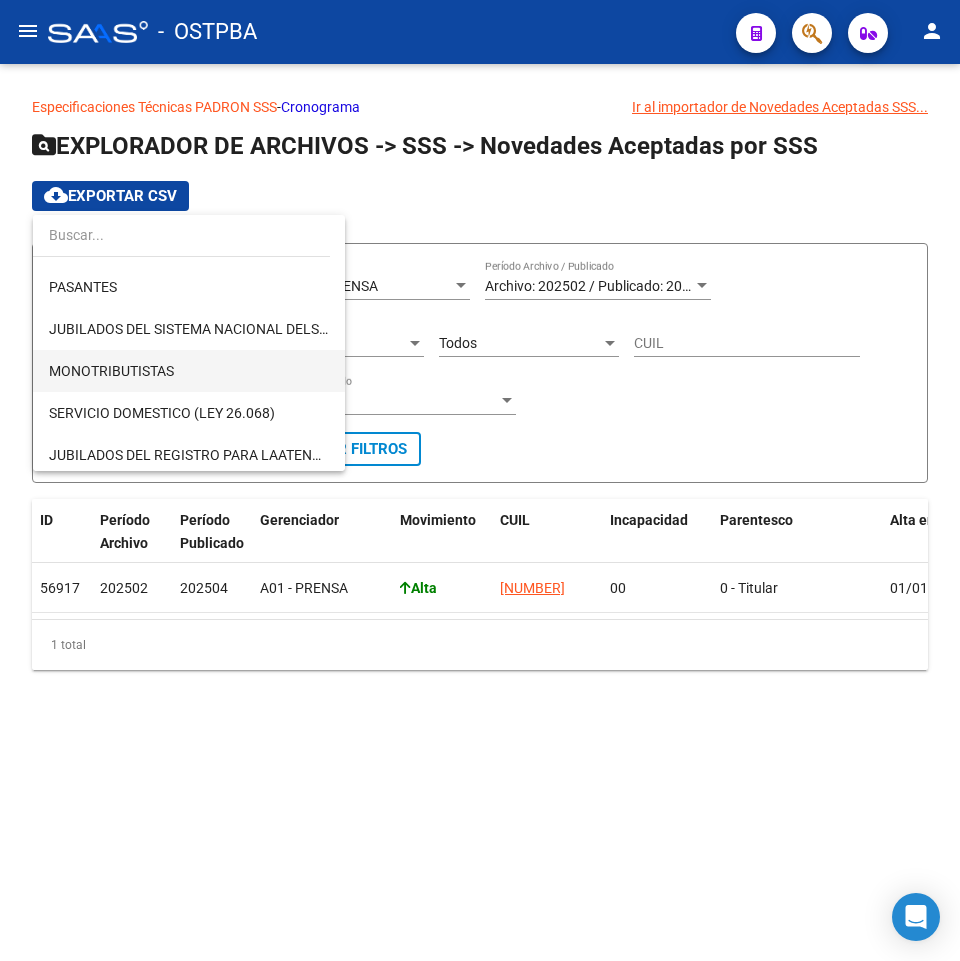 scroll, scrollTop: 74, scrollLeft: 0, axis: vertical 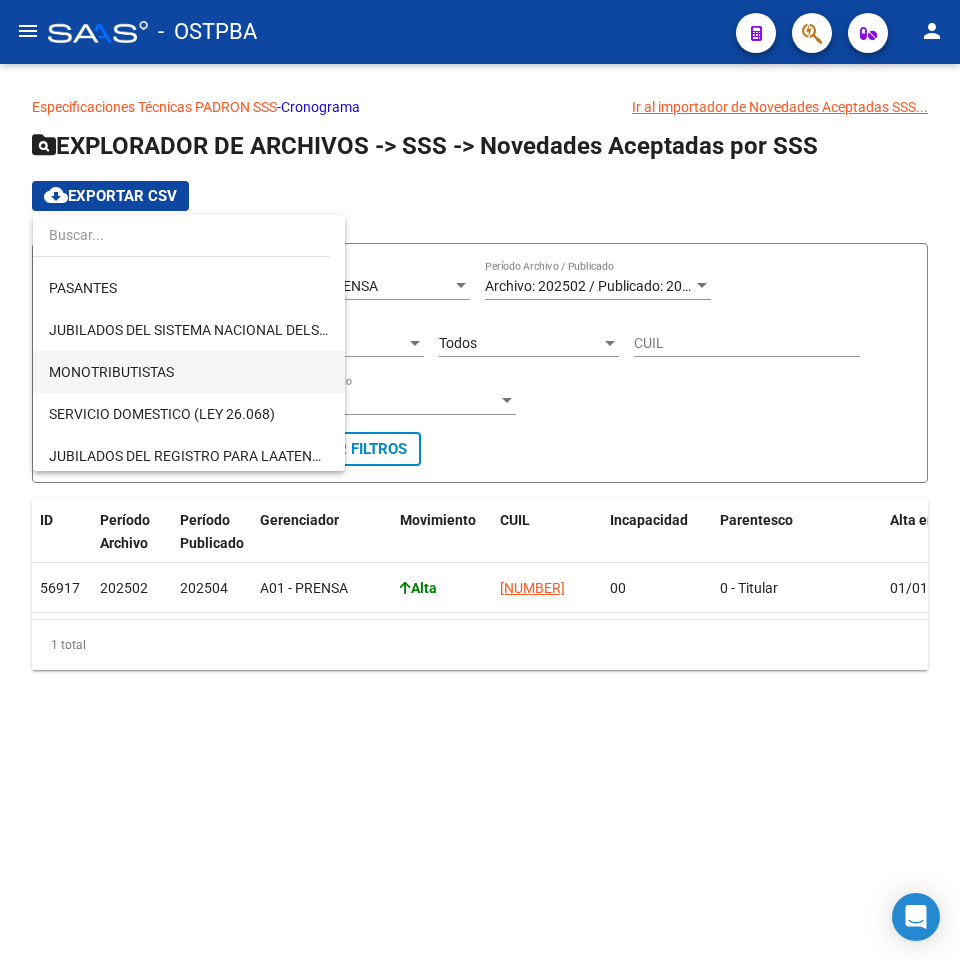 click on "MONOTRIBUTISTAS" at bounding box center (189, 372) 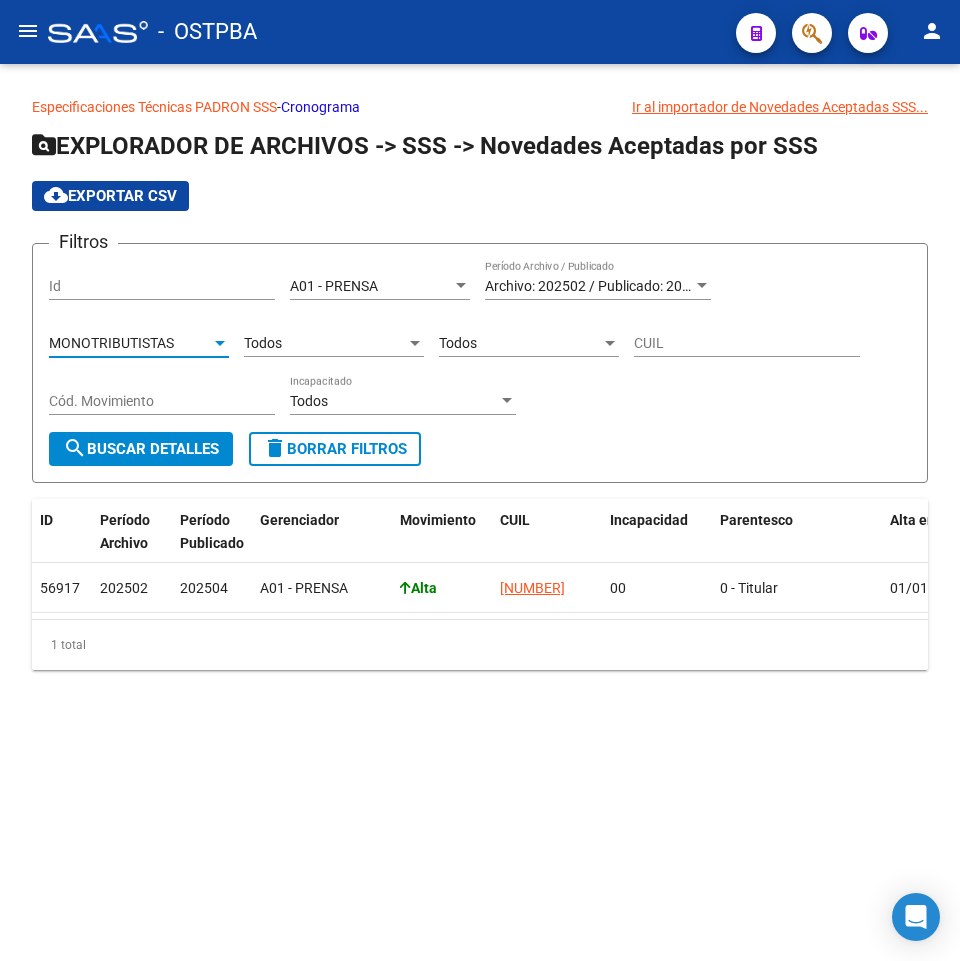 click on "search  Buscar Detalles" 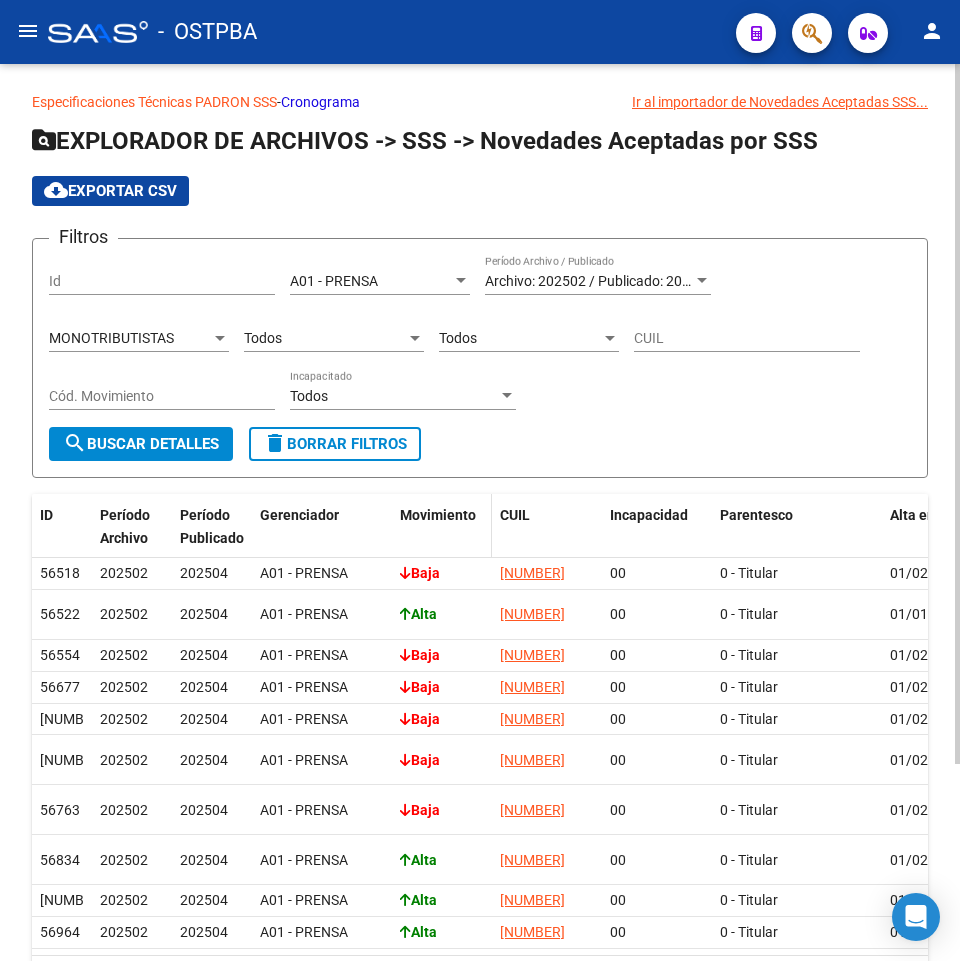 scroll, scrollTop: 0, scrollLeft: 0, axis: both 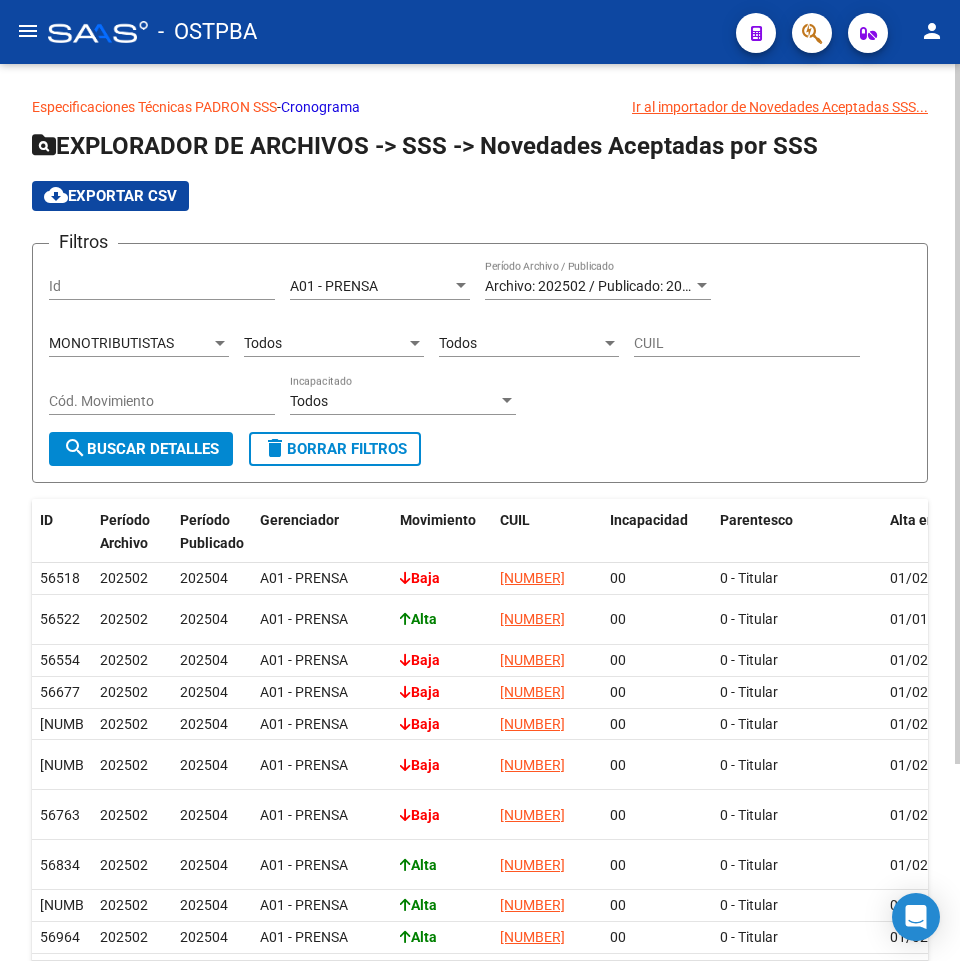 click on "Todos" at bounding box center (325, 343) 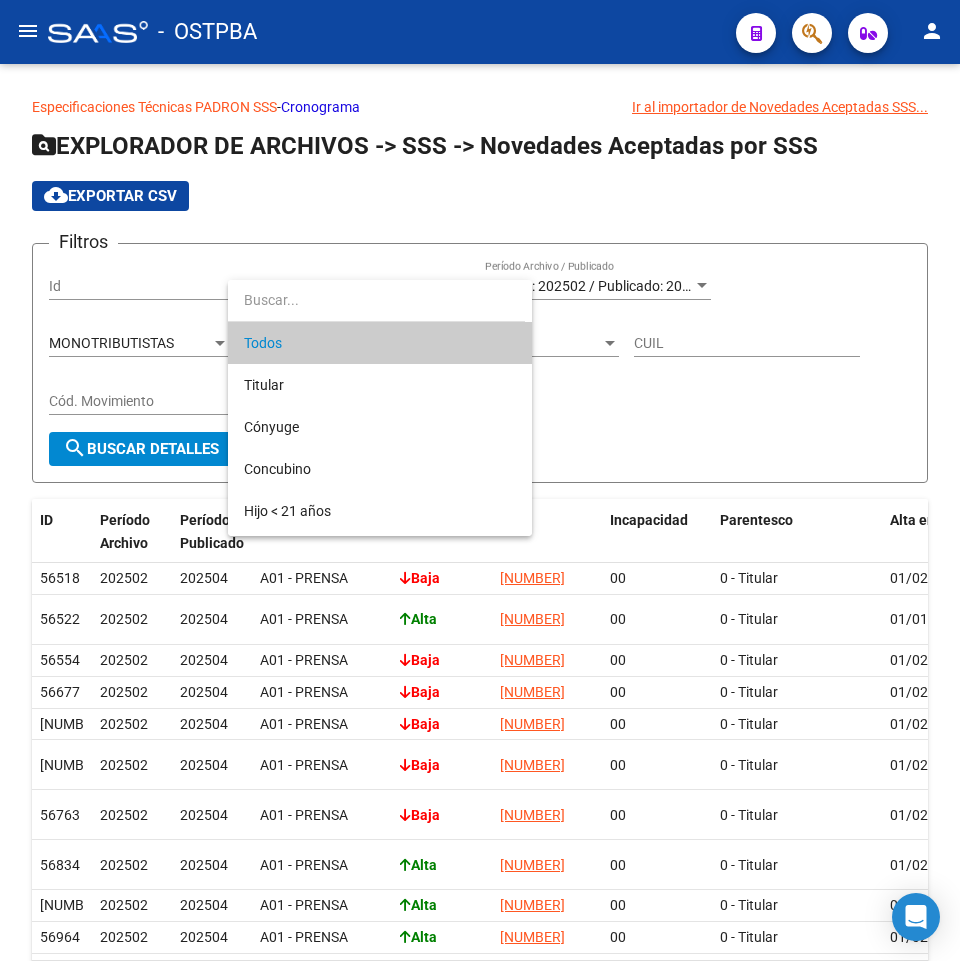 drag, startPoint x: 652, startPoint y: 422, endPoint x: 597, endPoint y: 391, distance: 63.134777 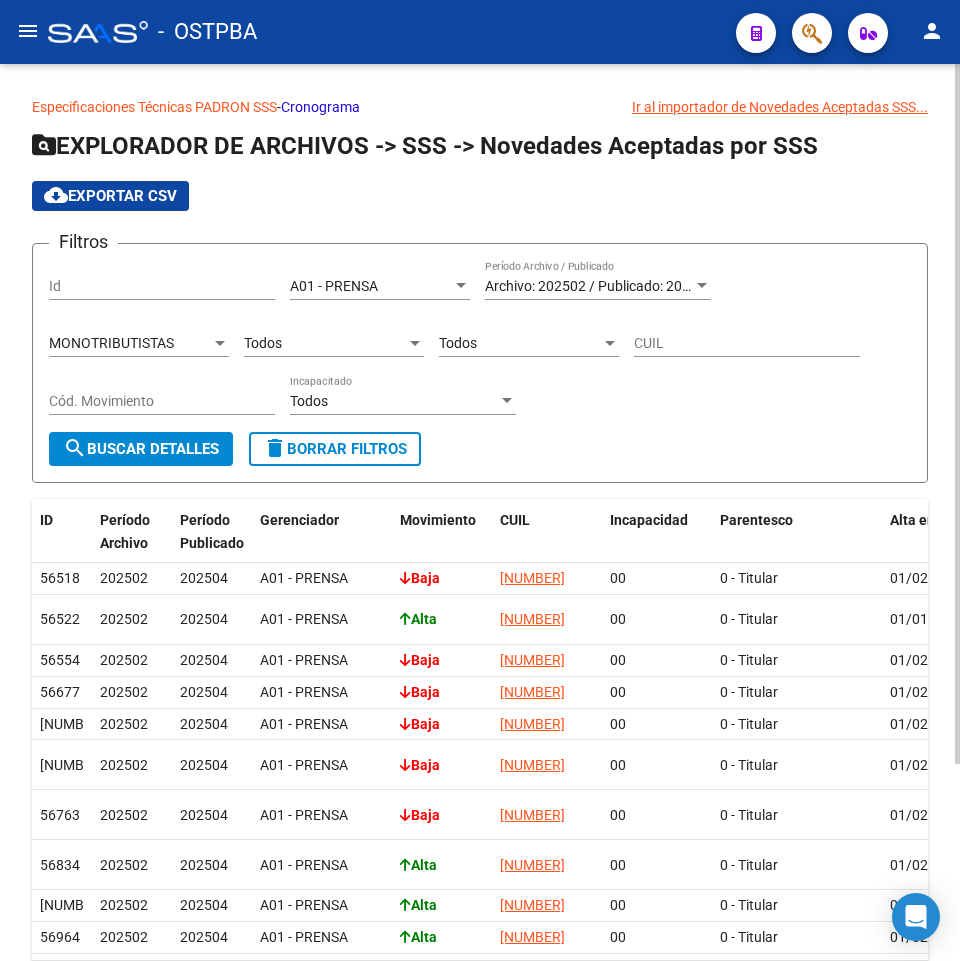 click on "Todos" at bounding box center (520, 343) 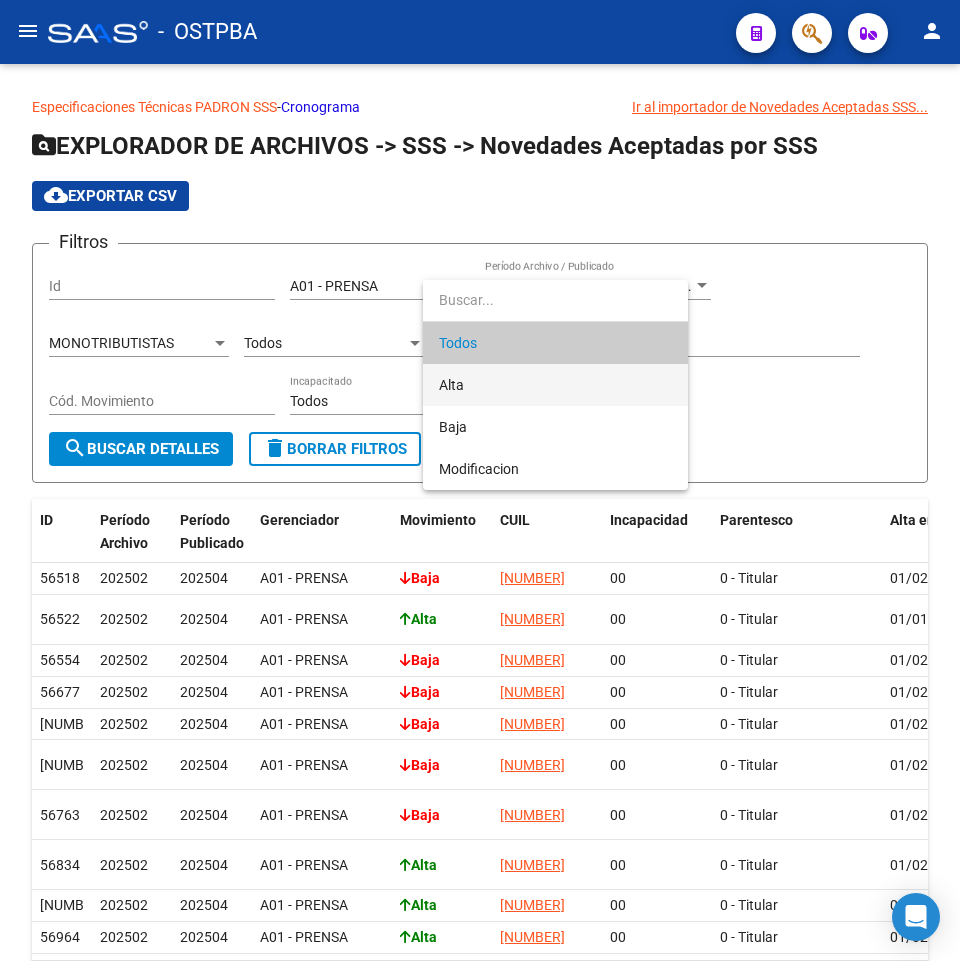click on "Alta" at bounding box center [555, 385] 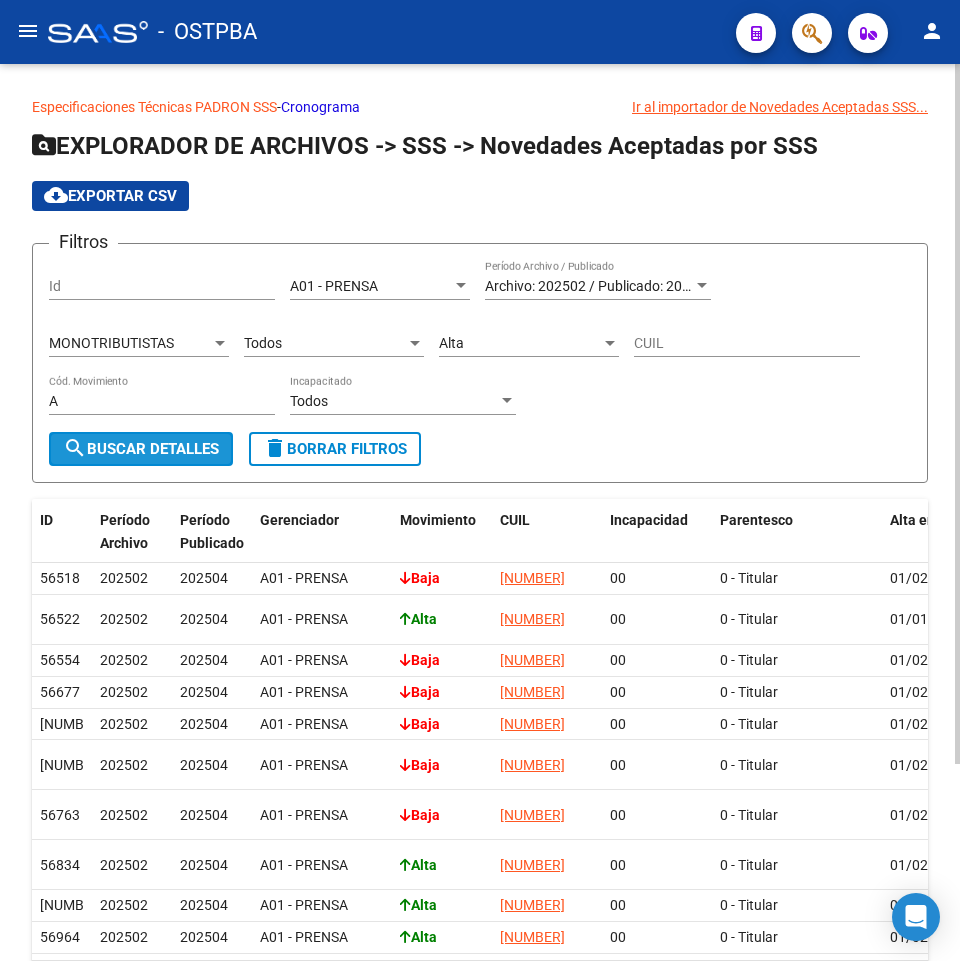 click on "search  Buscar Detalles" 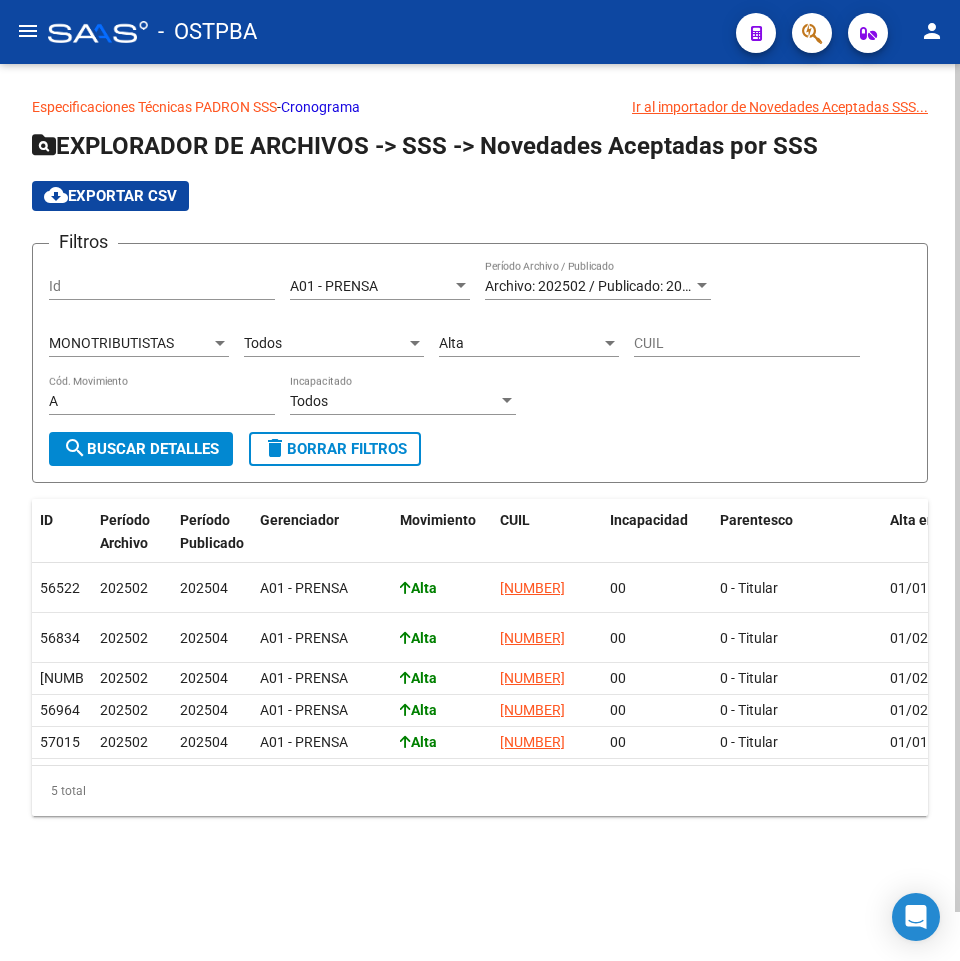 scroll, scrollTop: 21, scrollLeft: 0, axis: vertical 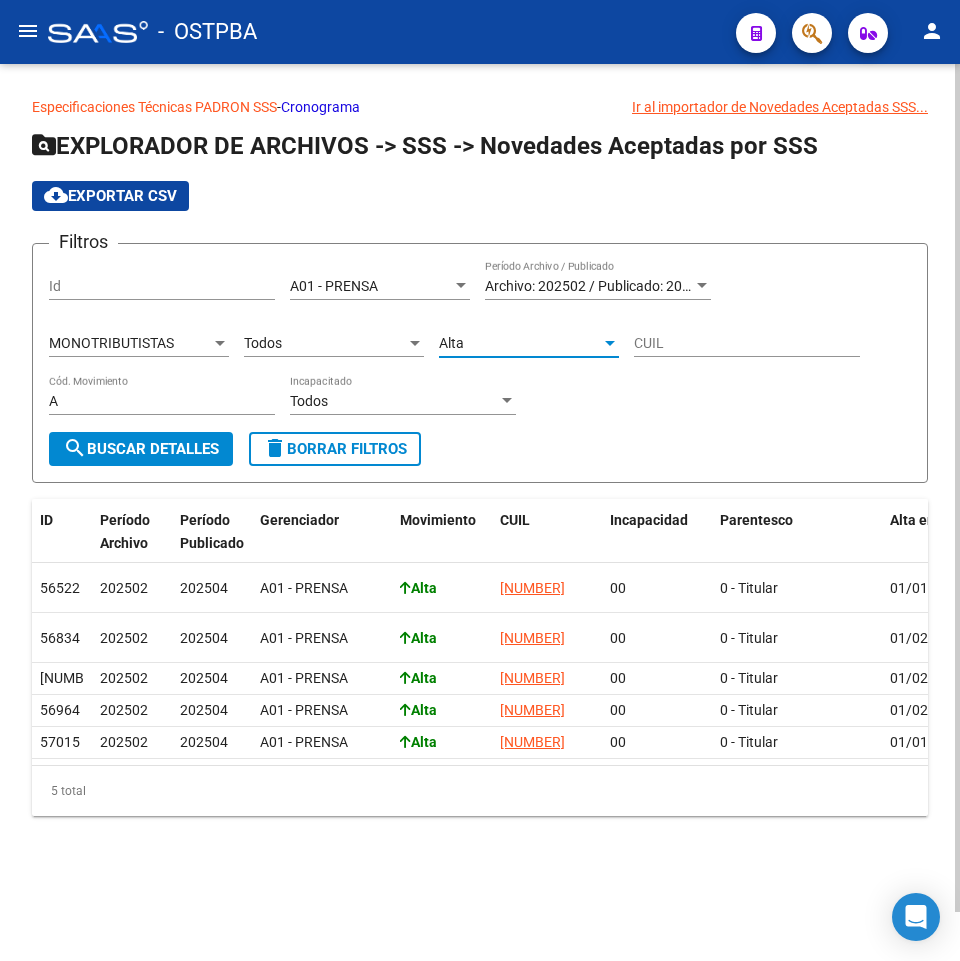click on "Alta" at bounding box center [520, 343] 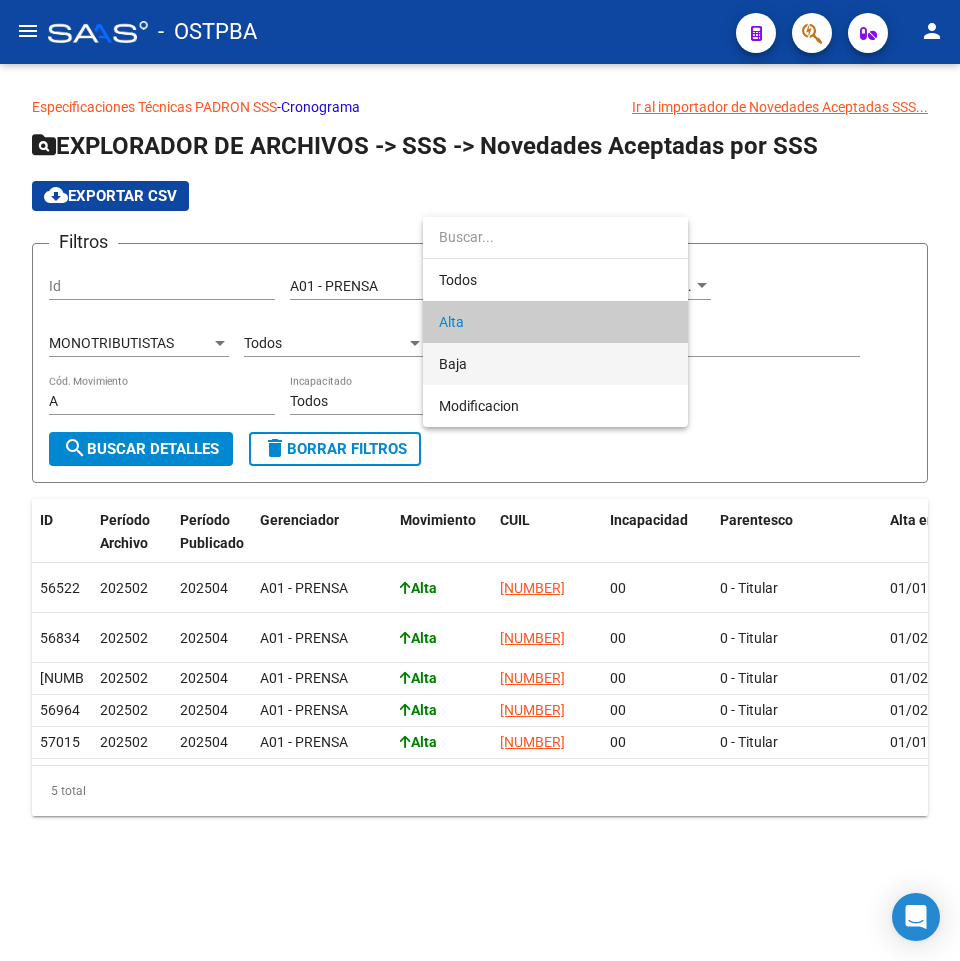 click on "Baja" at bounding box center (555, 364) 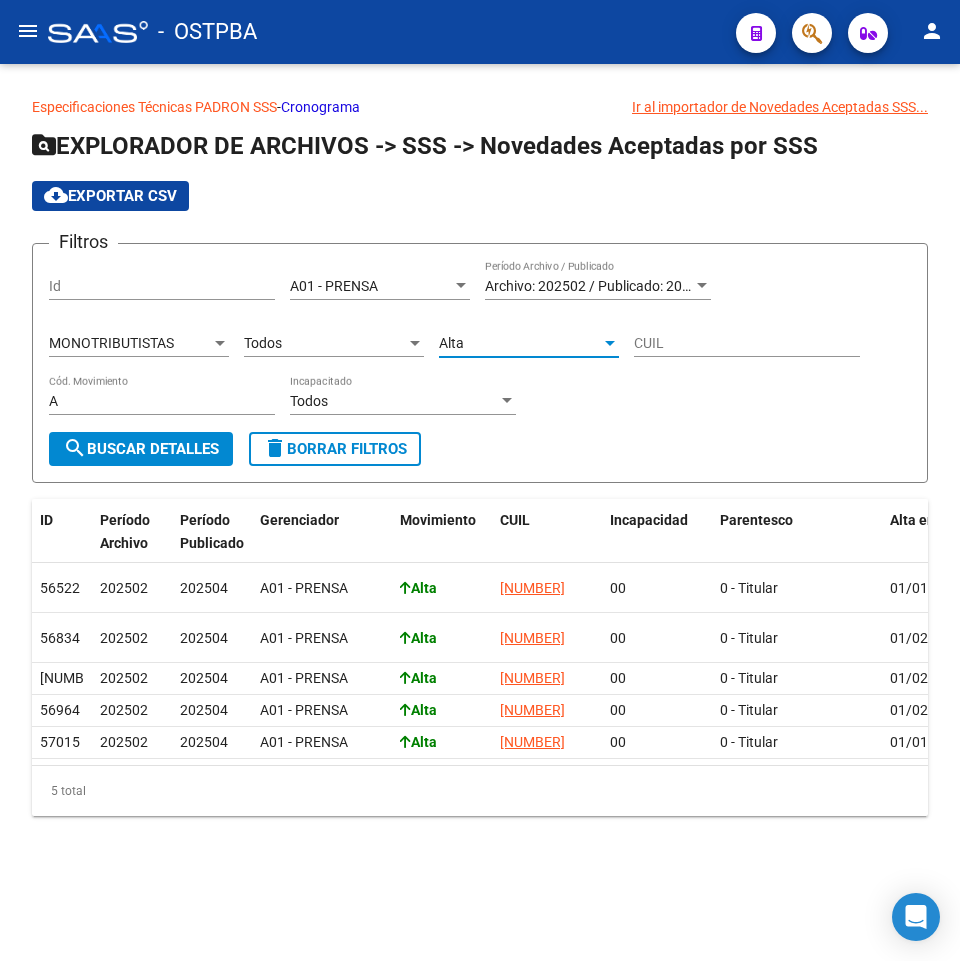 type on "B" 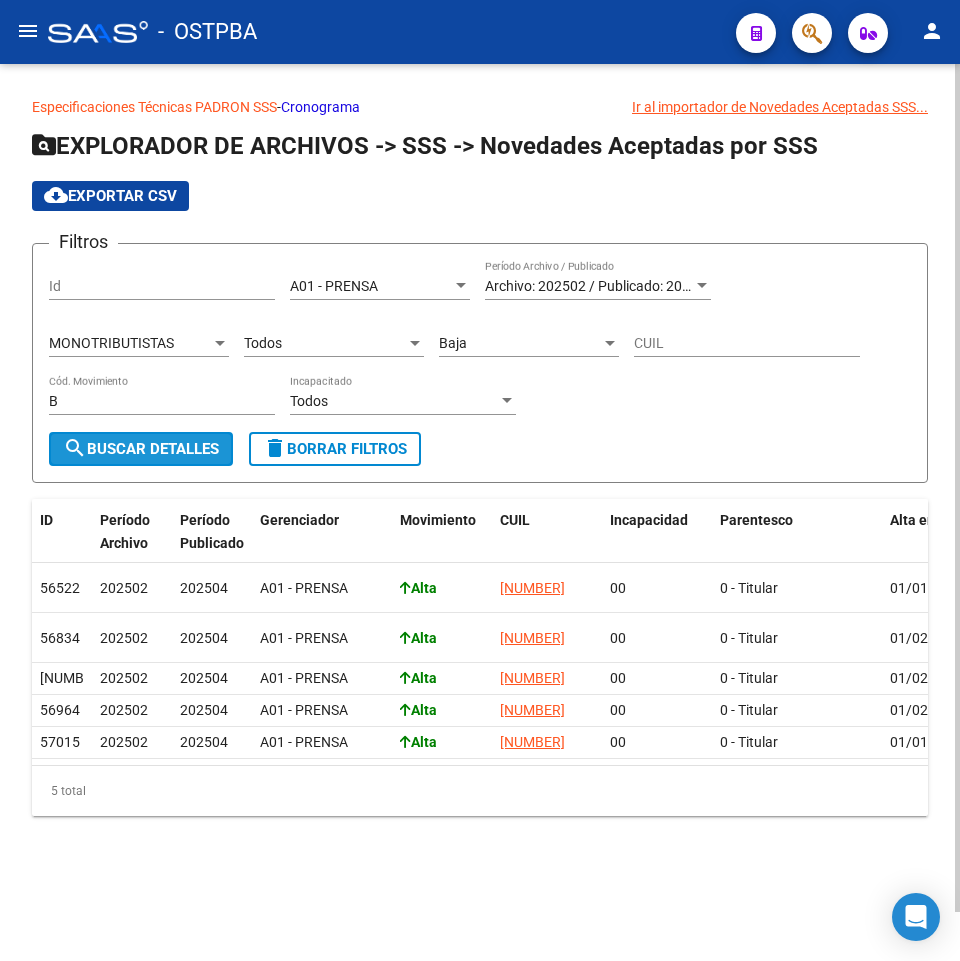 click on "search  Buscar Detalles" 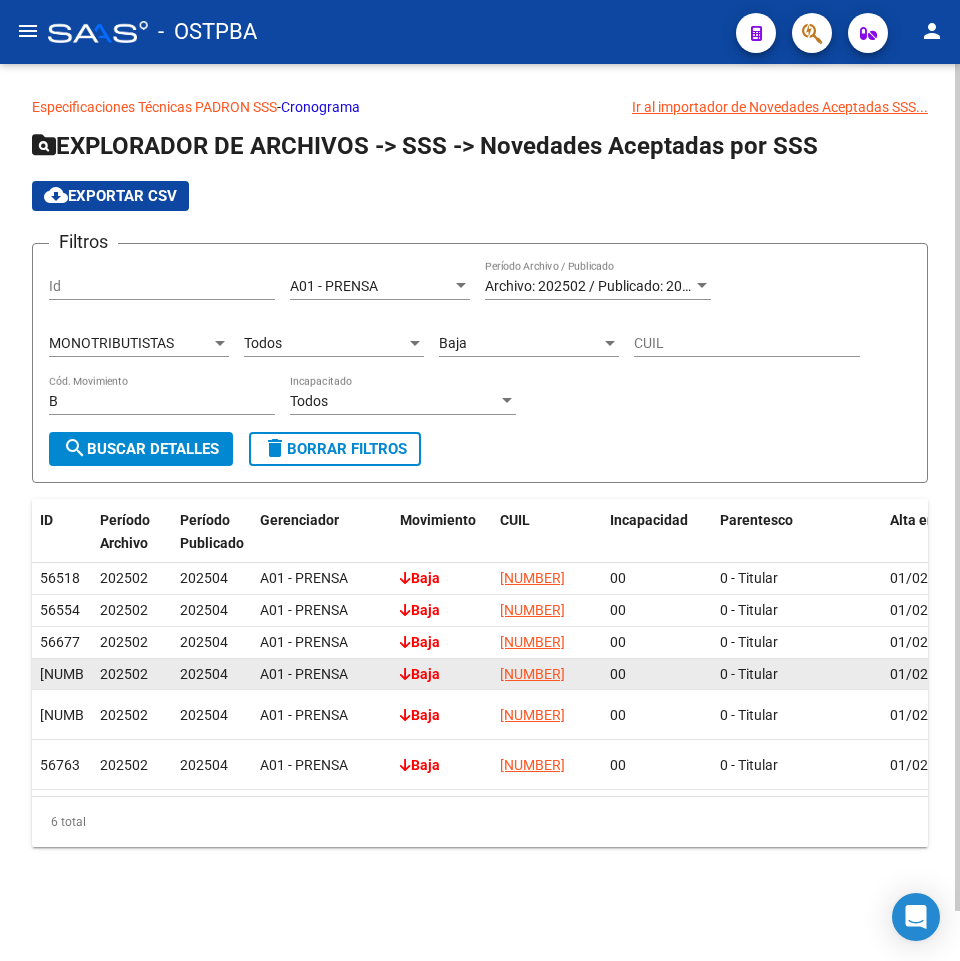 scroll, scrollTop: 53, scrollLeft: 0, axis: vertical 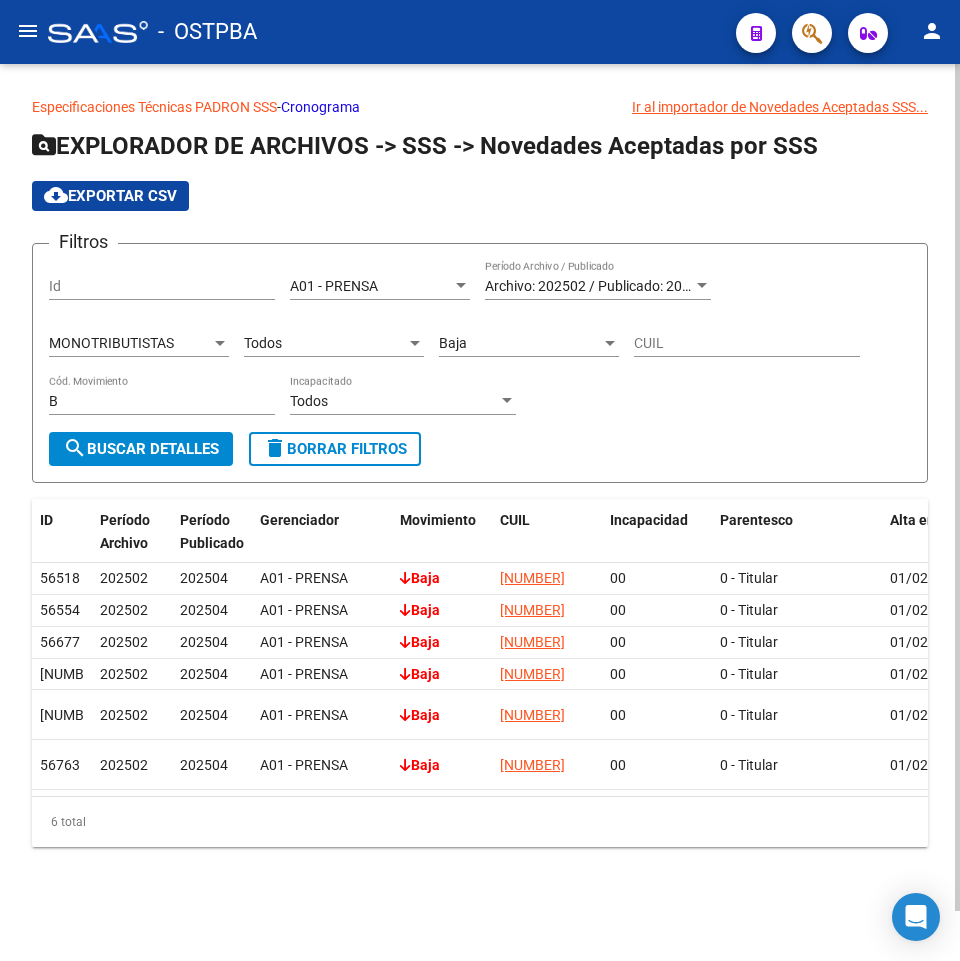 click on "Baja" at bounding box center (520, 343) 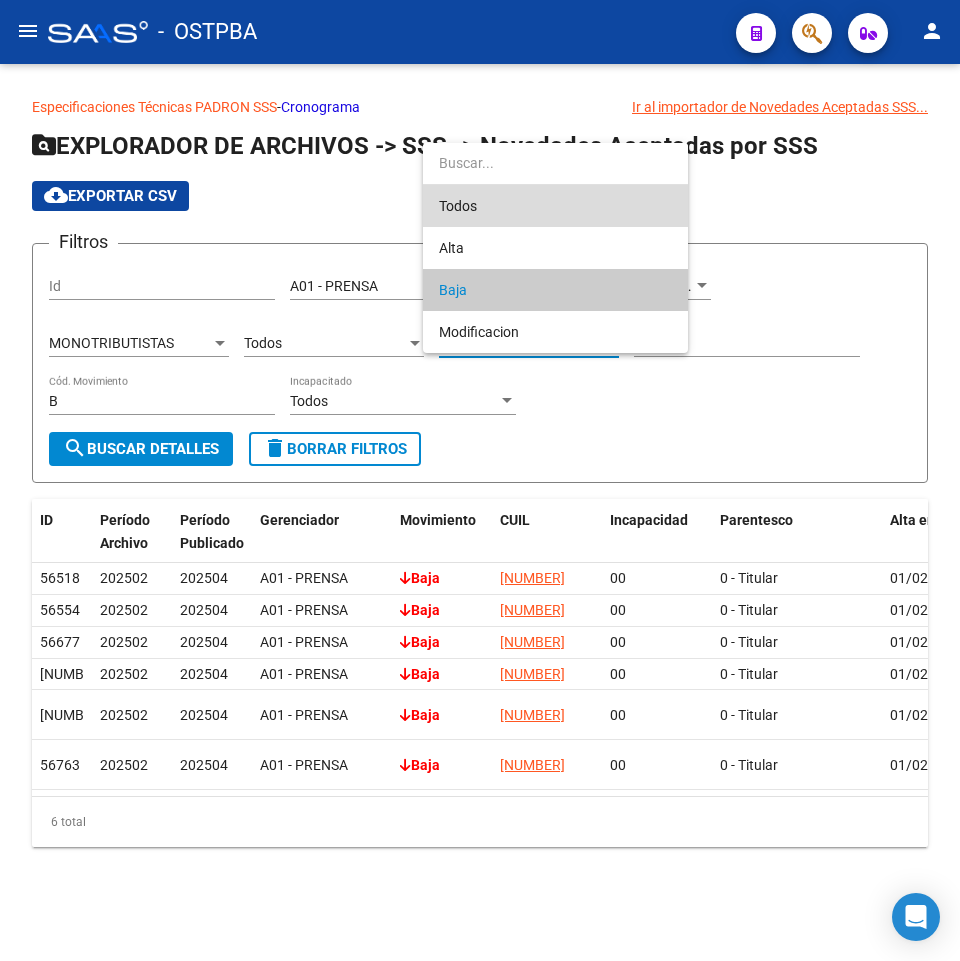 click on "Todos" at bounding box center (555, 206) 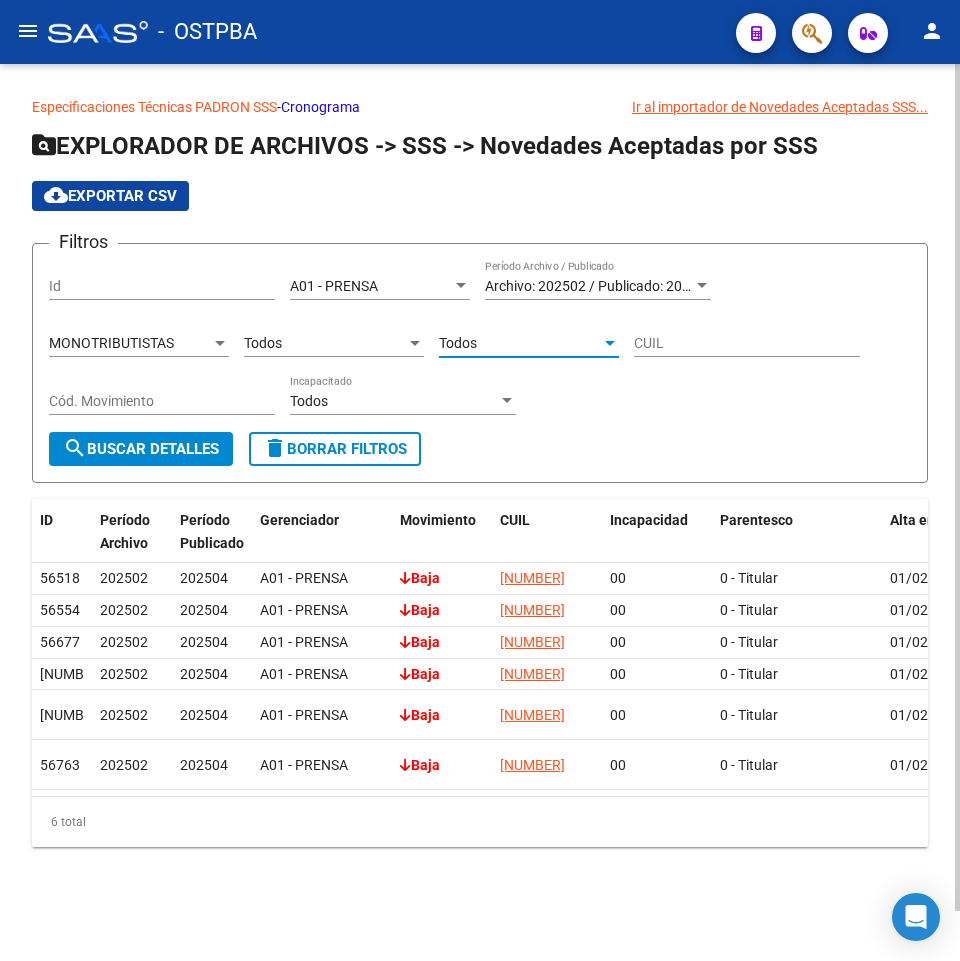 click on "search  Buscar Detalles" 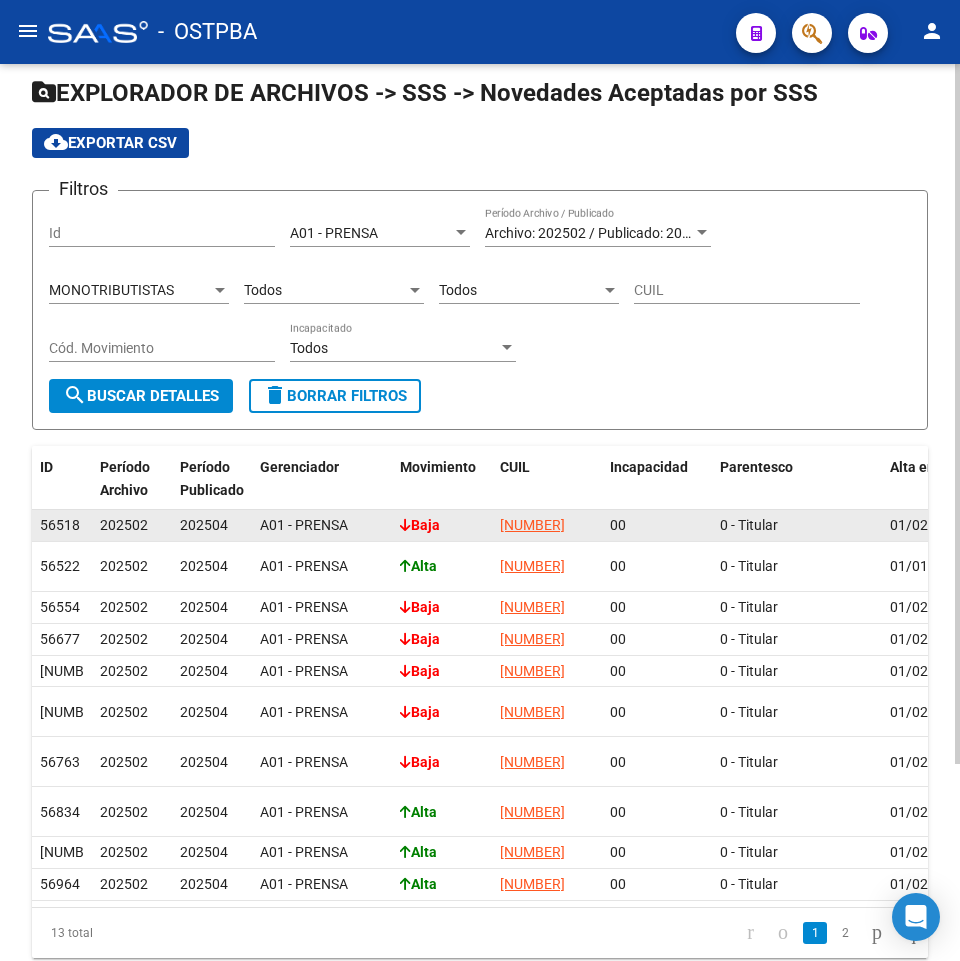 scroll, scrollTop: 253, scrollLeft: 0, axis: vertical 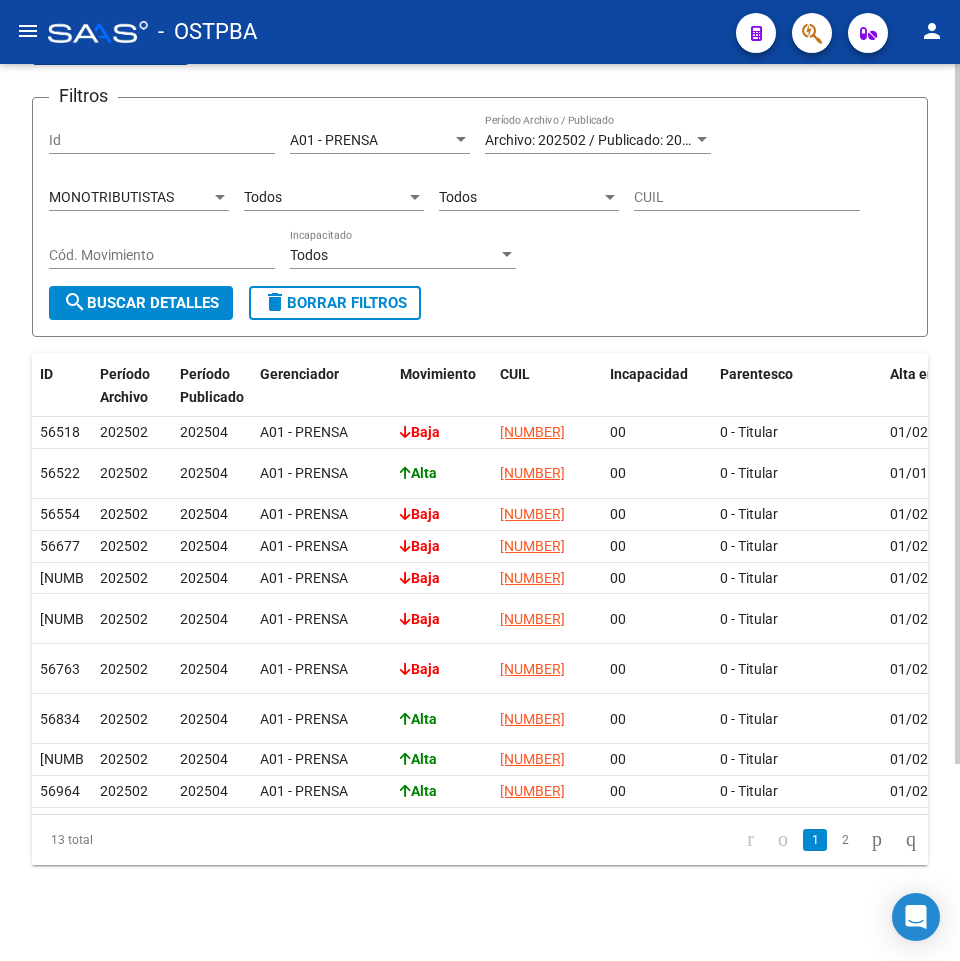 click on "Filtros Id A01 - PRENSA Seleccionar Gerenciador Archivo: [NUMBER] / Publicado: [NUMBER] Período Archivo / Publicado MONOTRIBUTISTAS Tipo de Beneficiario Todos Parentesco Todos Cód. Movimiento CUIL Cód. Movimiento Todos Incapacitado" 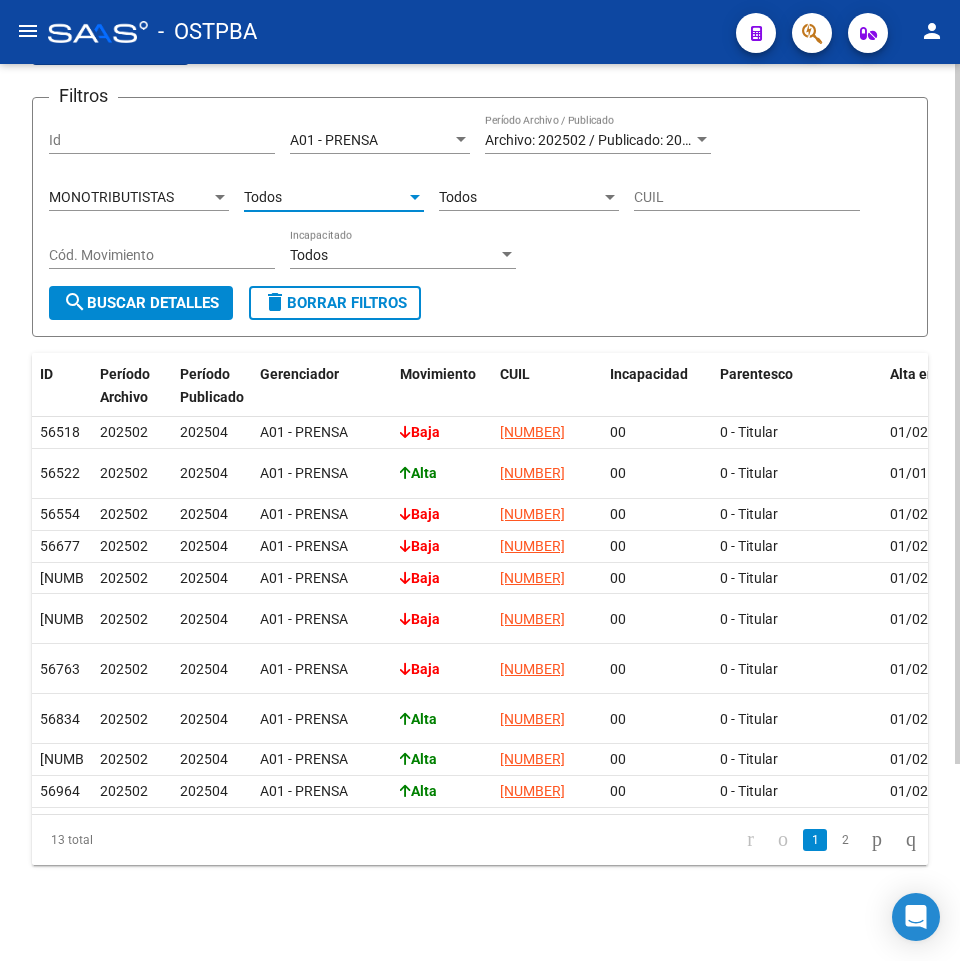 click on "Todos" at bounding box center [325, 197] 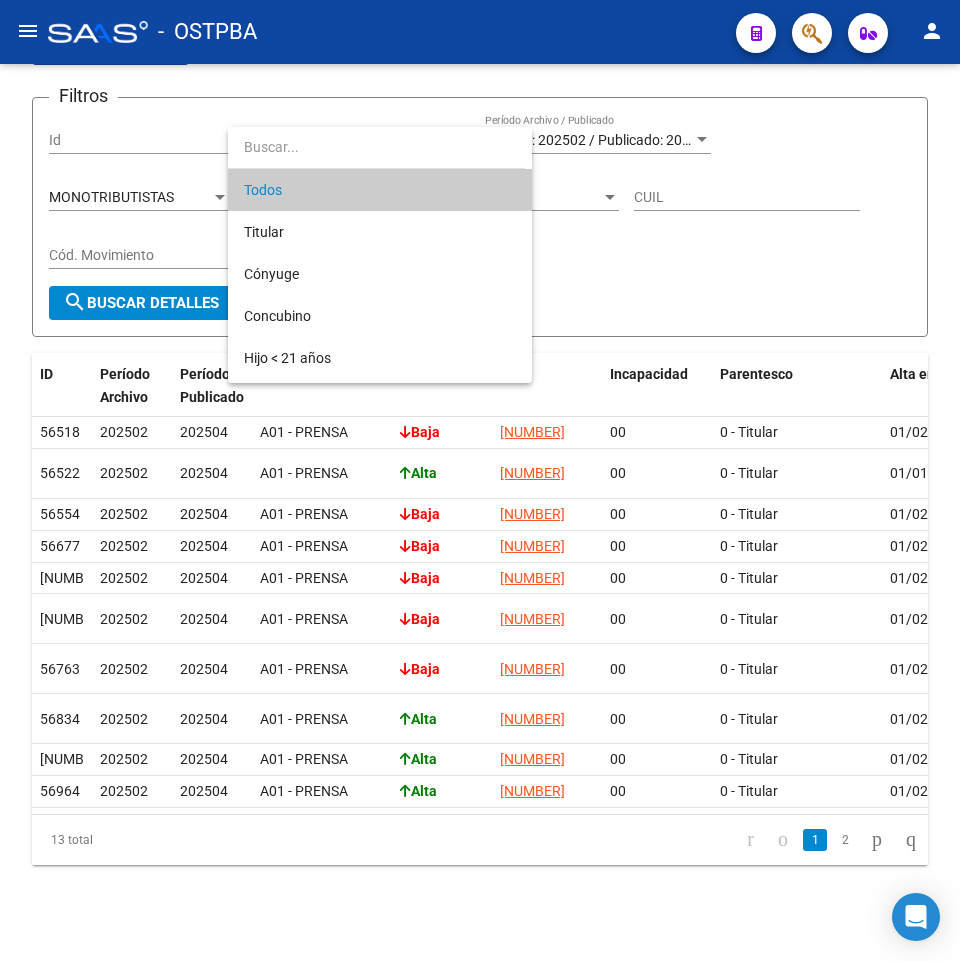 click at bounding box center [480, 480] 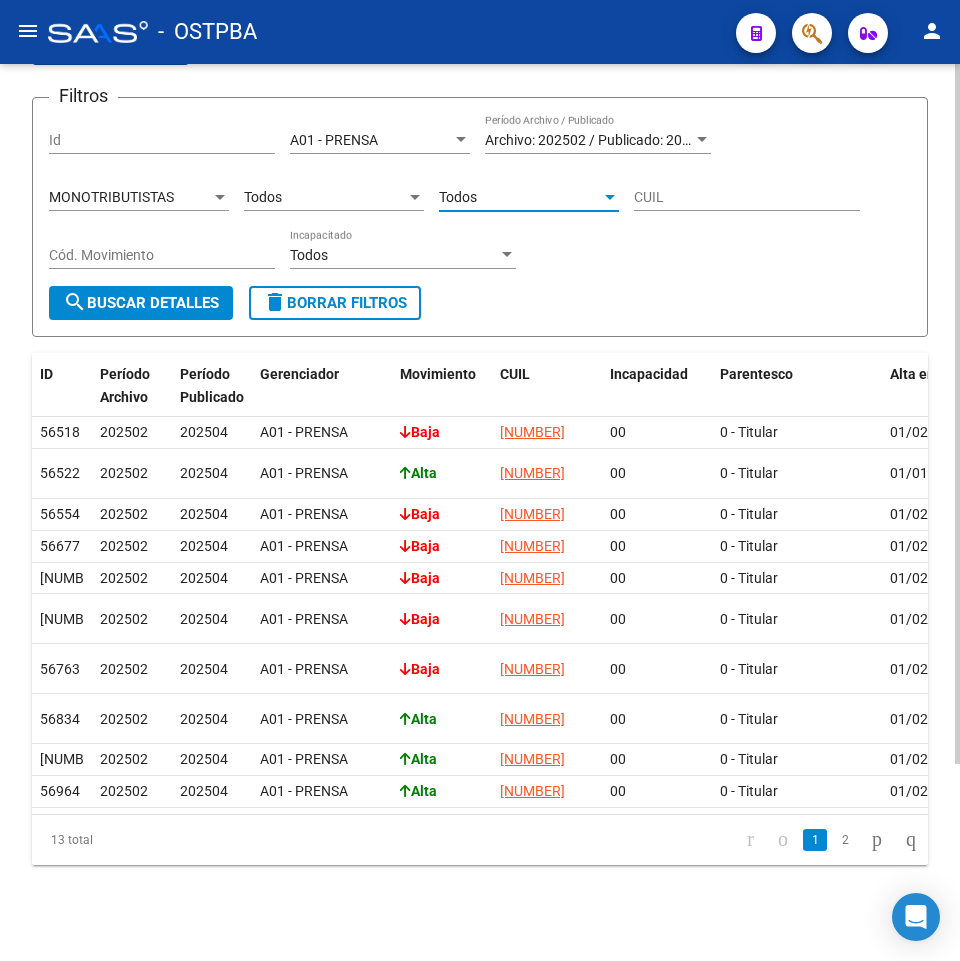 click at bounding box center [610, 197] 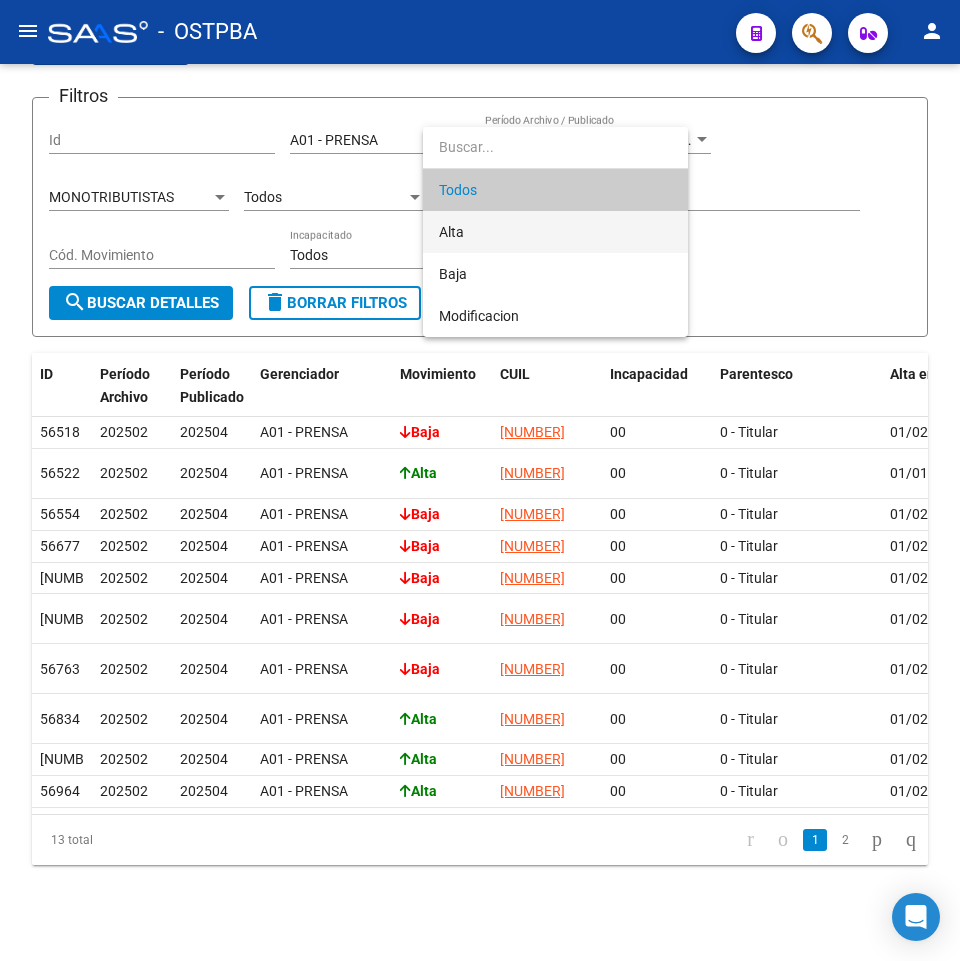 click on "Alta" at bounding box center [555, 232] 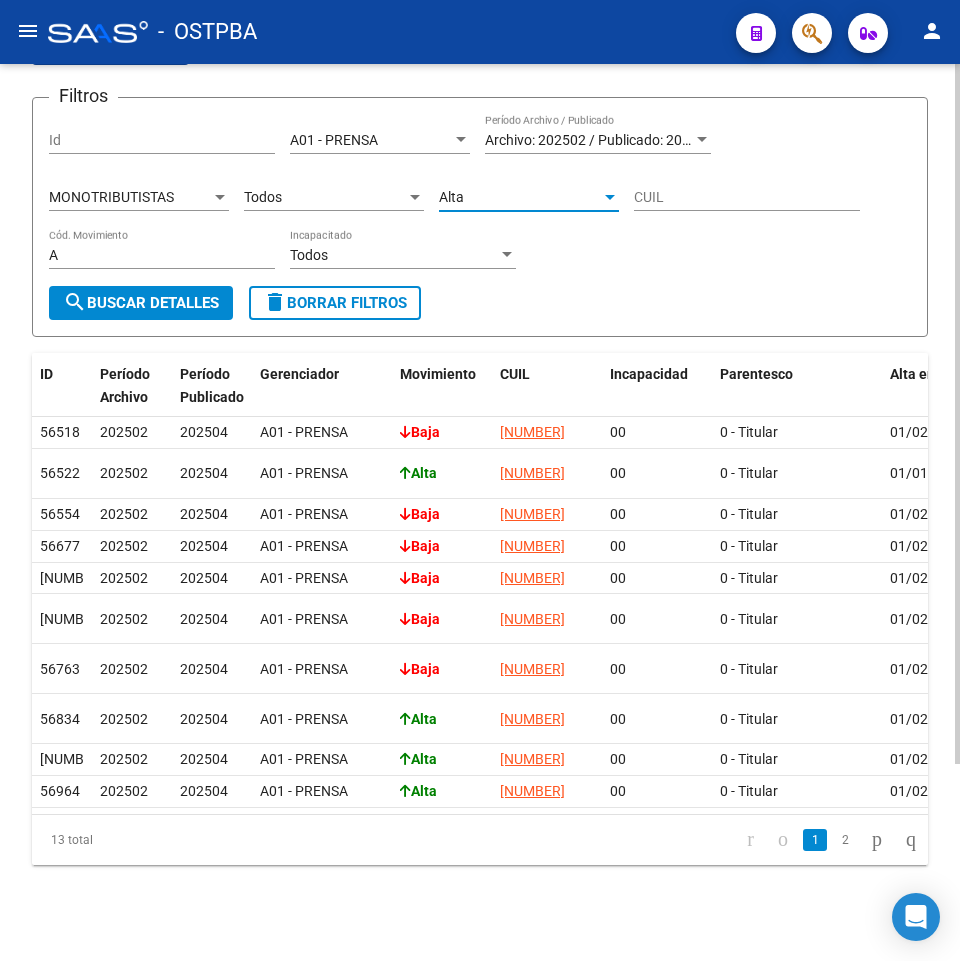 click on "search  Buscar Detalles" 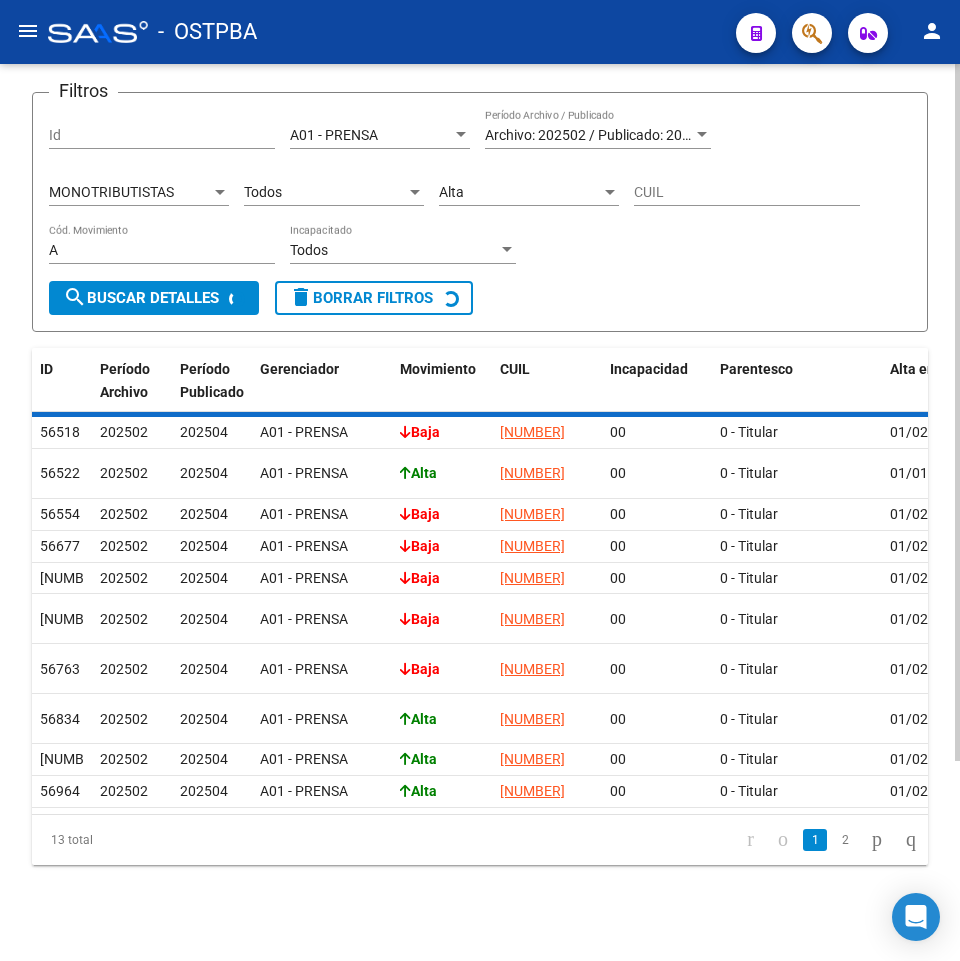 scroll, scrollTop: 21, scrollLeft: 0, axis: vertical 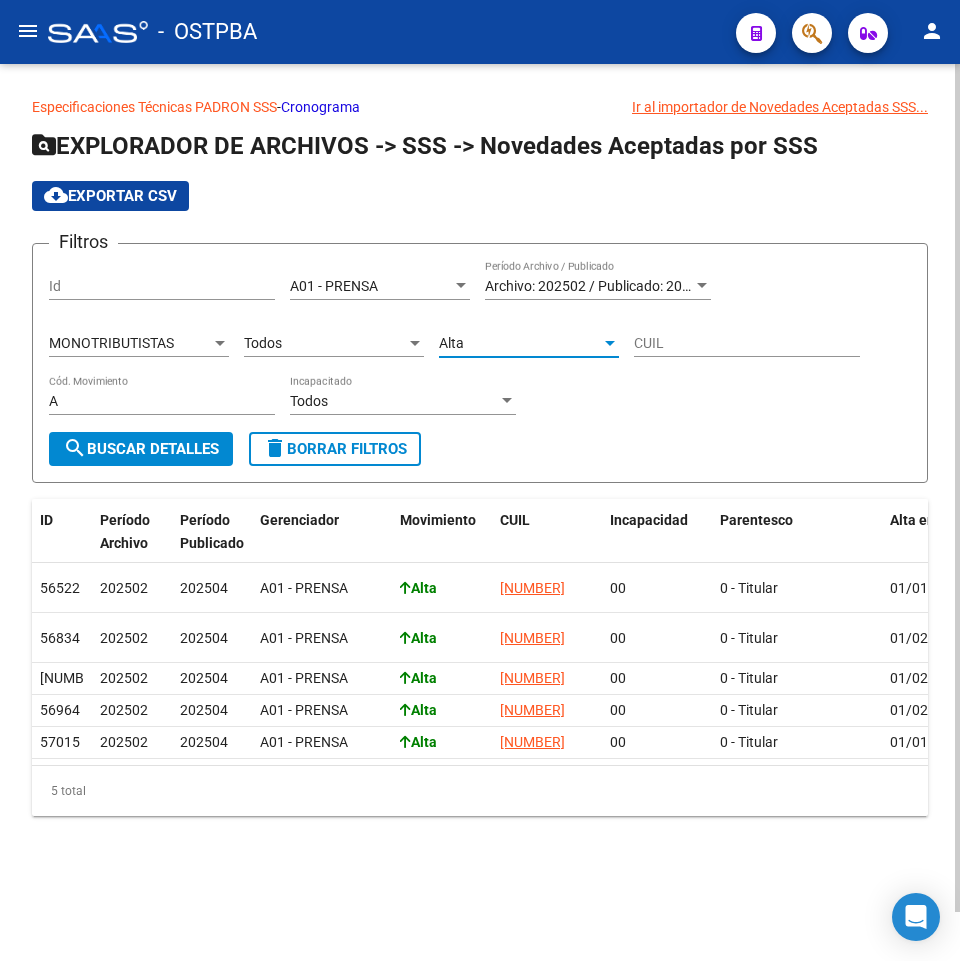 click on "Alta" at bounding box center (520, 343) 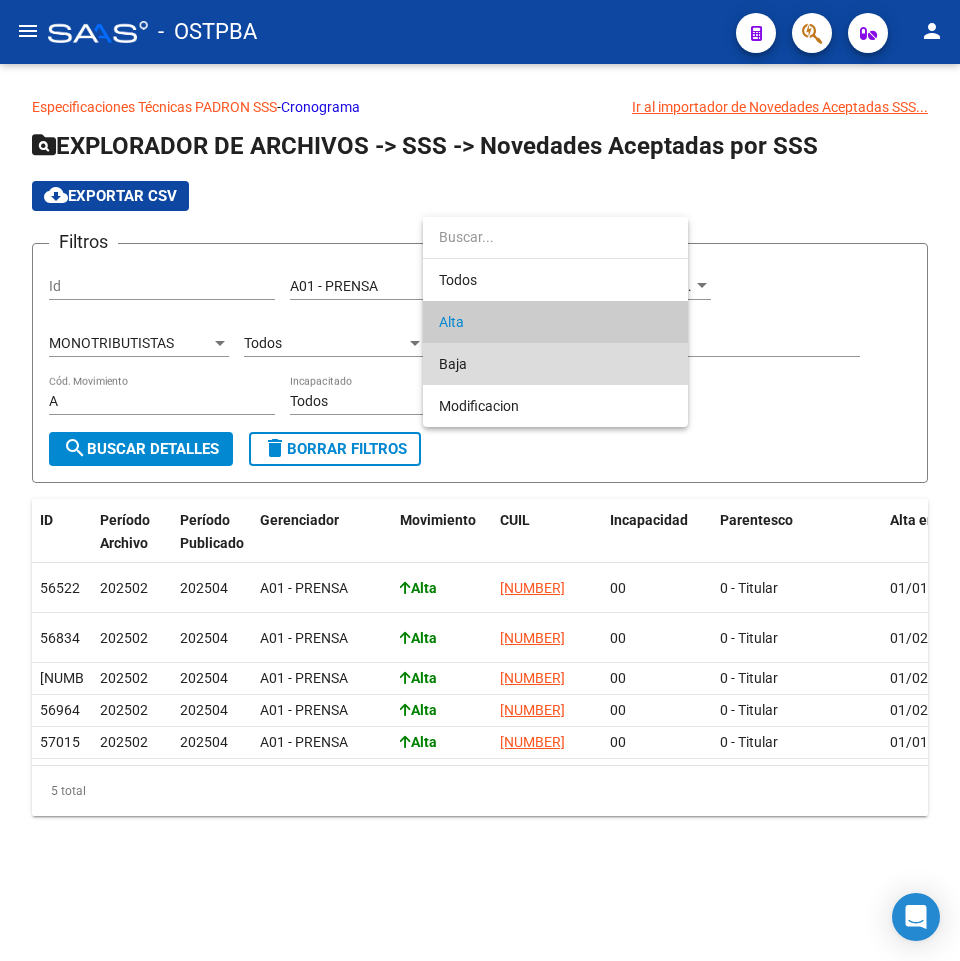 click on "Baja" at bounding box center (555, 364) 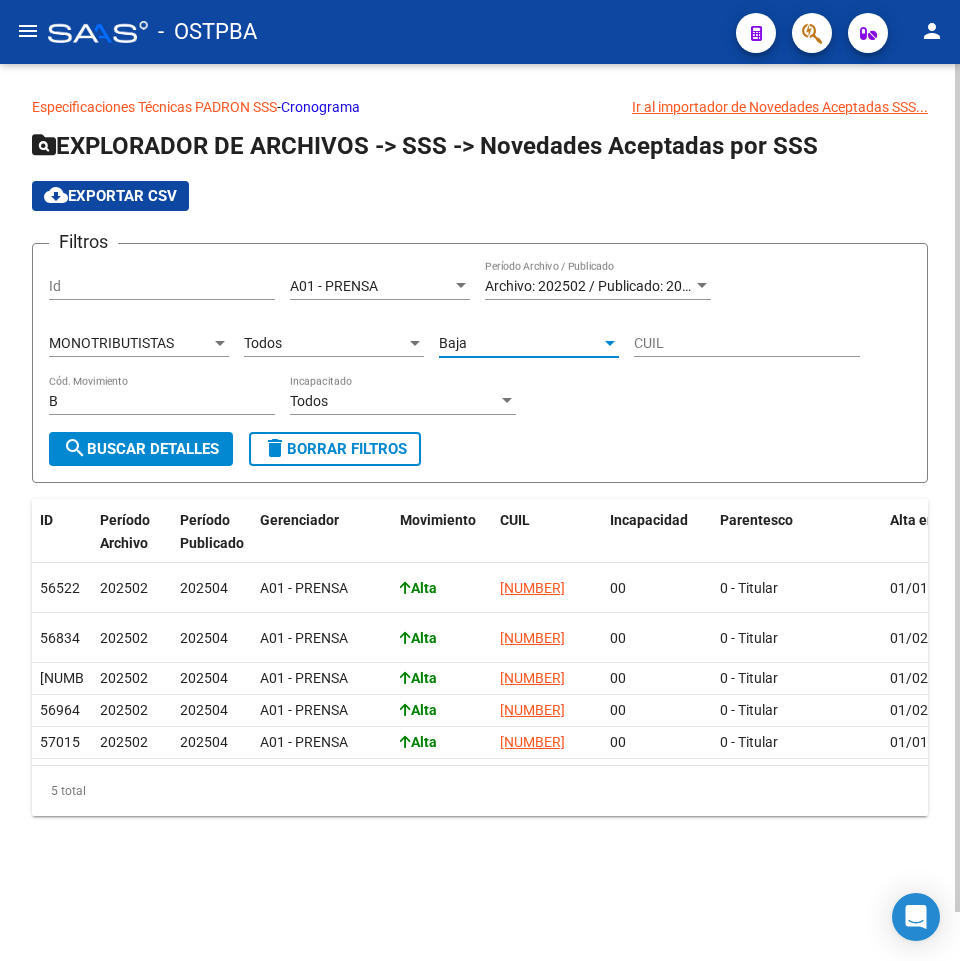 click on "search  Buscar Detalles" 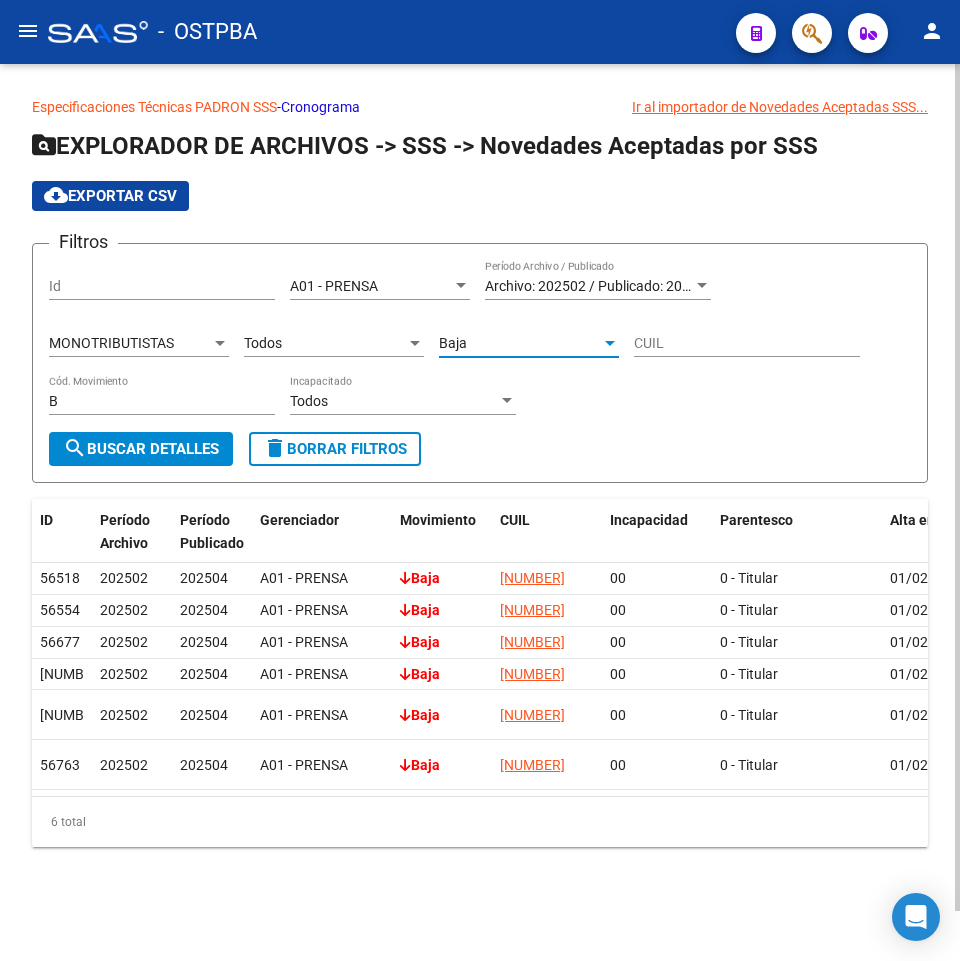 click on "Baja" at bounding box center (520, 343) 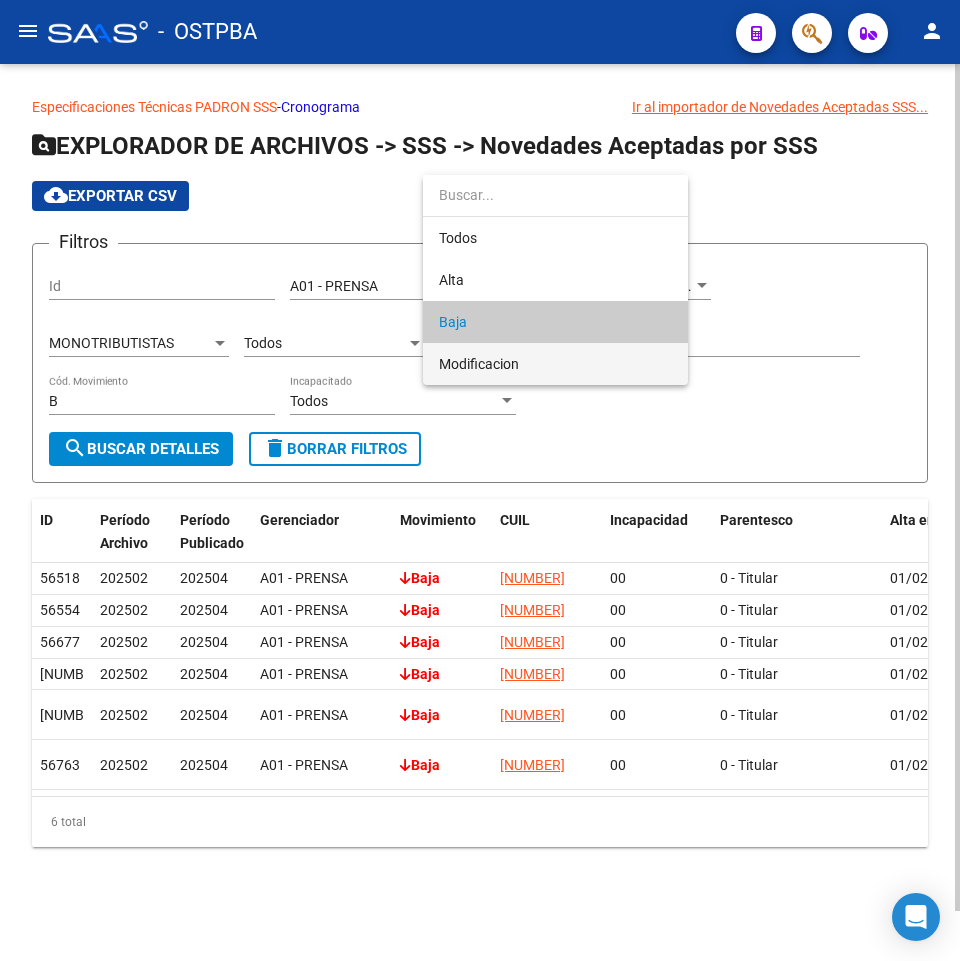 drag, startPoint x: 499, startPoint y: 358, endPoint x: 410, endPoint y: 385, distance: 93.00538 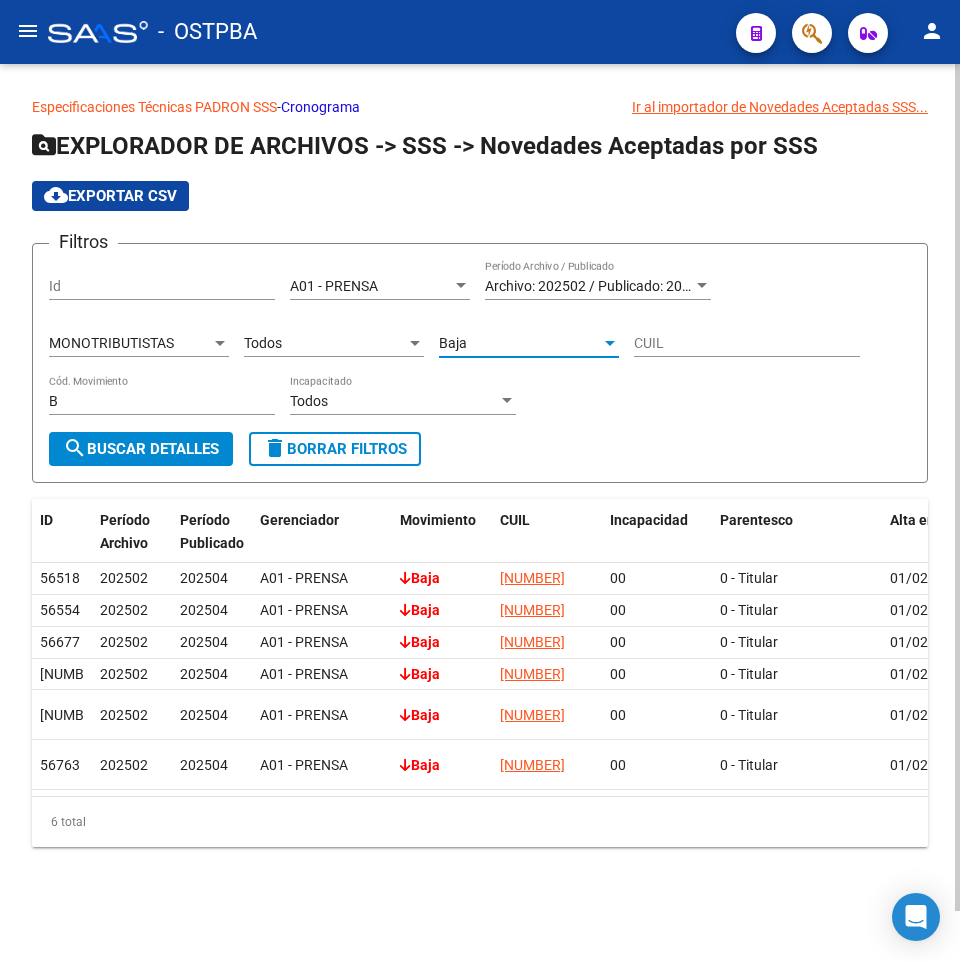 type on "M" 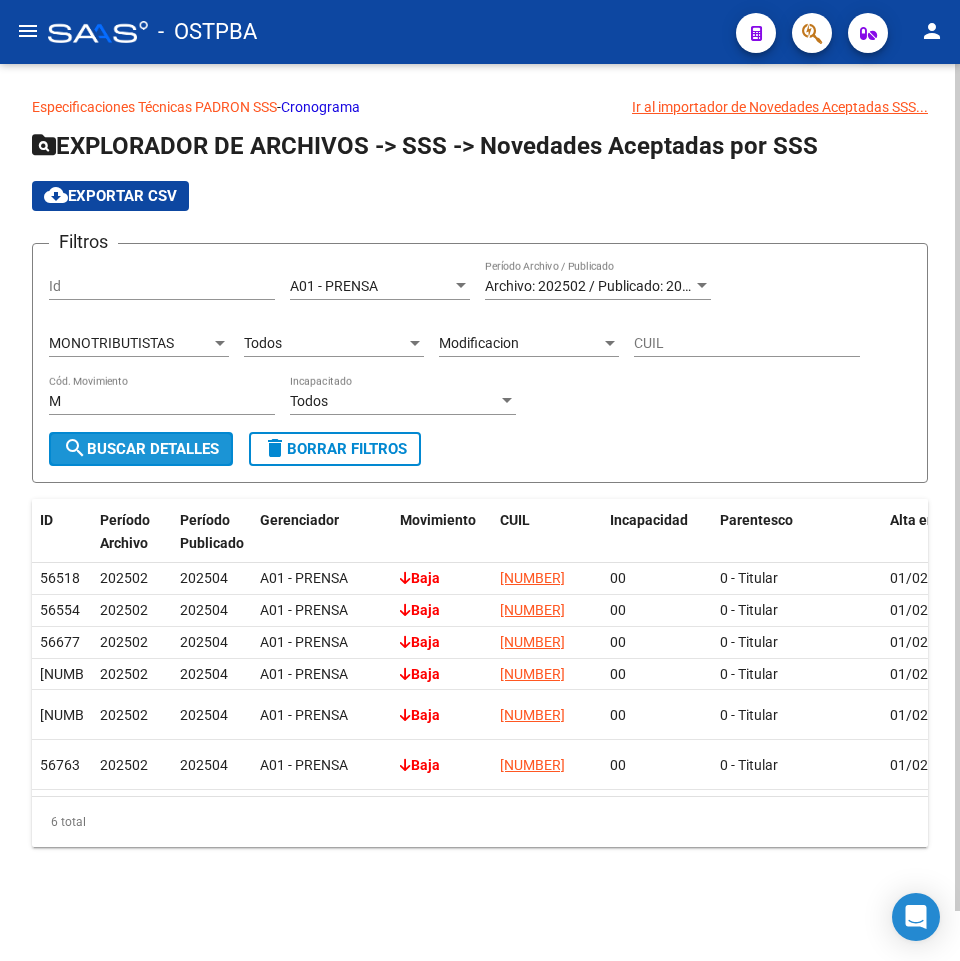 click on "search  Buscar Detalles" 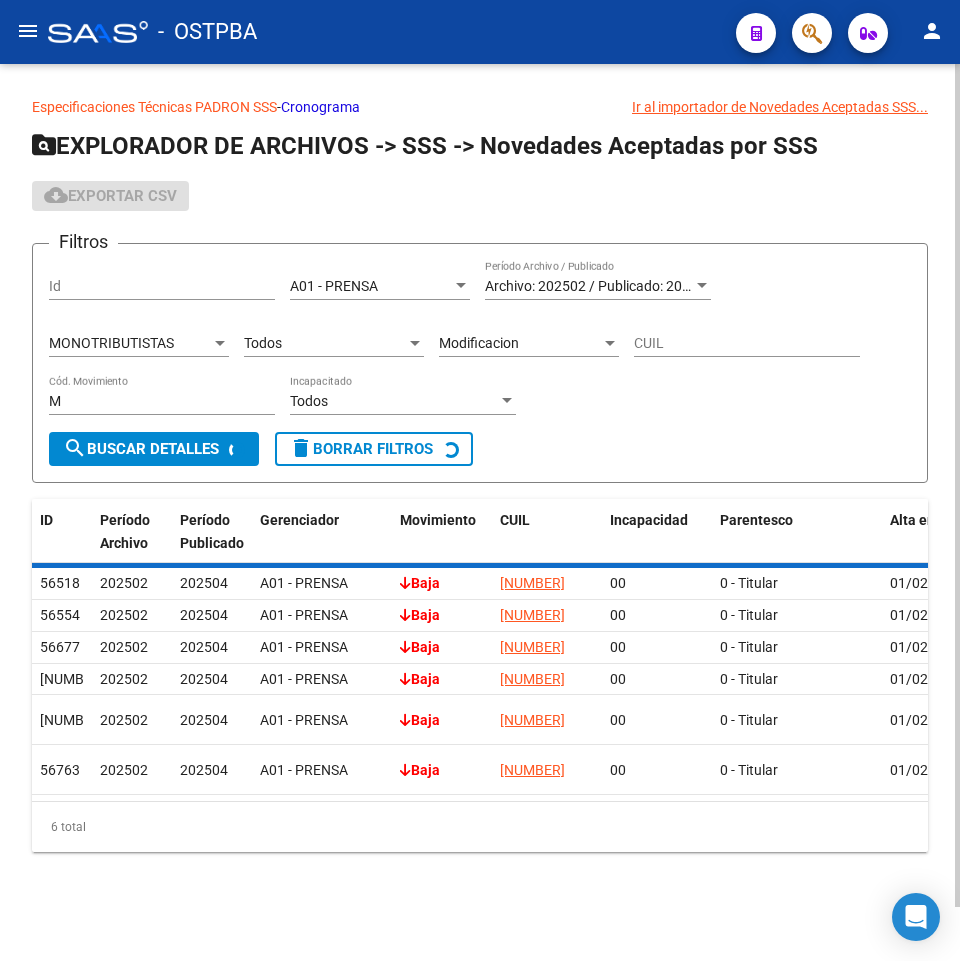scroll, scrollTop: 0, scrollLeft: 0, axis: both 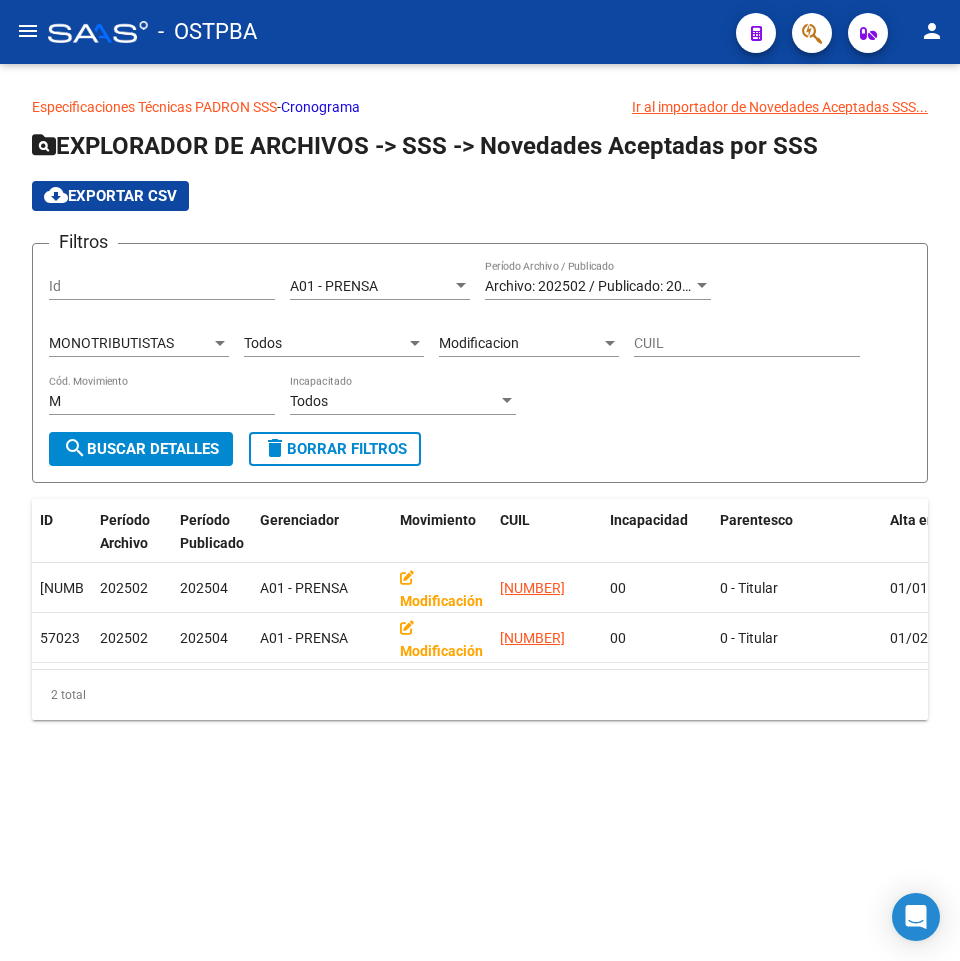 click on "Modificacion Cód. Movimiento" 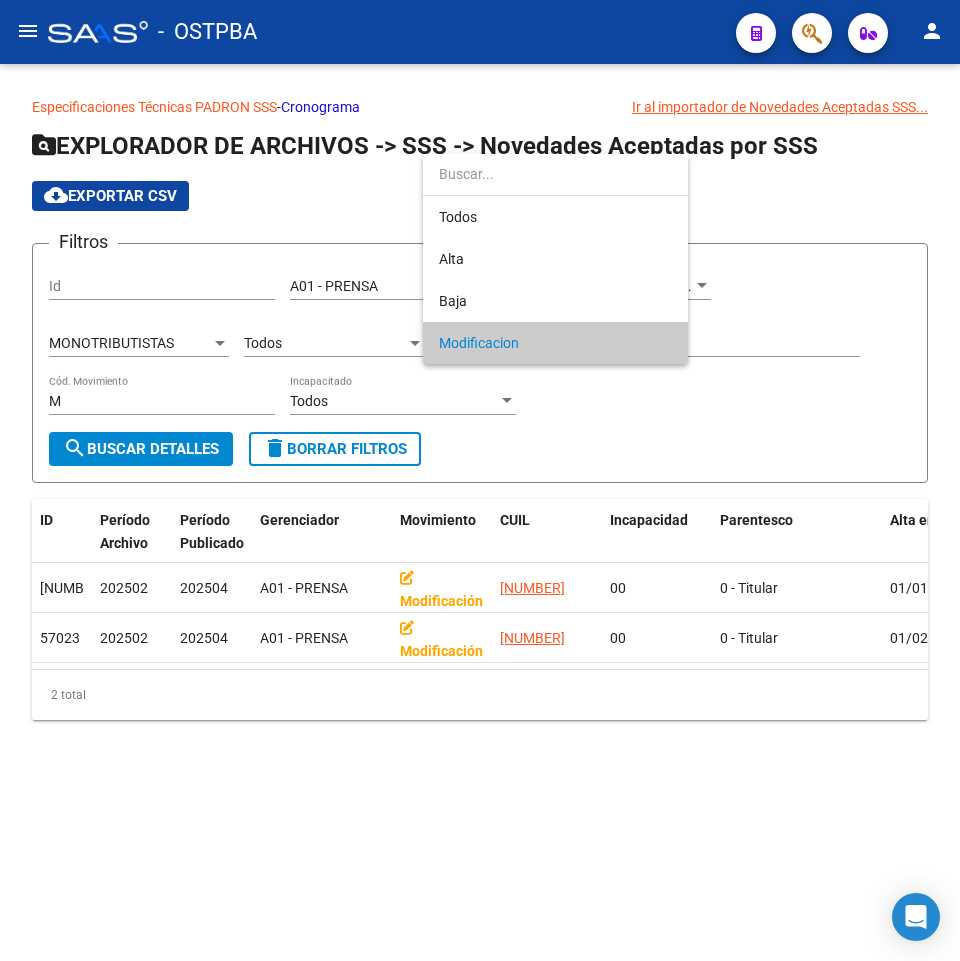 click at bounding box center [480, 480] 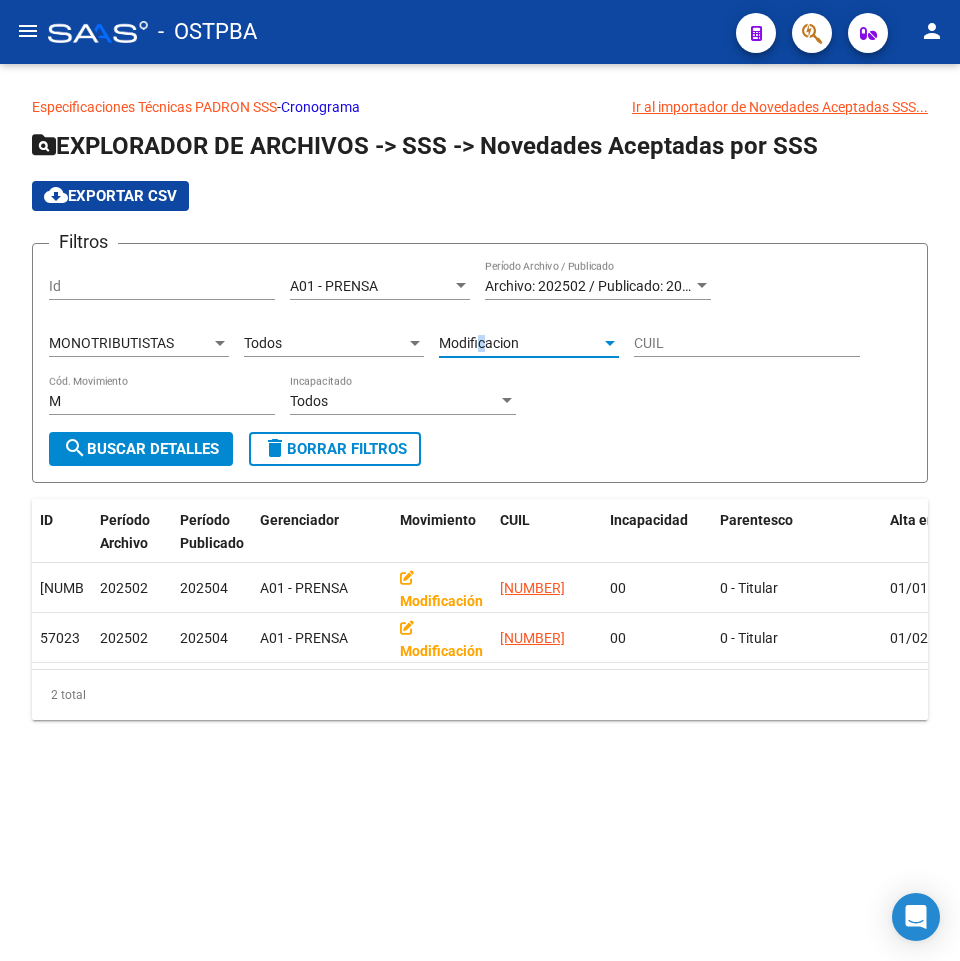 click on "Modificacion" at bounding box center (479, 343) 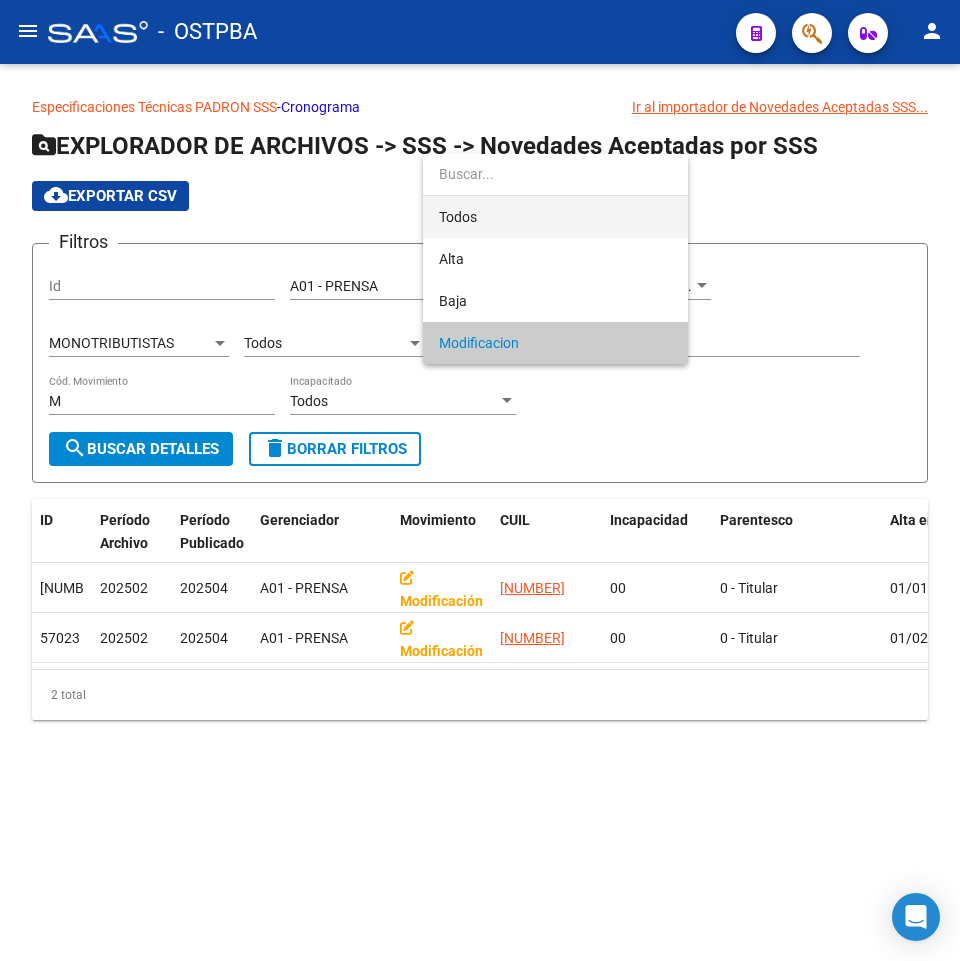 click on "Todos" at bounding box center (555, 217) 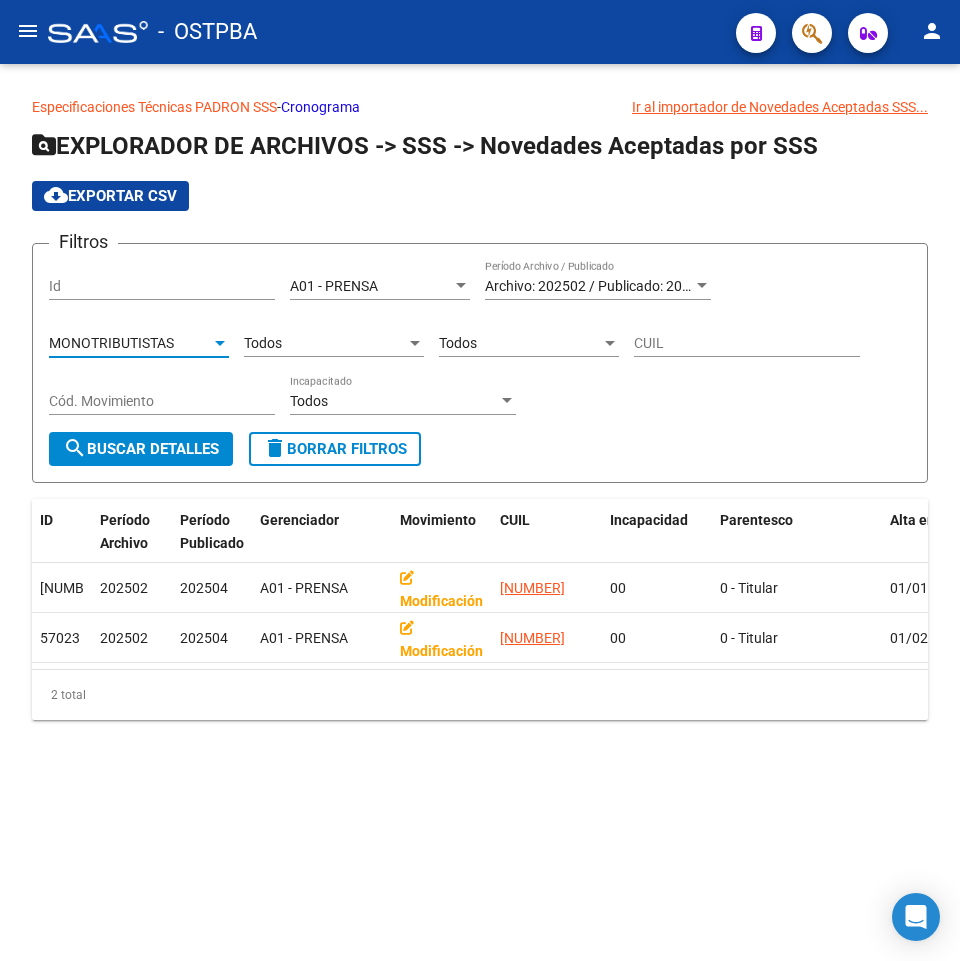 click on "MONOTRIBUTISTAS" at bounding box center [130, 343] 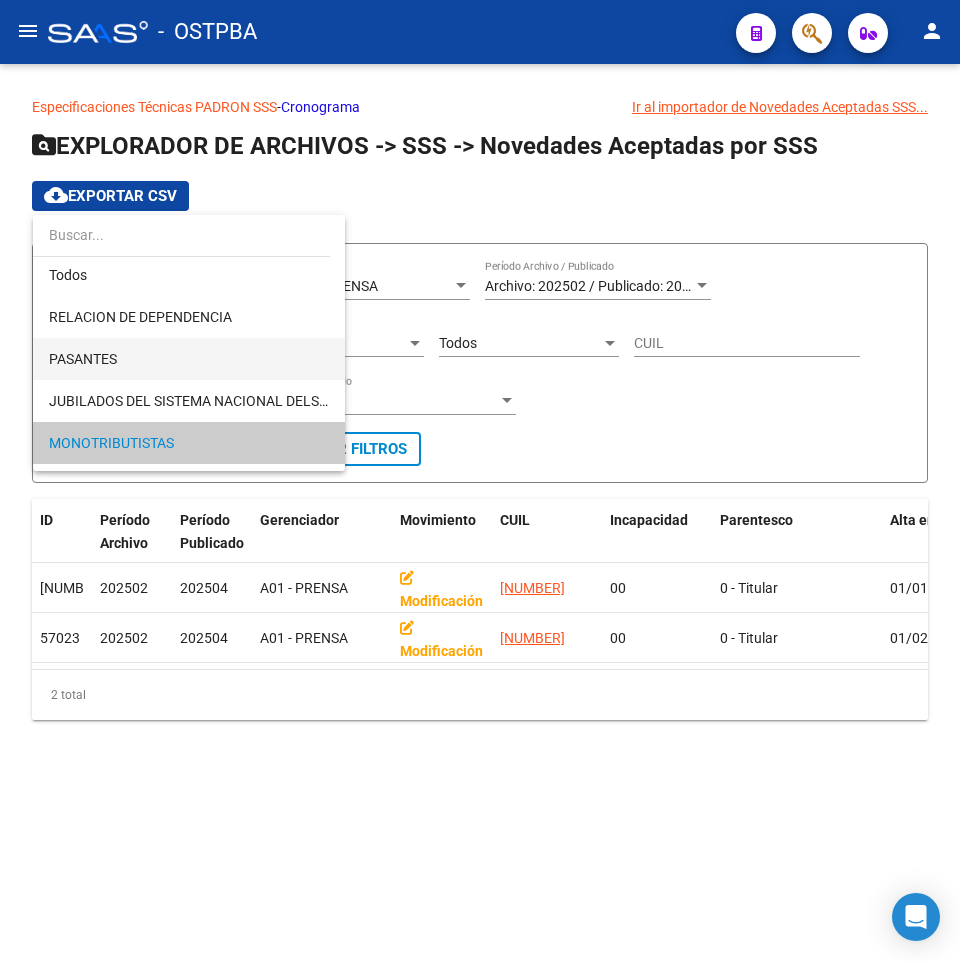 scroll, scrollTop: 0, scrollLeft: 0, axis: both 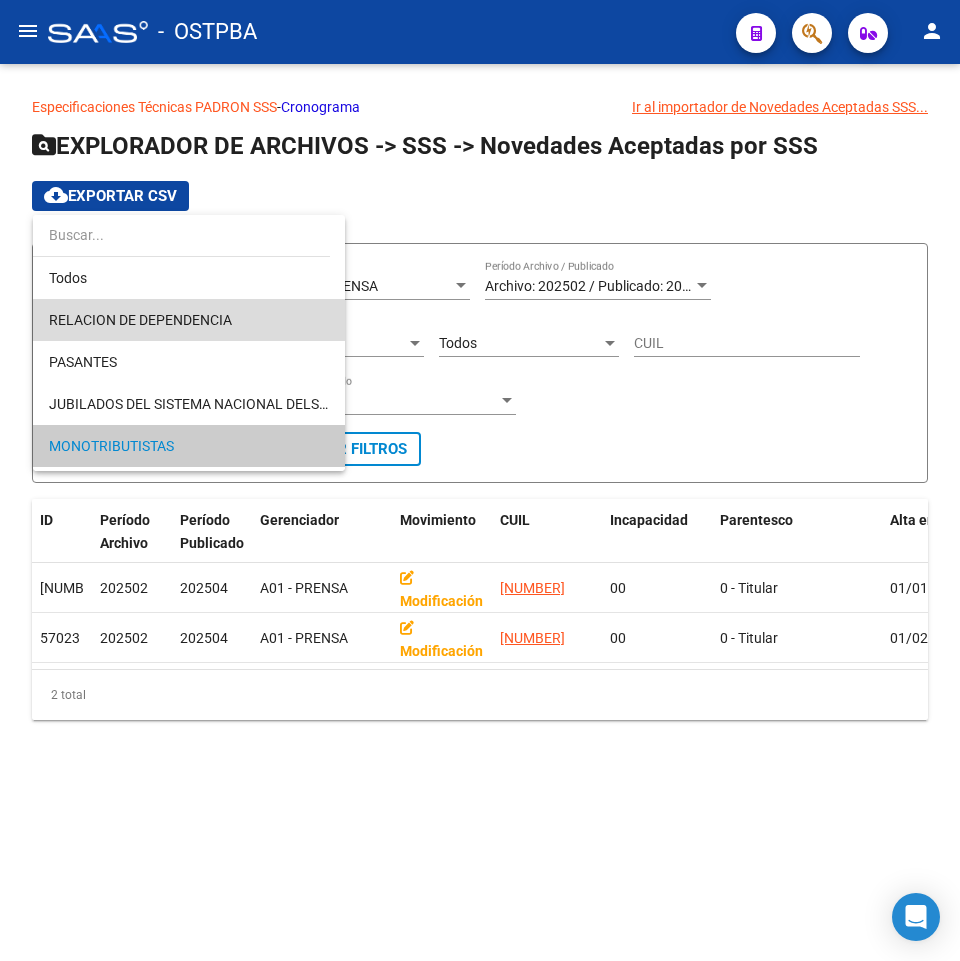 click on "RELACION DE DEPENDENCIA" at bounding box center [189, 320] 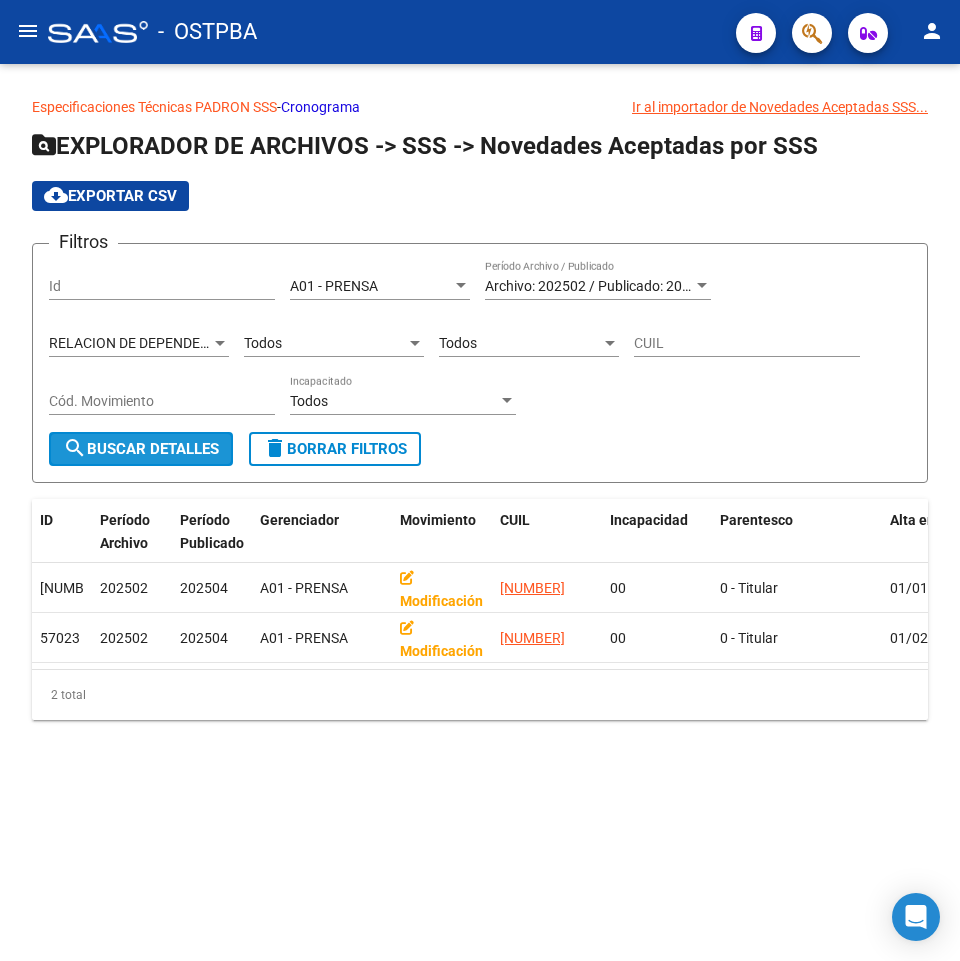 click on "search  Buscar Detalles" 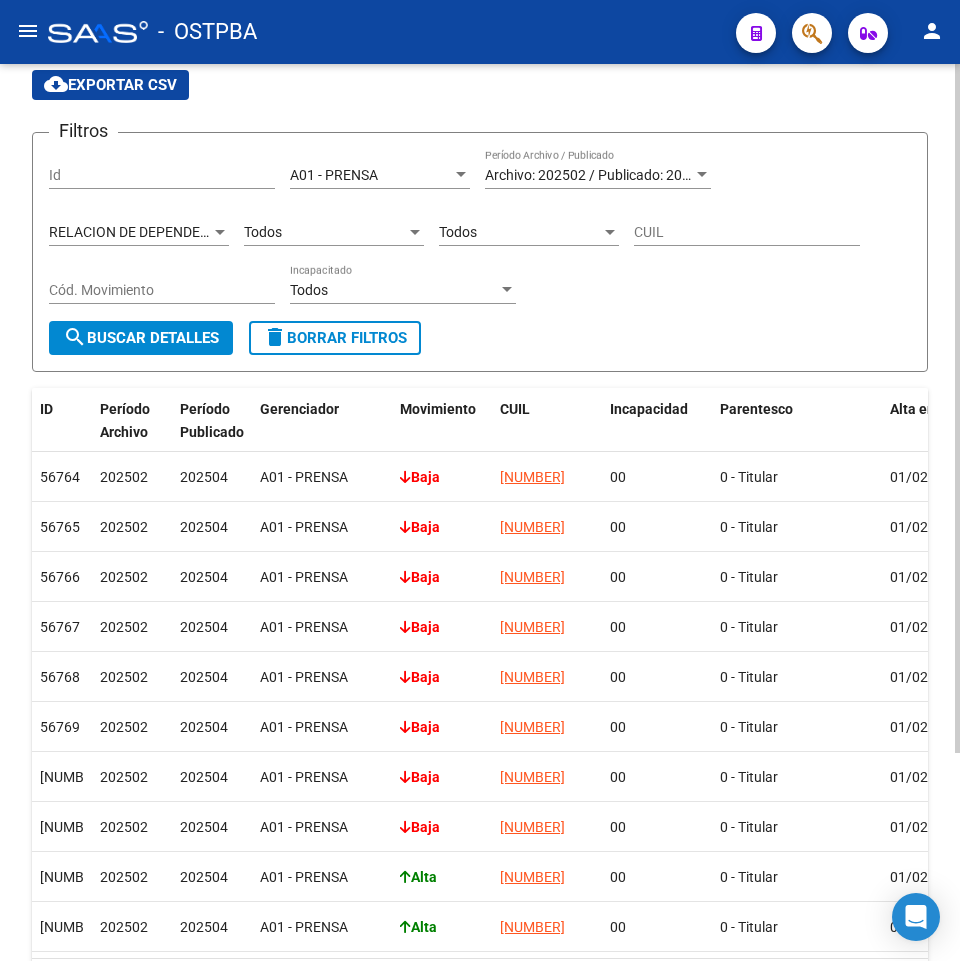 scroll, scrollTop: 71, scrollLeft: 0, axis: vertical 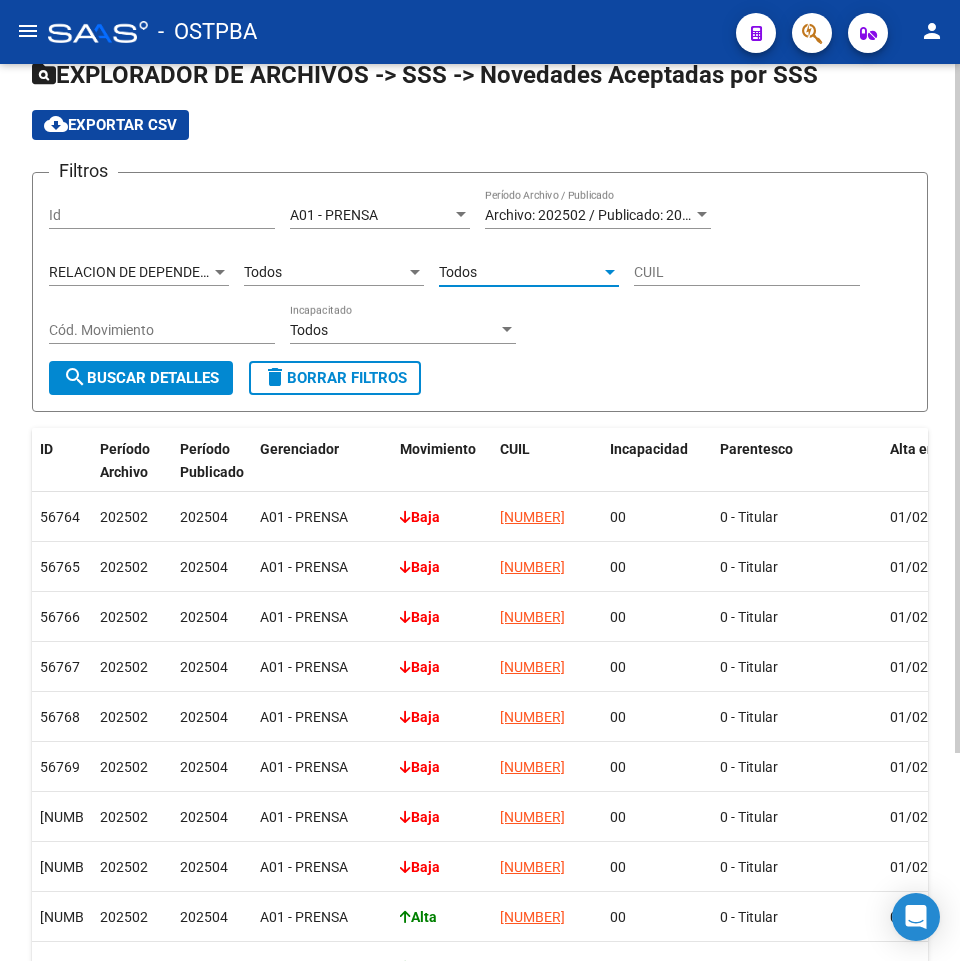 click on "Todos" at bounding box center (520, 272) 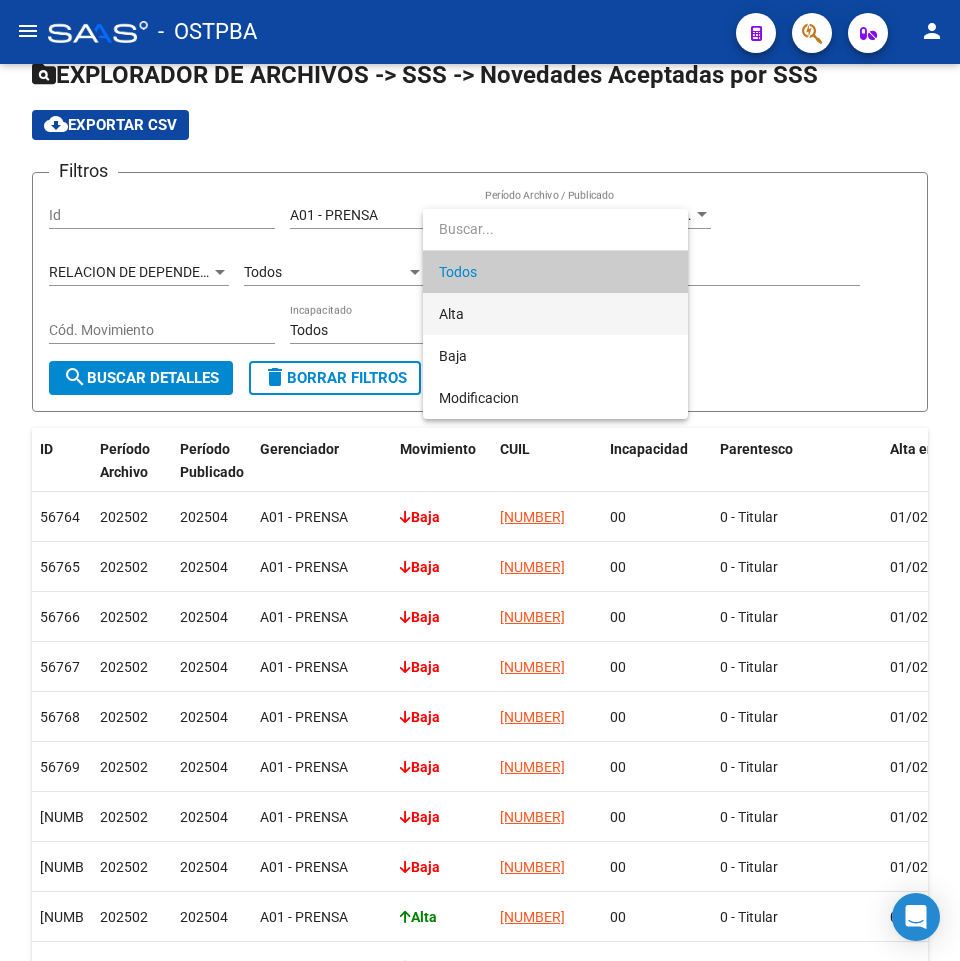 click on "Alta" at bounding box center (555, 314) 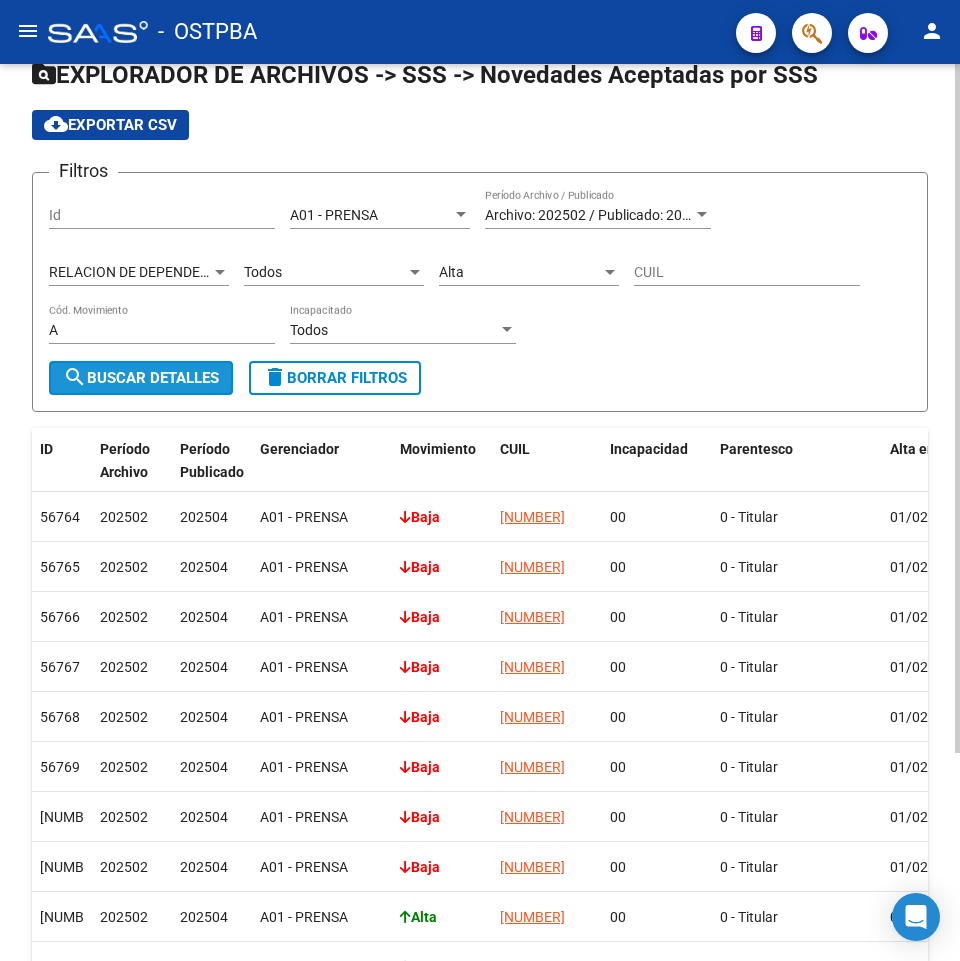click on "search  Buscar Detalles" 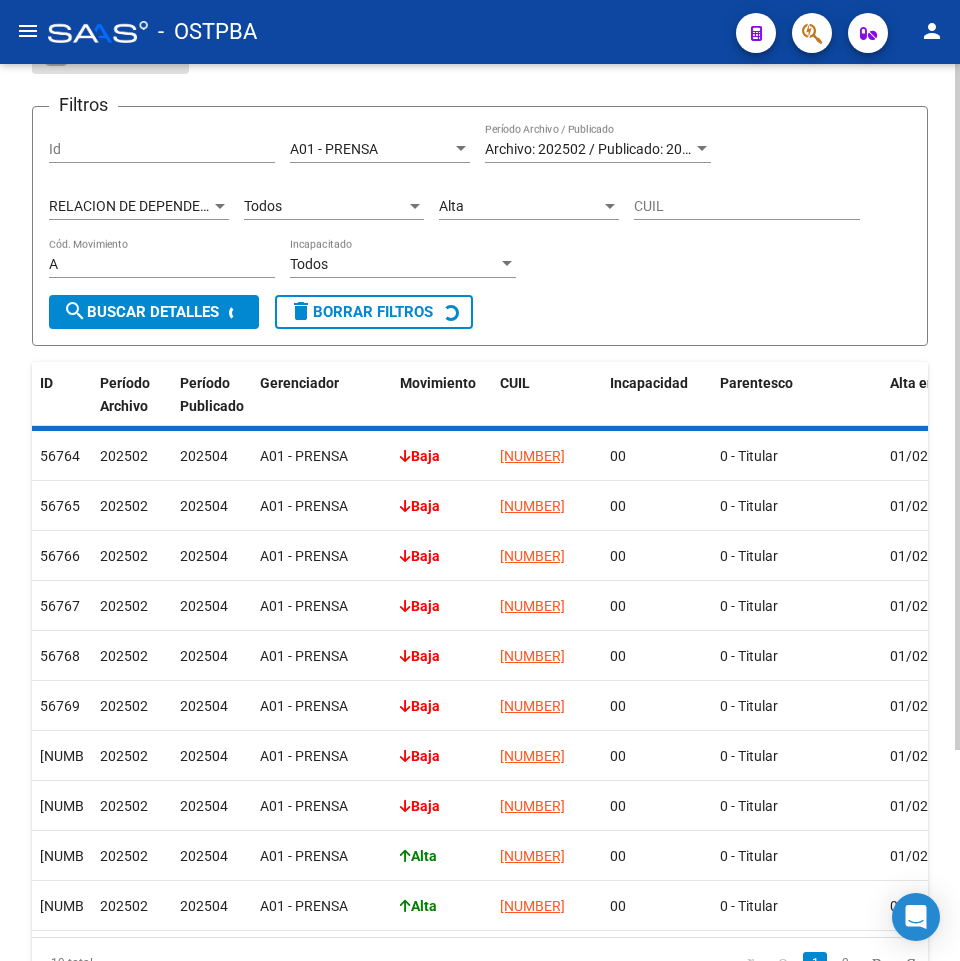 scroll, scrollTop: 0, scrollLeft: 0, axis: both 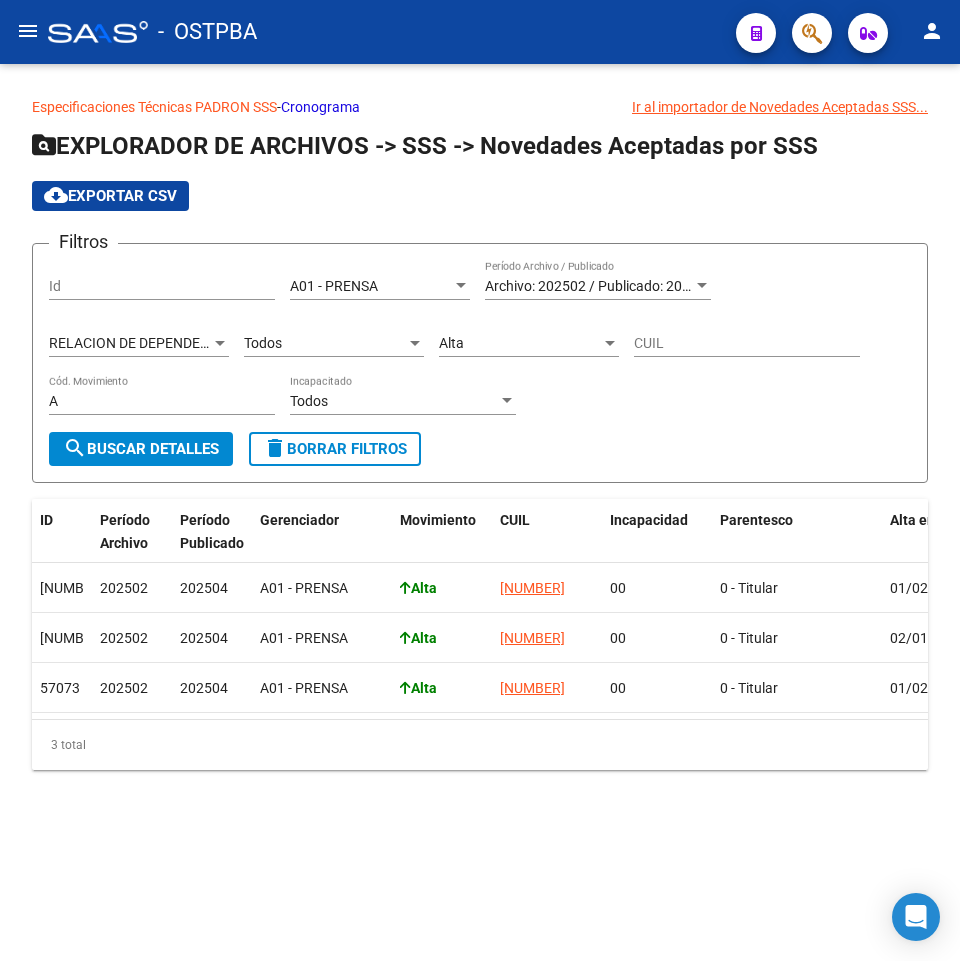 click on "Alta Cód. Movimiento" 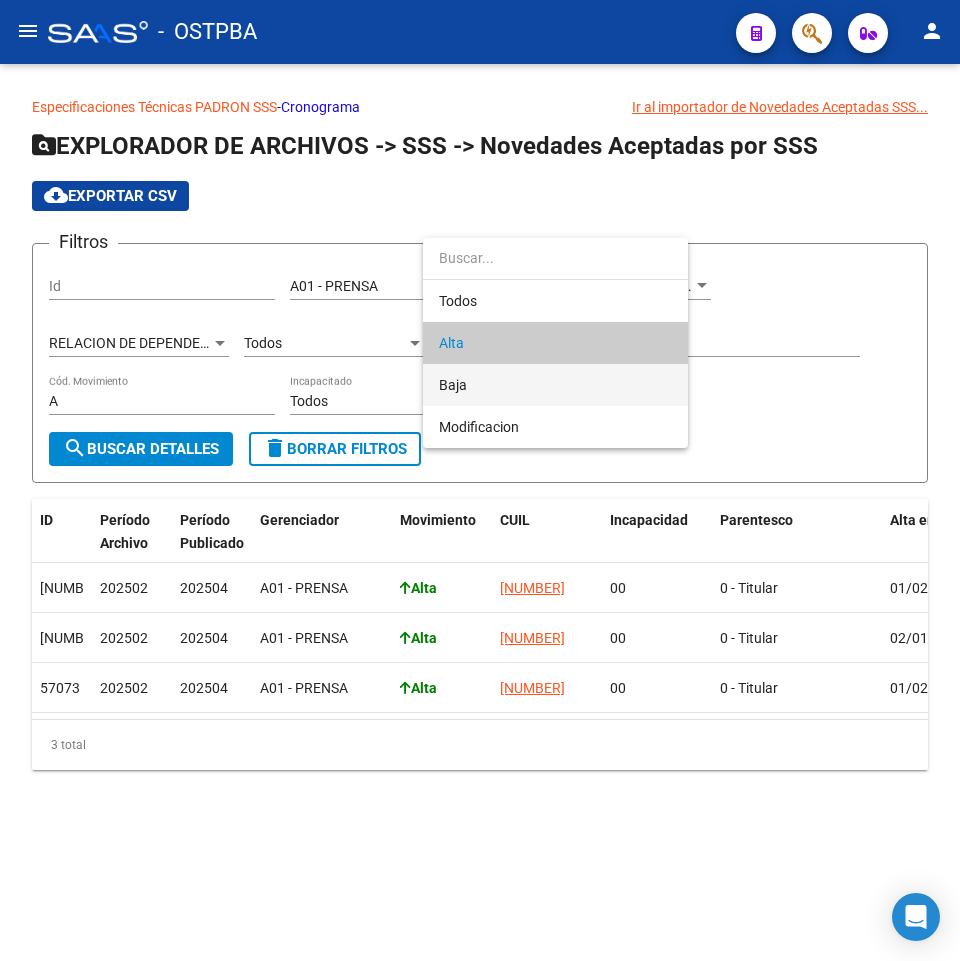 click on "Baja" at bounding box center (555, 385) 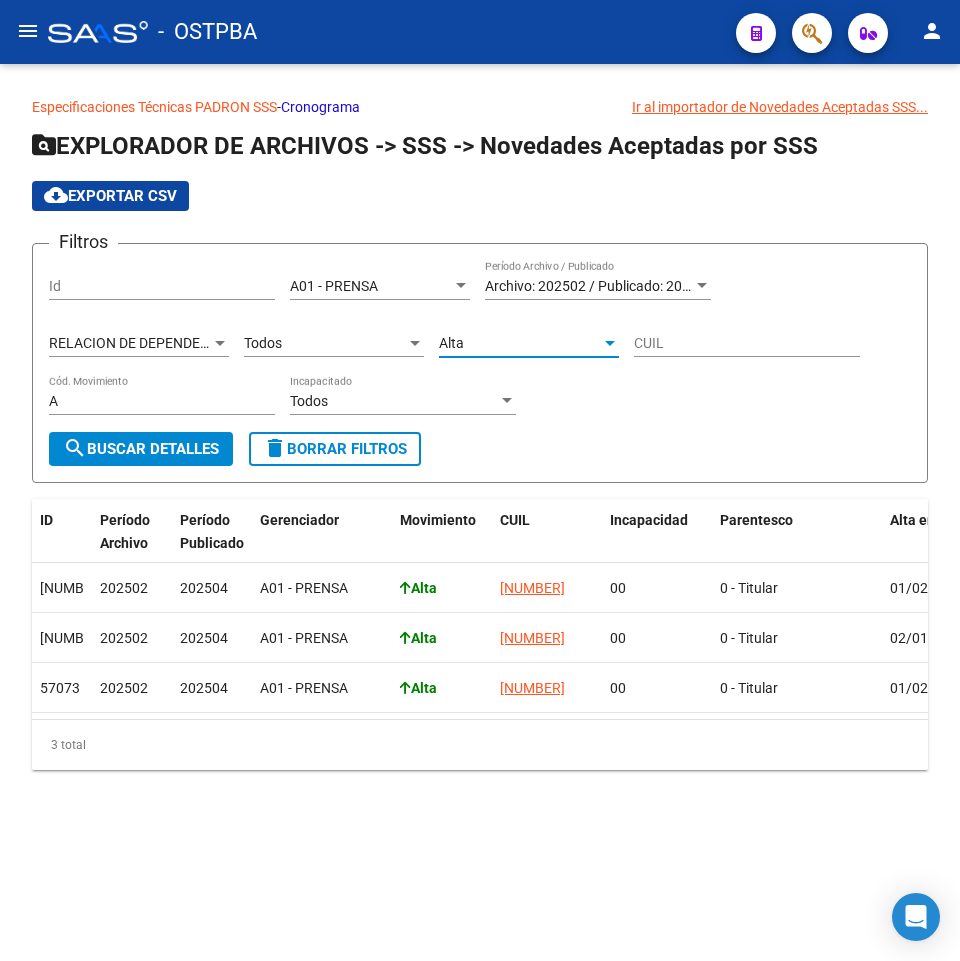 type on "B" 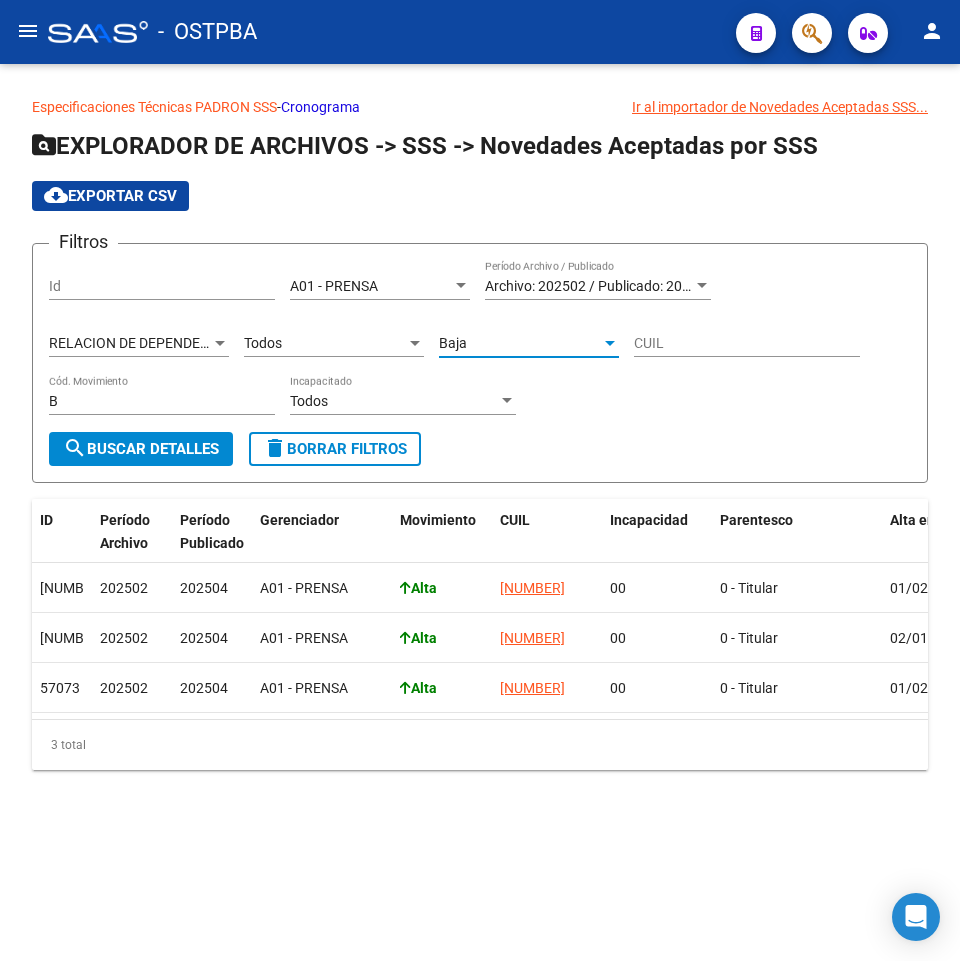 click on "search  Buscar Detalles" 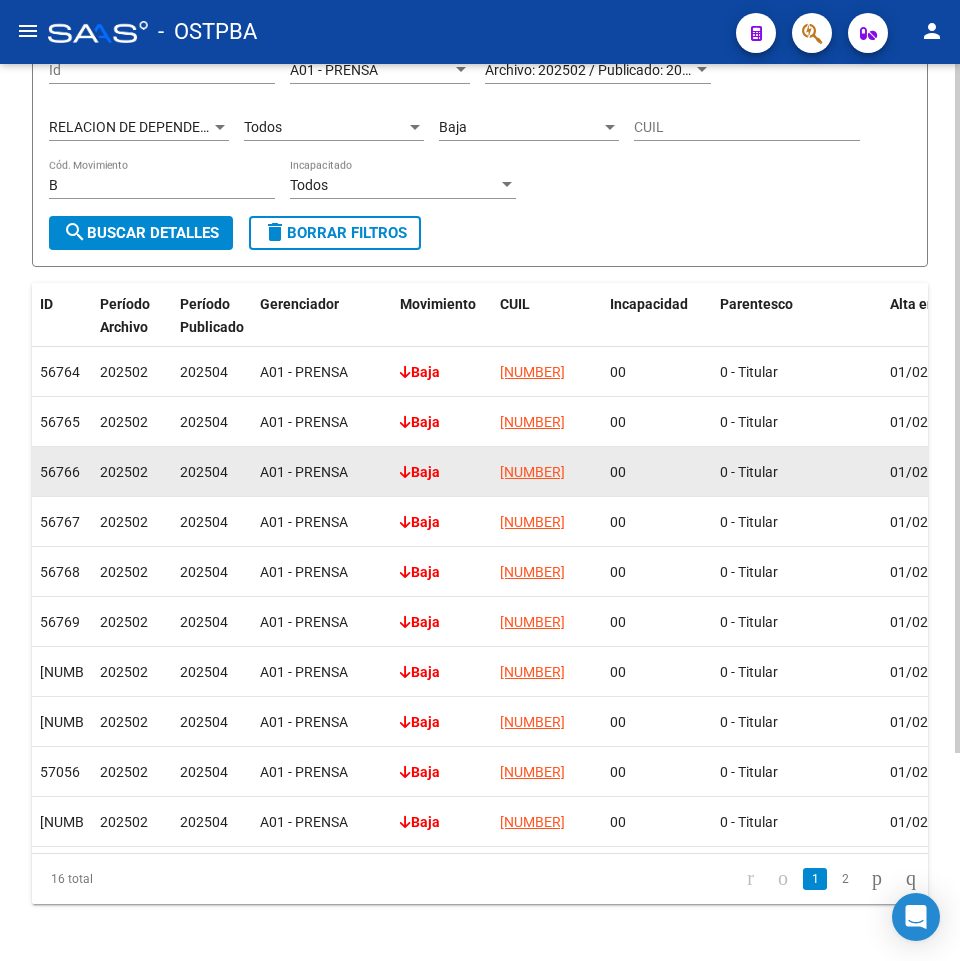 scroll, scrollTop: 271, scrollLeft: 0, axis: vertical 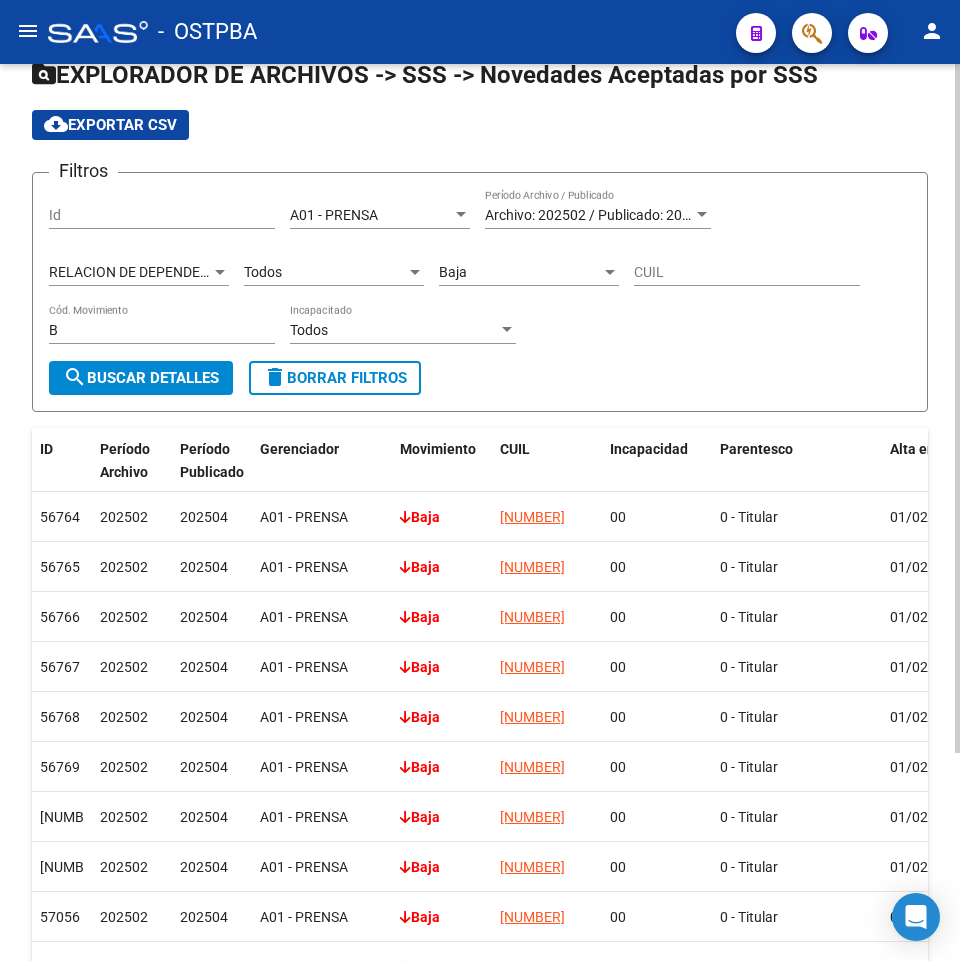 click on "Todos" at bounding box center (325, 272) 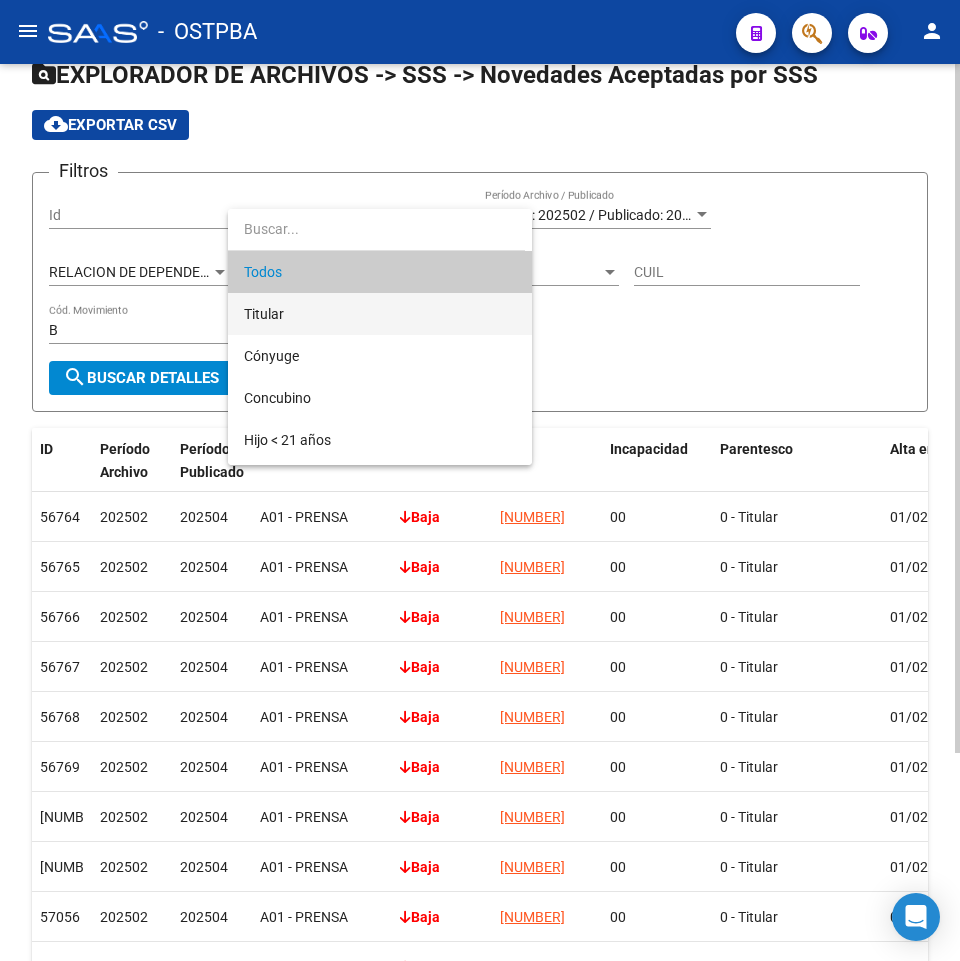 drag, startPoint x: 341, startPoint y: 318, endPoint x: 290, endPoint y: 348, distance: 59.16925 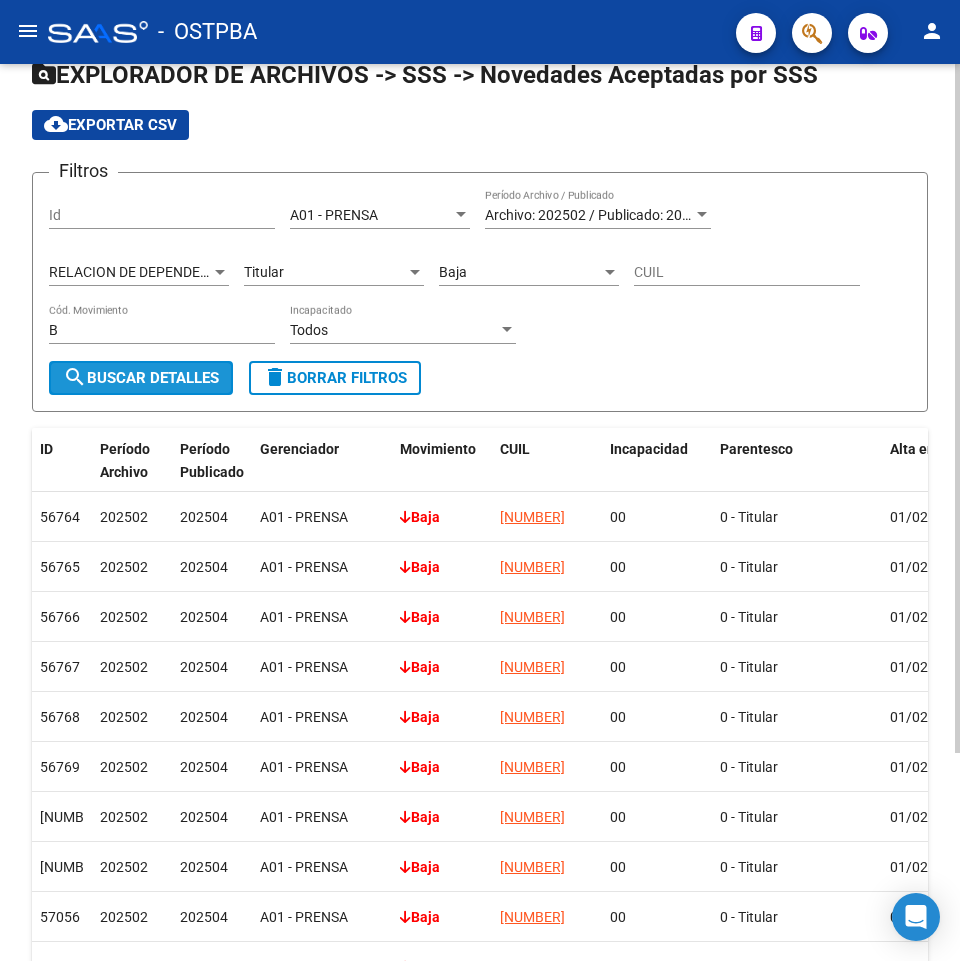 click on "search  Buscar Detalles" 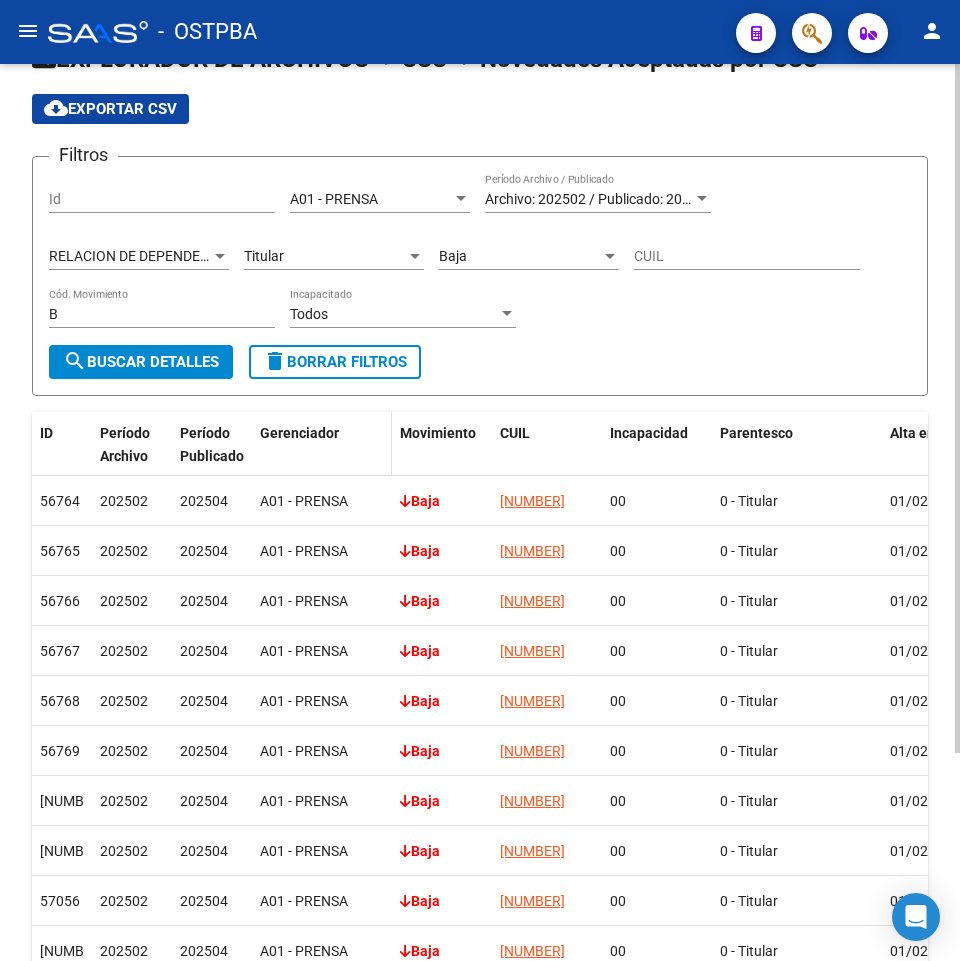 scroll, scrollTop: 71, scrollLeft: 0, axis: vertical 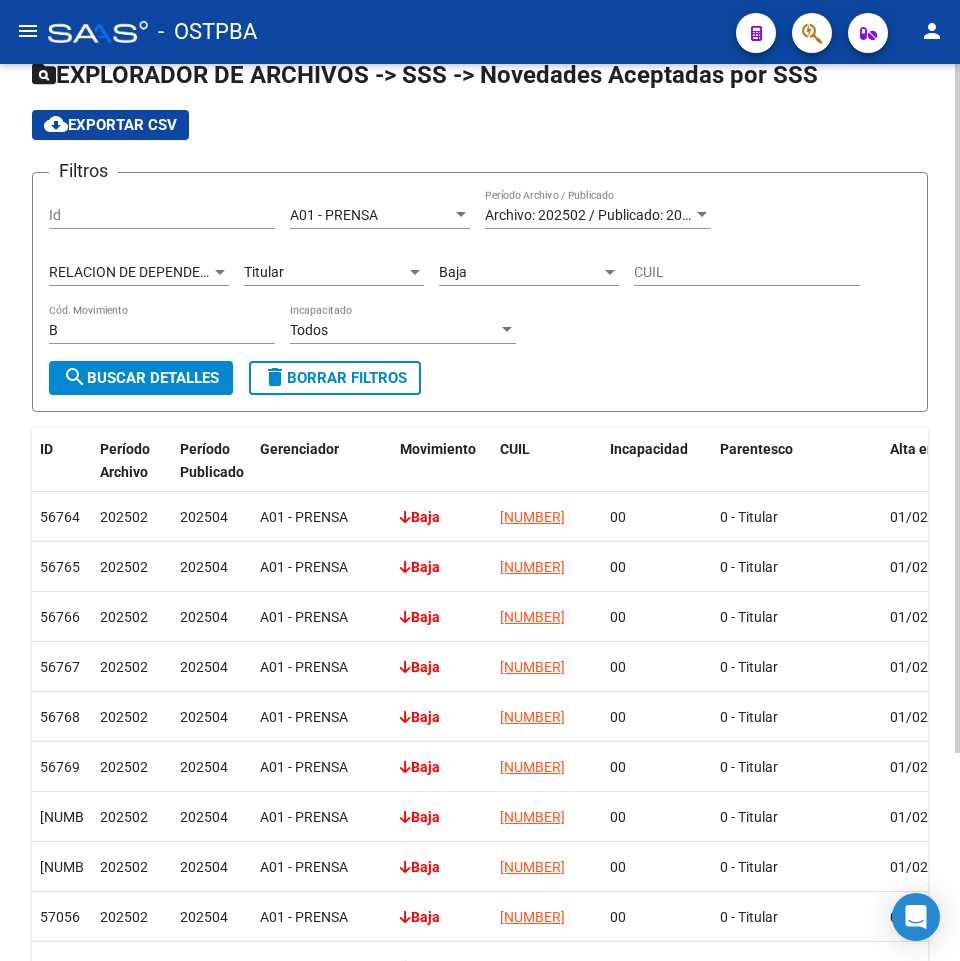 click on "RELACION DE DEPENDENCIA" at bounding box center [140, 272] 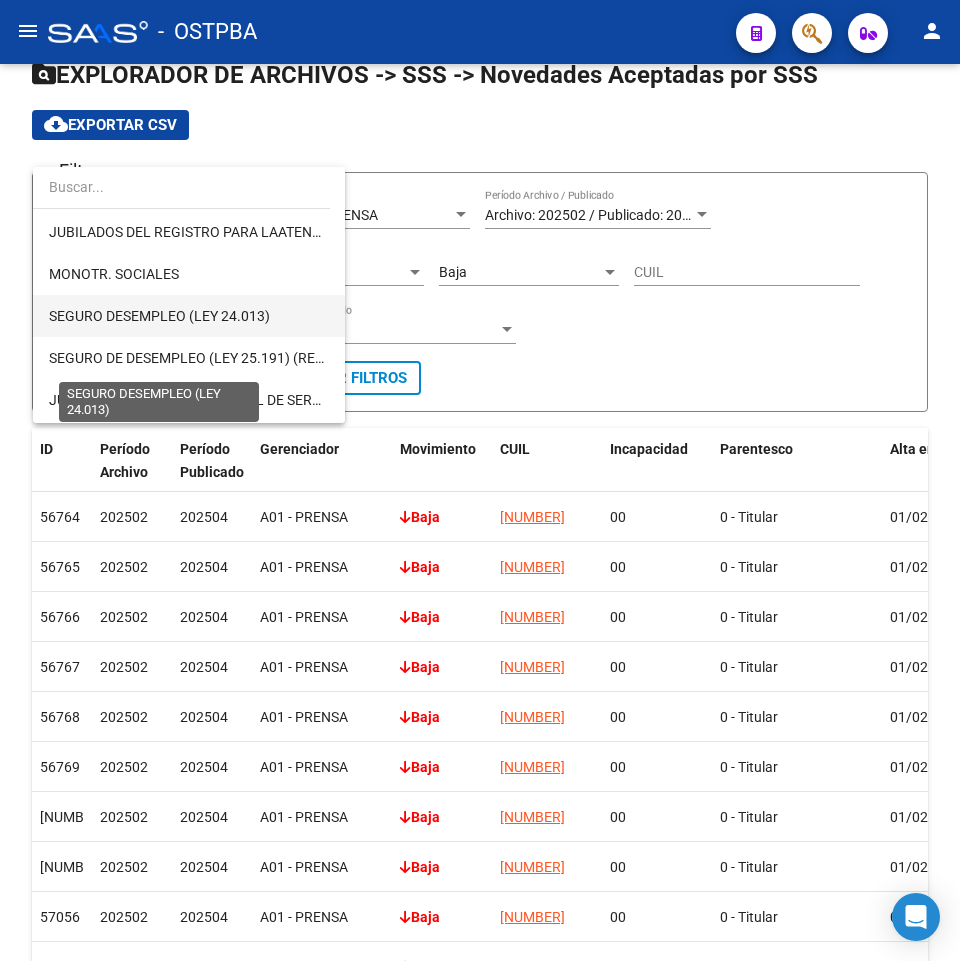 scroll, scrollTop: 300, scrollLeft: 0, axis: vertical 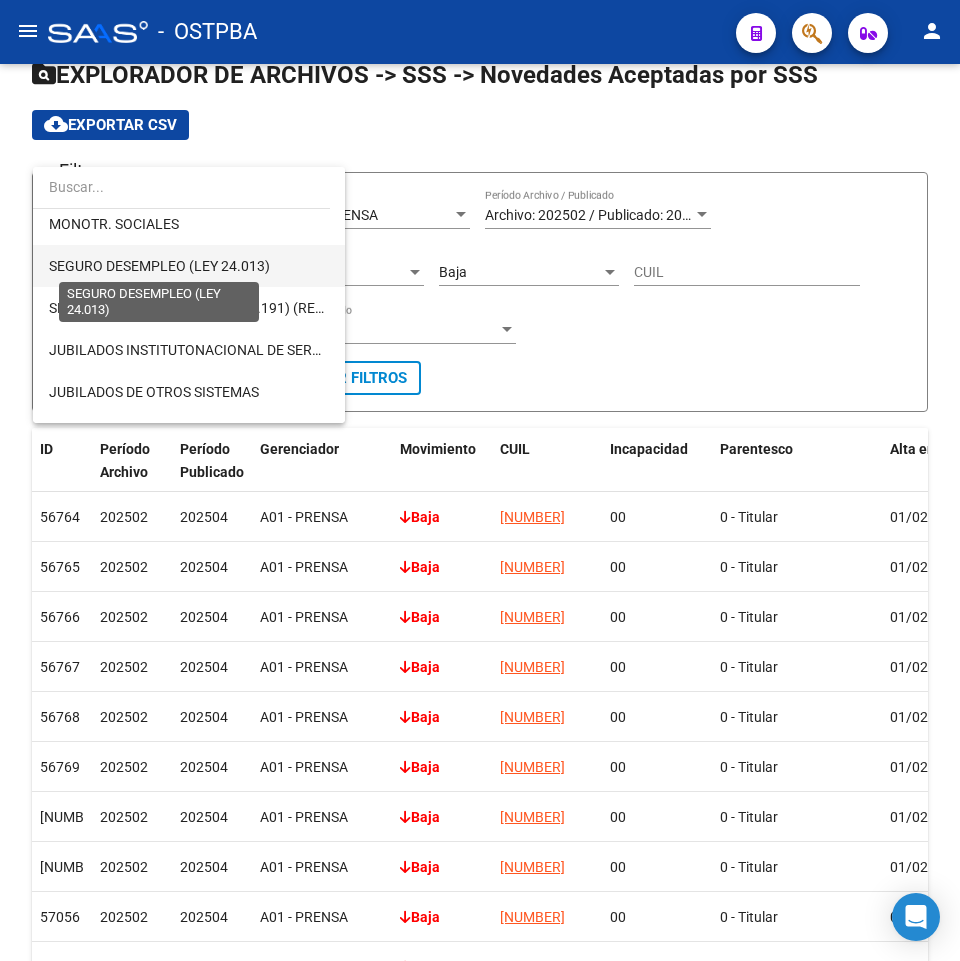 click on "SEGURO DESEMPLEO (LEY 24.013)" at bounding box center [159, 266] 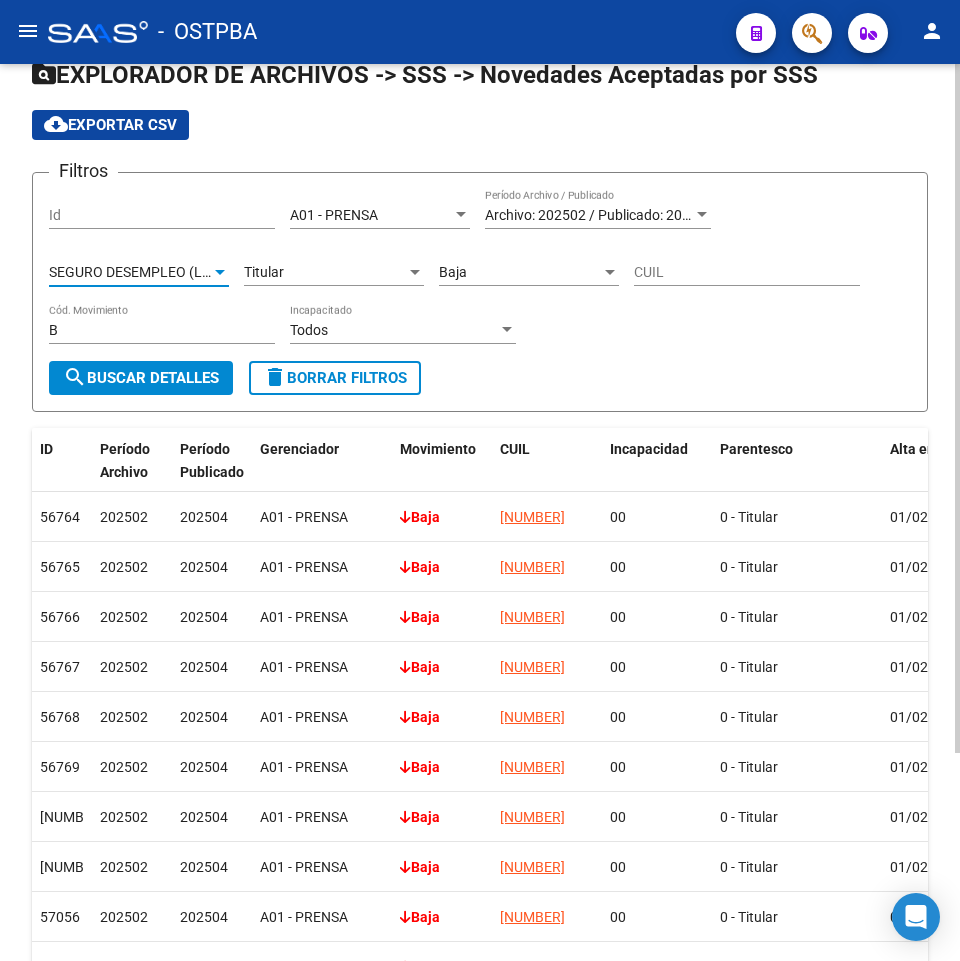click on "Baja" at bounding box center (453, 272) 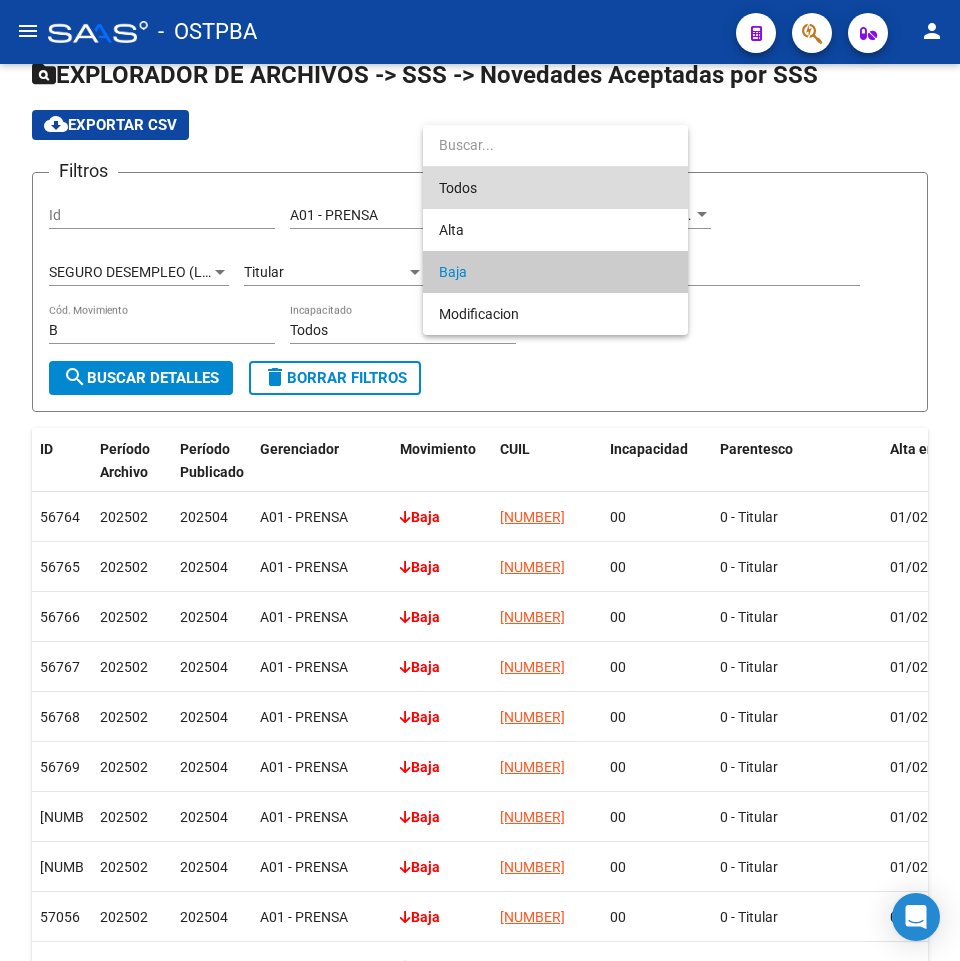click on "Todos" at bounding box center (555, 188) 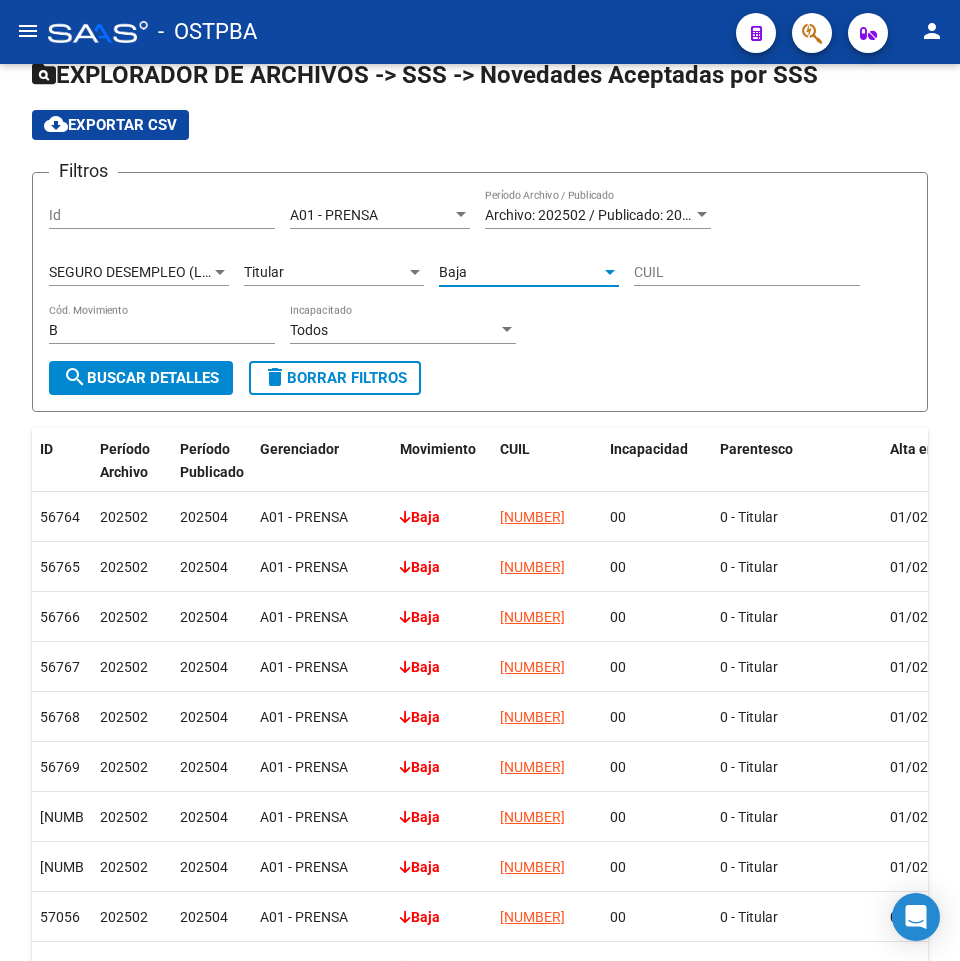 type 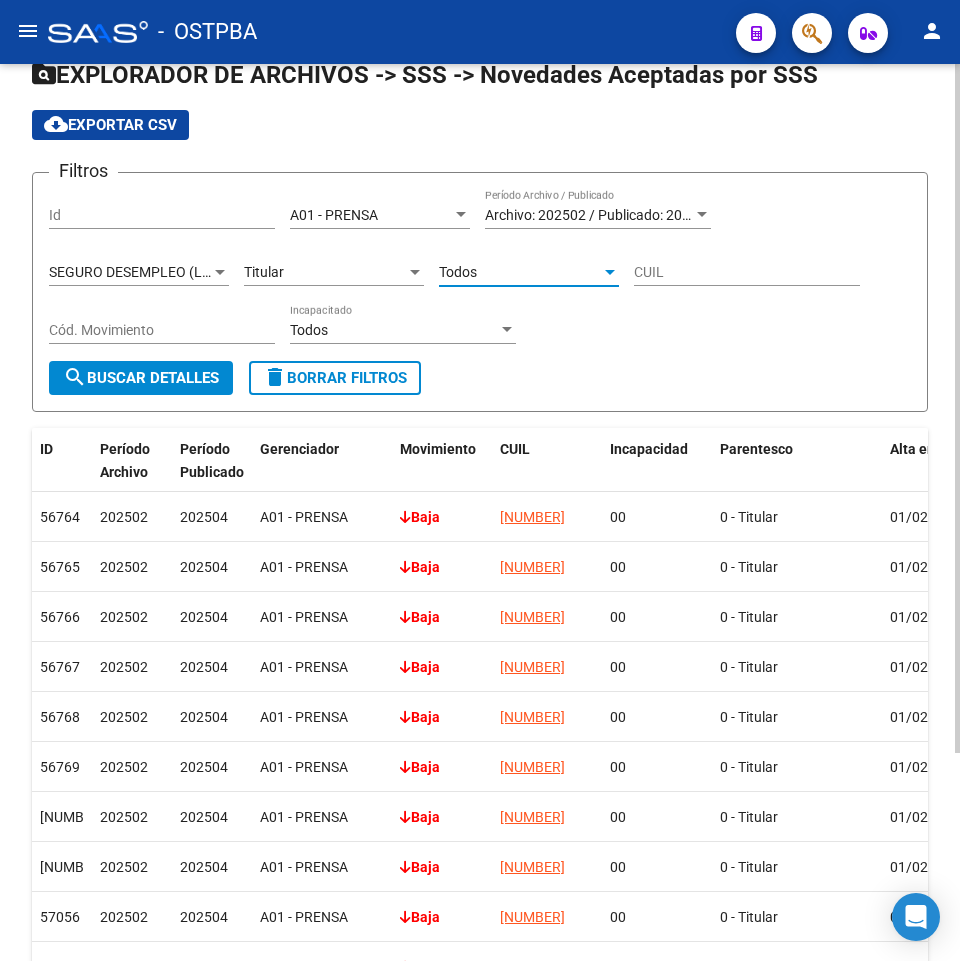 click on "search  Buscar Detalles" 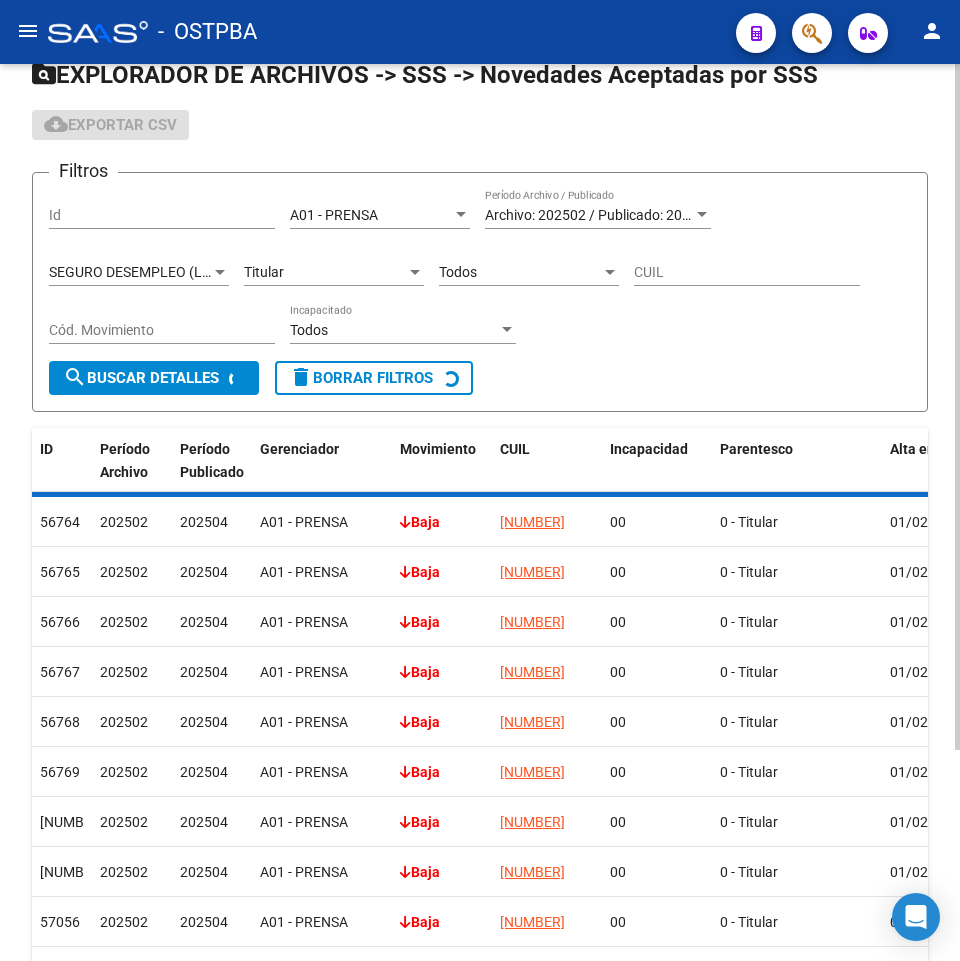 scroll, scrollTop: 0, scrollLeft: 0, axis: both 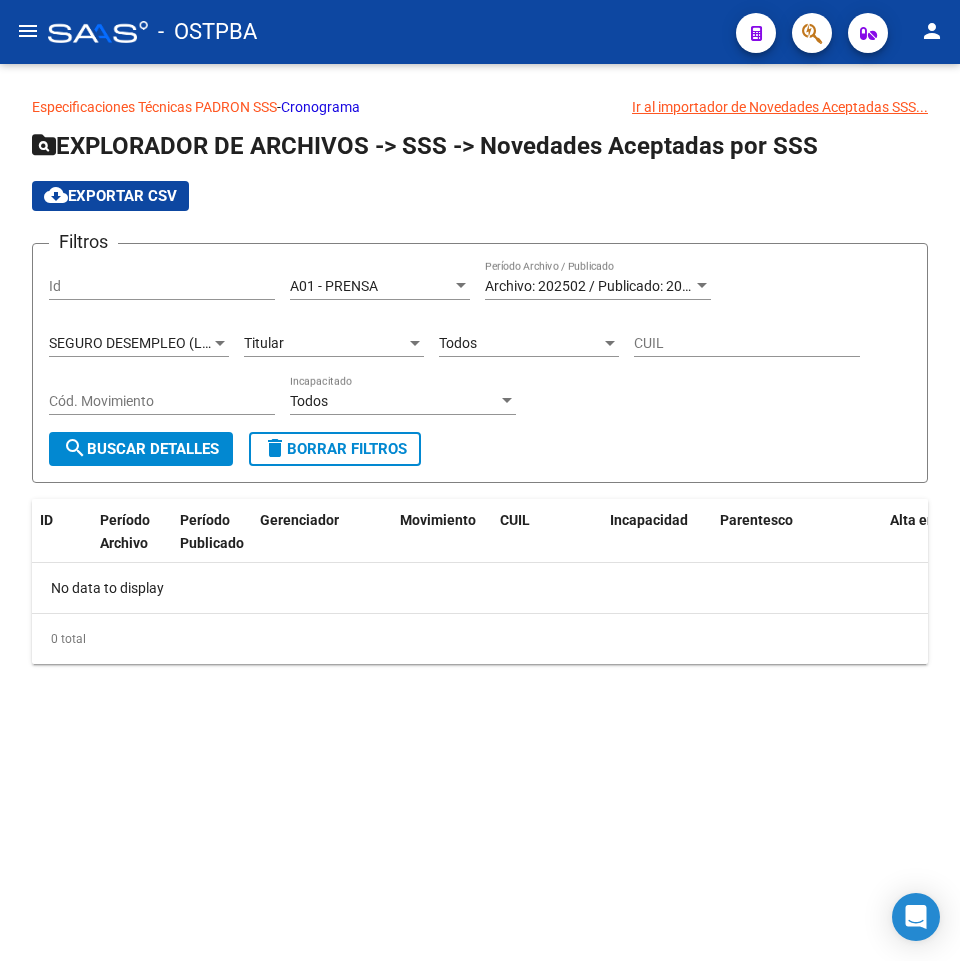 click on "SEGURO DESEMPLEO (LEY 24.013)" at bounding box center [159, 343] 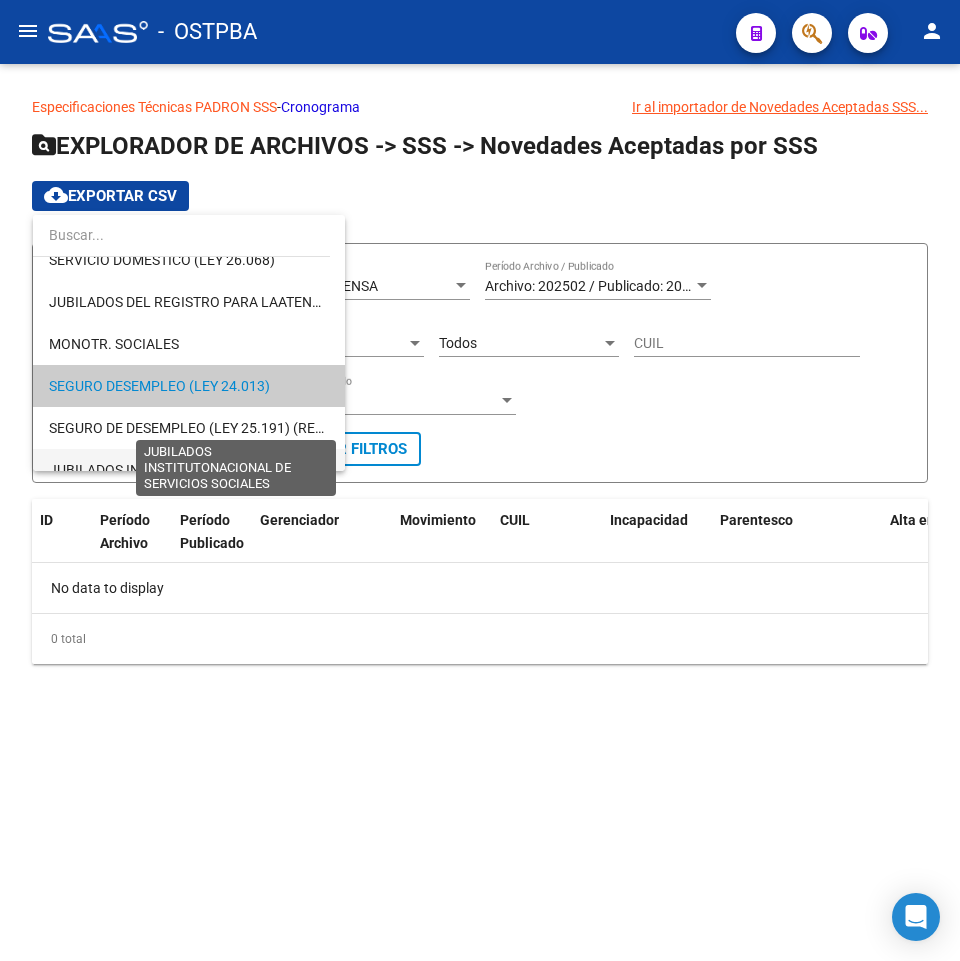 scroll, scrollTop: 174, scrollLeft: 0, axis: vertical 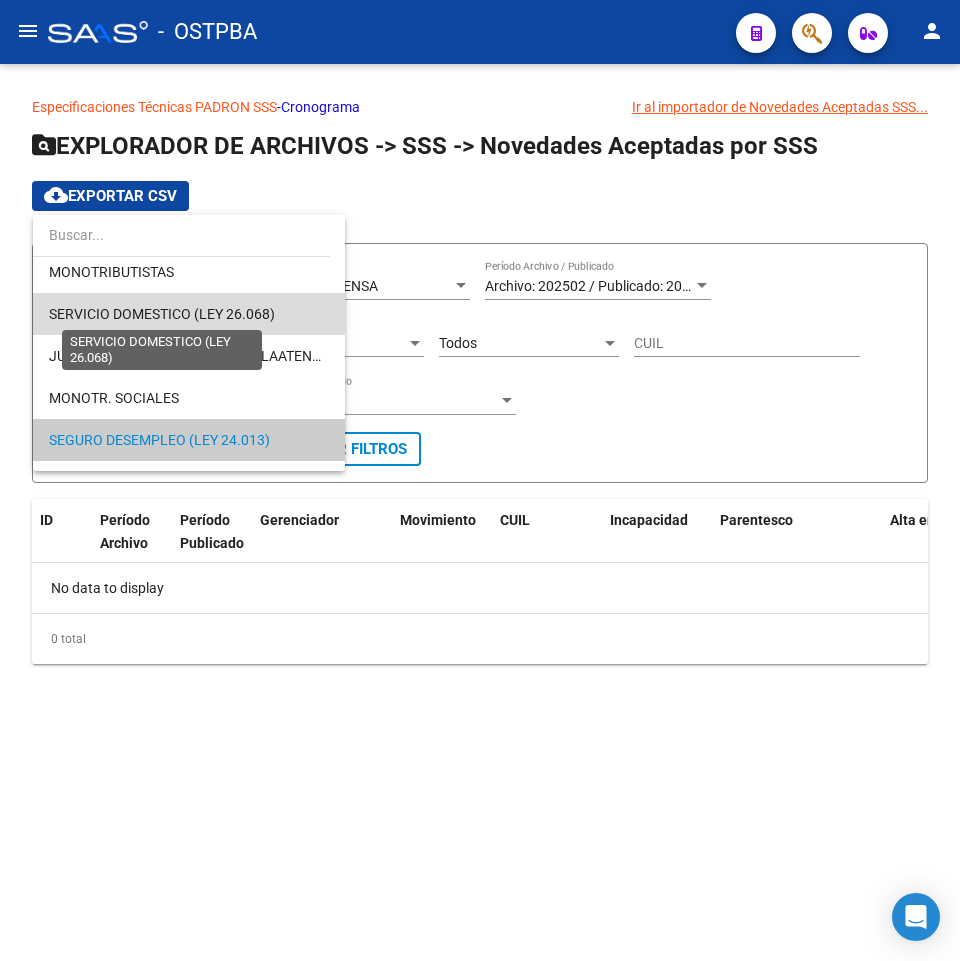 click on "SERVICIO DOMESTICO (LEY 26.068)" at bounding box center (162, 314) 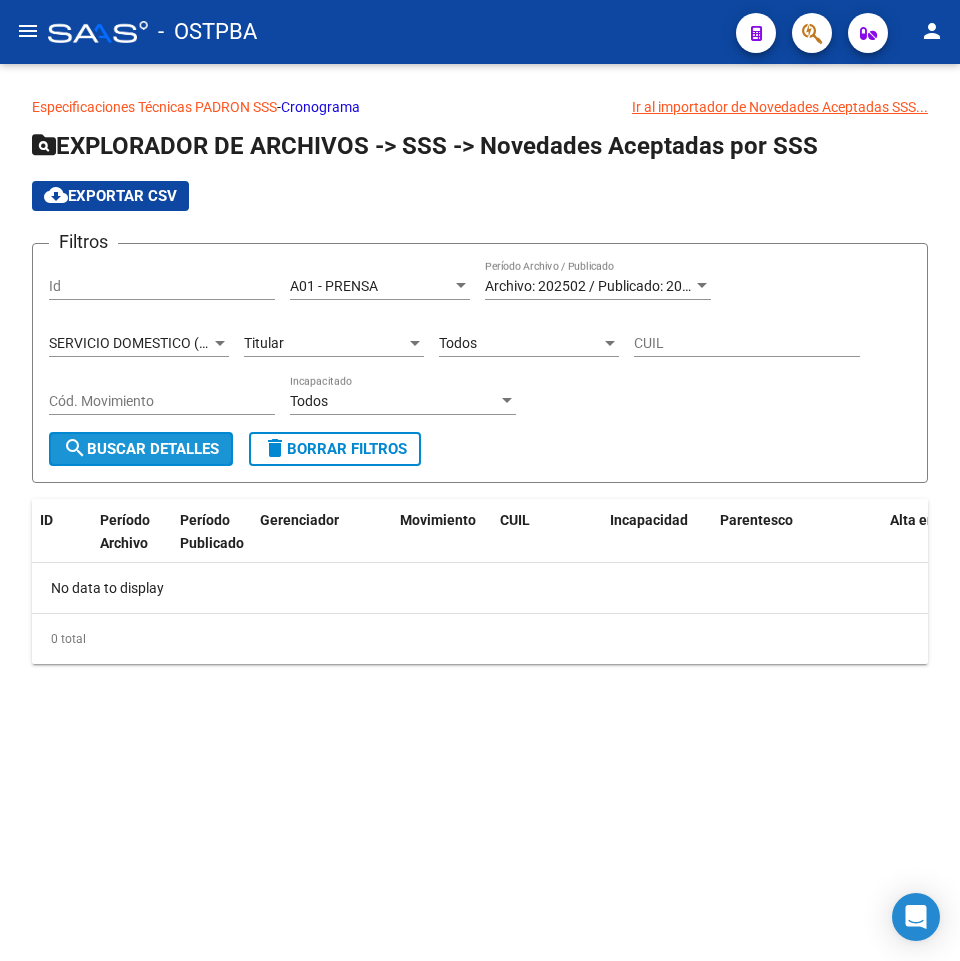 click on "search  Buscar Detalles" 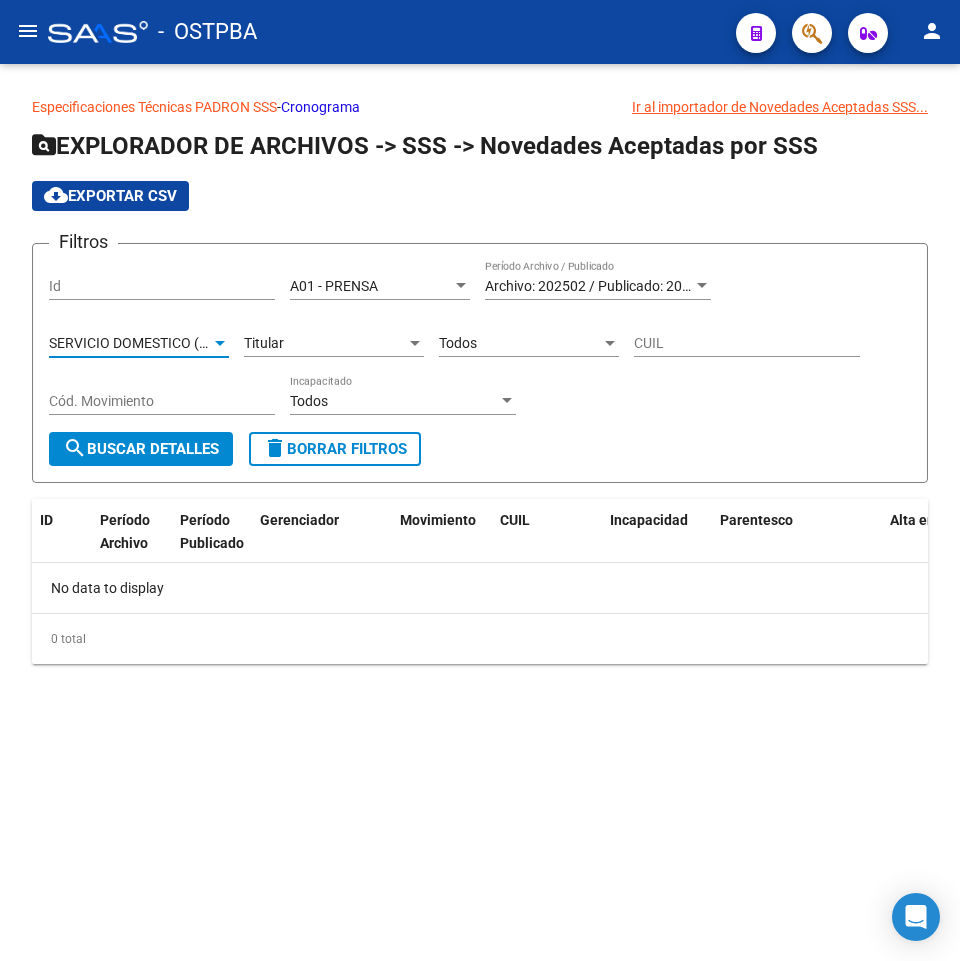 click on "SERVICIO DOMESTICO (LEY 26.068)" at bounding box center (162, 343) 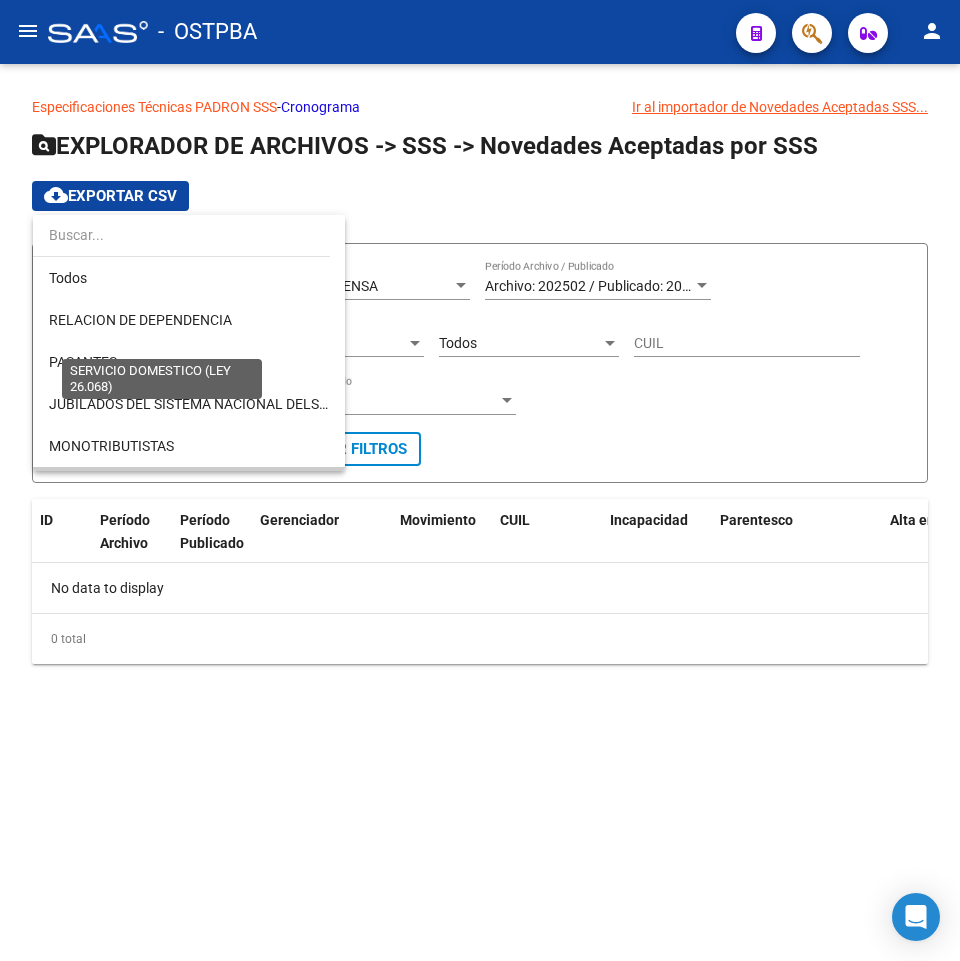 scroll, scrollTop: 145, scrollLeft: 0, axis: vertical 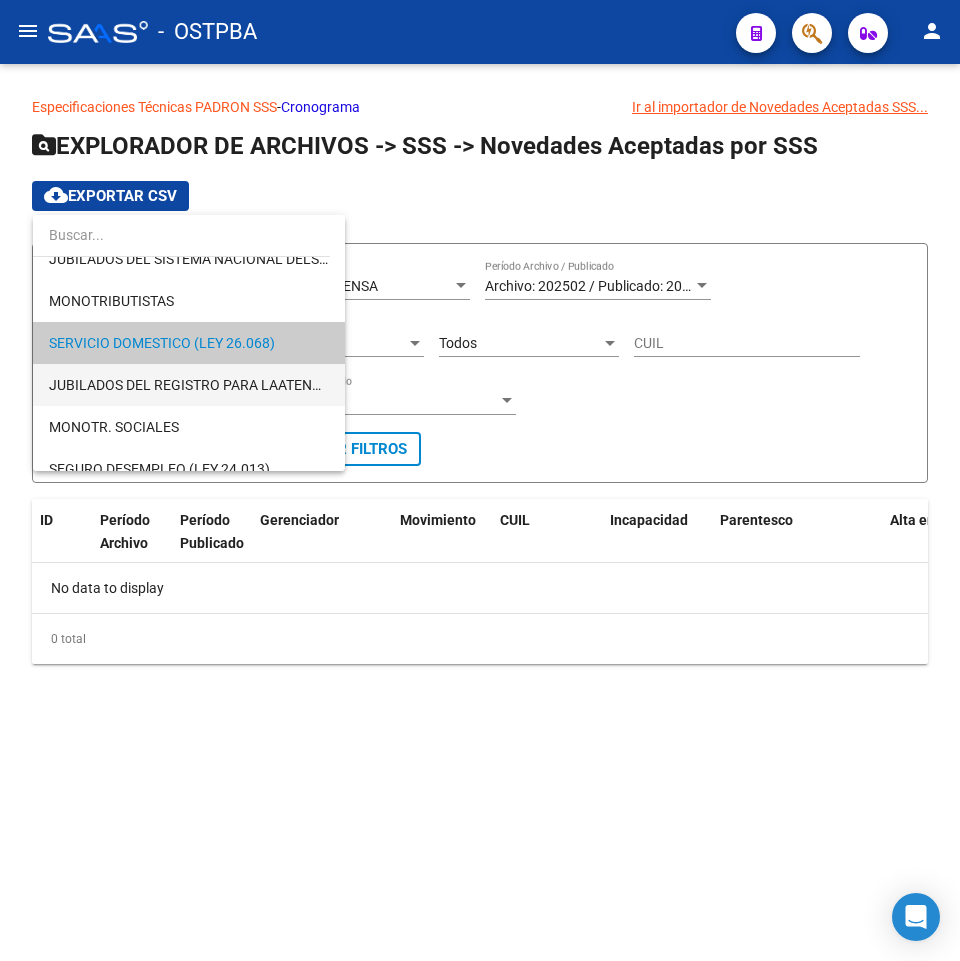 click on "JUBILADOS DEL REGISTRO PARA LAATENCION DE ESPAÑOLES" at bounding box center [189, 385] 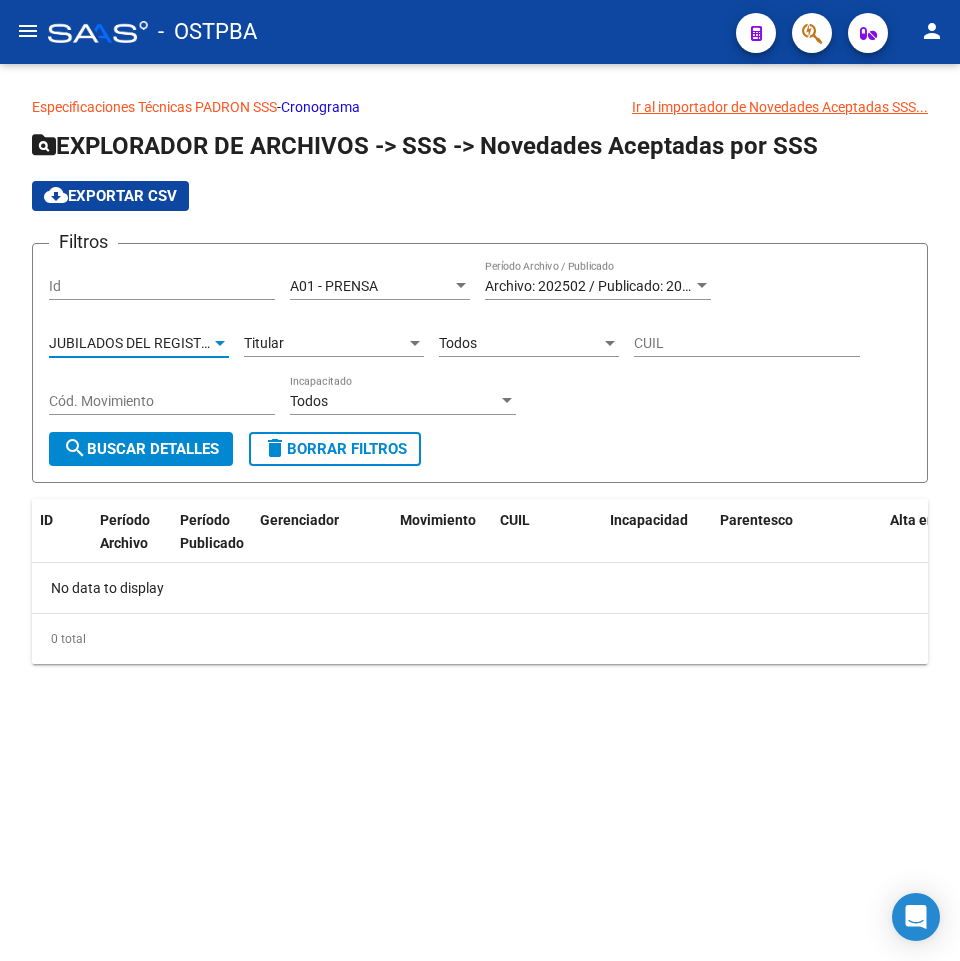 click on "JUBILADOS DEL REGISTRO PARA LAATENCION DE ESPAÑOLES" at bounding box center [247, 343] 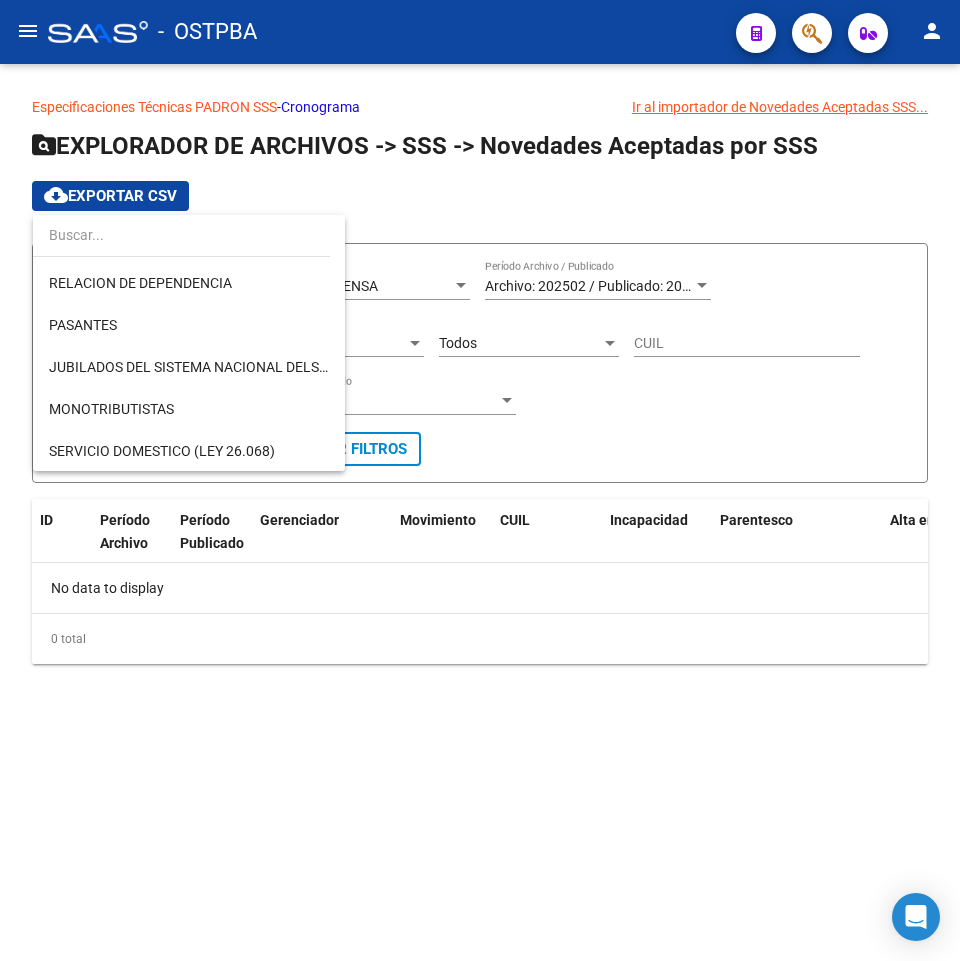 scroll, scrollTop: 0, scrollLeft: 0, axis: both 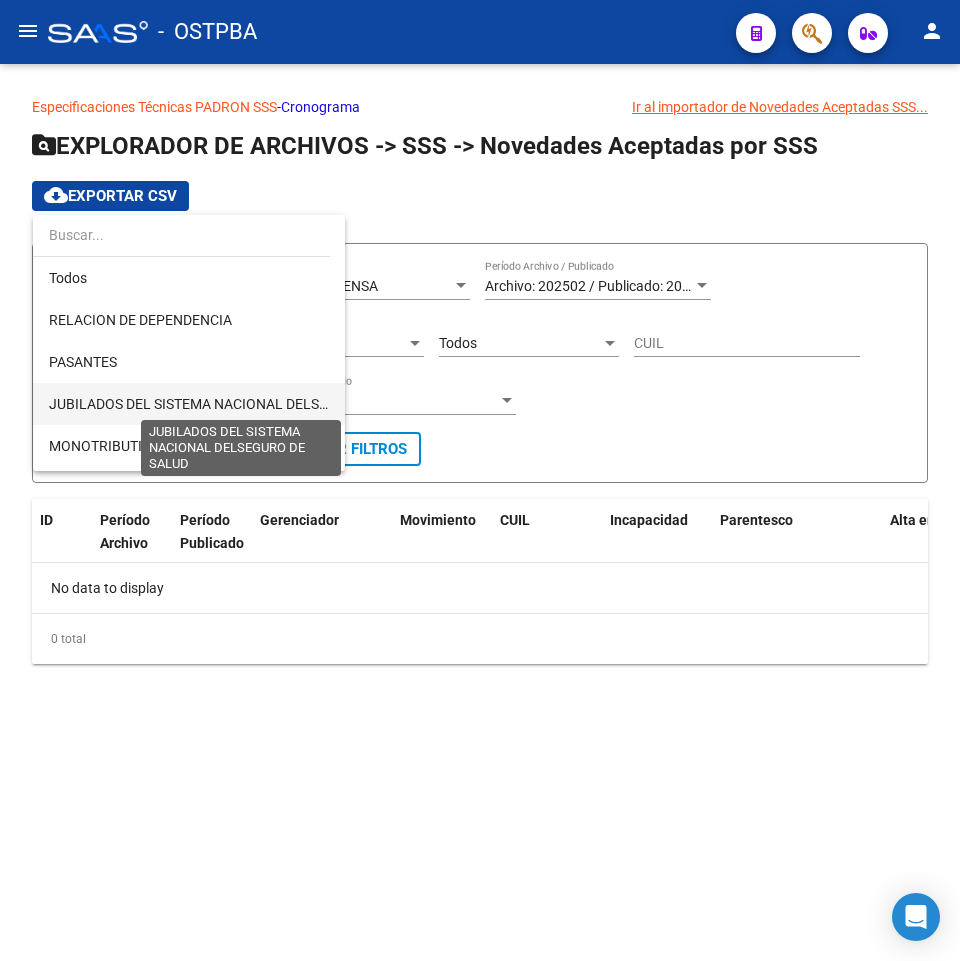 click on "JUBILADOS DEL SISTEMA NACIONAL DELSEGURO DE SALUD" at bounding box center (240, 404) 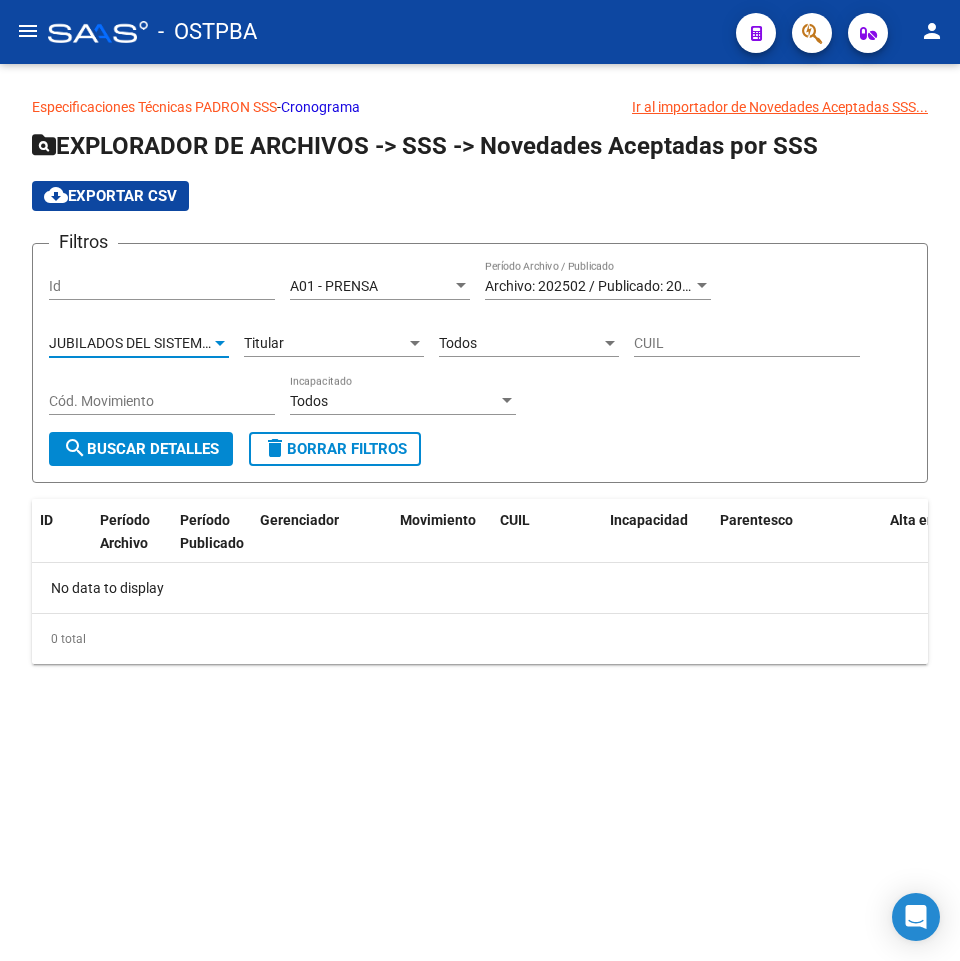 click on "search  Buscar Detalles" 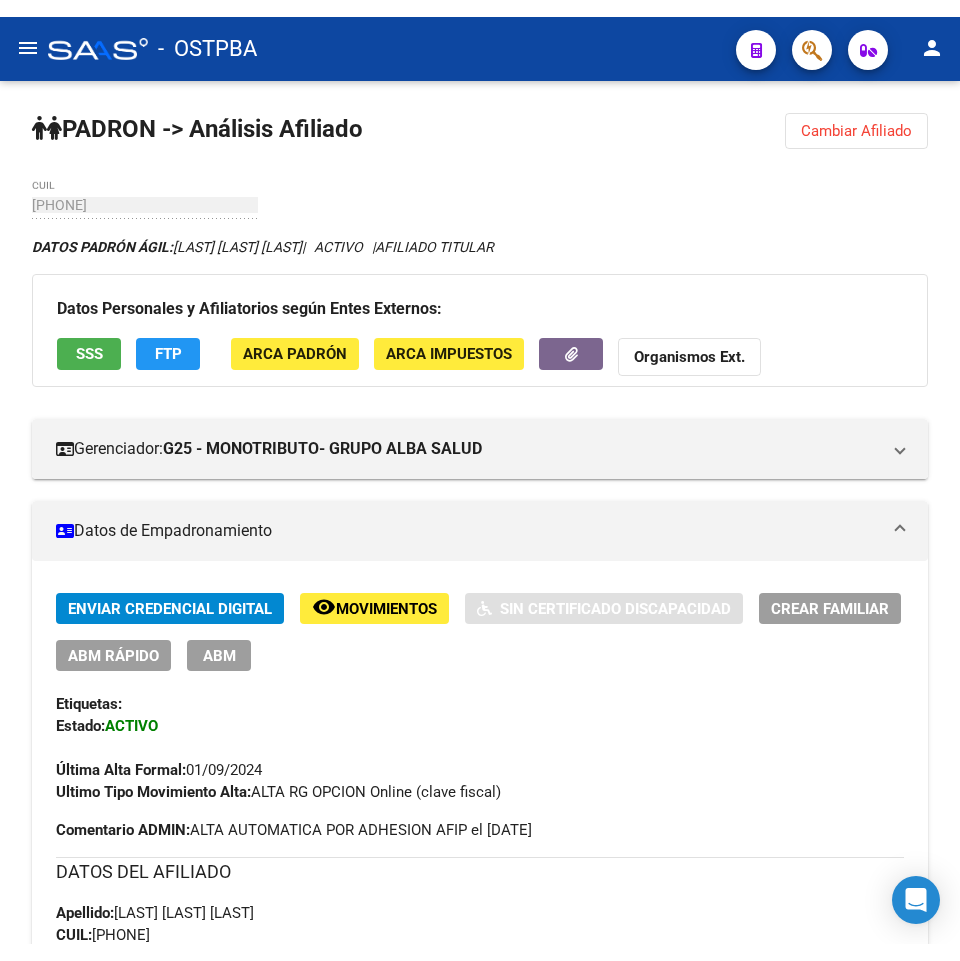 scroll, scrollTop: 0, scrollLeft: 0, axis: both 